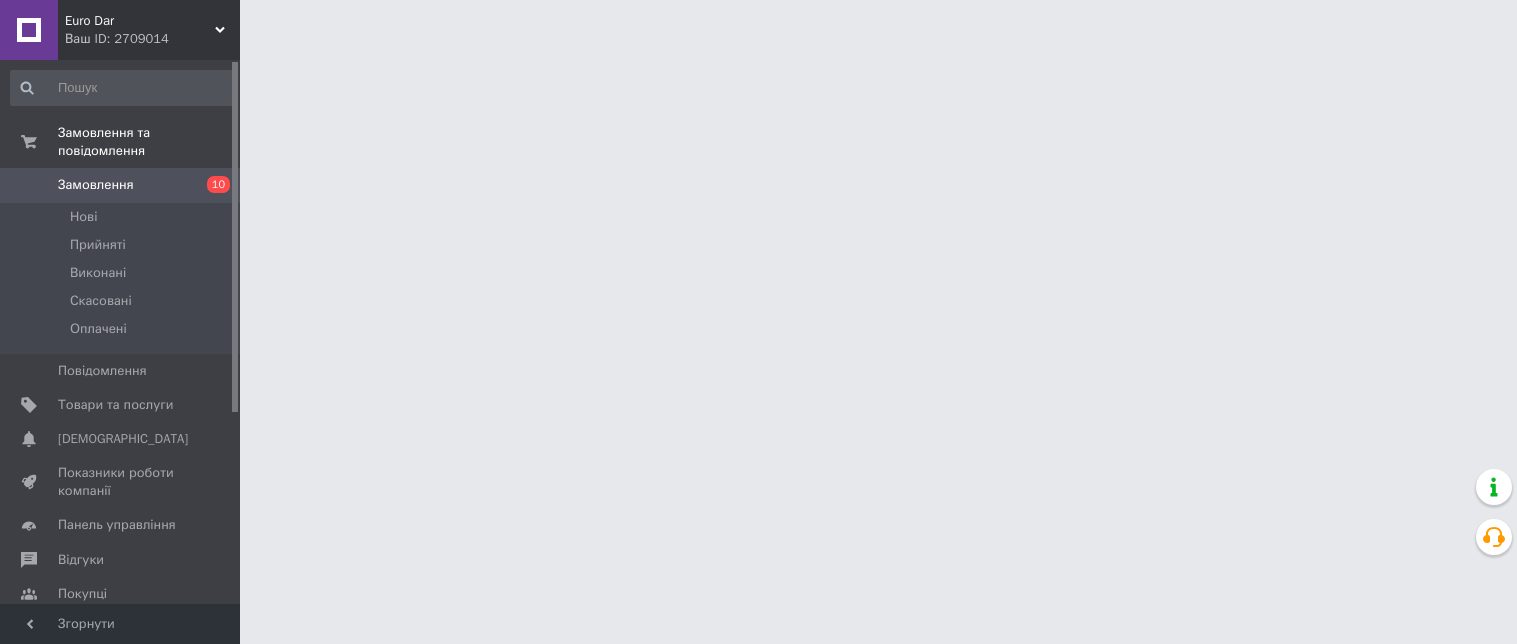 click on "Оплачені" at bounding box center (98, 329) 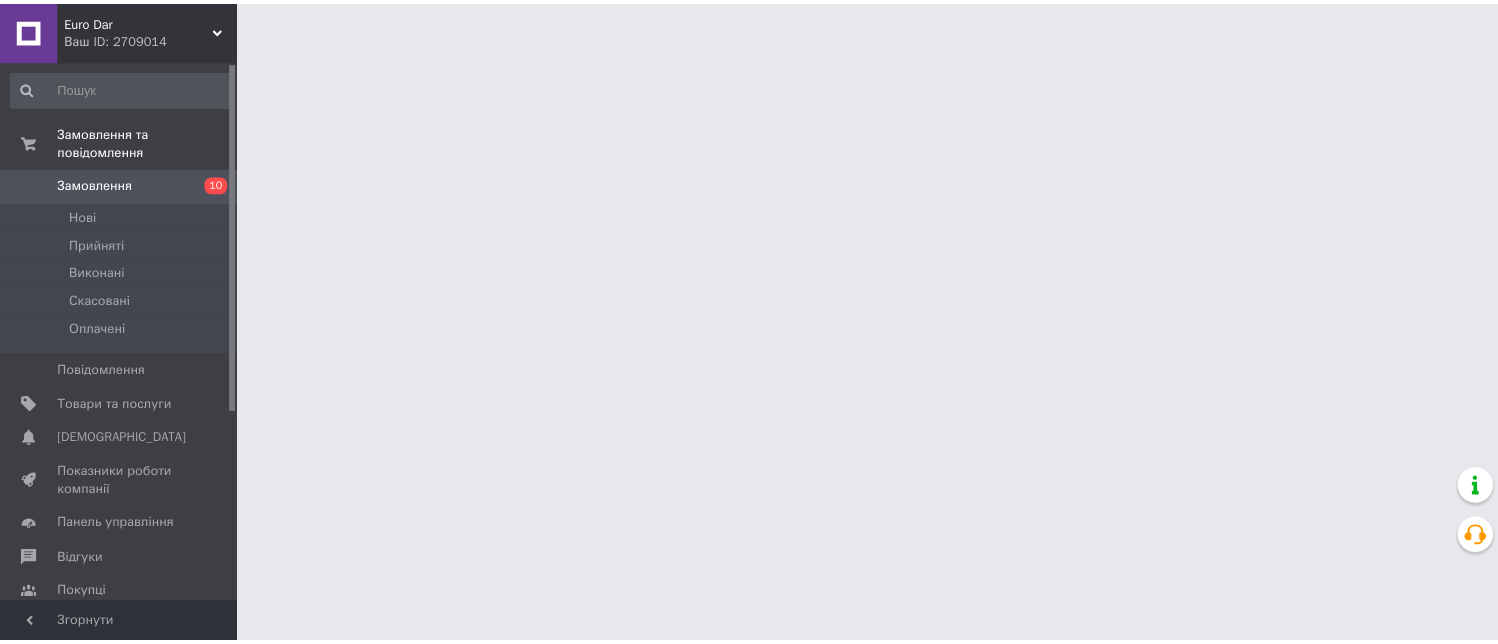 scroll, scrollTop: 0, scrollLeft: 0, axis: both 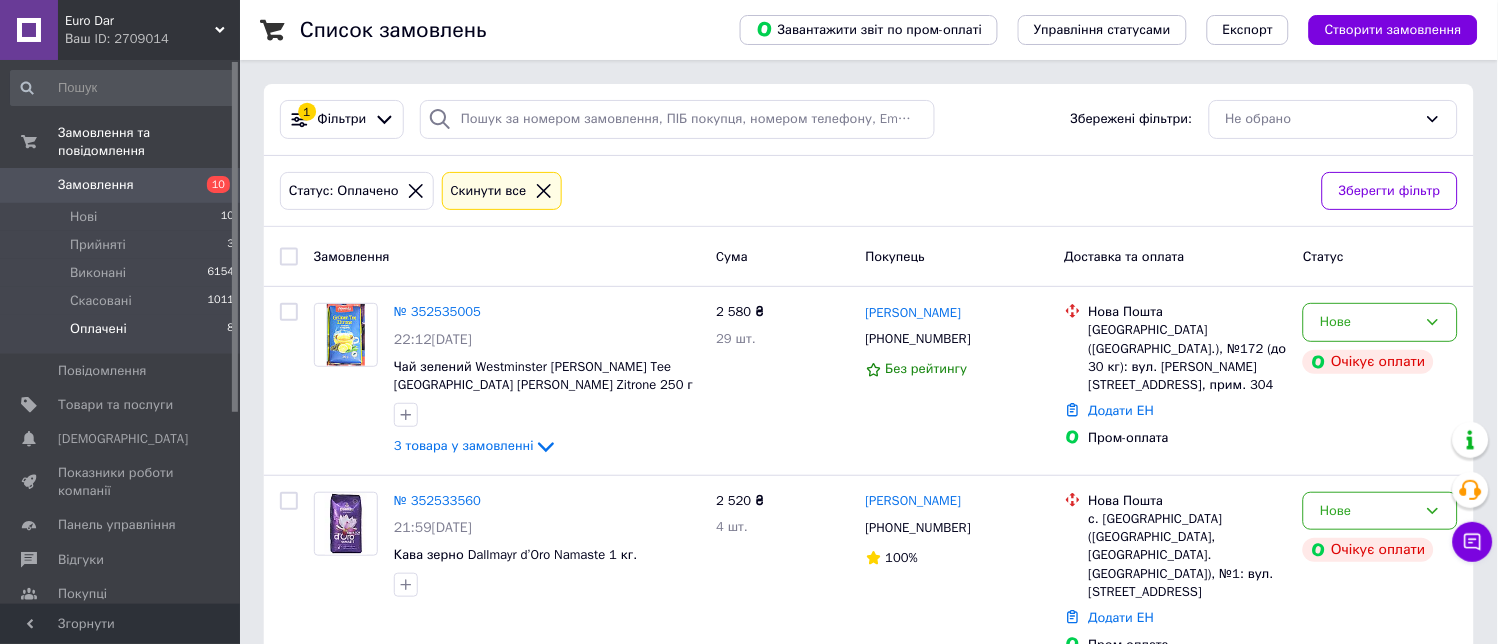 click on "Оплачені" at bounding box center (98, 329) 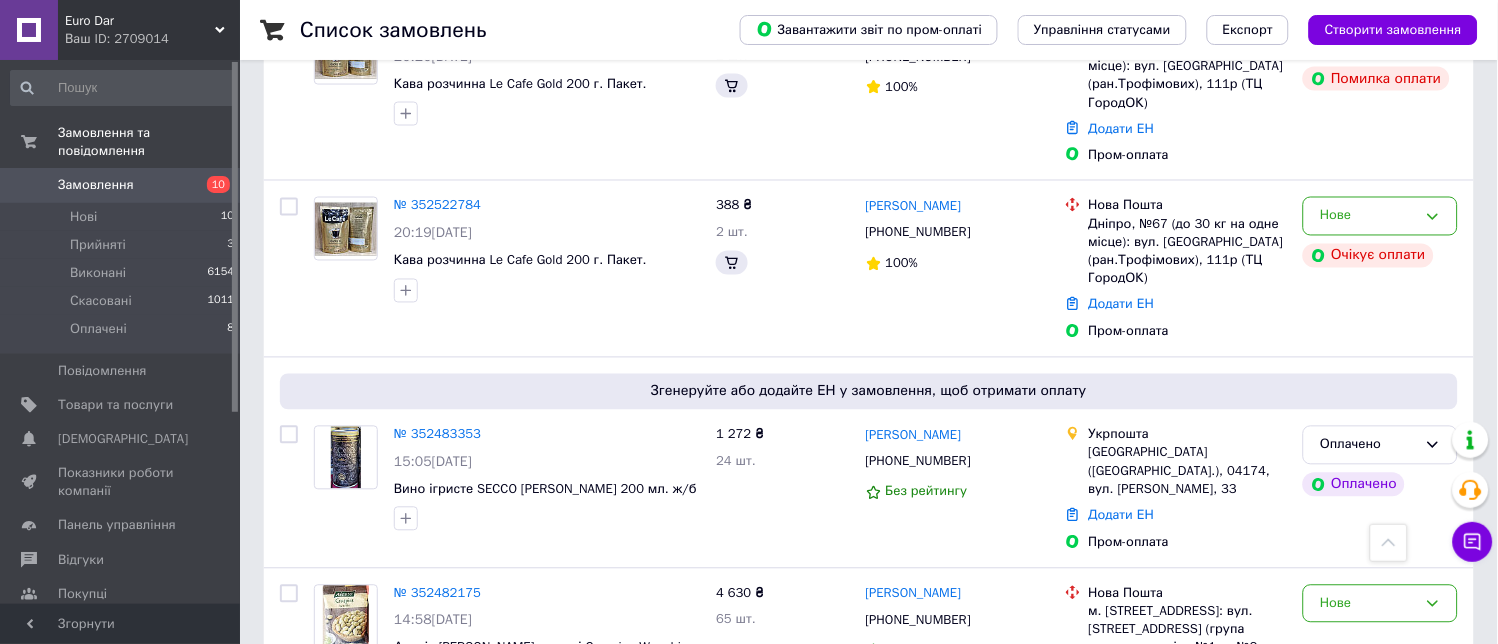 scroll, scrollTop: 777, scrollLeft: 0, axis: vertical 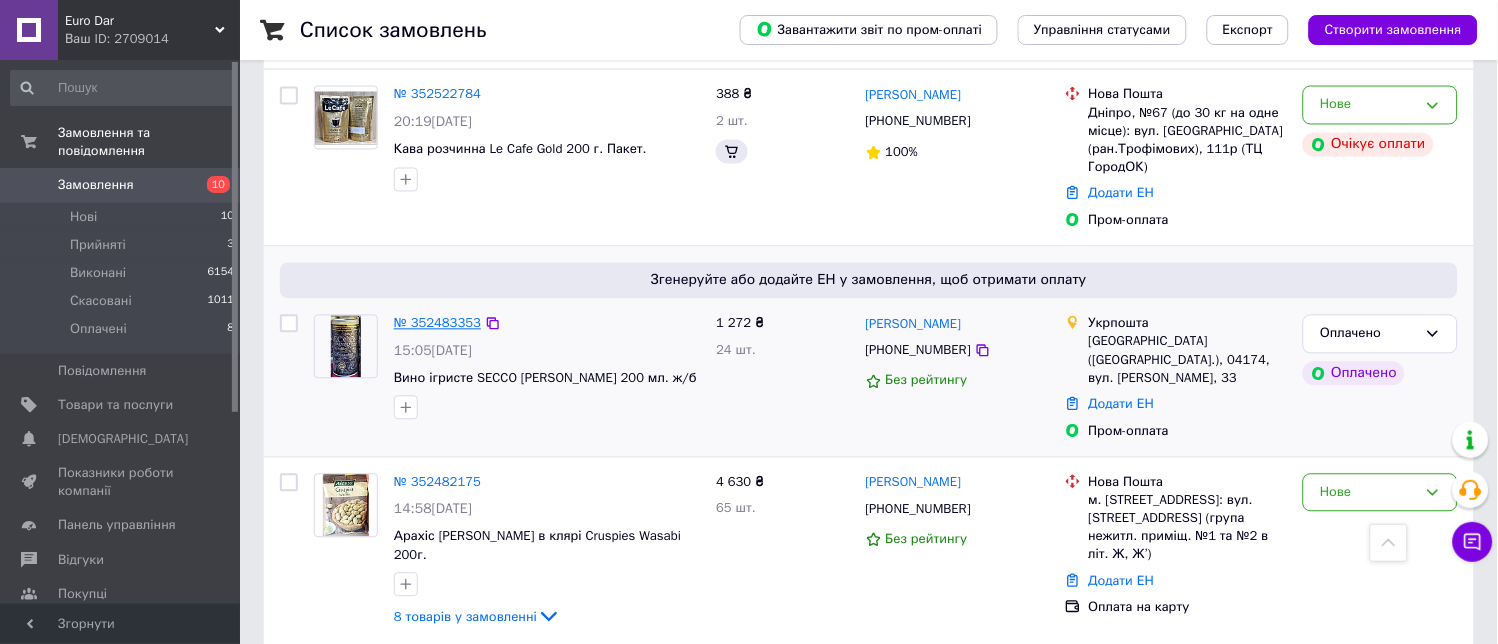 click on "№ 352483353" at bounding box center (437, 323) 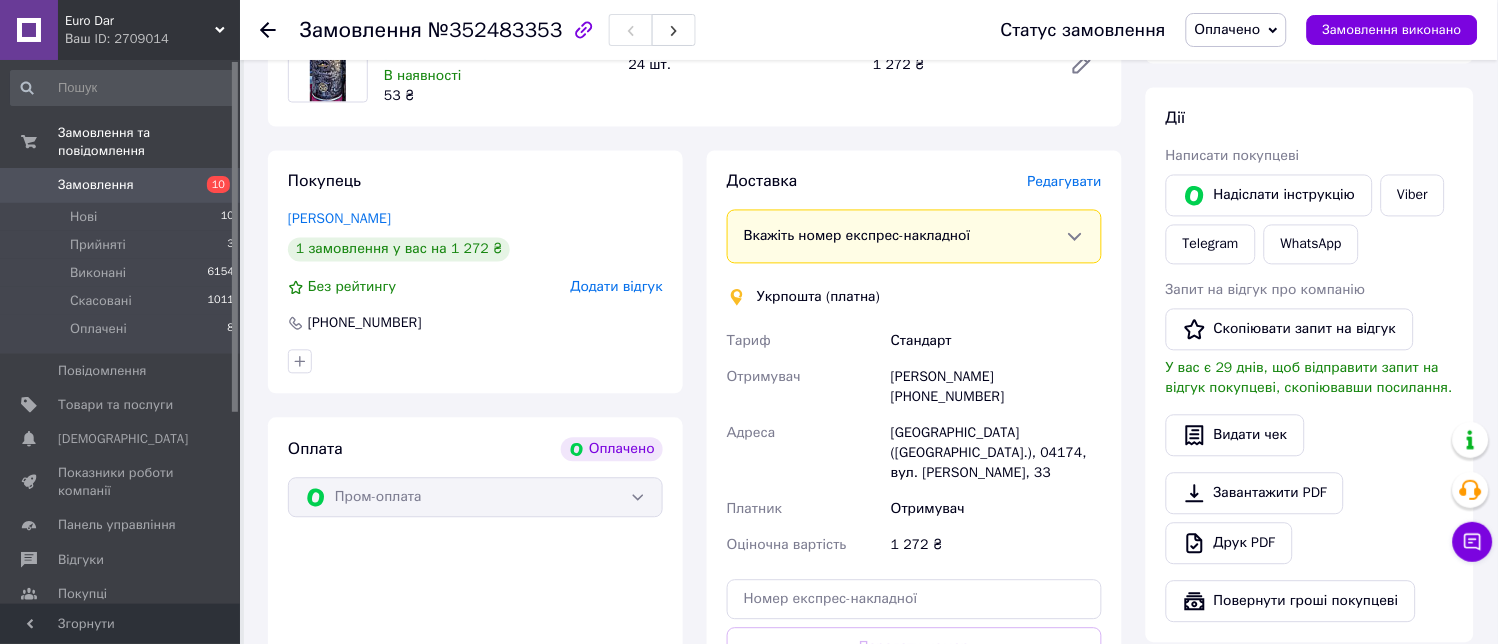 scroll, scrollTop: 777, scrollLeft: 0, axis: vertical 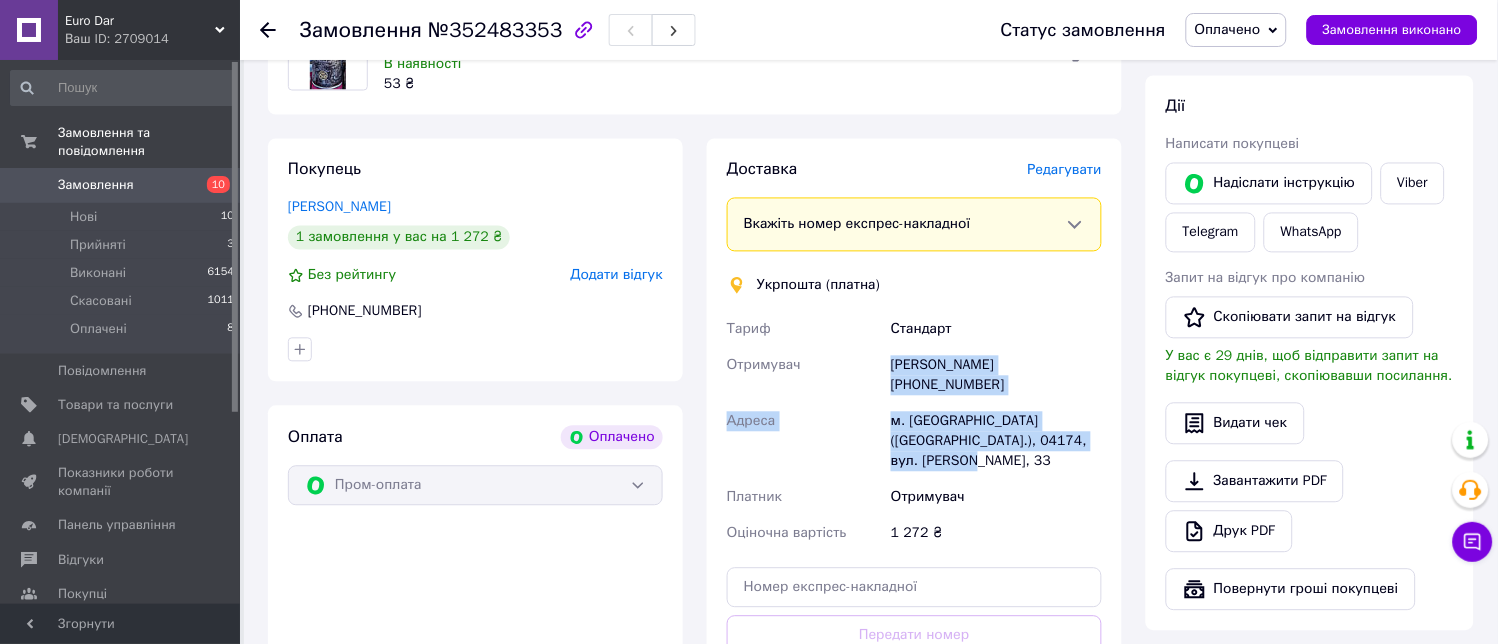 drag, startPoint x: 891, startPoint y: 361, endPoint x: 1098, endPoint y: 426, distance: 216.96544 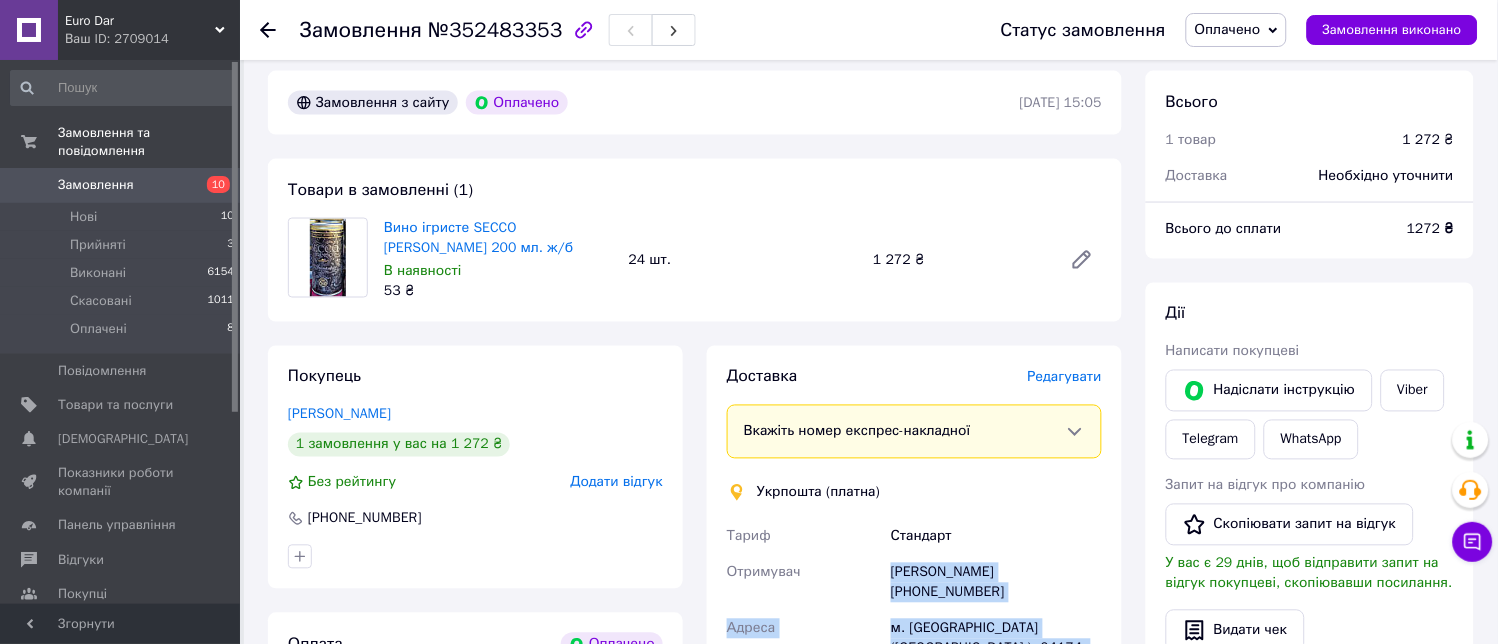 scroll, scrollTop: 333, scrollLeft: 0, axis: vertical 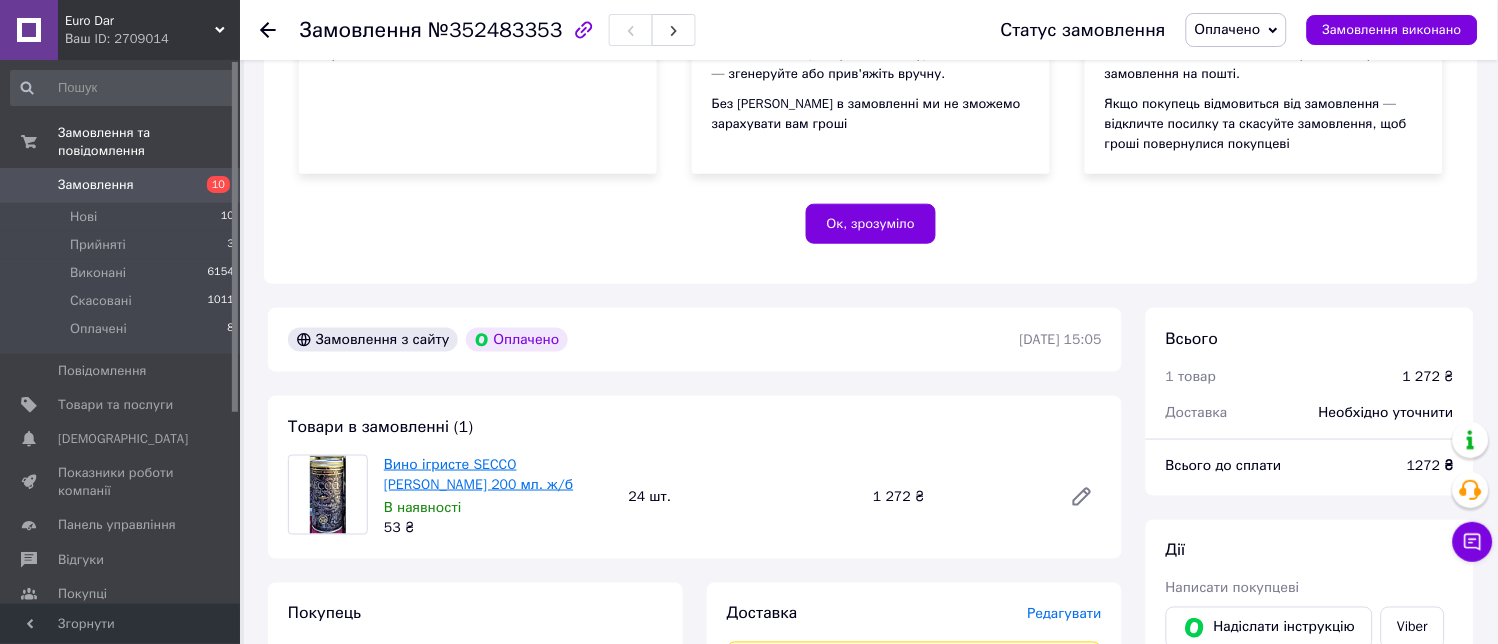 click on "Вино ігристе SECCO Bianco 200 мл. ж/б" at bounding box center (478, 474) 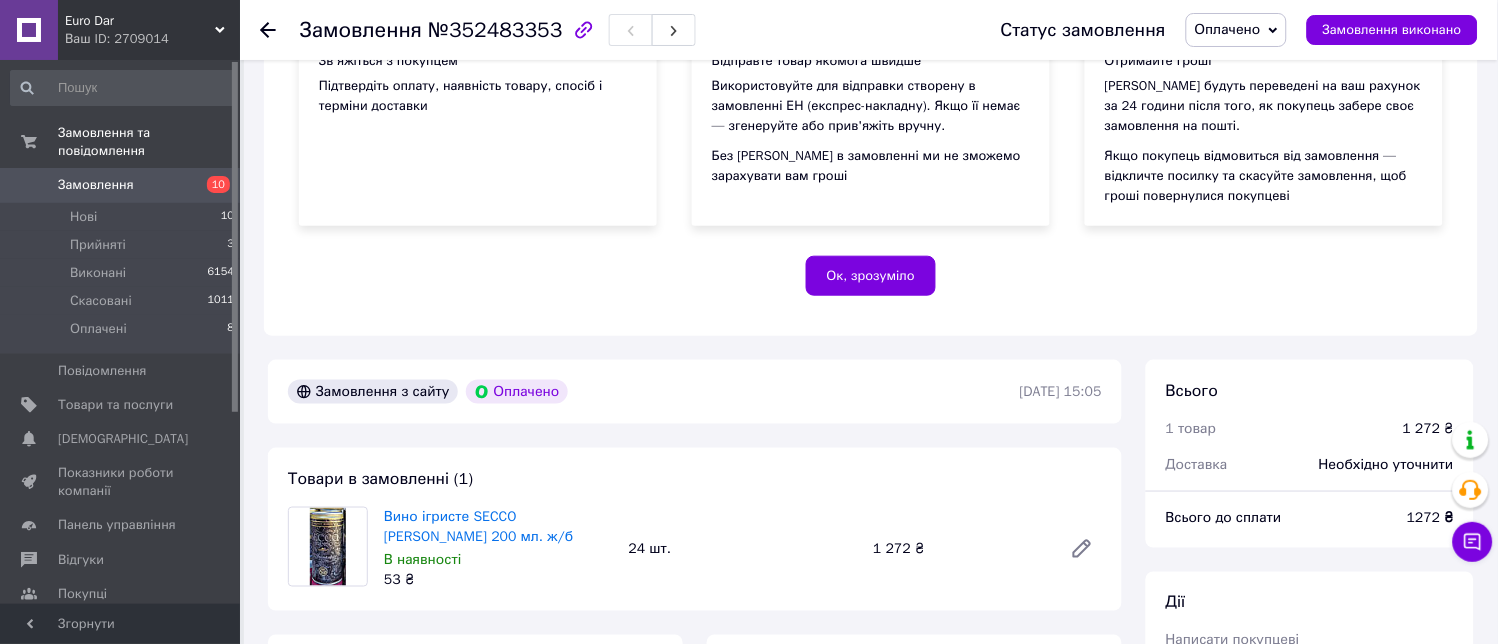 scroll, scrollTop: 31, scrollLeft: 0, axis: vertical 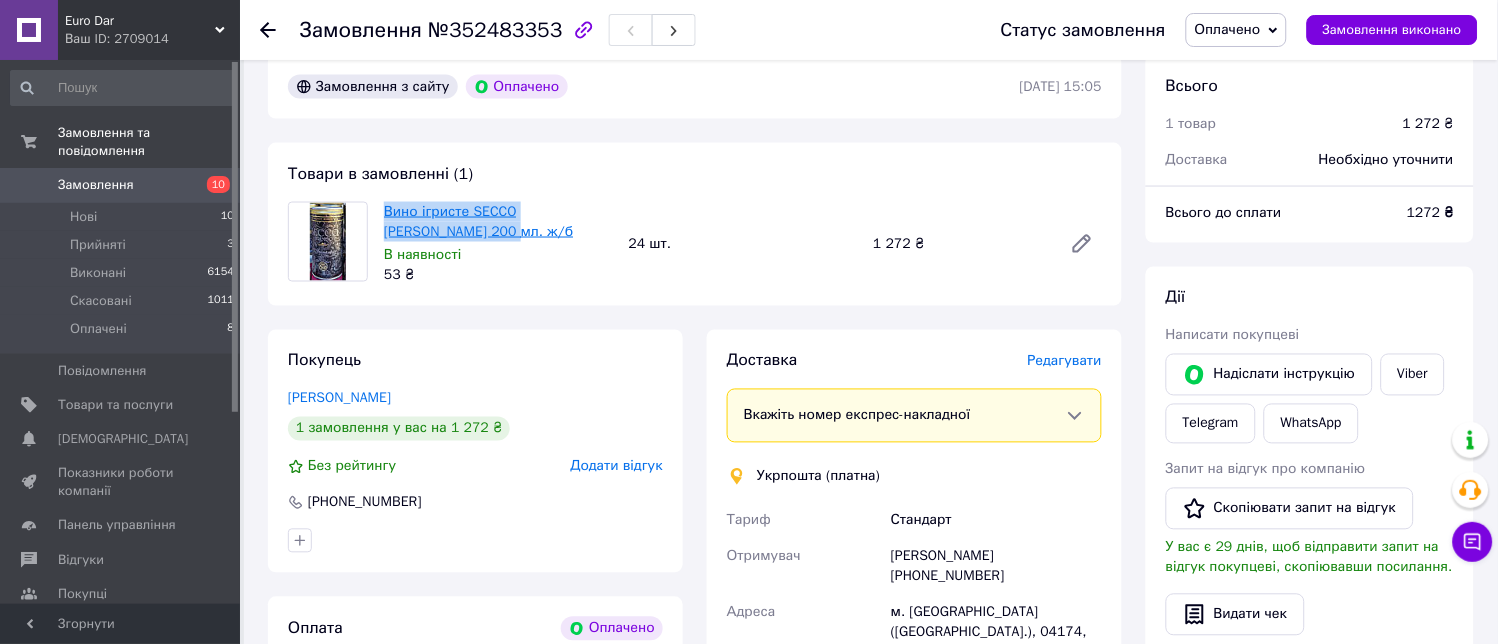 drag, startPoint x: 377, startPoint y: 212, endPoint x: 397, endPoint y: 223, distance: 22.825424 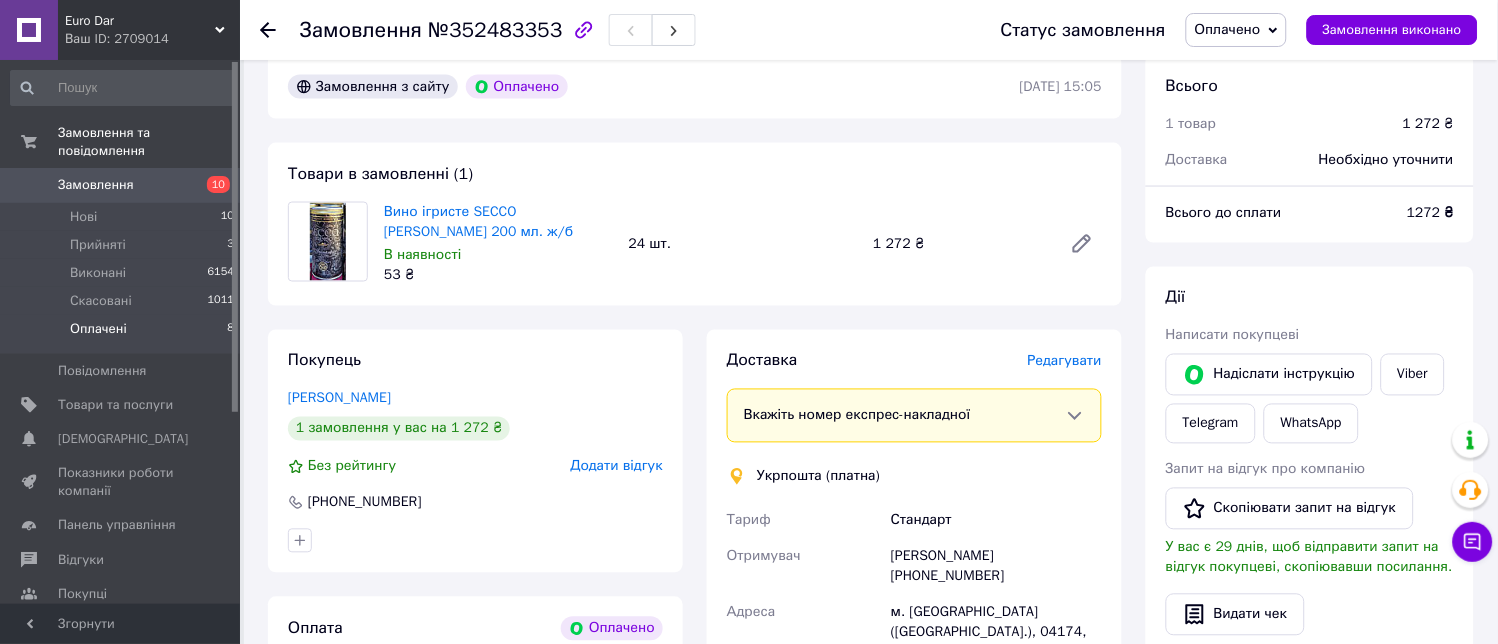 click on "Оплачені 8" at bounding box center [123, 334] 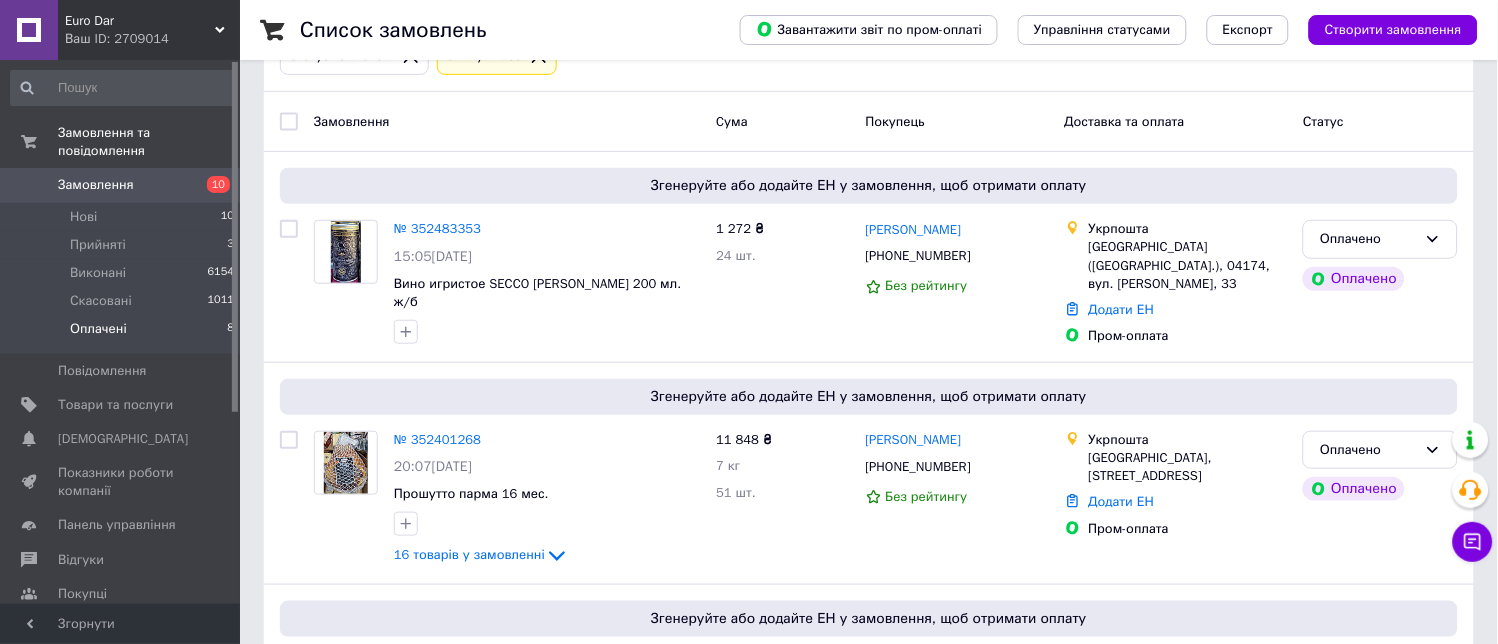 scroll, scrollTop: 333, scrollLeft: 0, axis: vertical 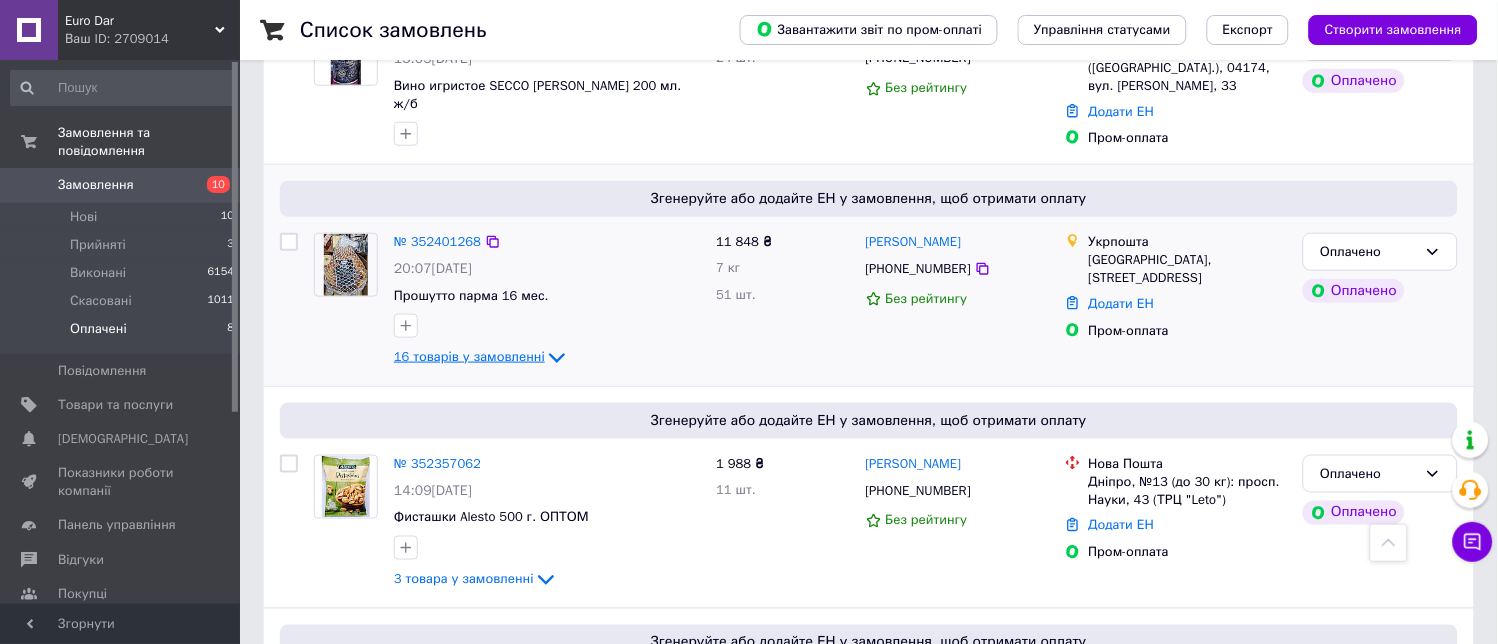 click on "16 товарів у замовленні" at bounding box center [469, 357] 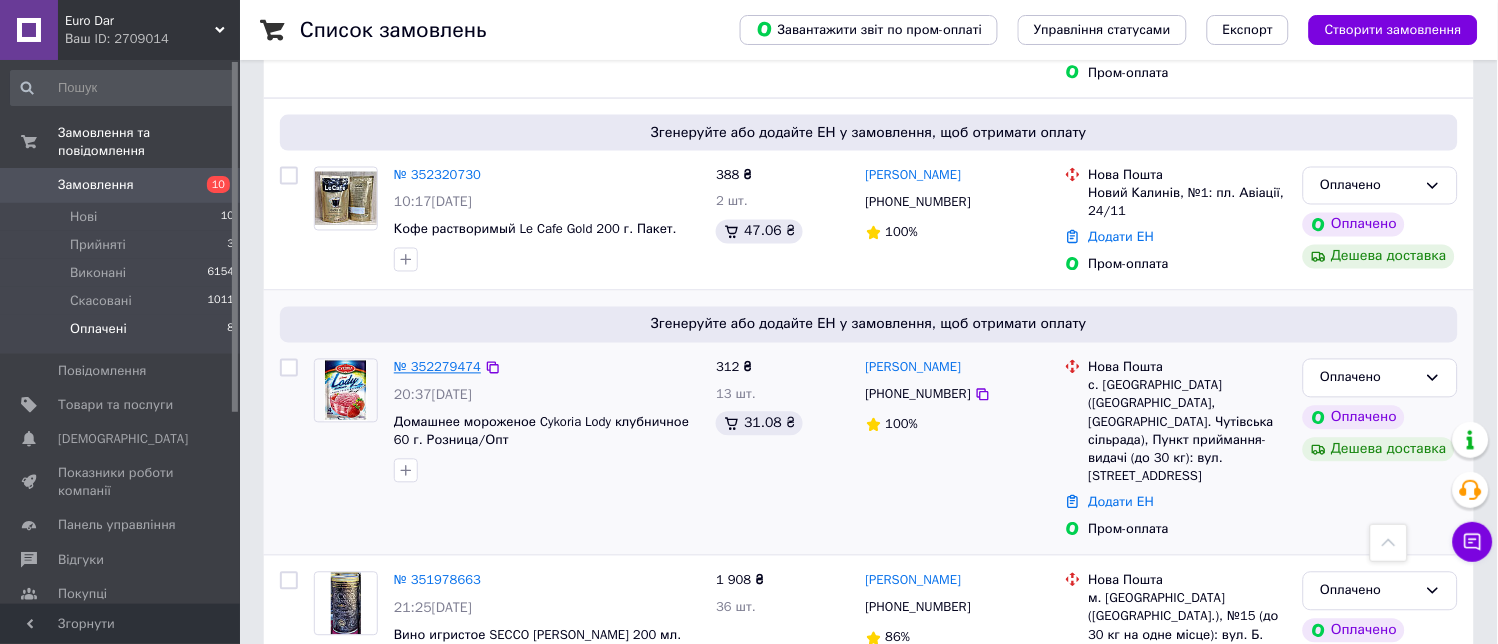 scroll, scrollTop: 2348, scrollLeft: 0, axis: vertical 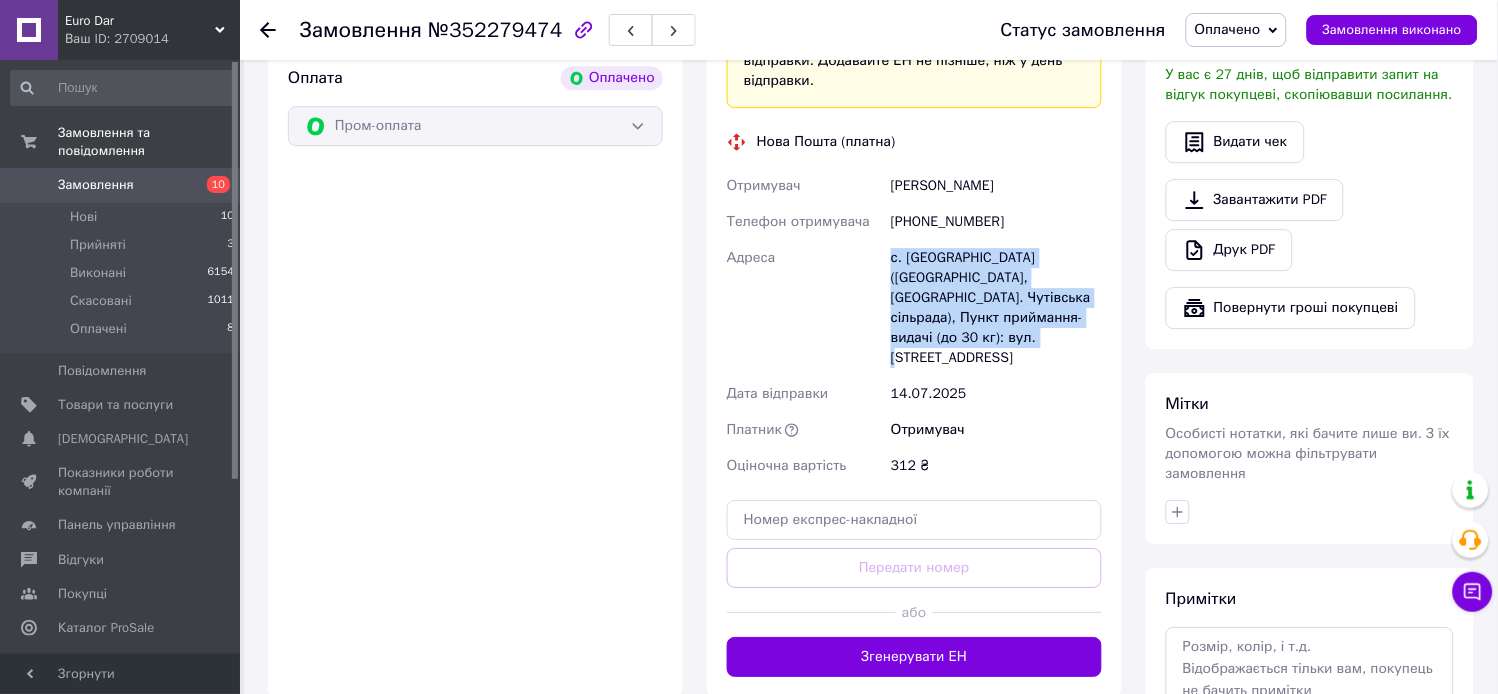 drag, startPoint x: 891, startPoint y: 264, endPoint x: 1105, endPoint y: 322, distance: 221.72055 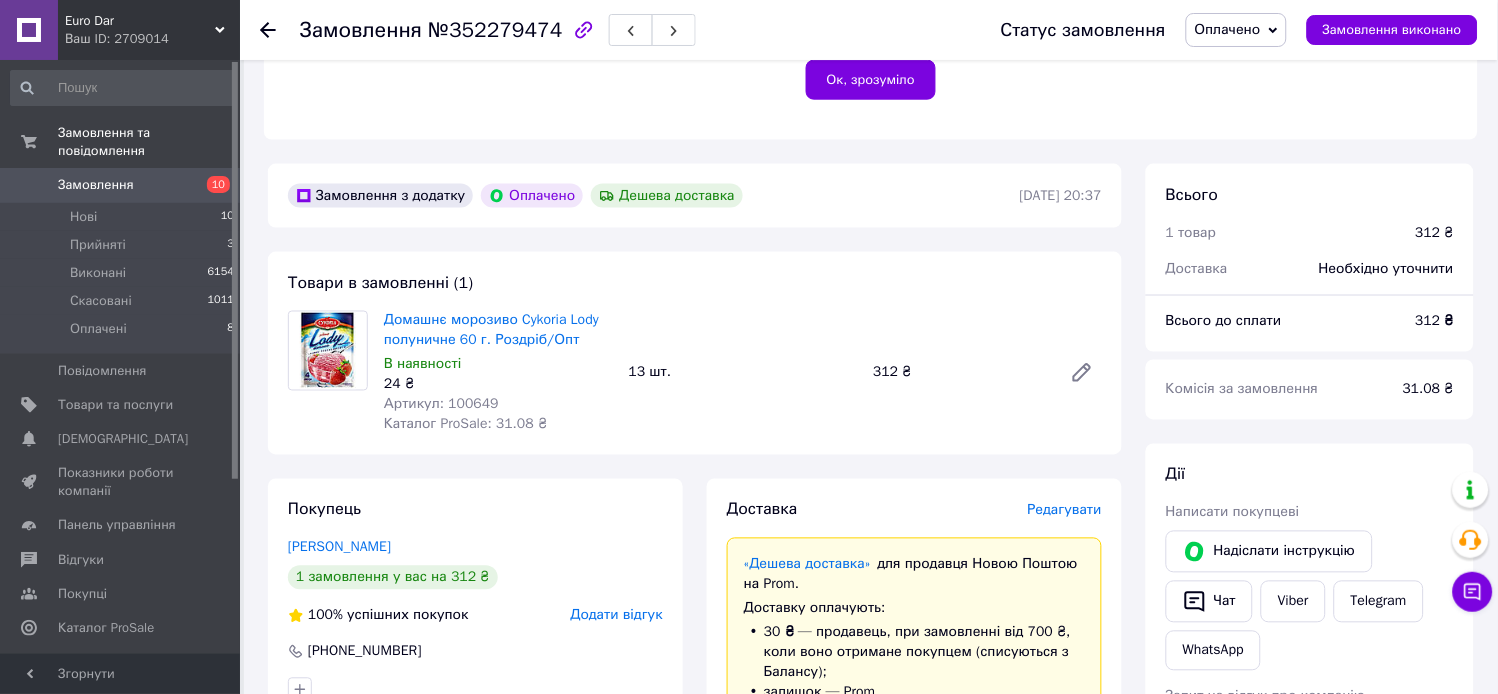 scroll, scrollTop: 1000, scrollLeft: 0, axis: vertical 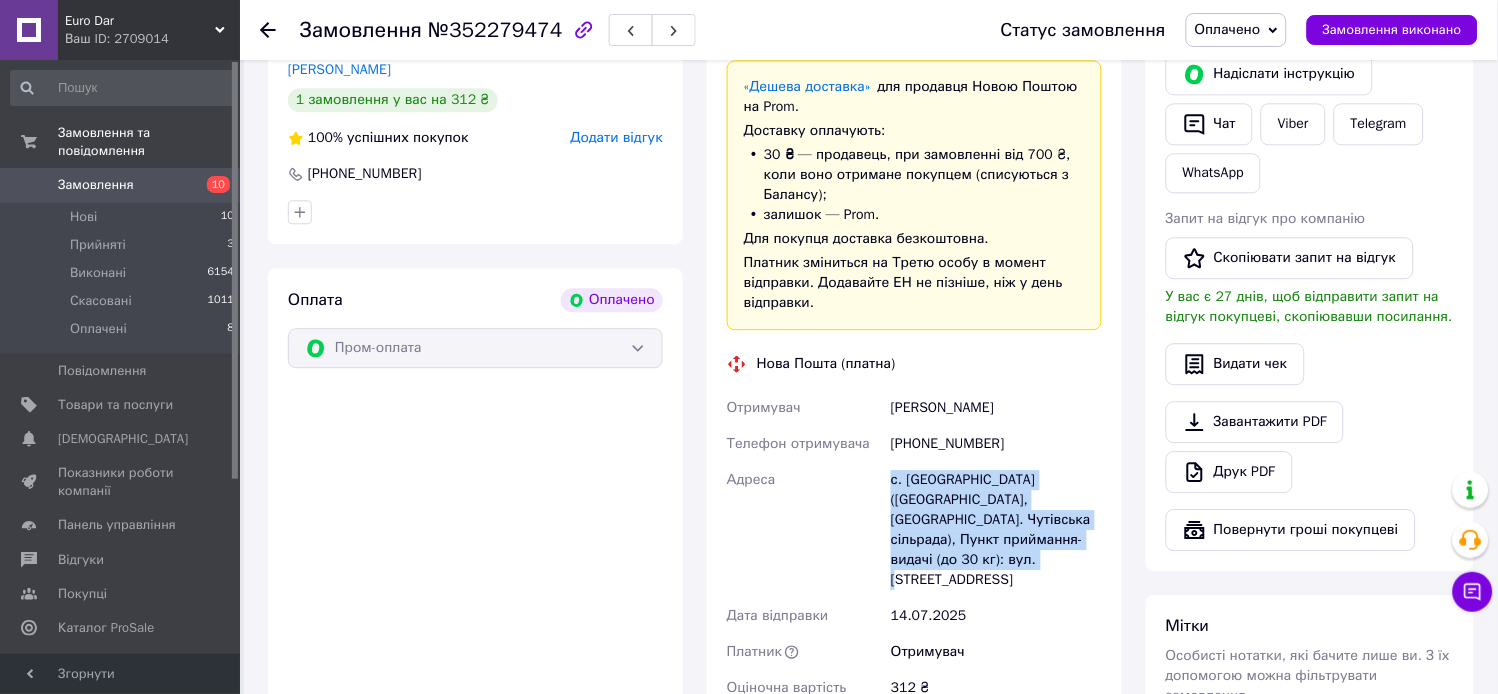 drag, startPoint x: 894, startPoint y: 411, endPoint x: 1067, endPoint y: 411, distance: 173 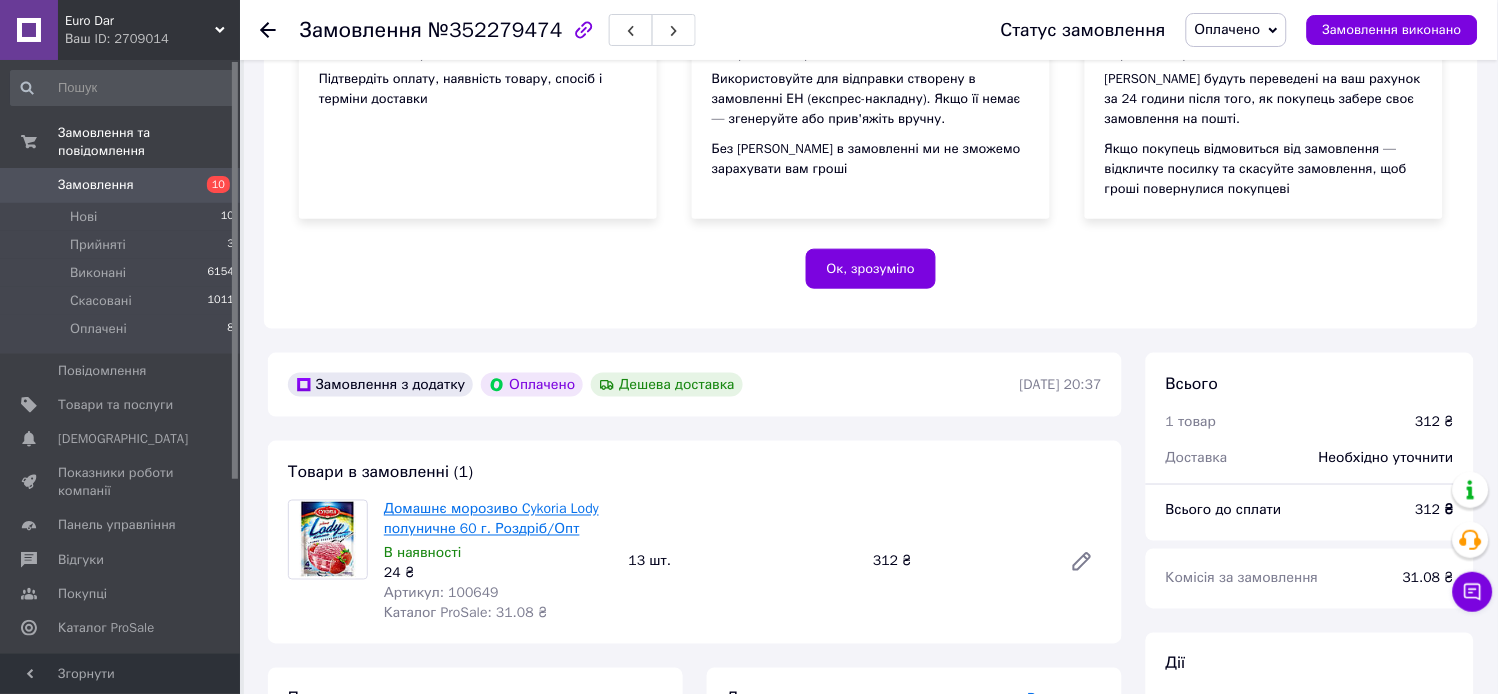 click on "Домашнє морозиво Cykoria Lody полуничне 60 г. Роздріб/Опт" at bounding box center (491, 519) 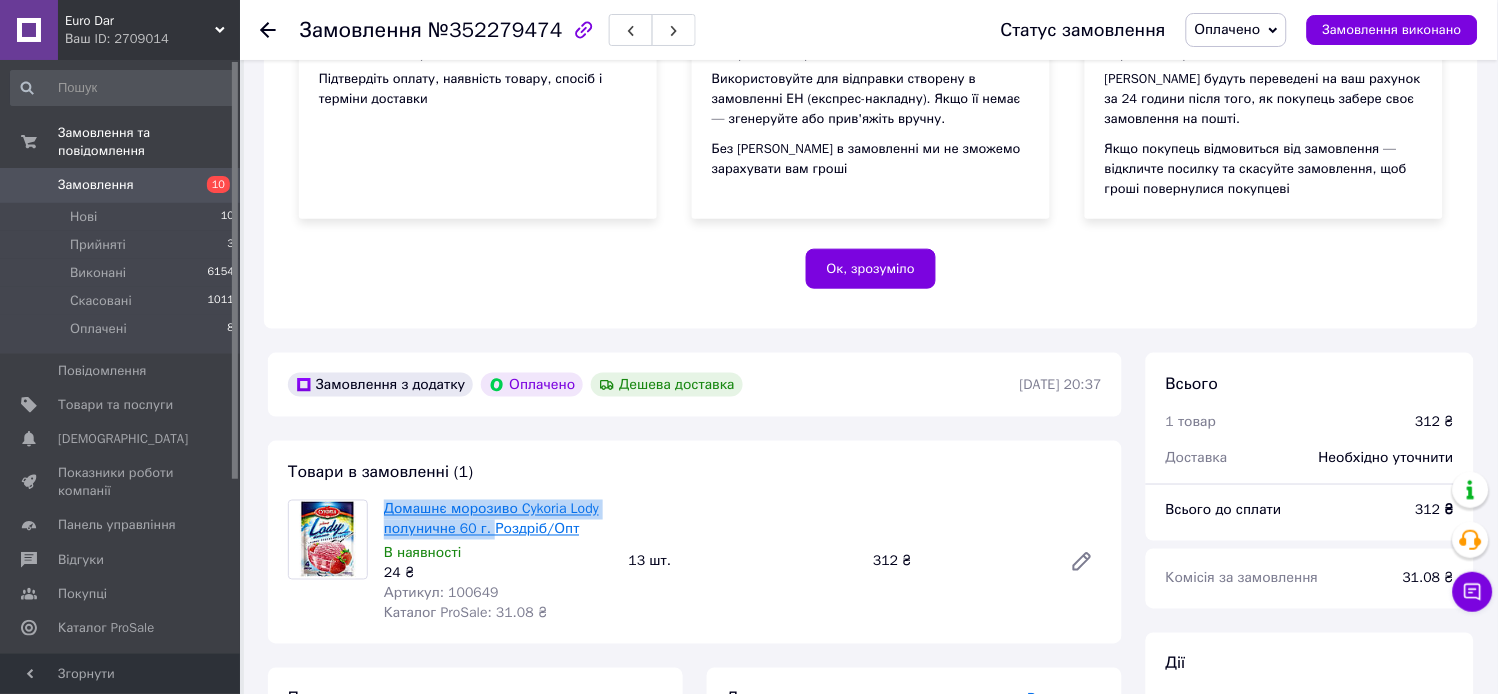 drag, startPoint x: 380, startPoint y: 510, endPoint x: 488, endPoint y: 530, distance: 109.83624 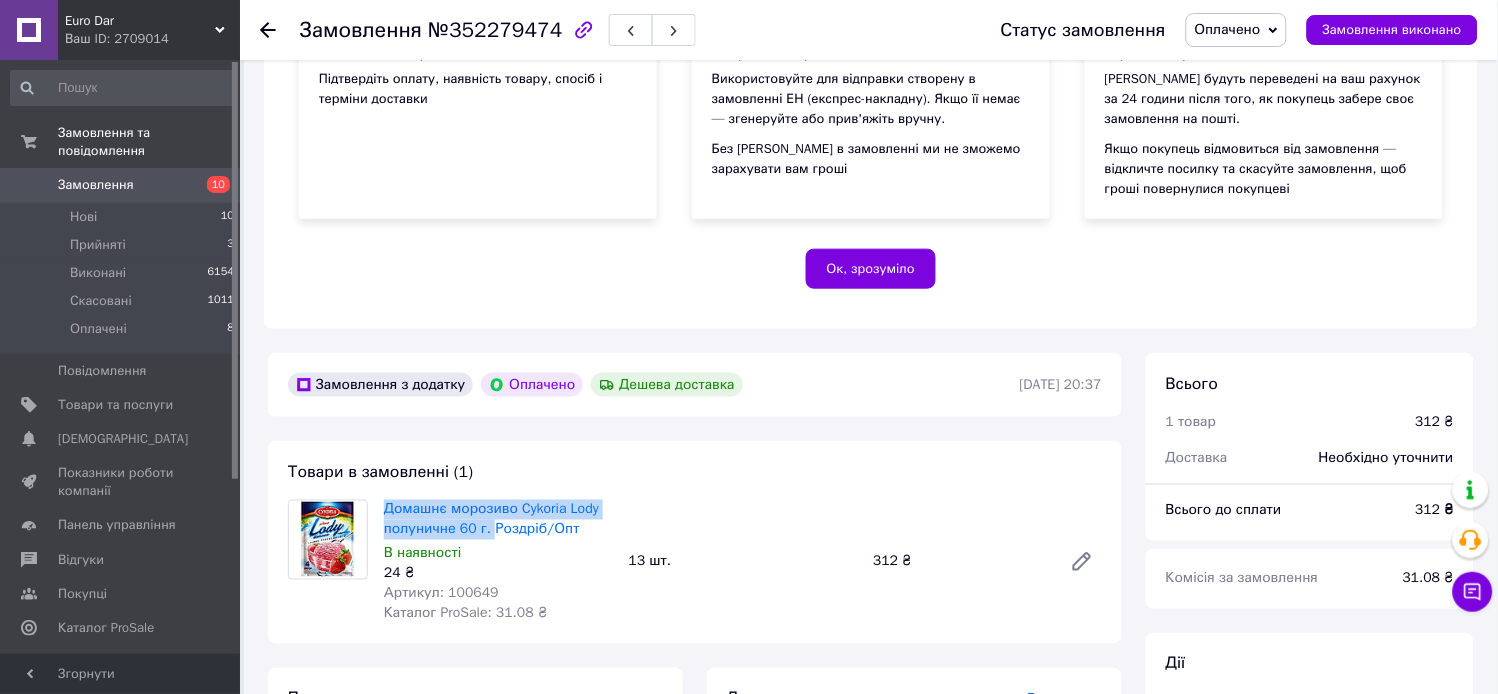 click 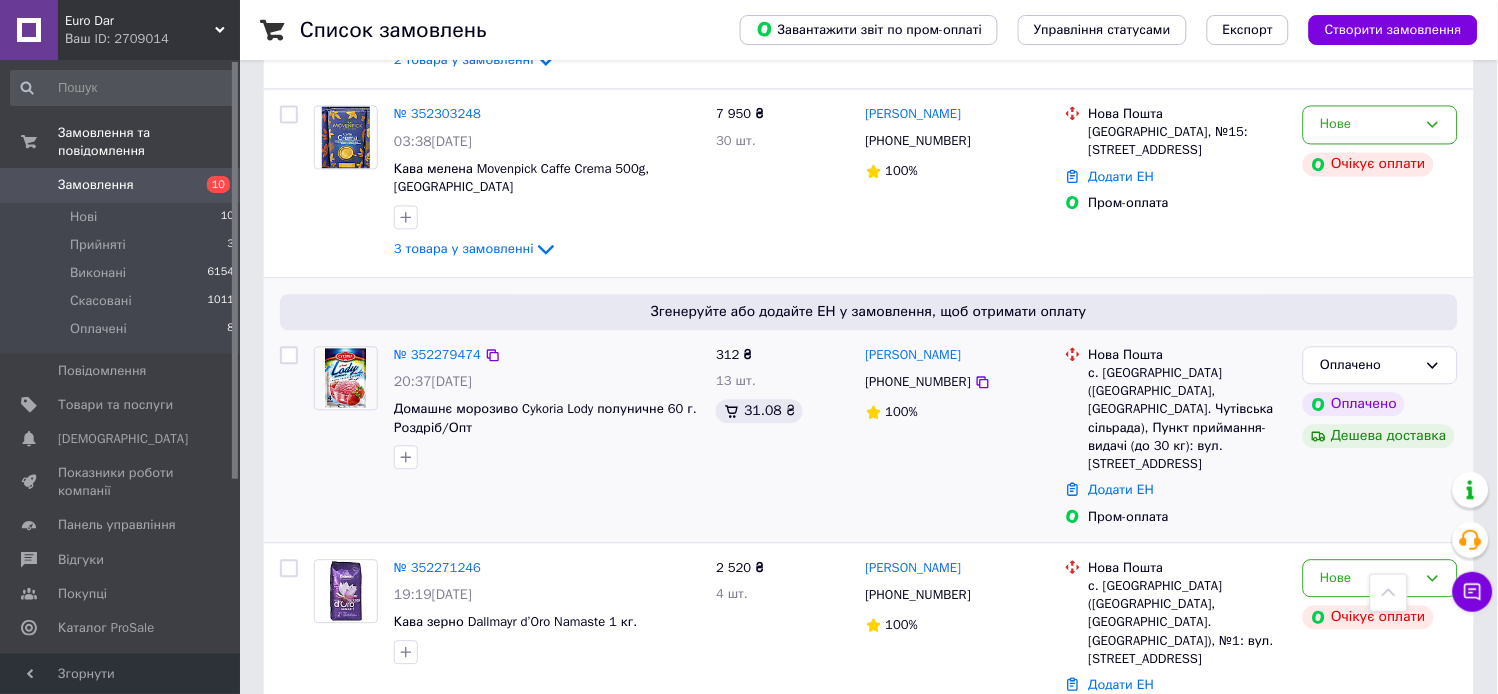 scroll, scrollTop: 2444, scrollLeft: 0, axis: vertical 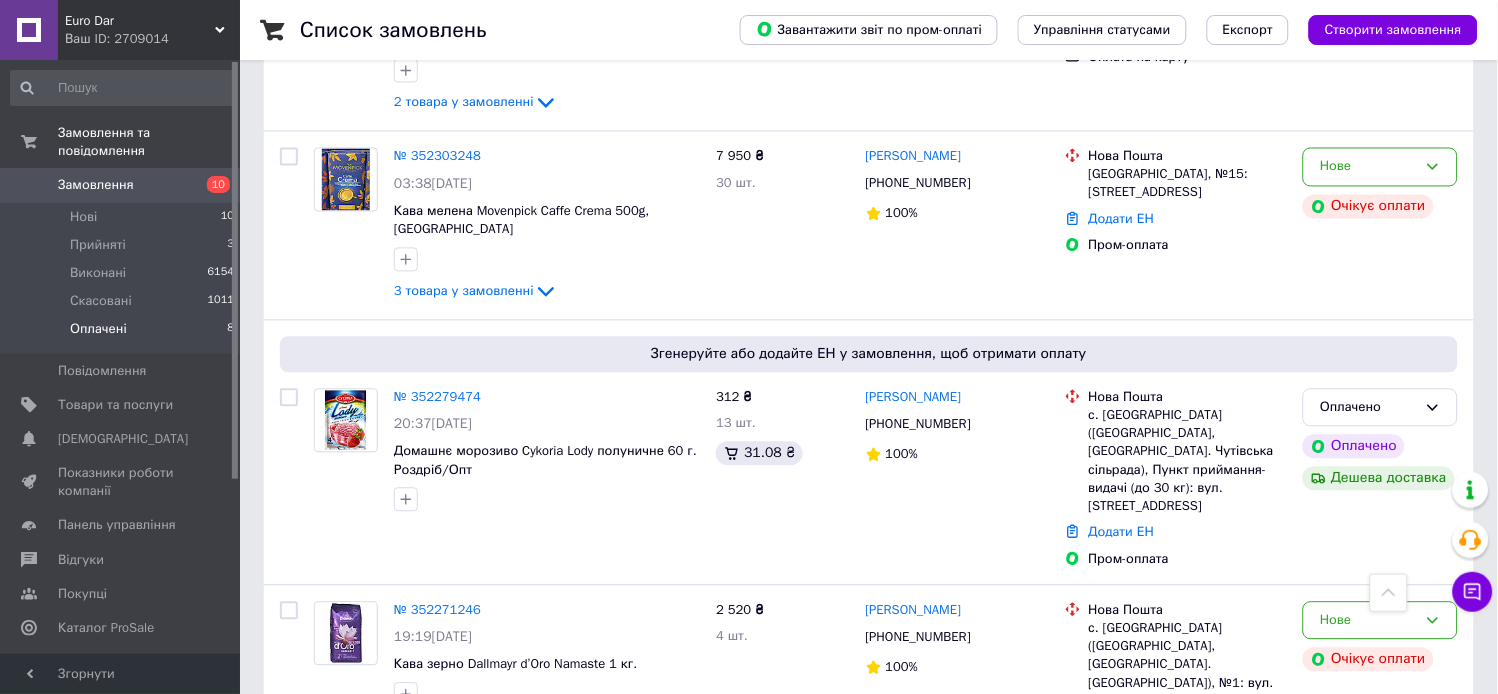 click on "Оплачені 8" at bounding box center (123, 334) 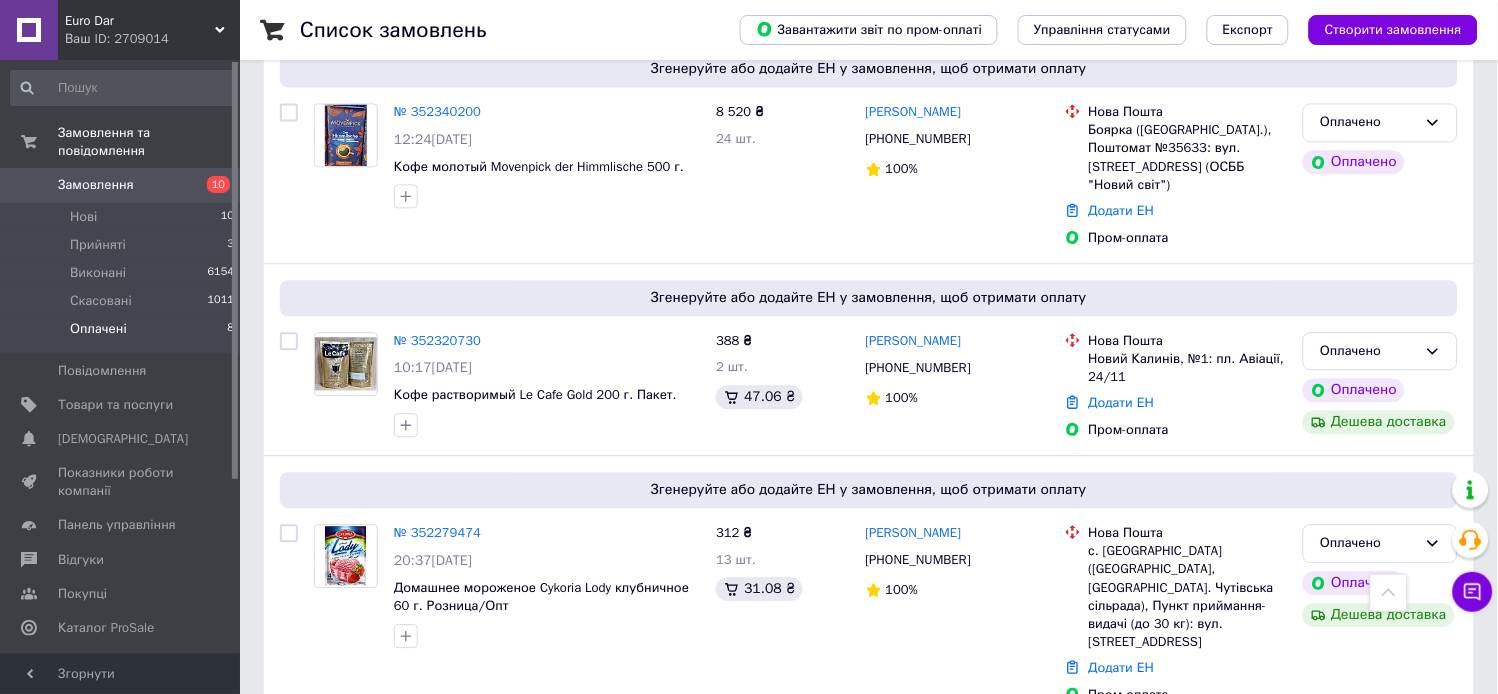 scroll, scrollTop: 796, scrollLeft: 0, axis: vertical 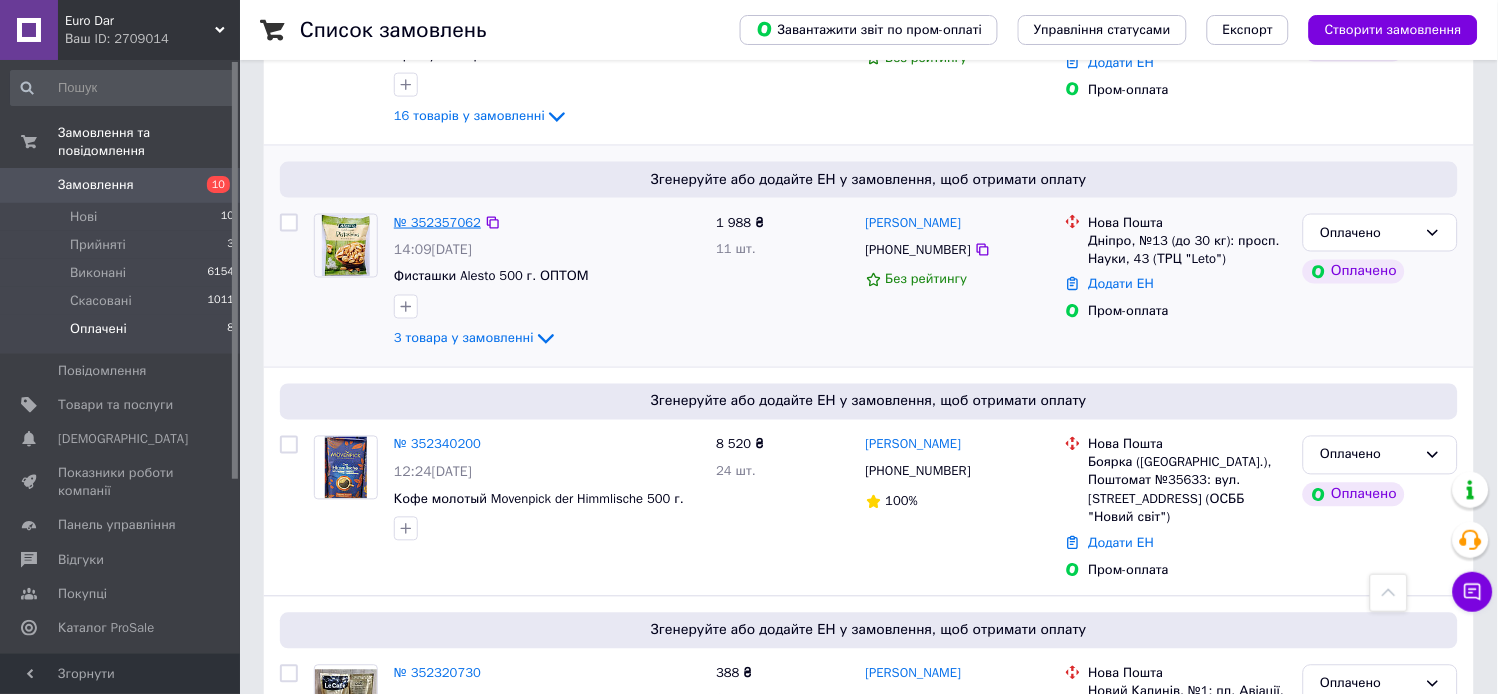 drag, startPoint x: 427, startPoint y: 193, endPoint x: 431, endPoint y: 204, distance: 11.7046995 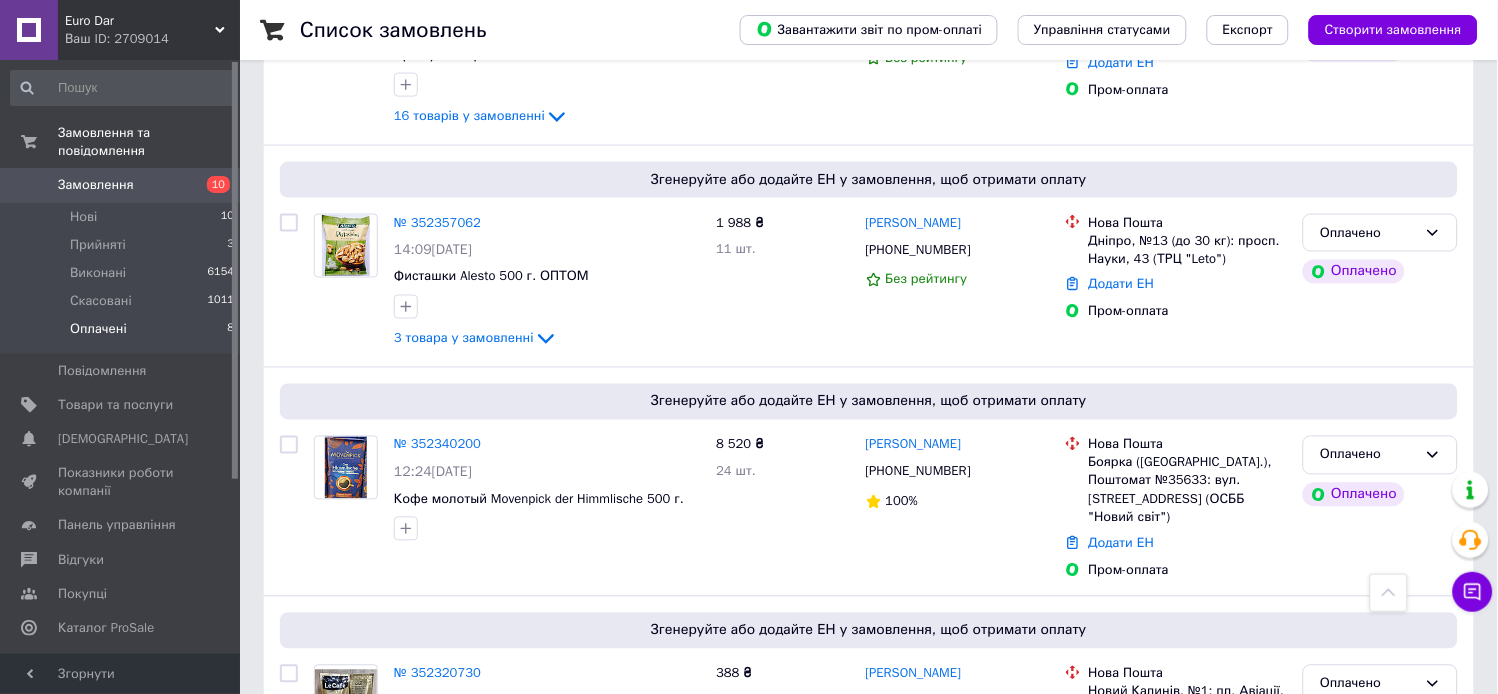 scroll, scrollTop: 1018, scrollLeft: 0, axis: vertical 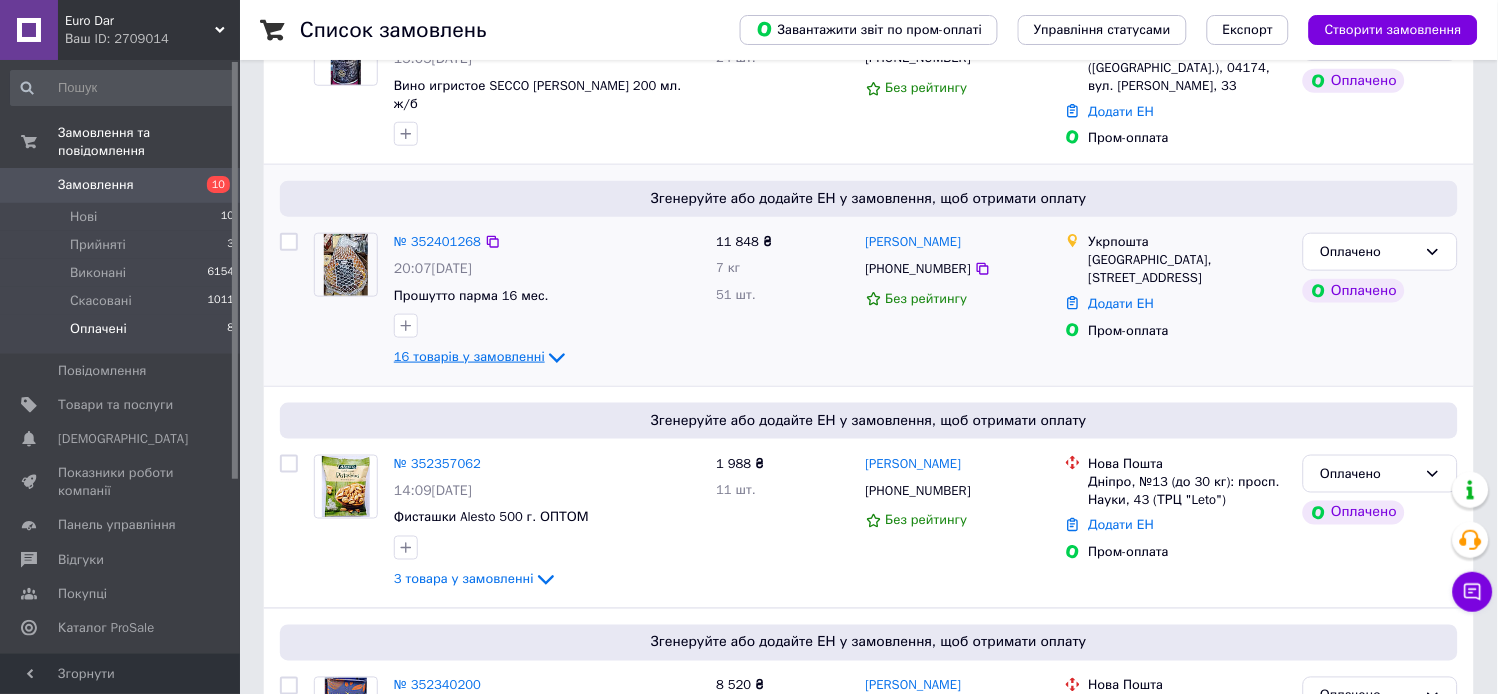 click on "16 товарів у замовленні" at bounding box center [469, 357] 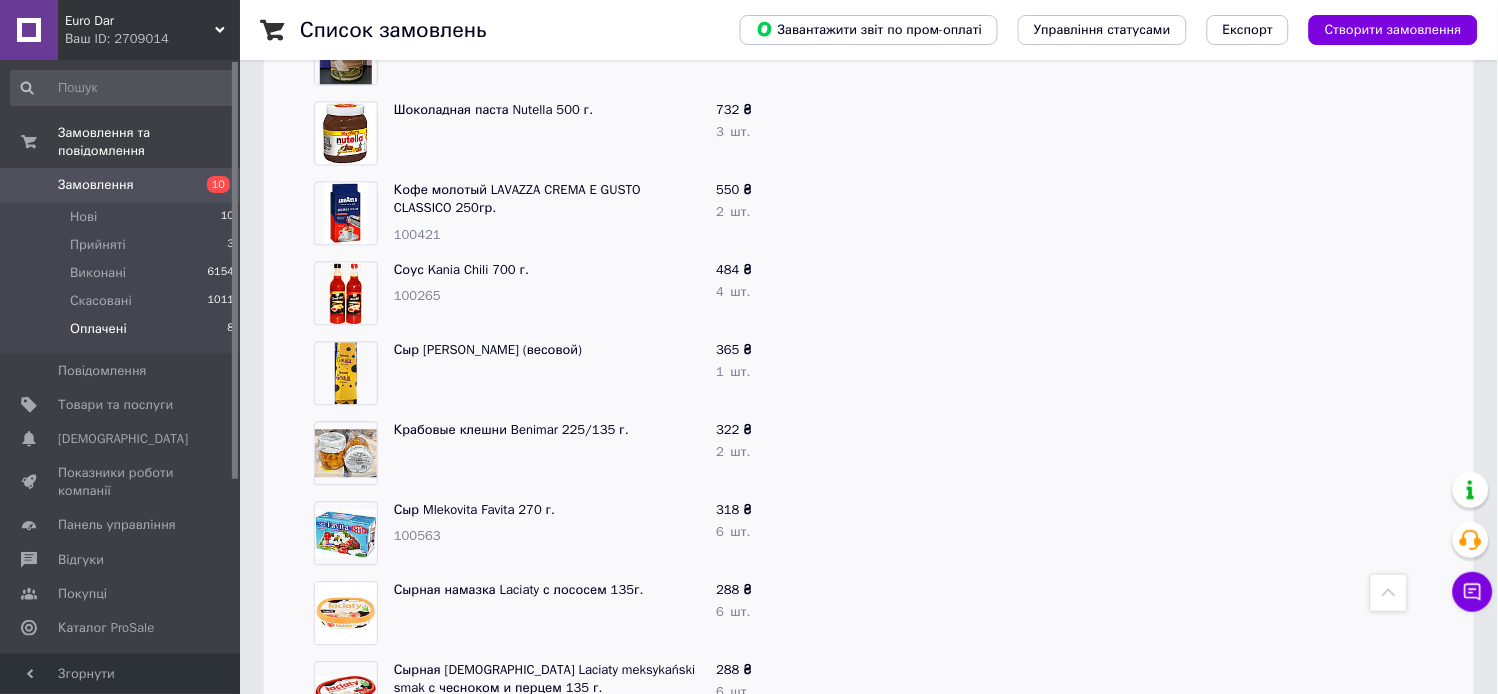 scroll, scrollTop: 333, scrollLeft: 0, axis: vertical 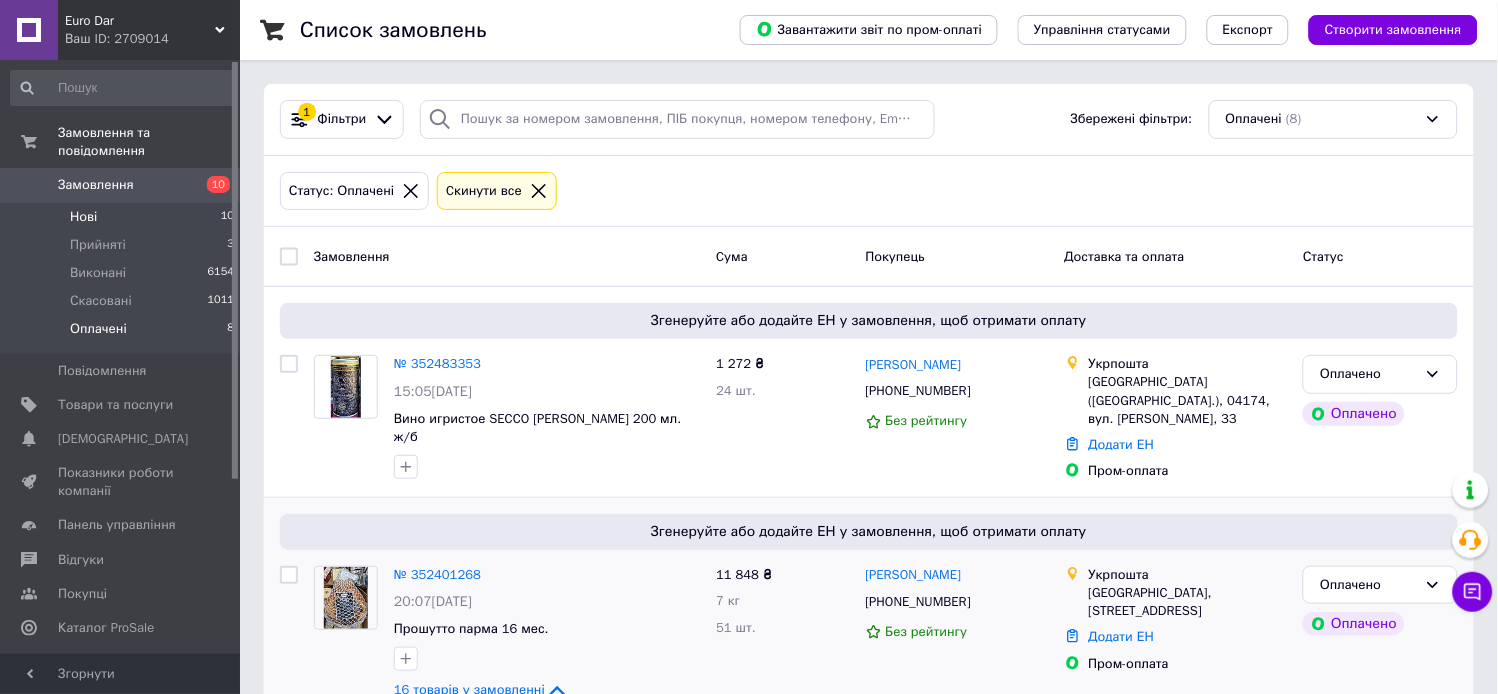 click on "Нові 10" at bounding box center [123, 217] 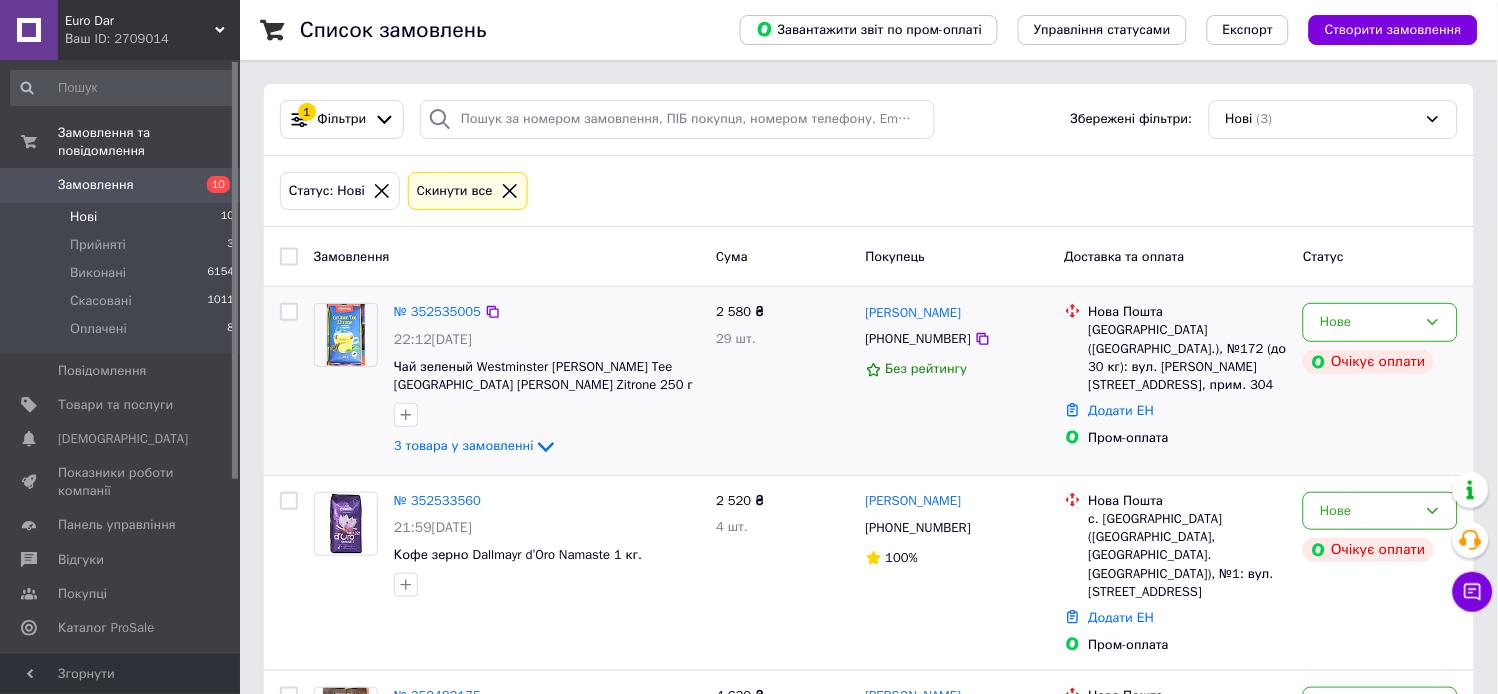 scroll, scrollTop: 152, scrollLeft: 0, axis: vertical 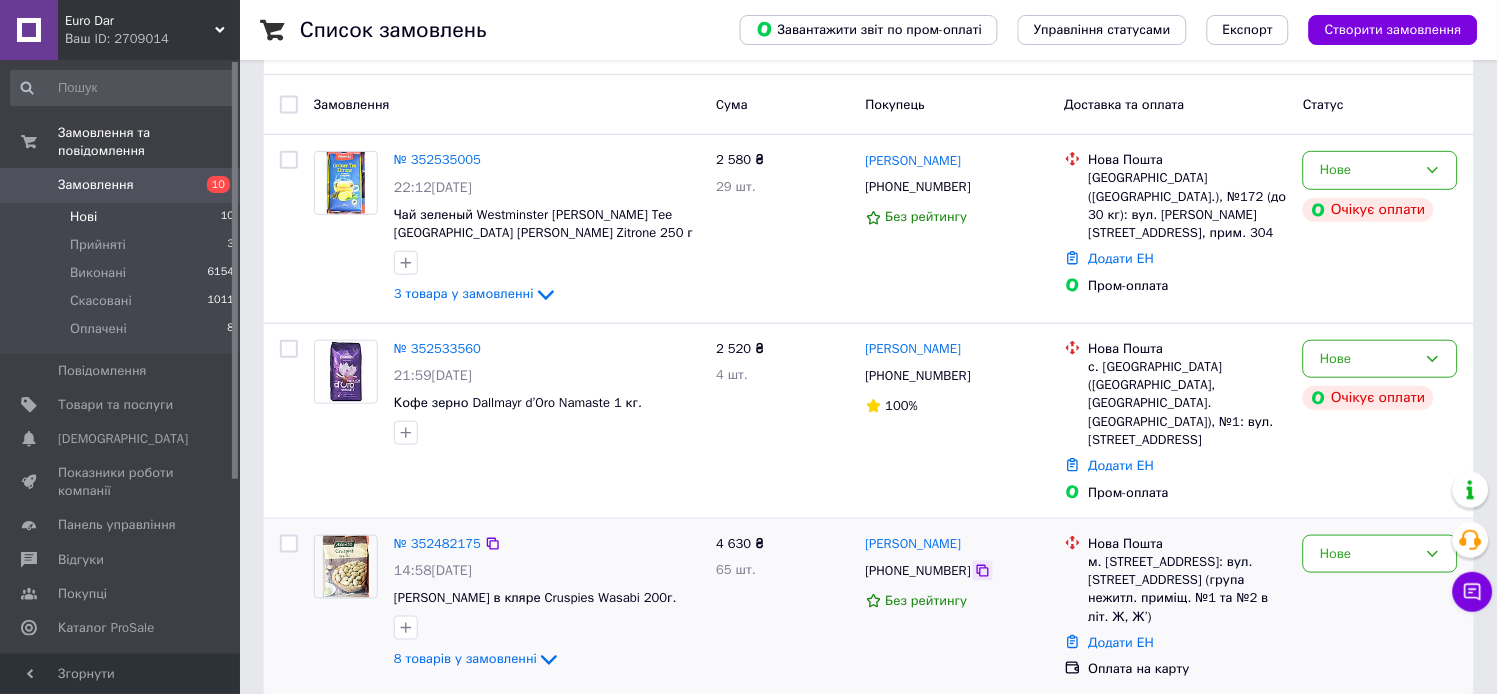 click 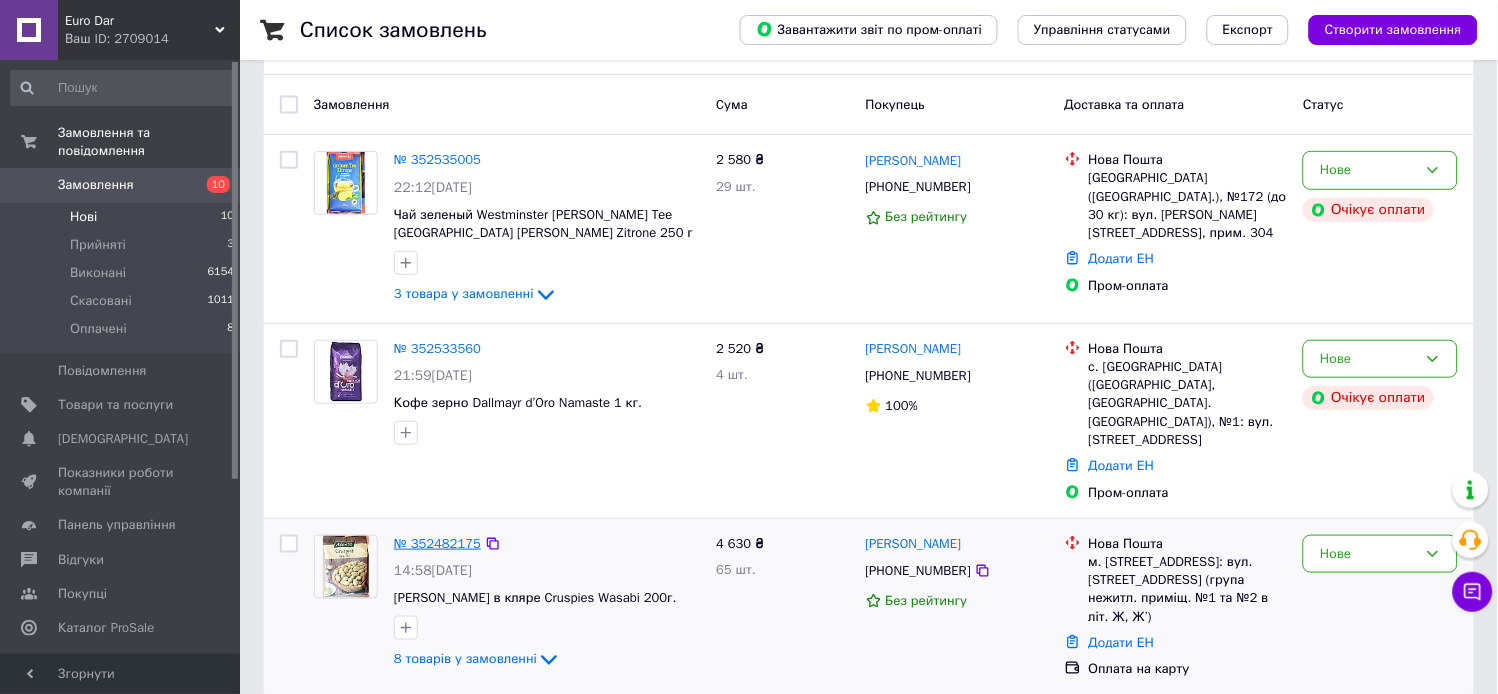click on "№ 352482175" at bounding box center (437, 543) 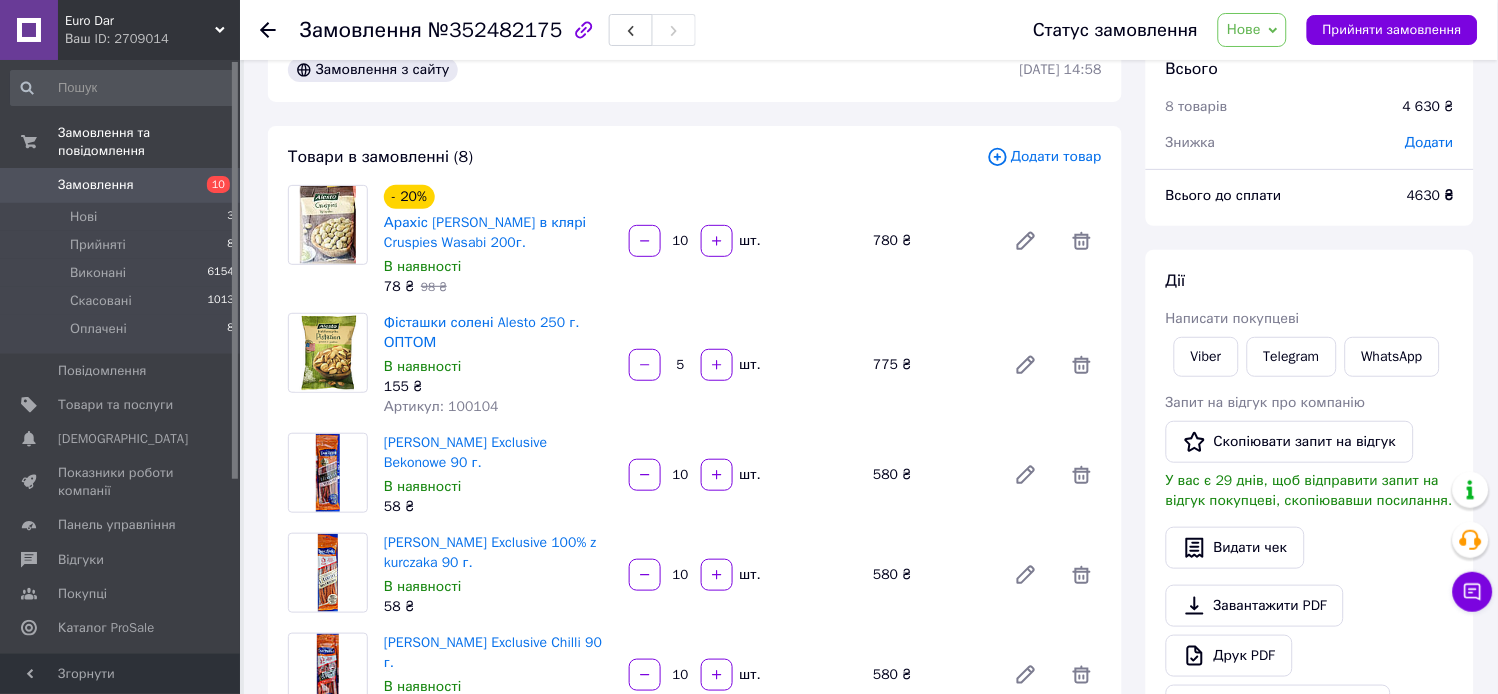 scroll, scrollTop: 0, scrollLeft: 0, axis: both 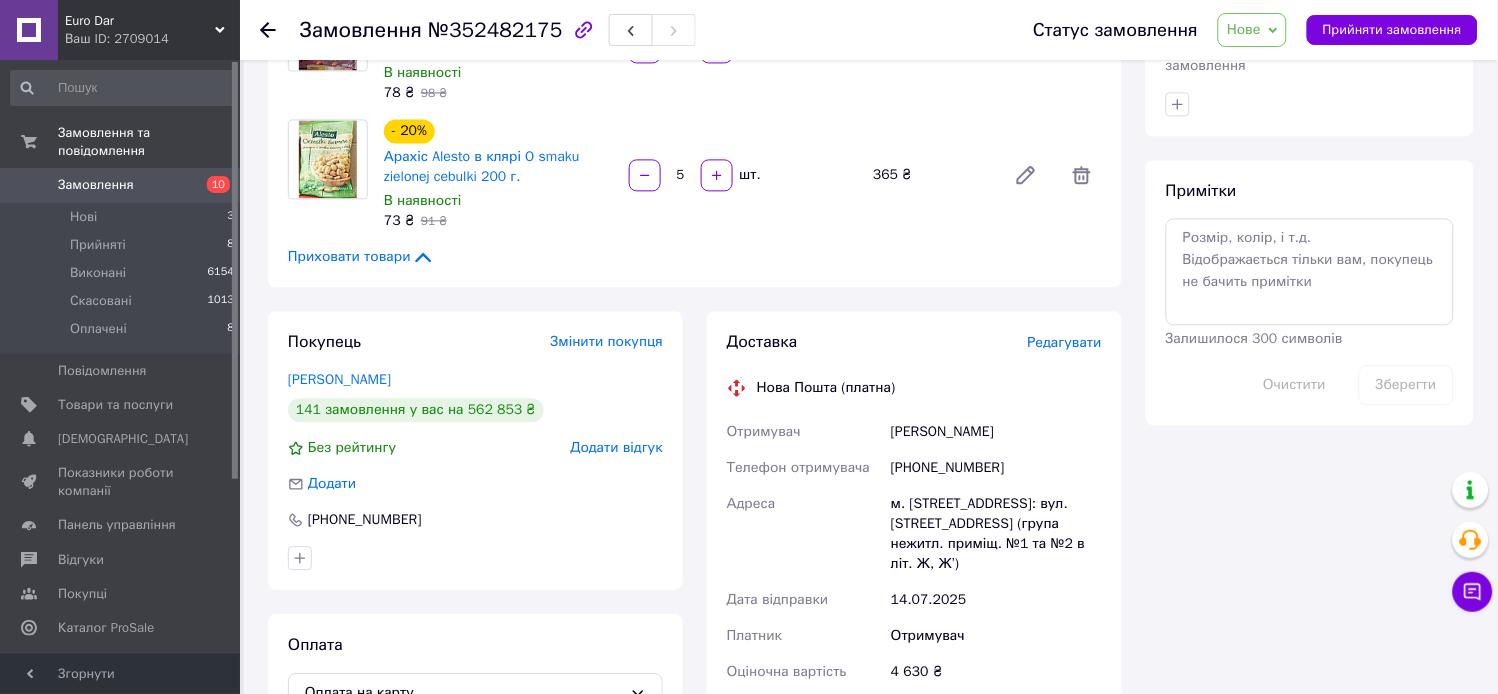 drag, startPoint x: 906, startPoint y: 497, endPoint x: 1098, endPoint y: 555, distance: 200.56918 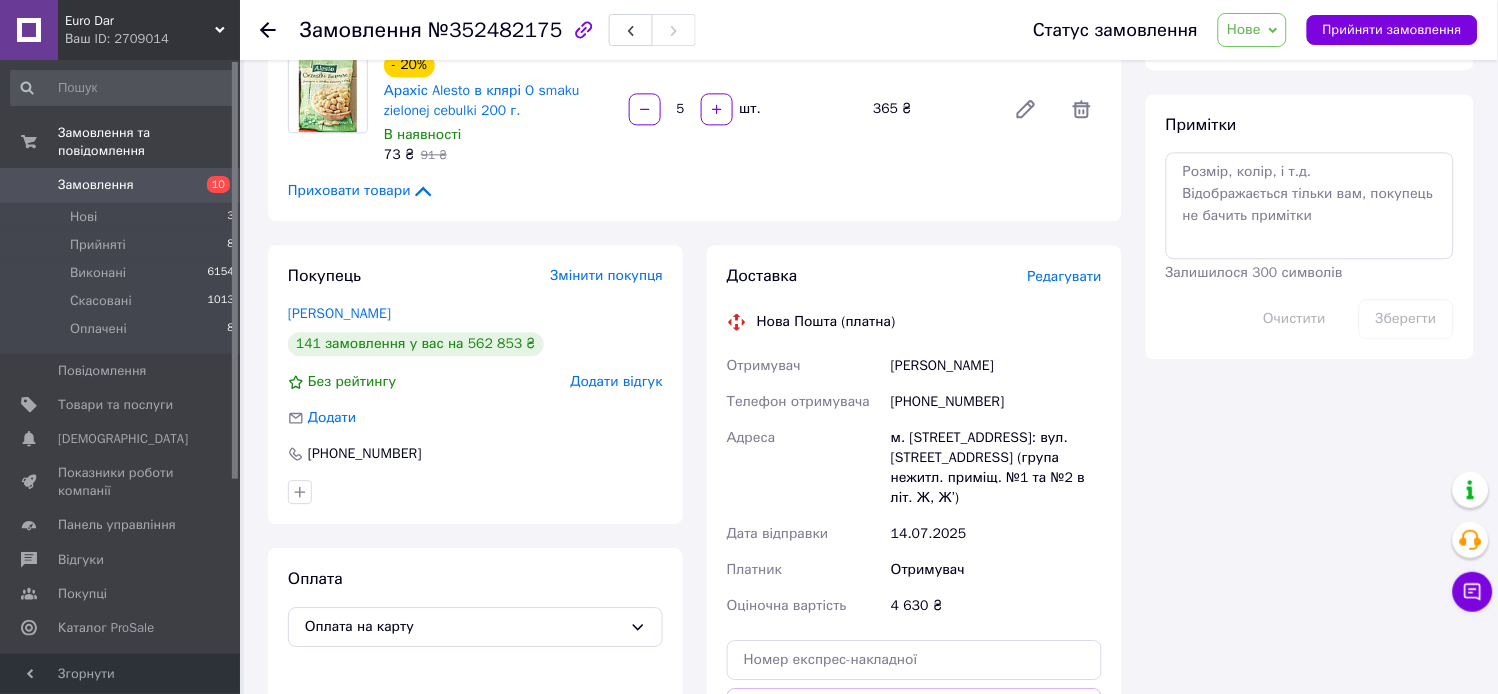 scroll, scrollTop: 1222, scrollLeft: 0, axis: vertical 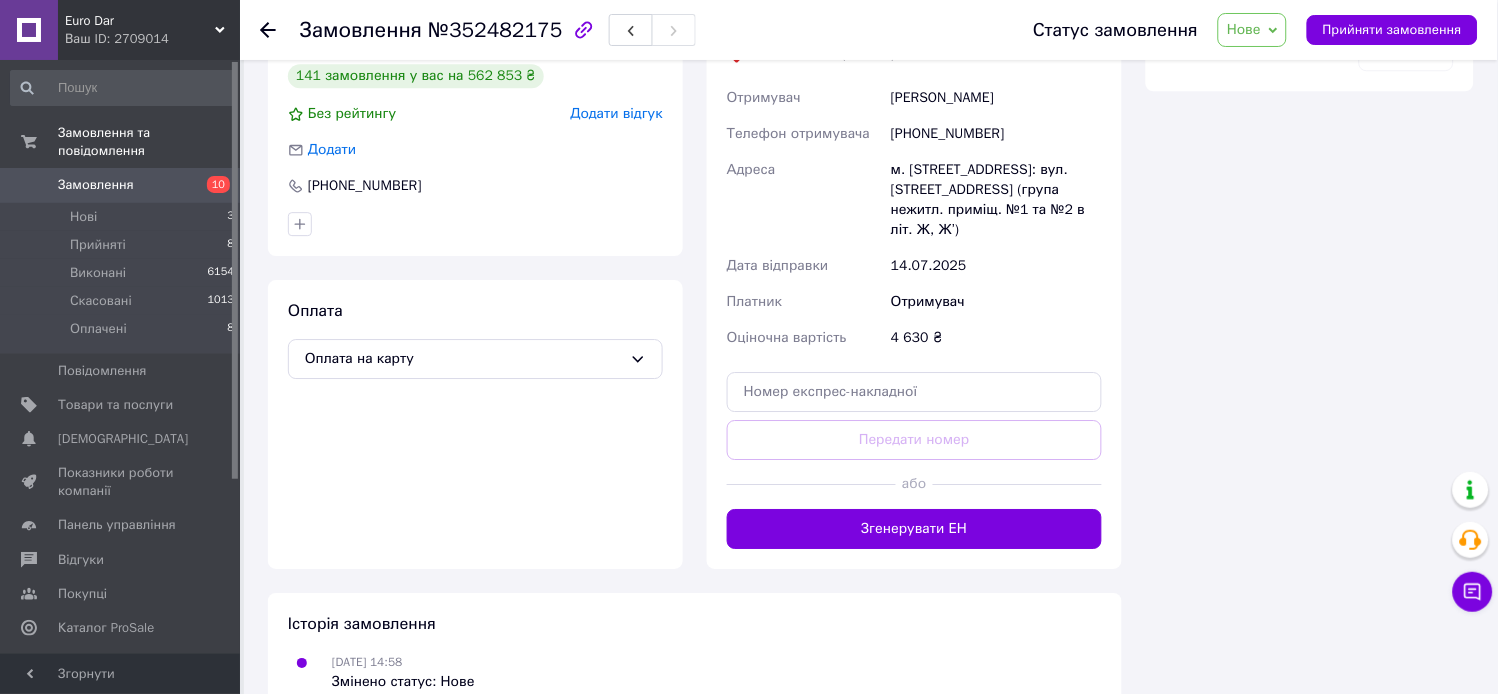 drag, startPoint x: 893, startPoint y: 97, endPoint x: 997, endPoint y: 97, distance: 104 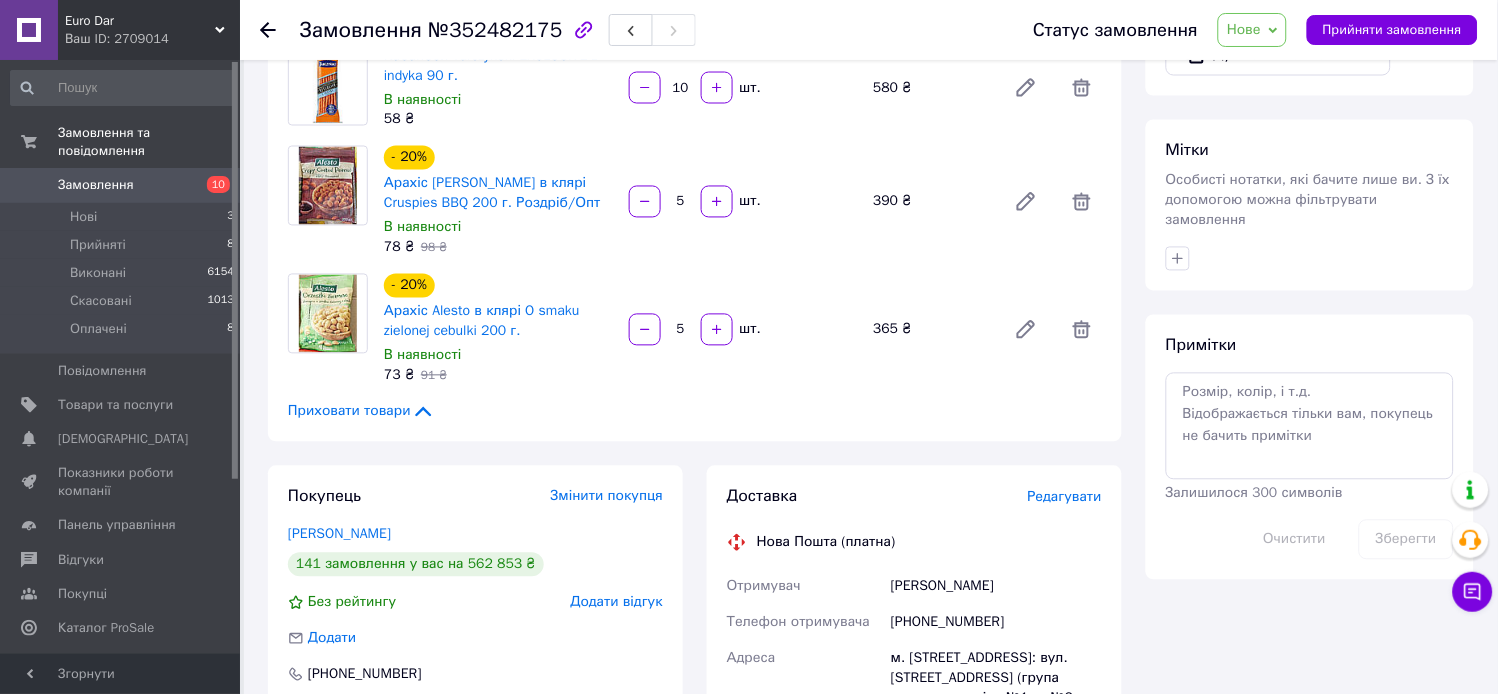 scroll, scrollTop: 555, scrollLeft: 0, axis: vertical 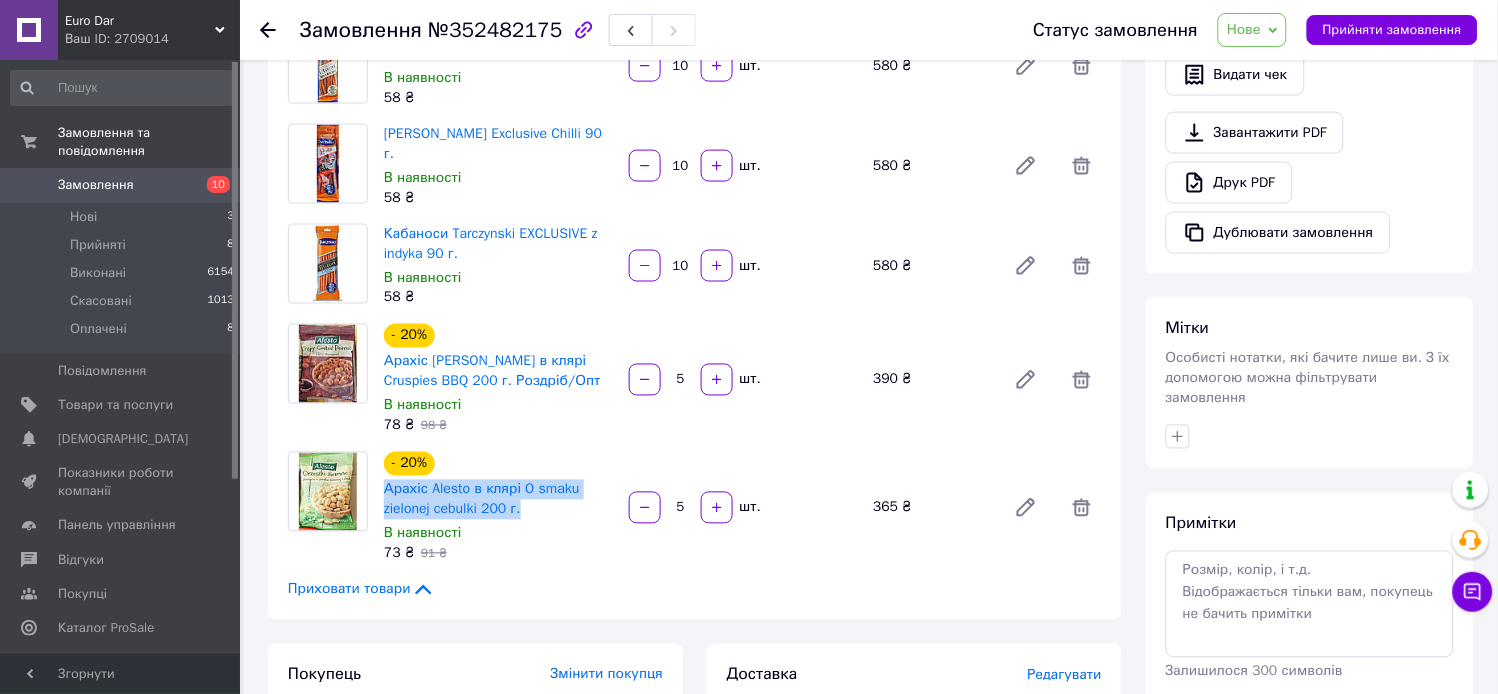 drag, startPoint x: 378, startPoint y: 482, endPoint x: 544, endPoint y: 511, distance: 168.5141 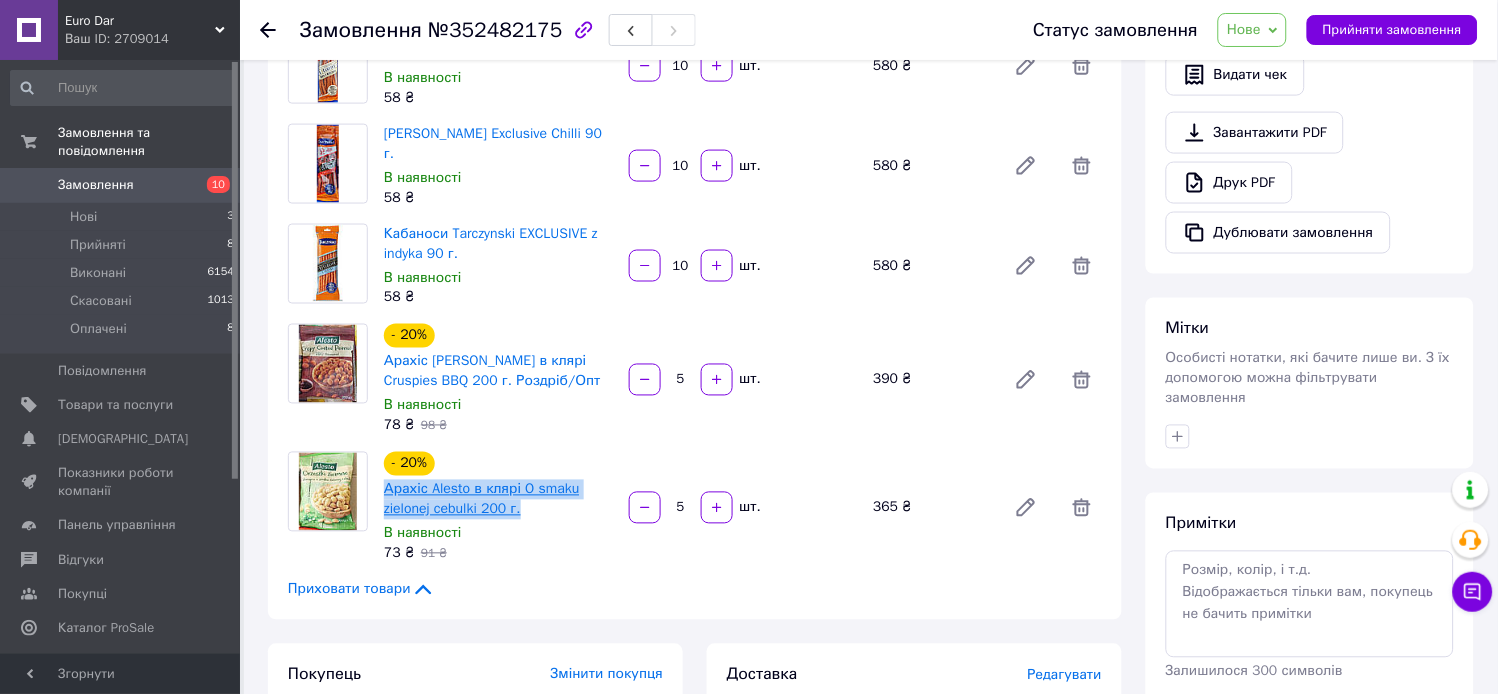 copy on "Арахіс Alesto в клярі O smaku zielonej cebulki   200 г." 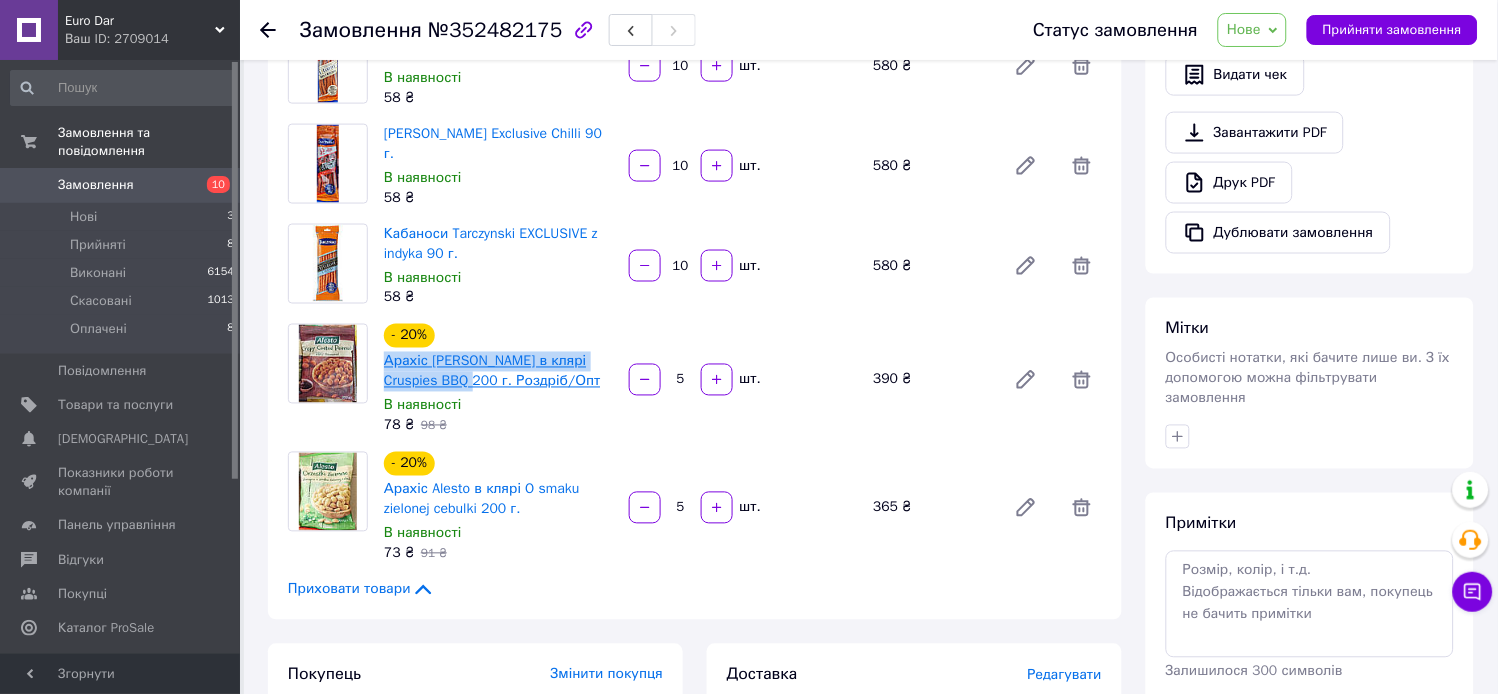 drag, startPoint x: 380, startPoint y: 355, endPoint x: 421, endPoint y: 380, distance: 48.02083 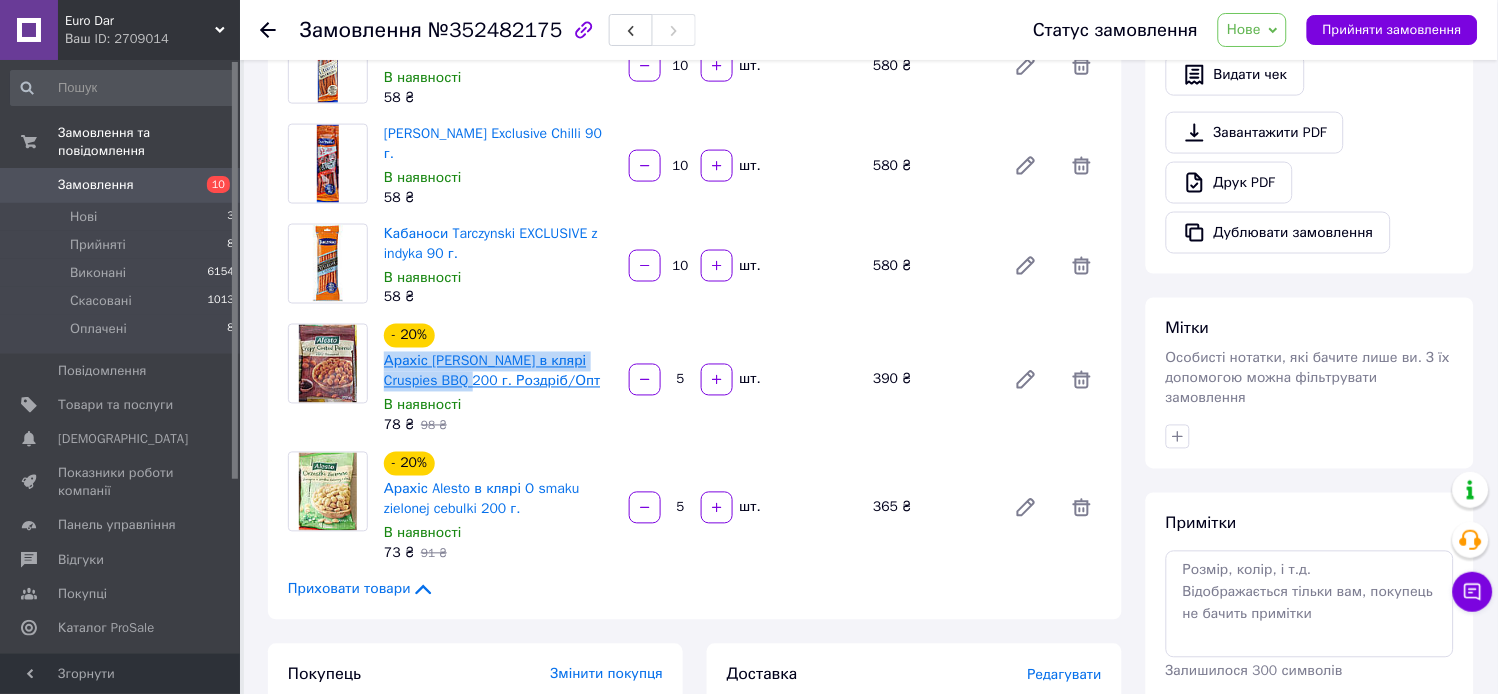 copy on "Арахіс Alesto в клярі Cruspies BBQ 200 г." 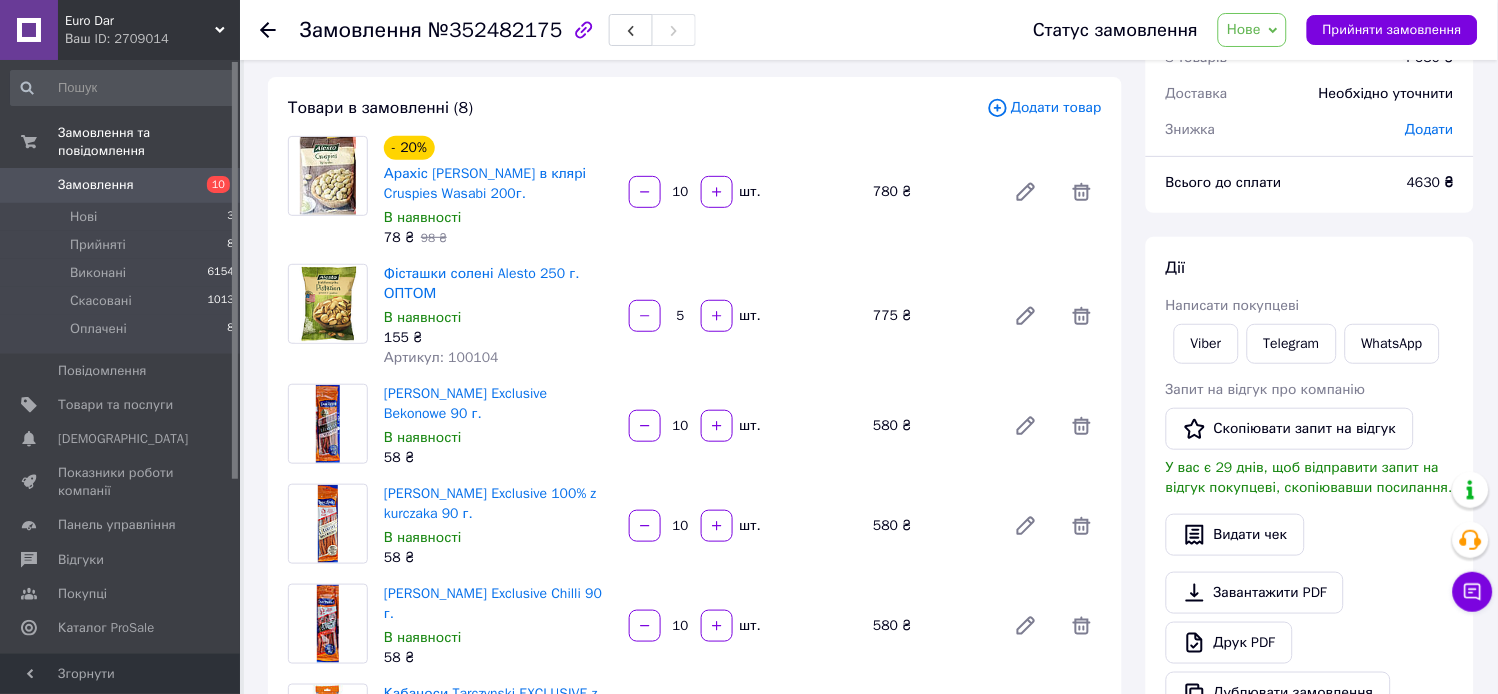 scroll, scrollTop: 0, scrollLeft: 0, axis: both 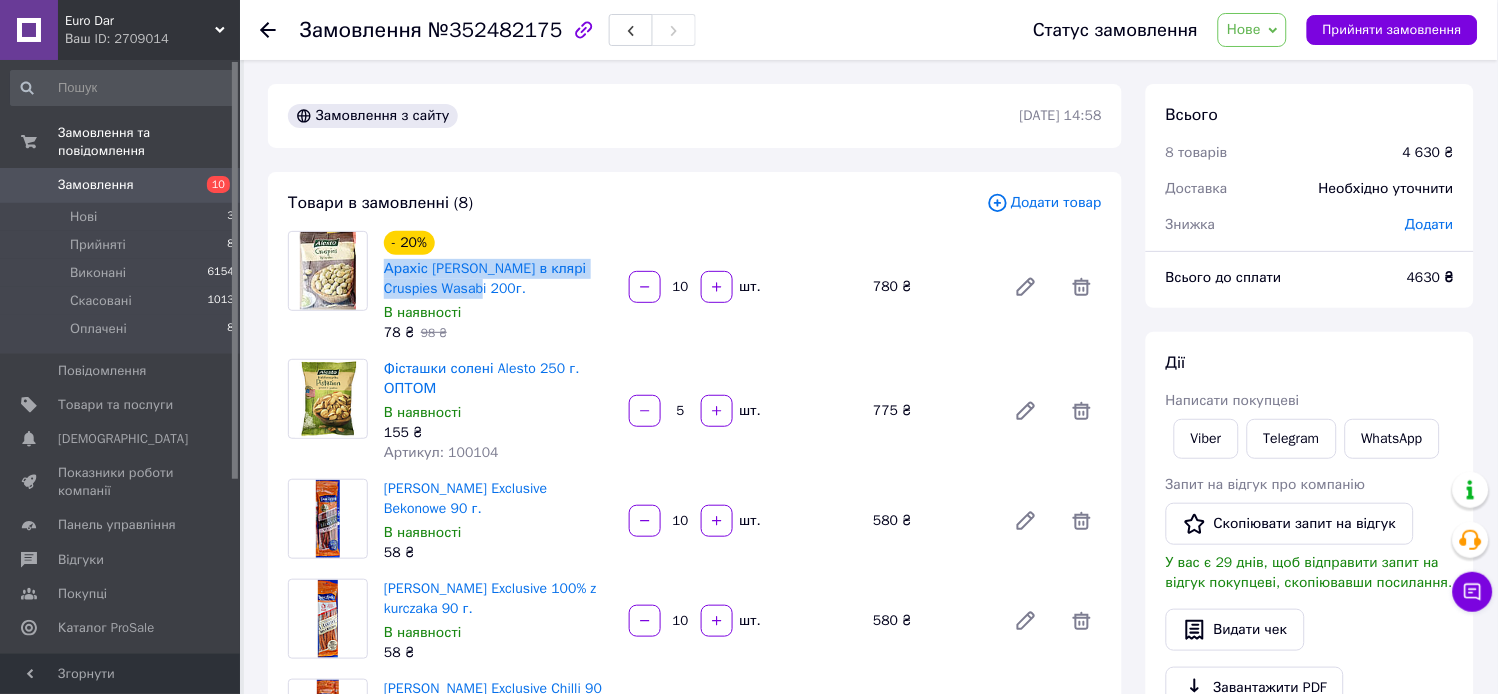 drag, startPoint x: 482, startPoint y: 290, endPoint x: 378, endPoint y: 270, distance: 105.90562 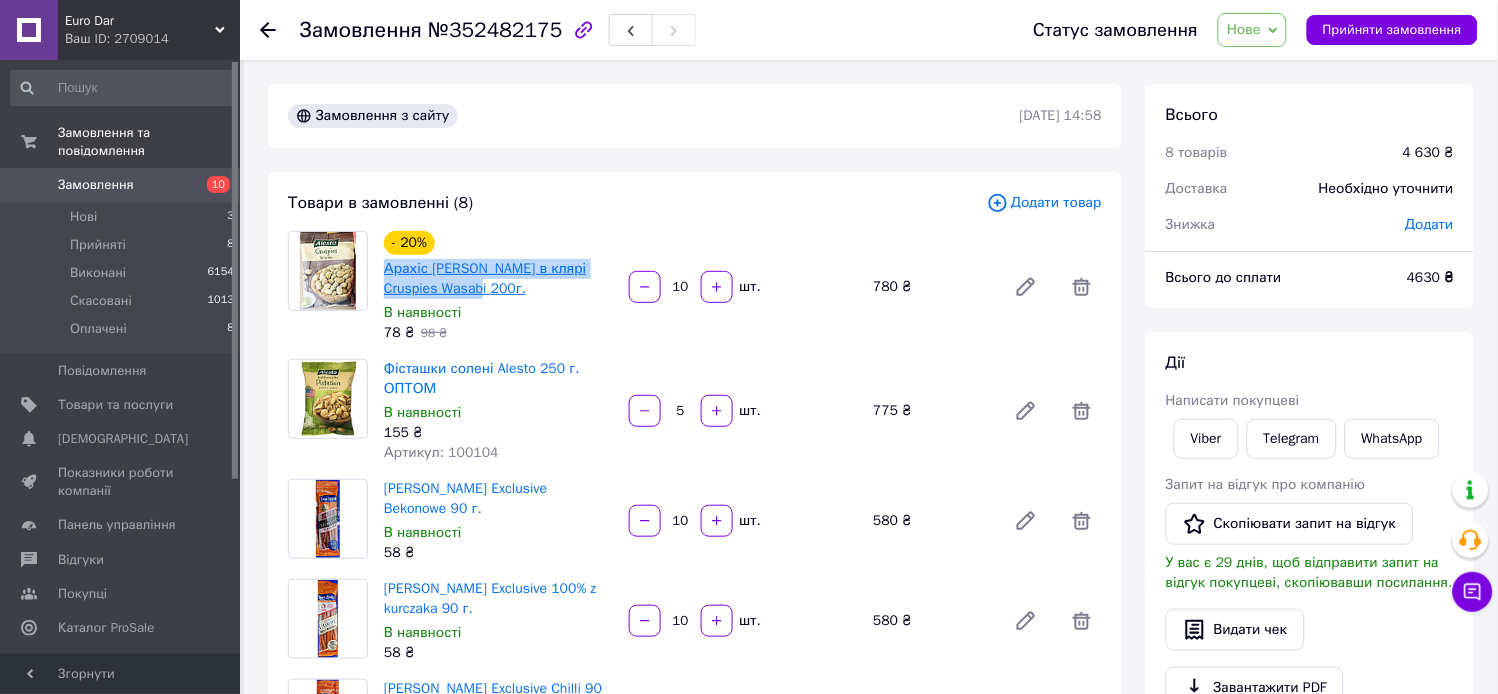 copy on "Арахіс [PERSON_NAME] в клярі Cruspies Wasabi 200г." 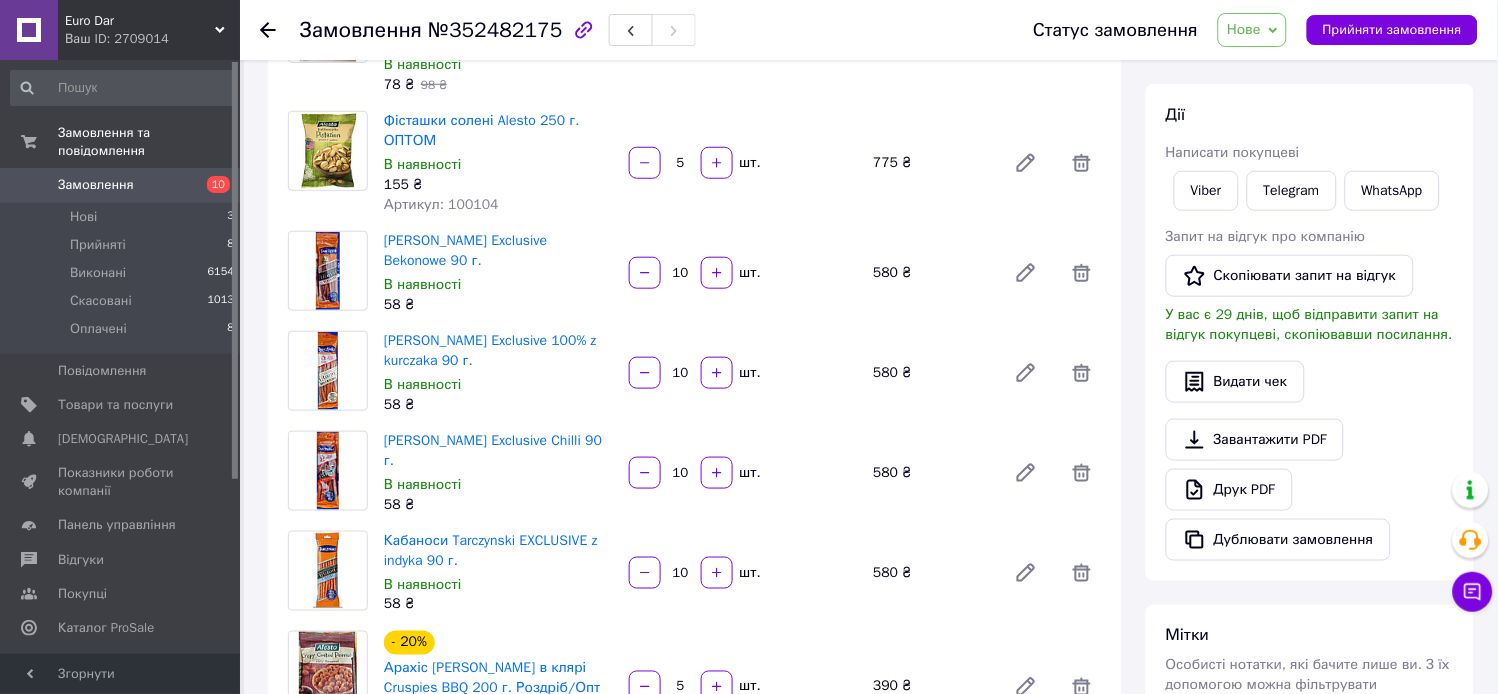 scroll, scrollTop: 333, scrollLeft: 0, axis: vertical 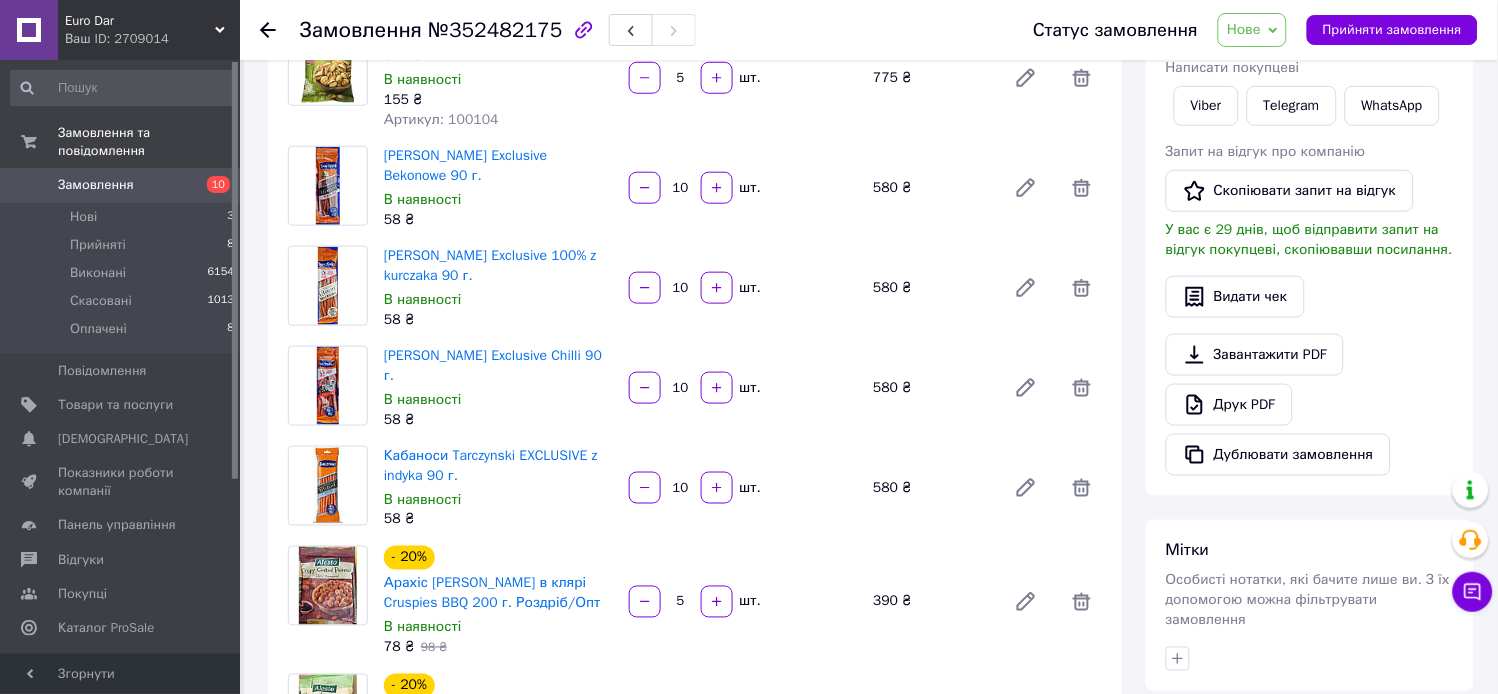 drag, startPoint x: 377, startPoint y: 357, endPoint x: 436, endPoint y: 375, distance: 61.68468 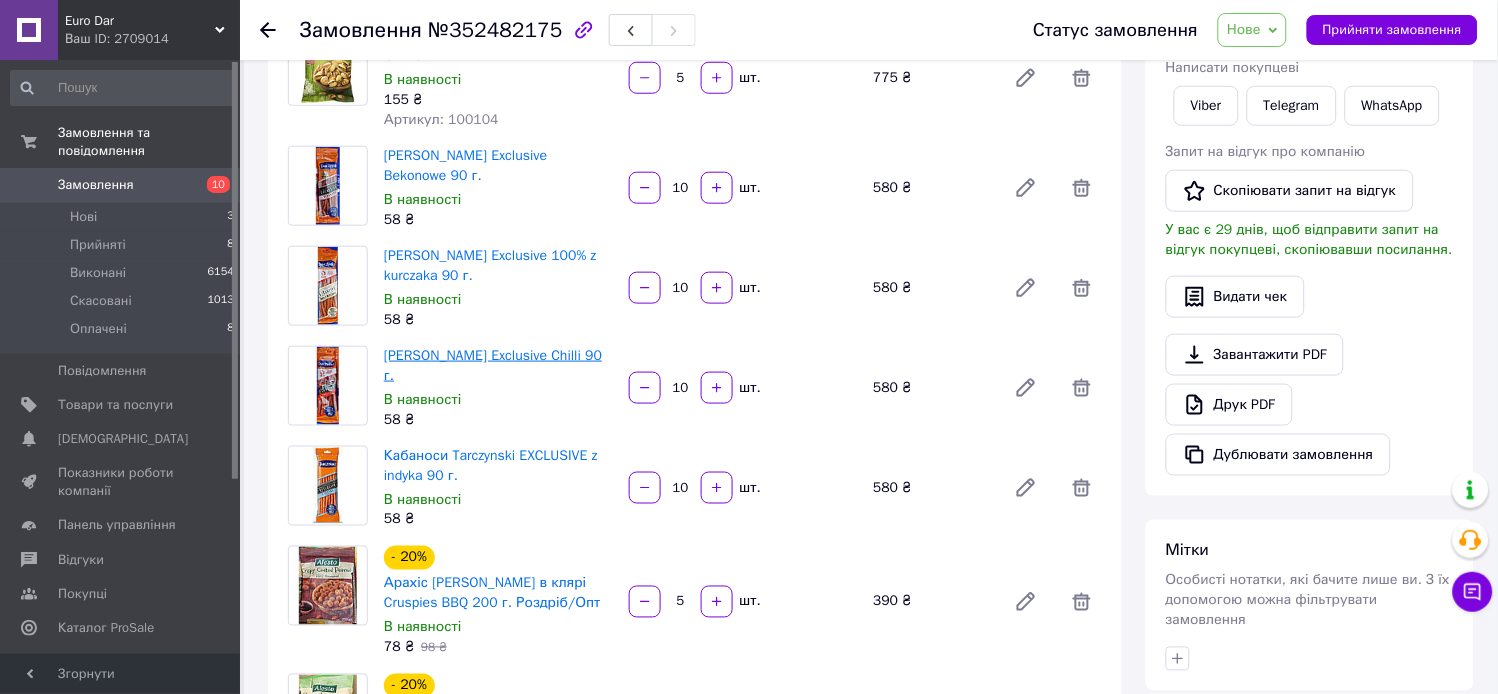 copy on "Кабаноси Tarczynski Exclusive Chilli  90 г." 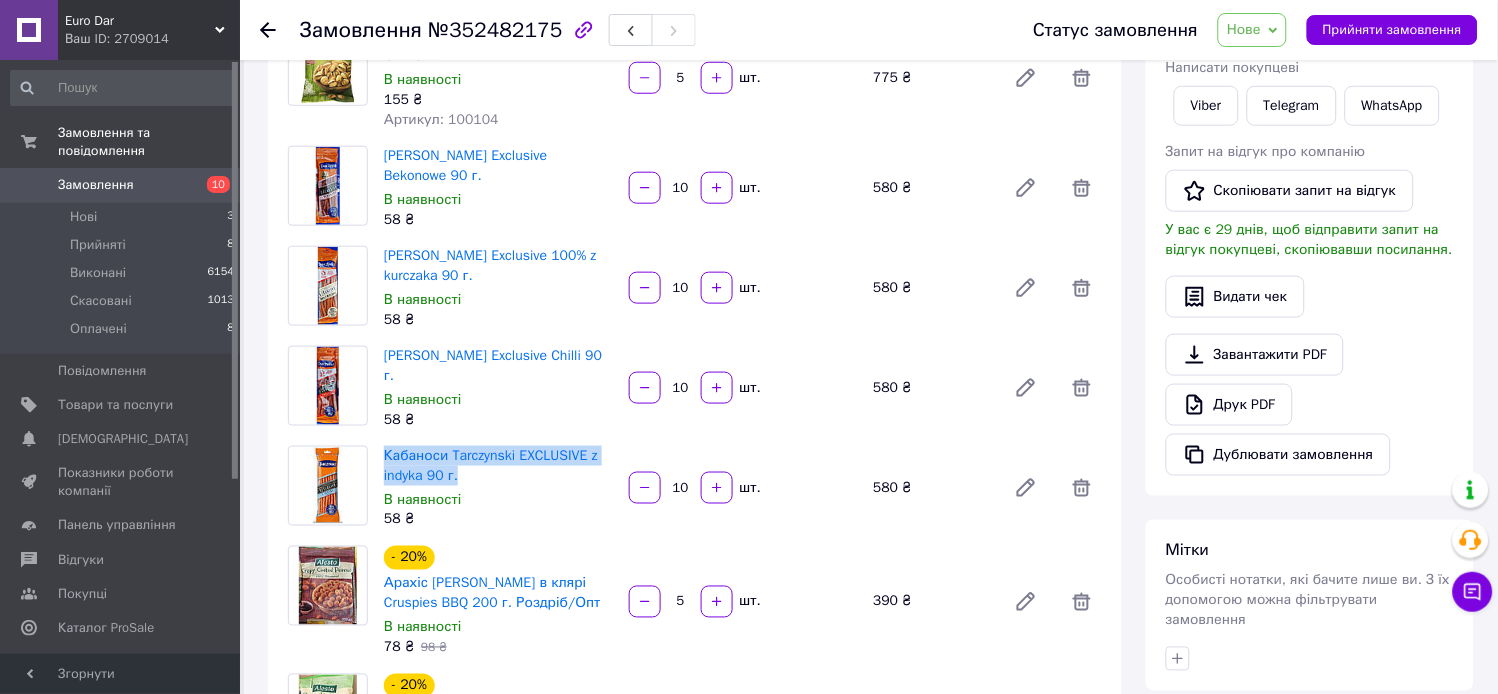 drag, startPoint x: 375, startPoint y: 454, endPoint x: 491, endPoint y: 473, distance: 117.54574 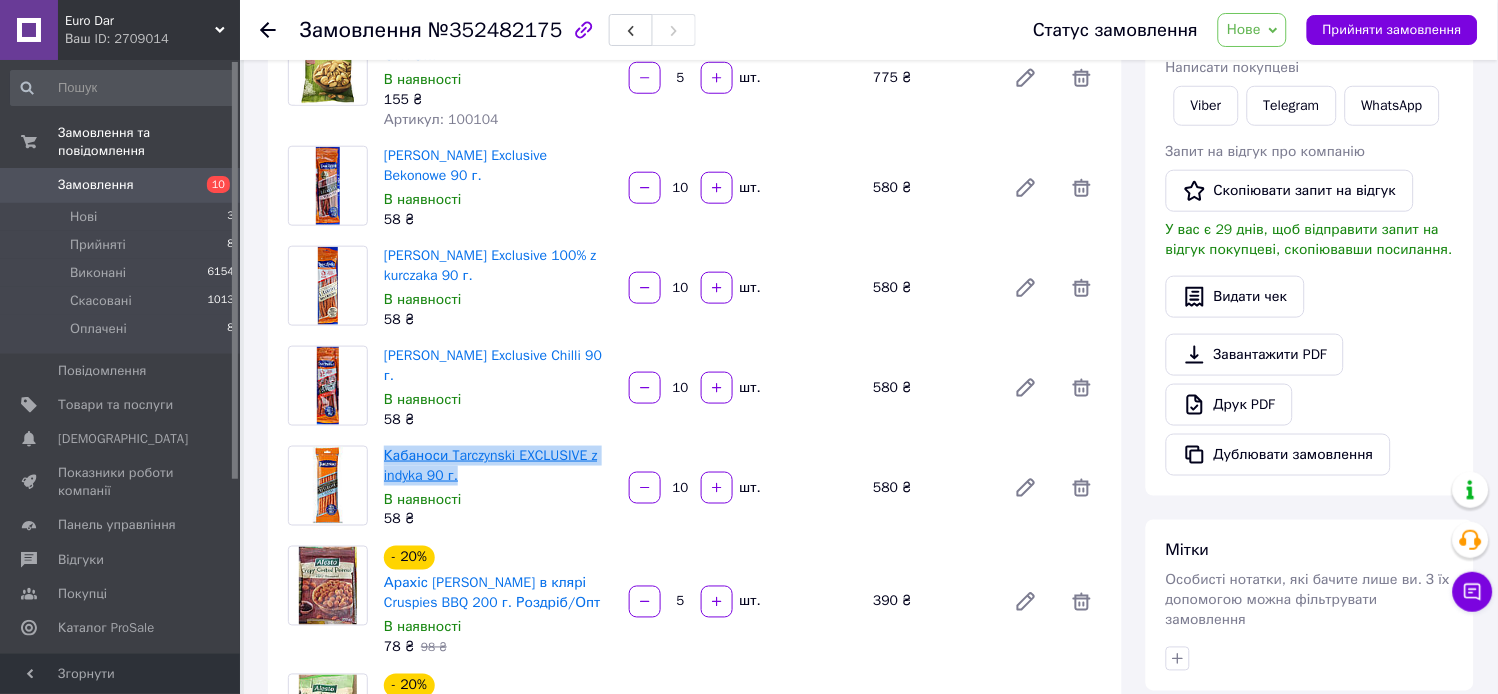 copy on "Кабаноси Tarczynski   EXCLUSIVE z indyka  90 г." 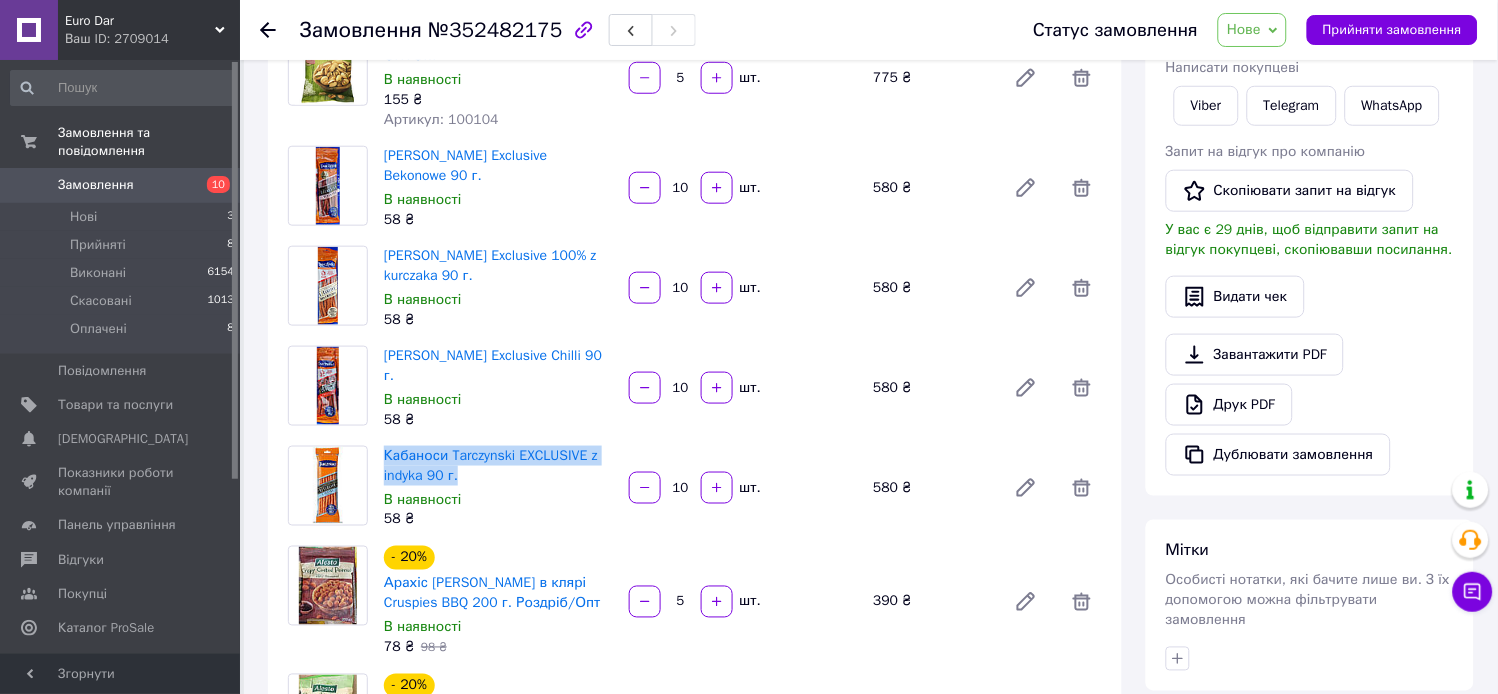 drag, startPoint x: 377, startPoint y: 152, endPoint x: 482, endPoint y: 172, distance: 106.887794 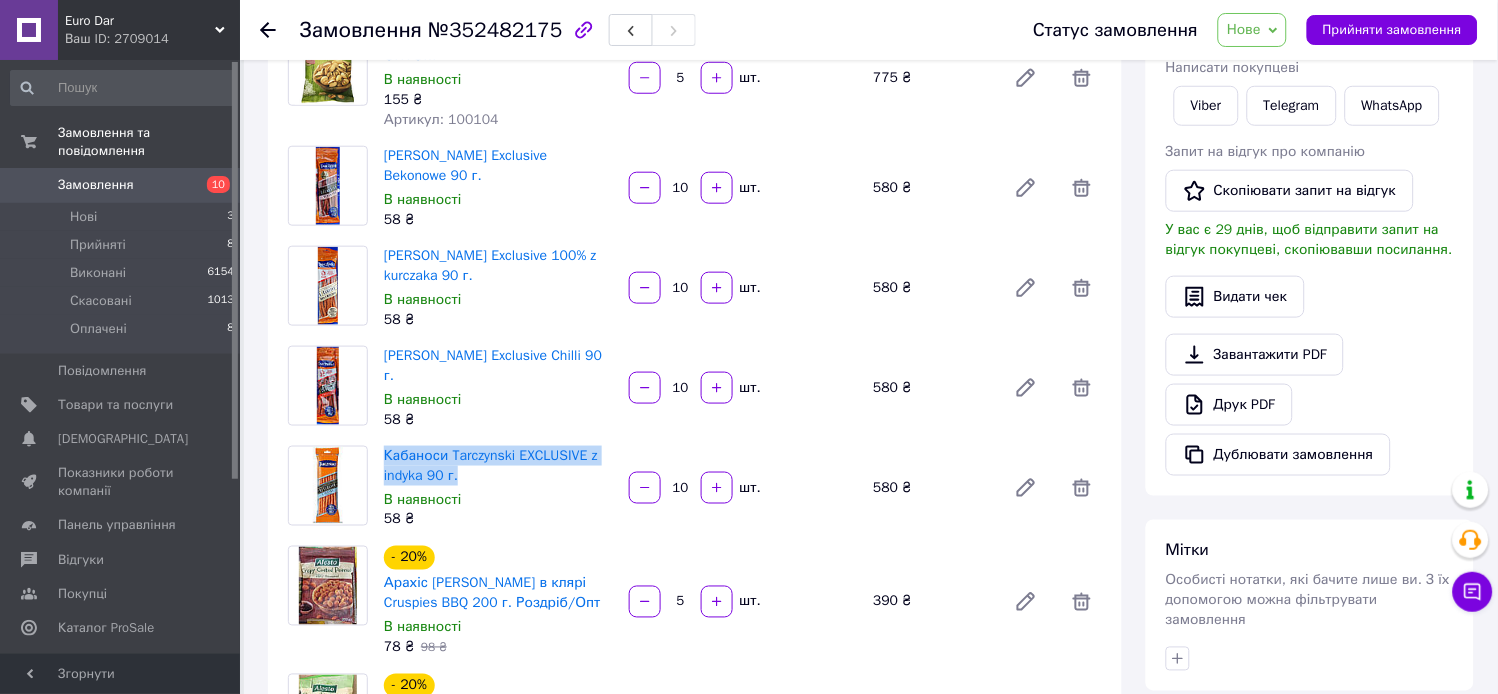 drag, startPoint x: 376, startPoint y: 253, endPoint x: 498, endPoint y: 271, distance: 123.32072 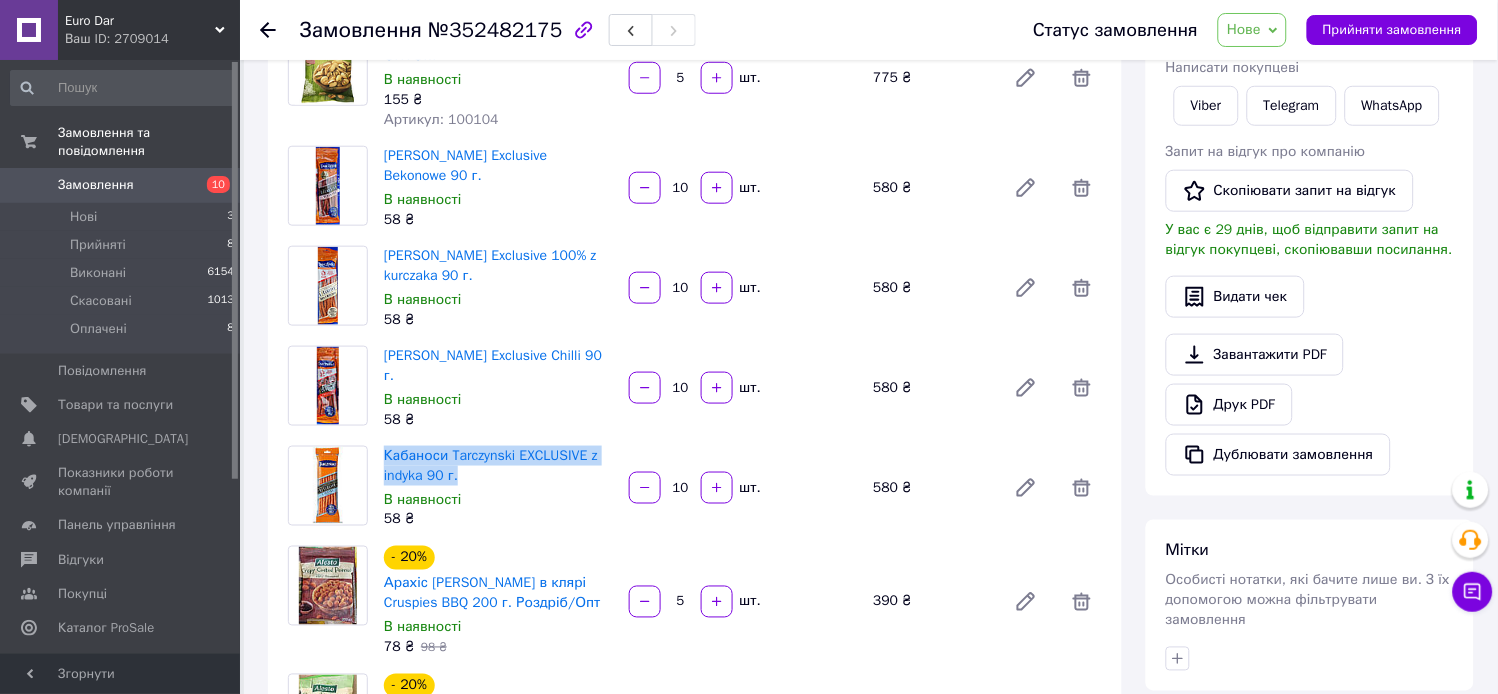 click on "Нове" at bounding box center [1252, 30] 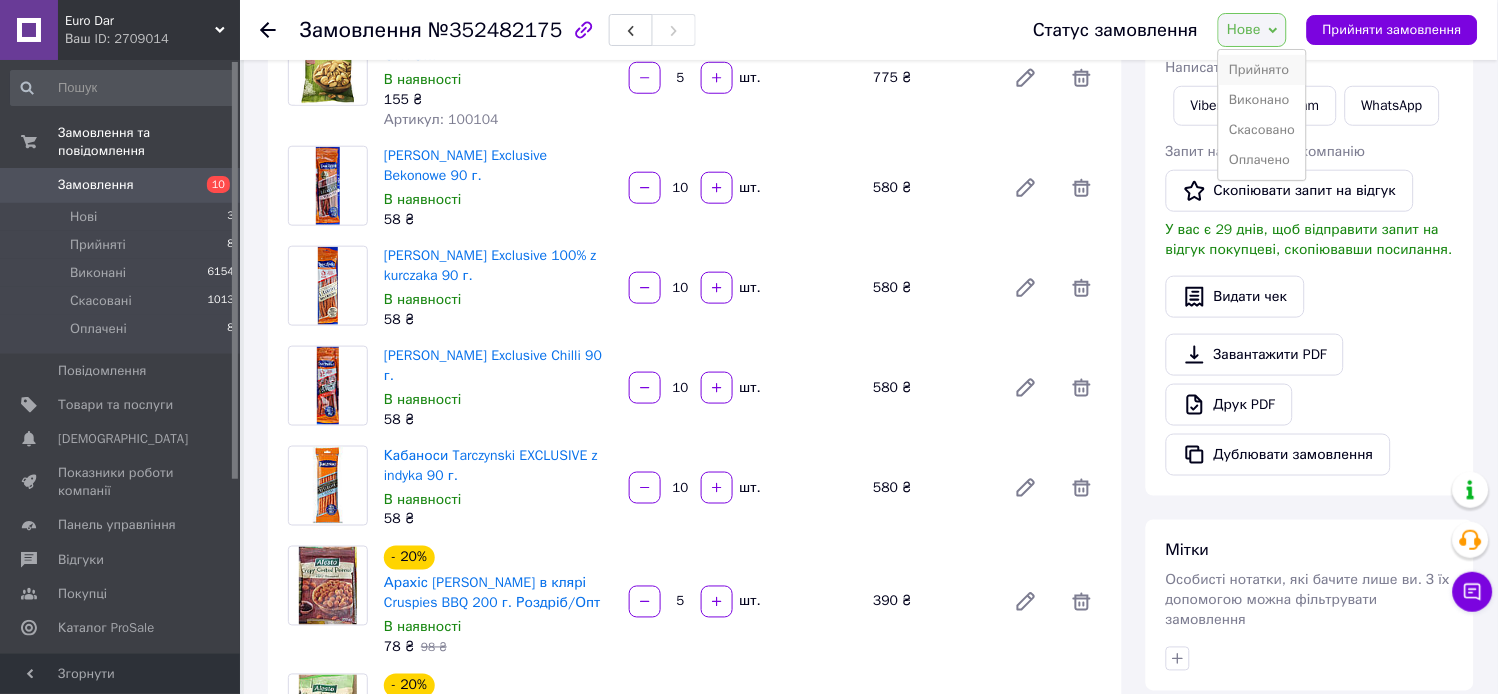 click on "Прийнято" at bounding box center (1262, 70) 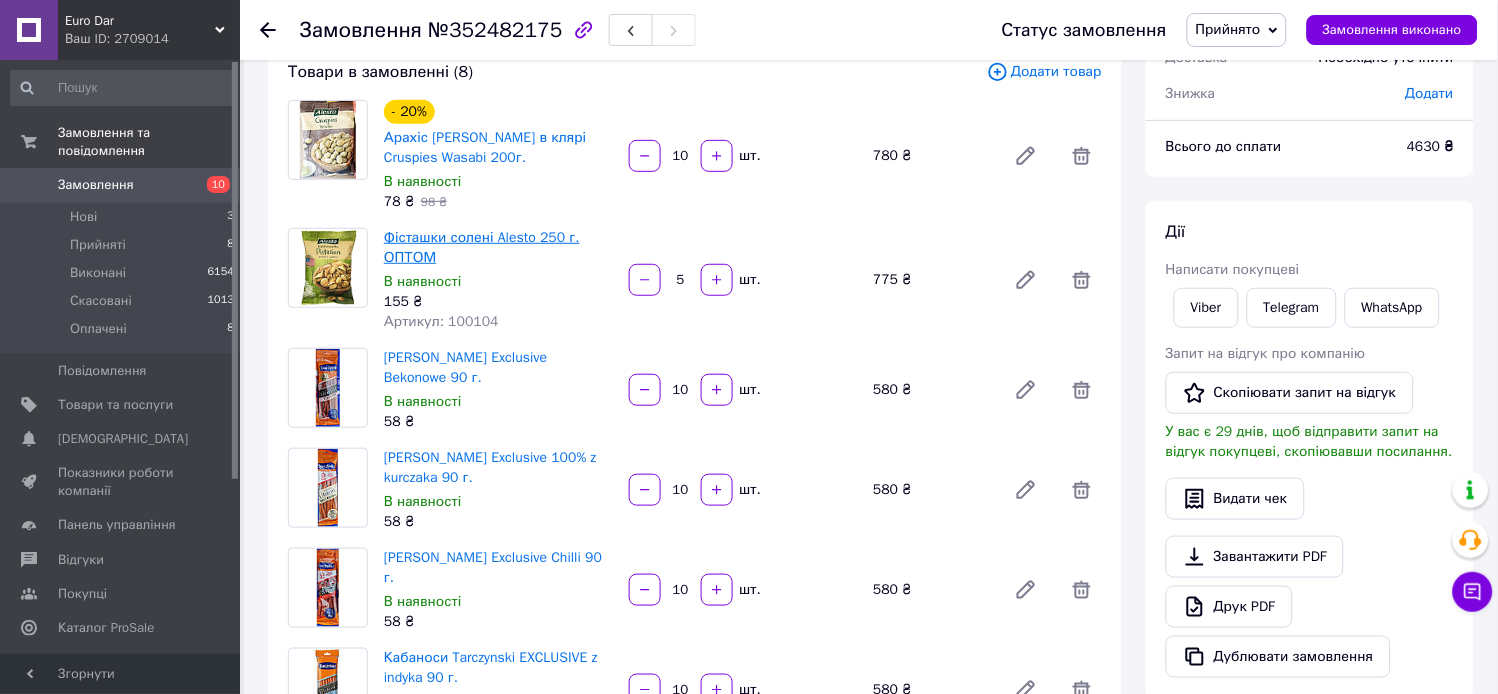 scroll, scrollTop: 0, scrollLeft: 0, axis: both 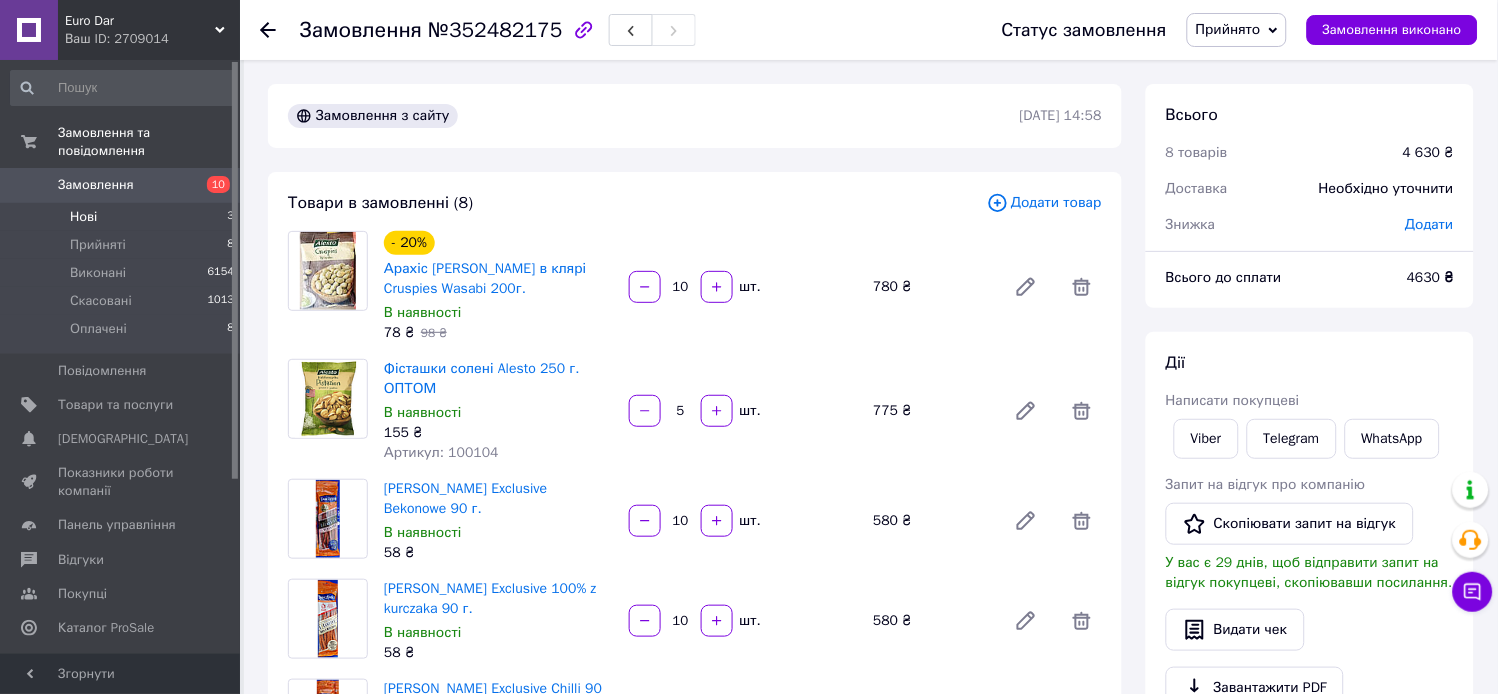 click on "Нові 3" at bounding box center (123, 217) 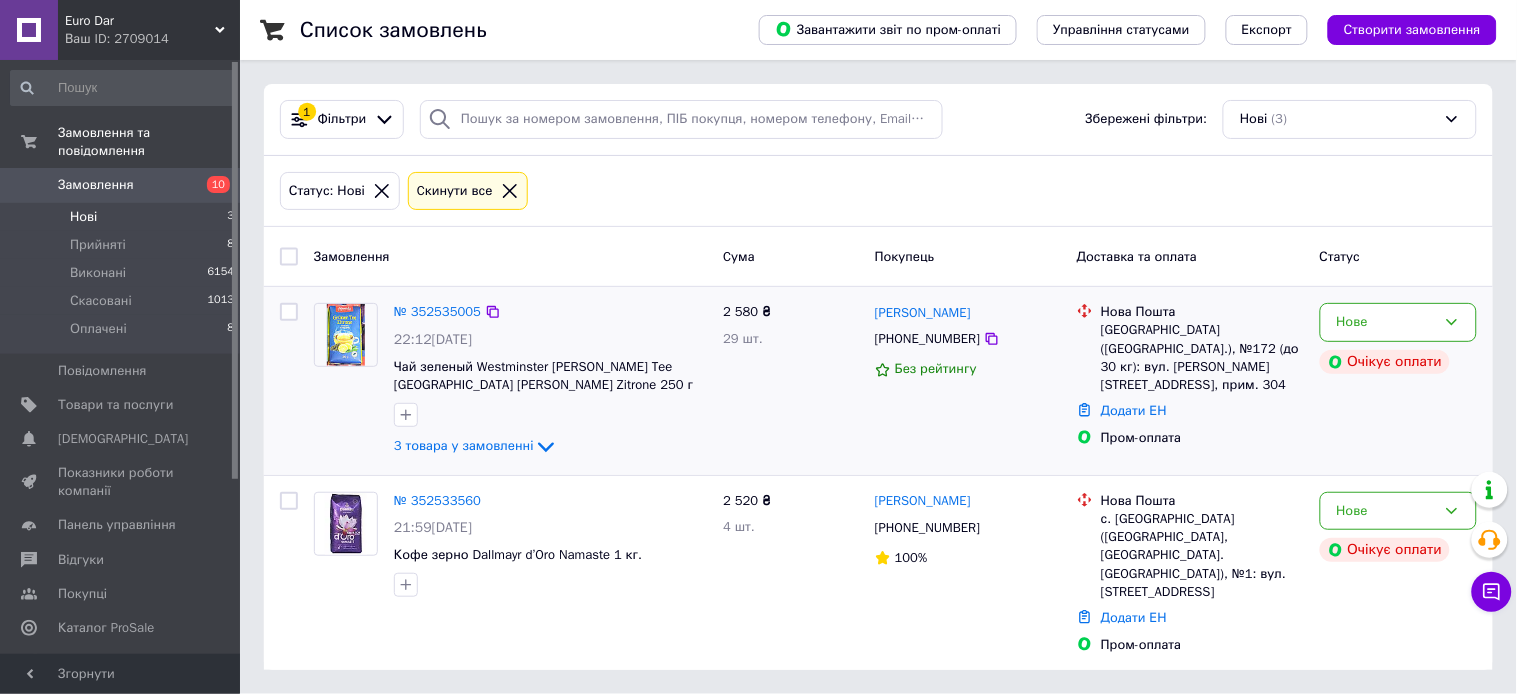 drag, startPoint x: 980, startPoint y: 340, endPoint x: 751, endPoint y: 410, distance: 239.45981 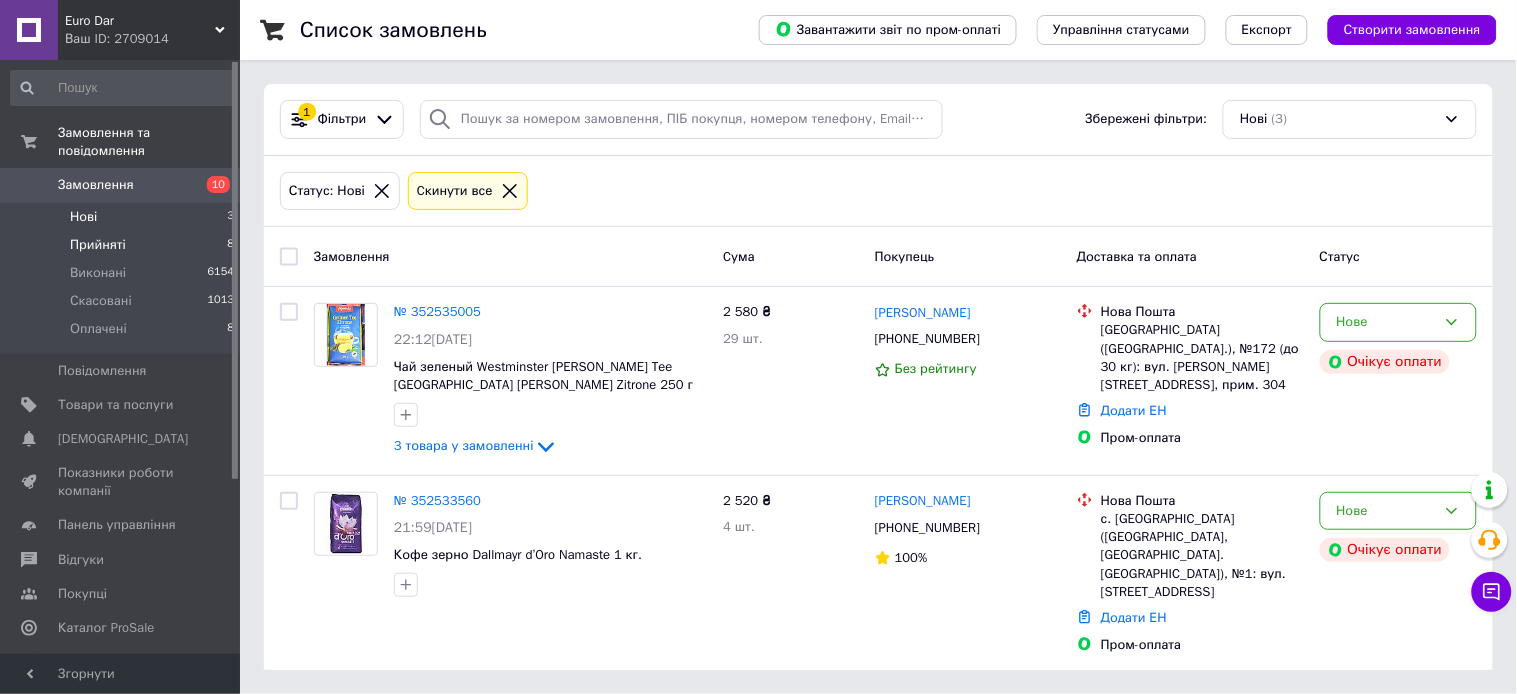 click on "Прийняті" at bounding box center (98, 245) 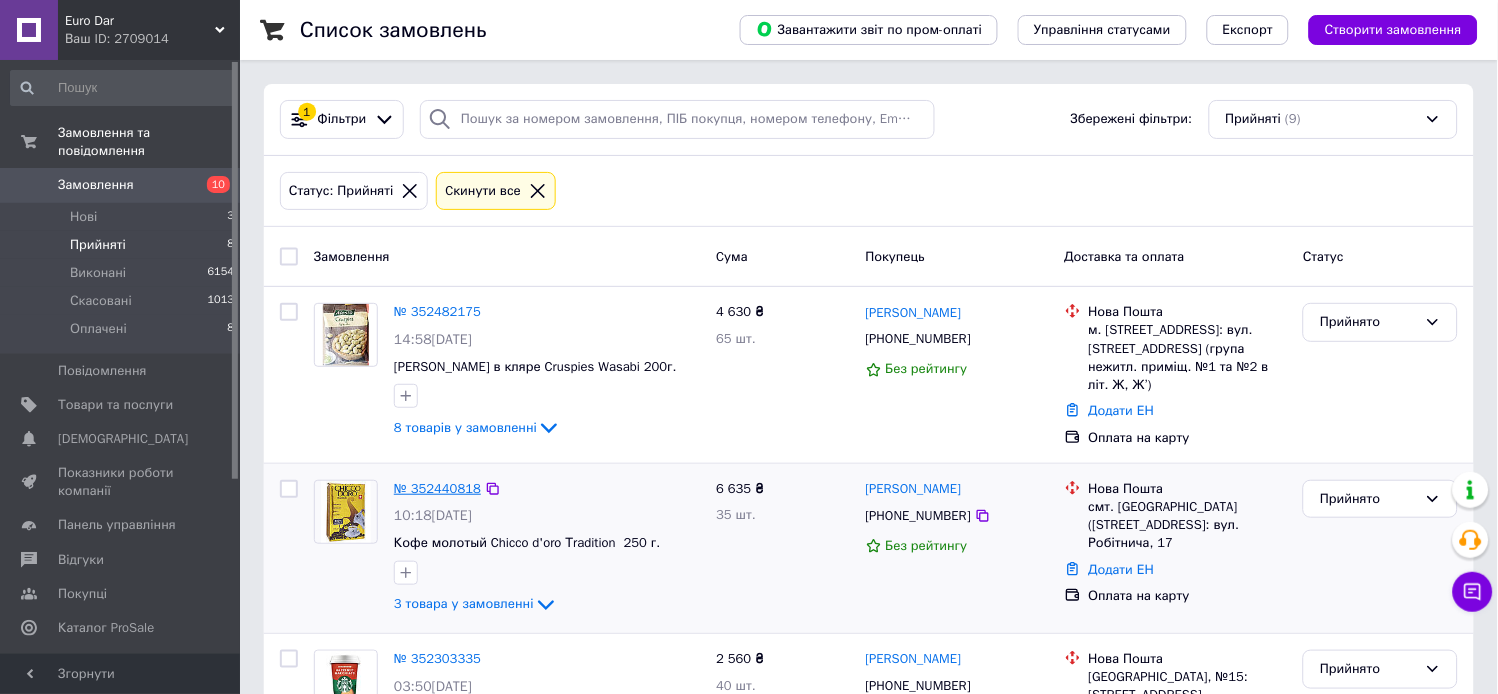 click on "№ 352440818" at bounding box center (437, 488) 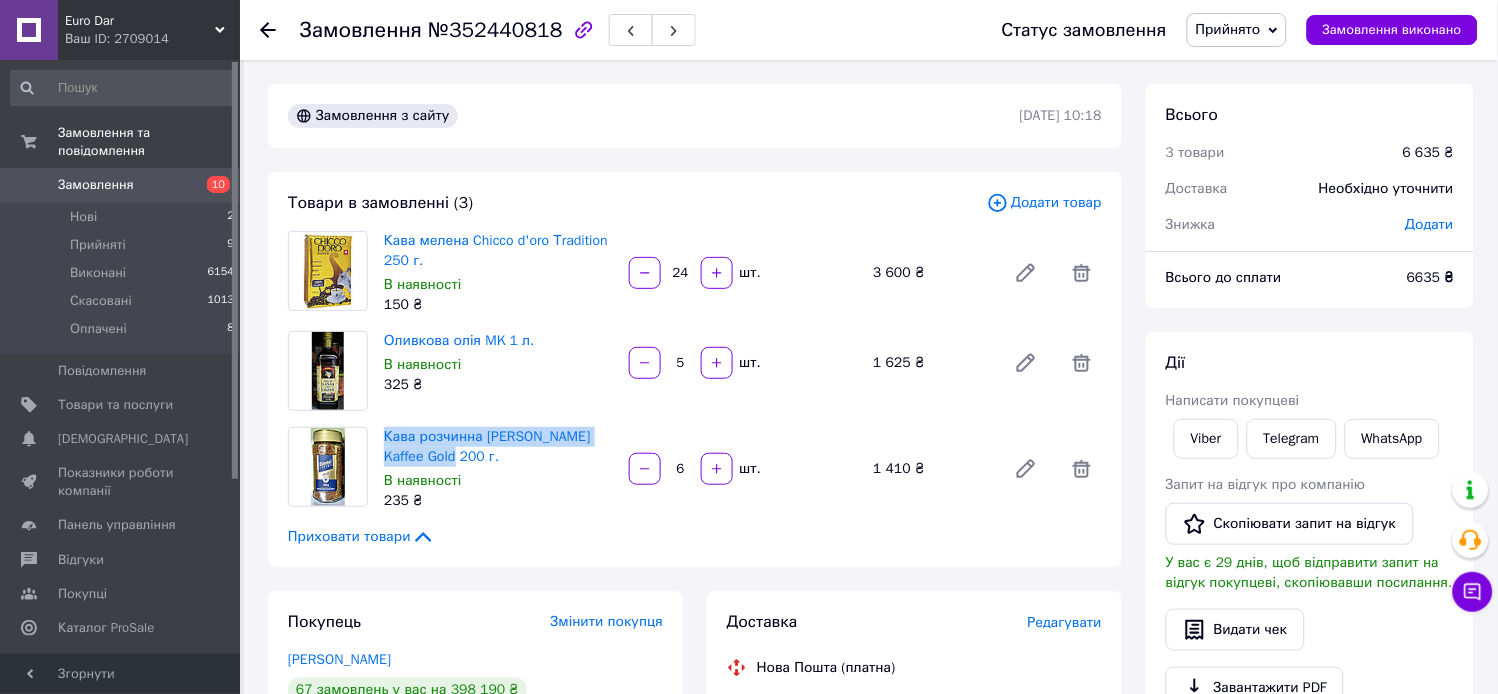 drag, startPoint x: 378, startPoint y: 434, endPoint x: 440, endPoint y: 454, distance: 65.14599 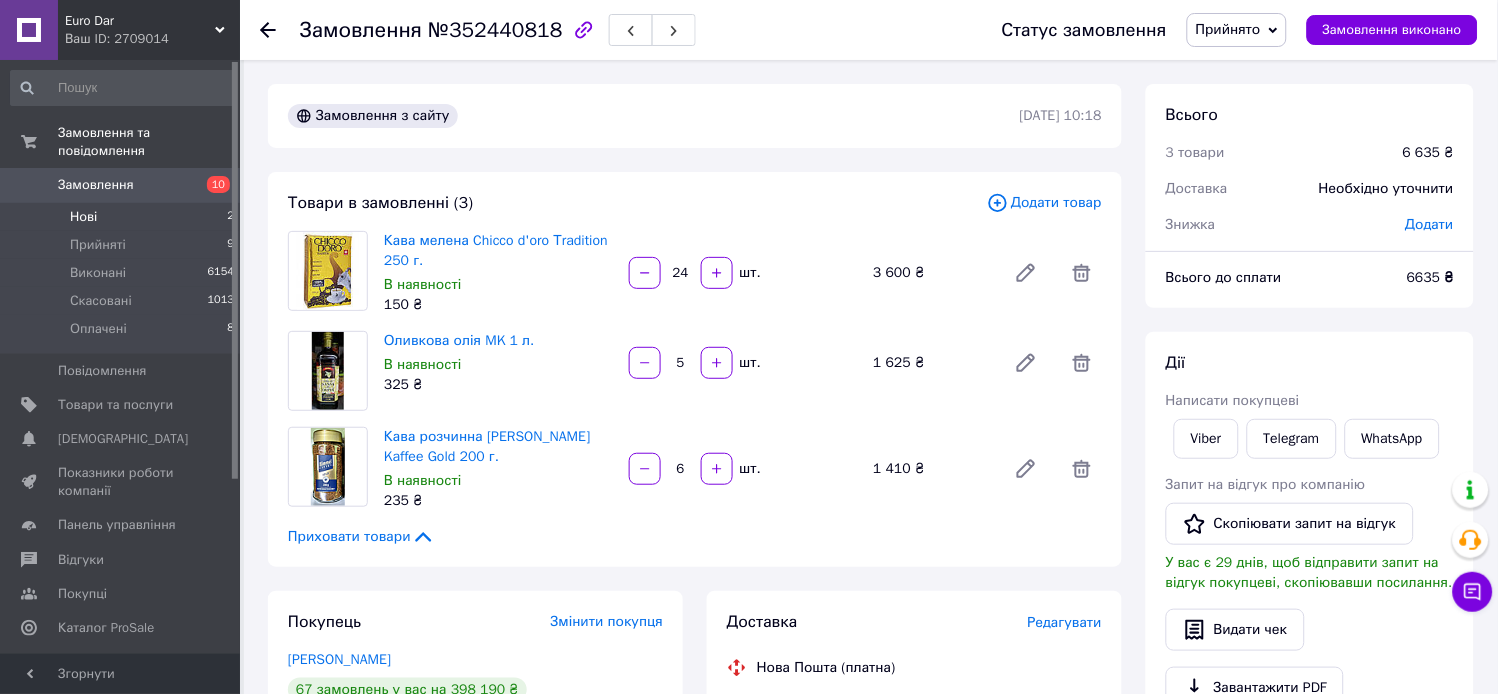 click on "Нові 2" at bounding box center (123, 217) 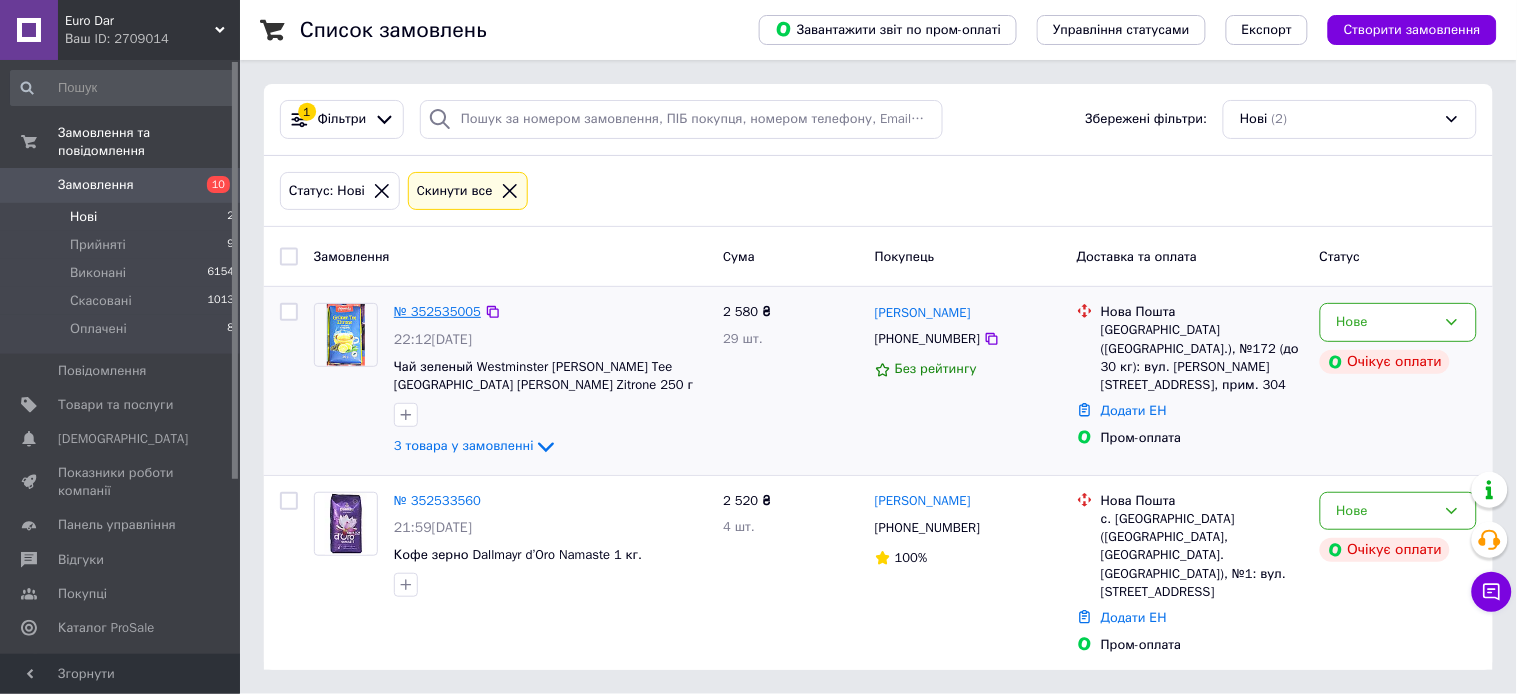 click on "№ 352535005" at bounding box center (437, 311) 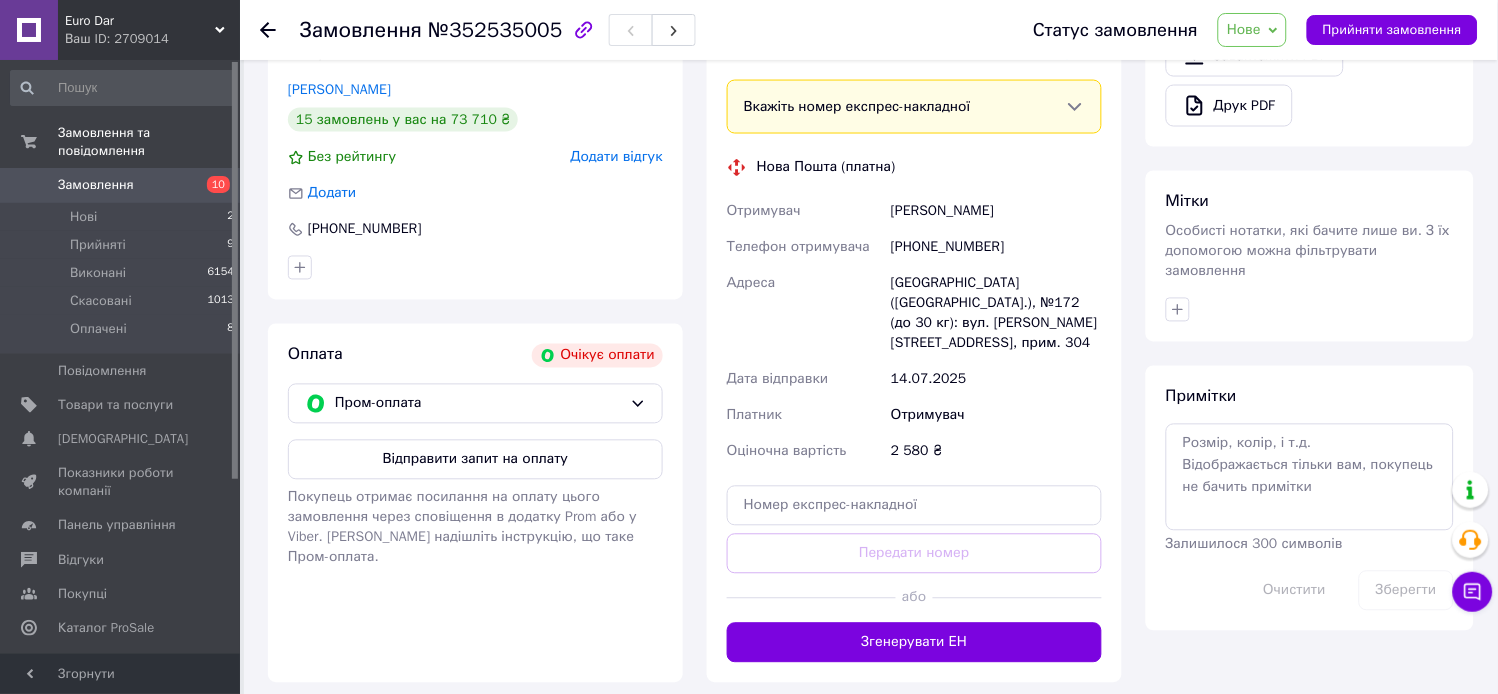 scroll, scrollTop: 571, scrollLeft: 0, axis: vertical 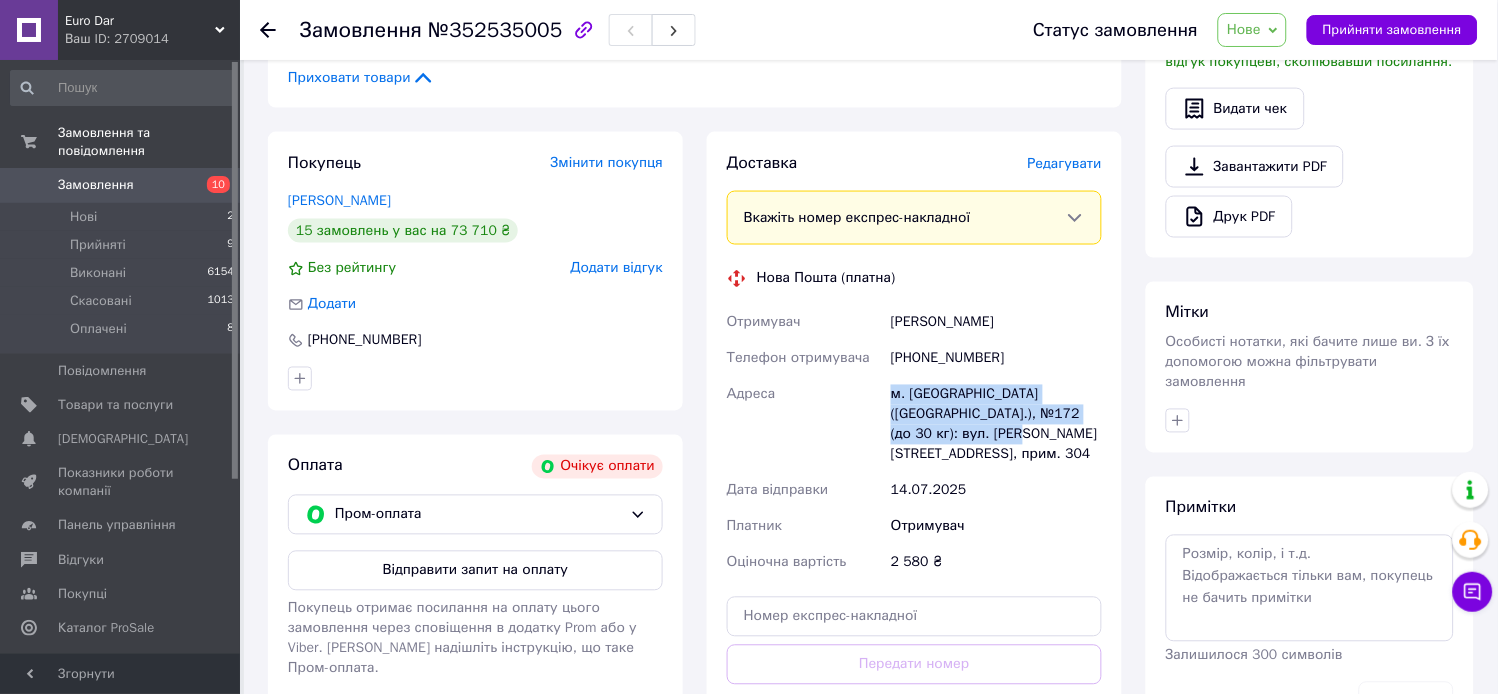 drag, startPoint x: 887, startPoint y: 350, endPoint x: 938, endPoint y: 392, distance: 66.068146 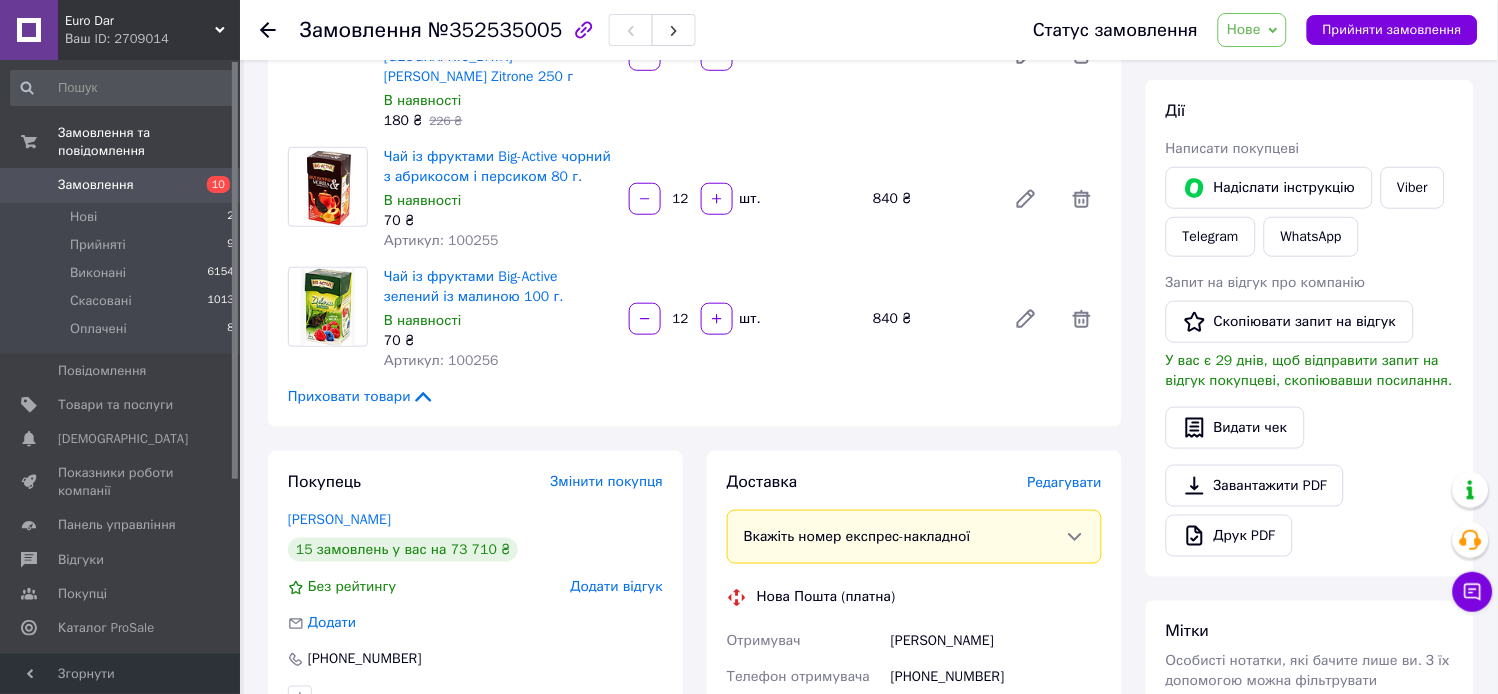 scroll, scrollTop: 444, scrollLeft: 0, axis: vertical 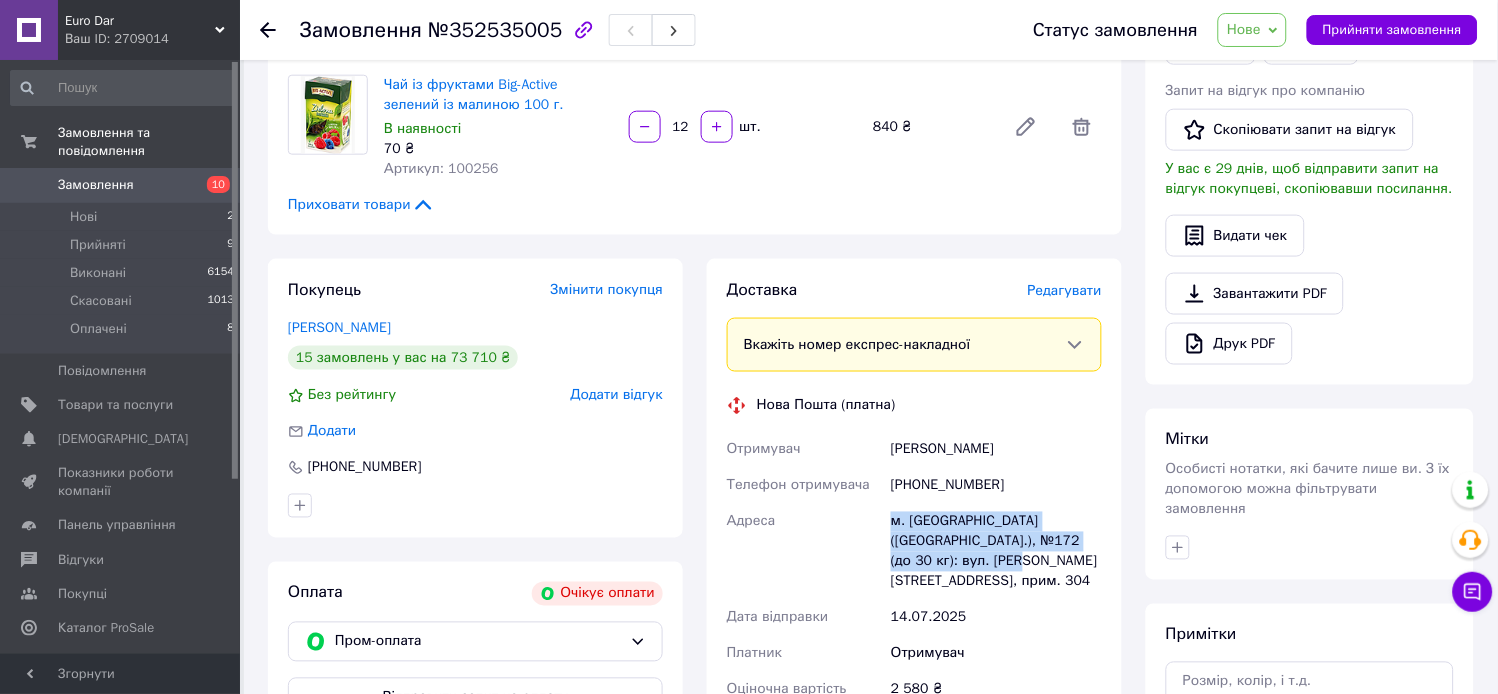 drag, startPoint x: 892, startPoint y: 403, endPoint x: 1011, endPoint y: 412, distance: 119.33985 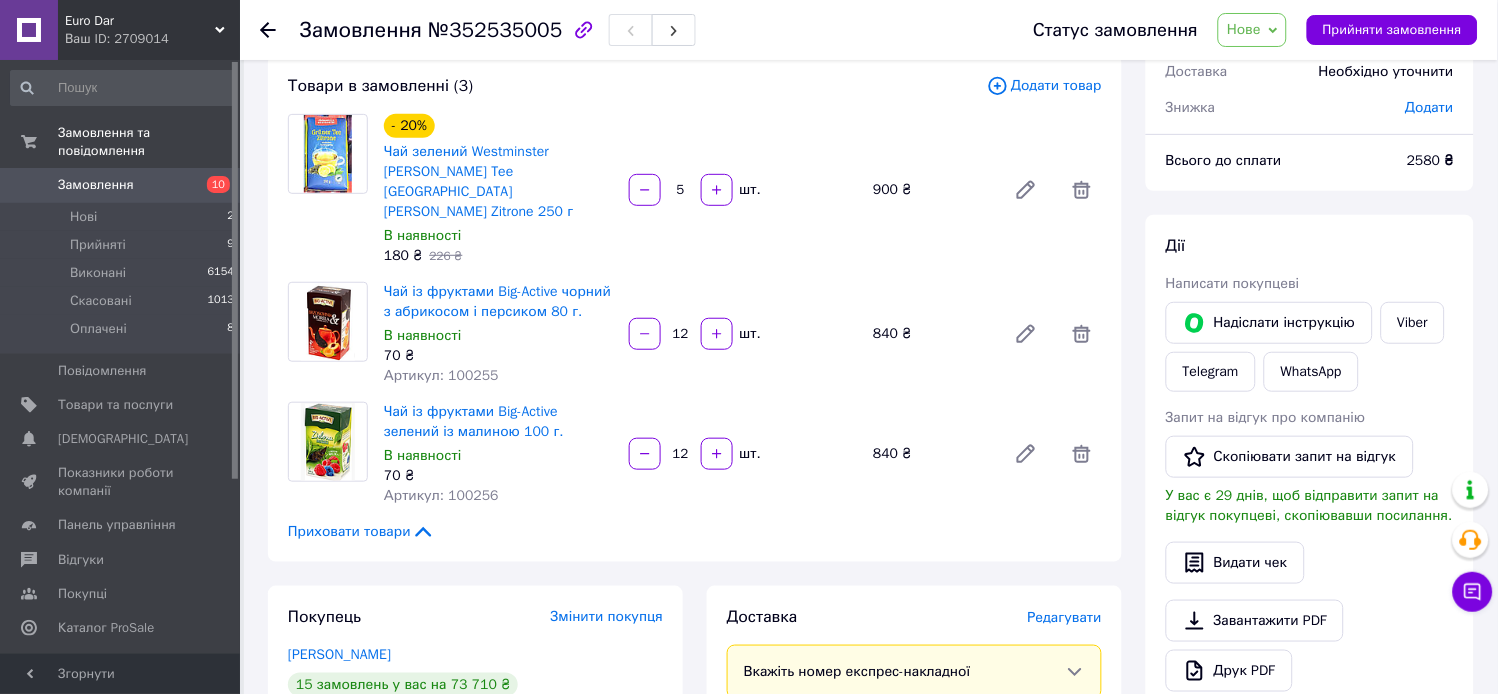 scroll, scrollTop: 111, scrollLeft: 0, axis: vertical 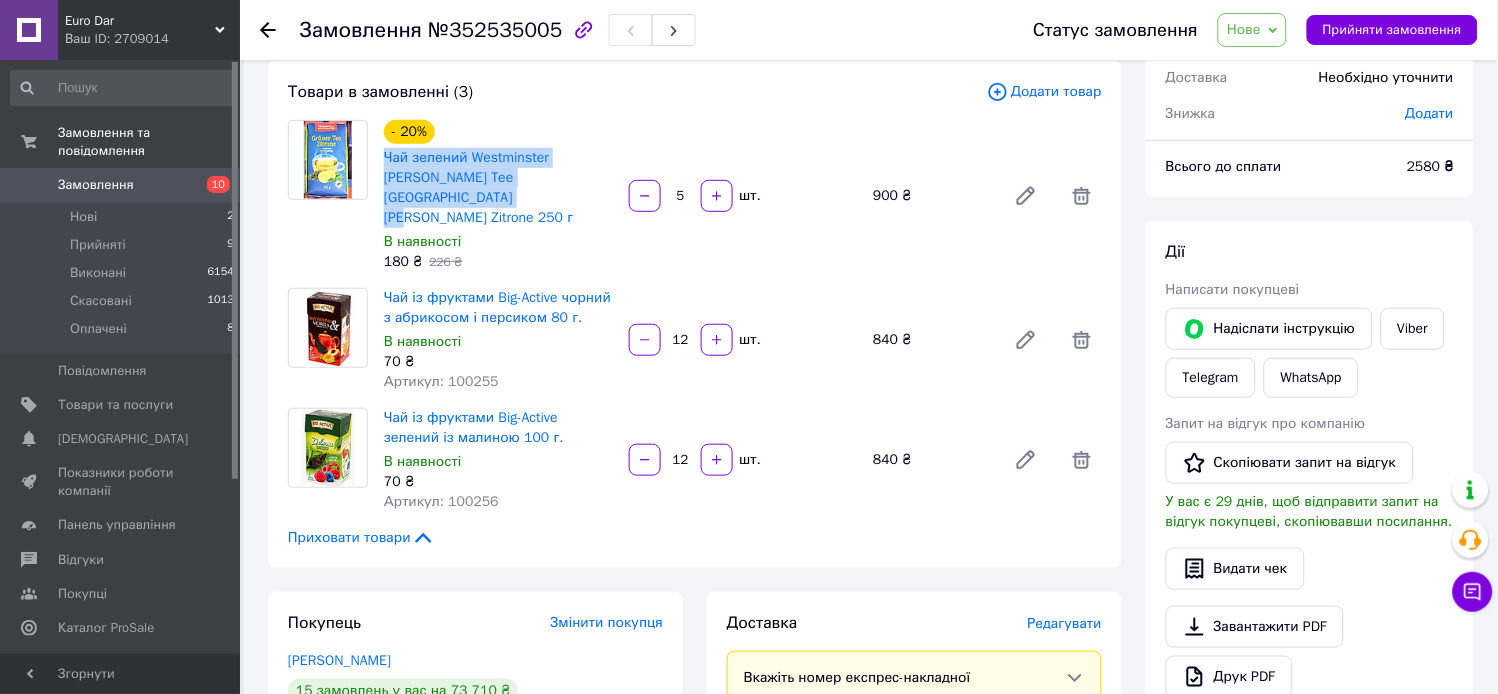 drag, startPoint x: 375, startPoint y: 155, endPoint x: 608, endPoint y: 170, distance: 233.48233 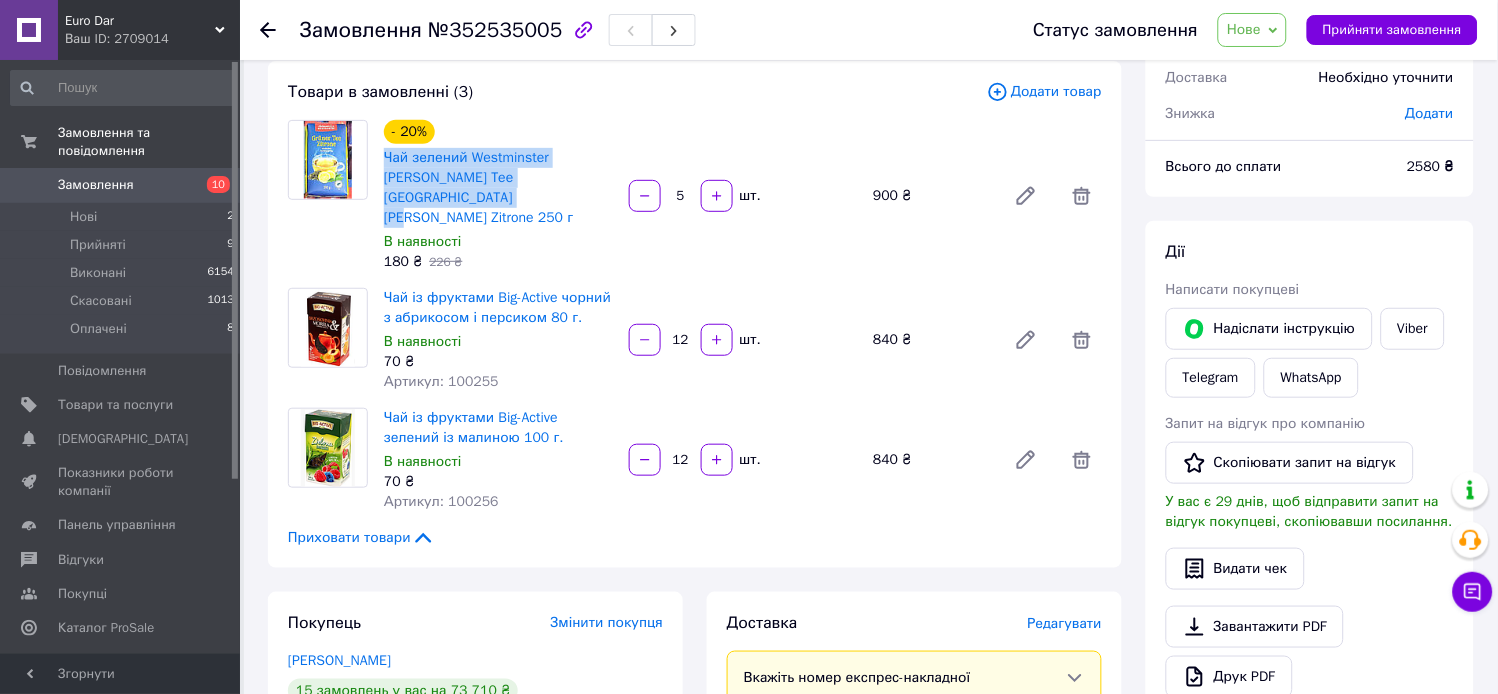 click on "Нове" at bounding box center (1244, 29) 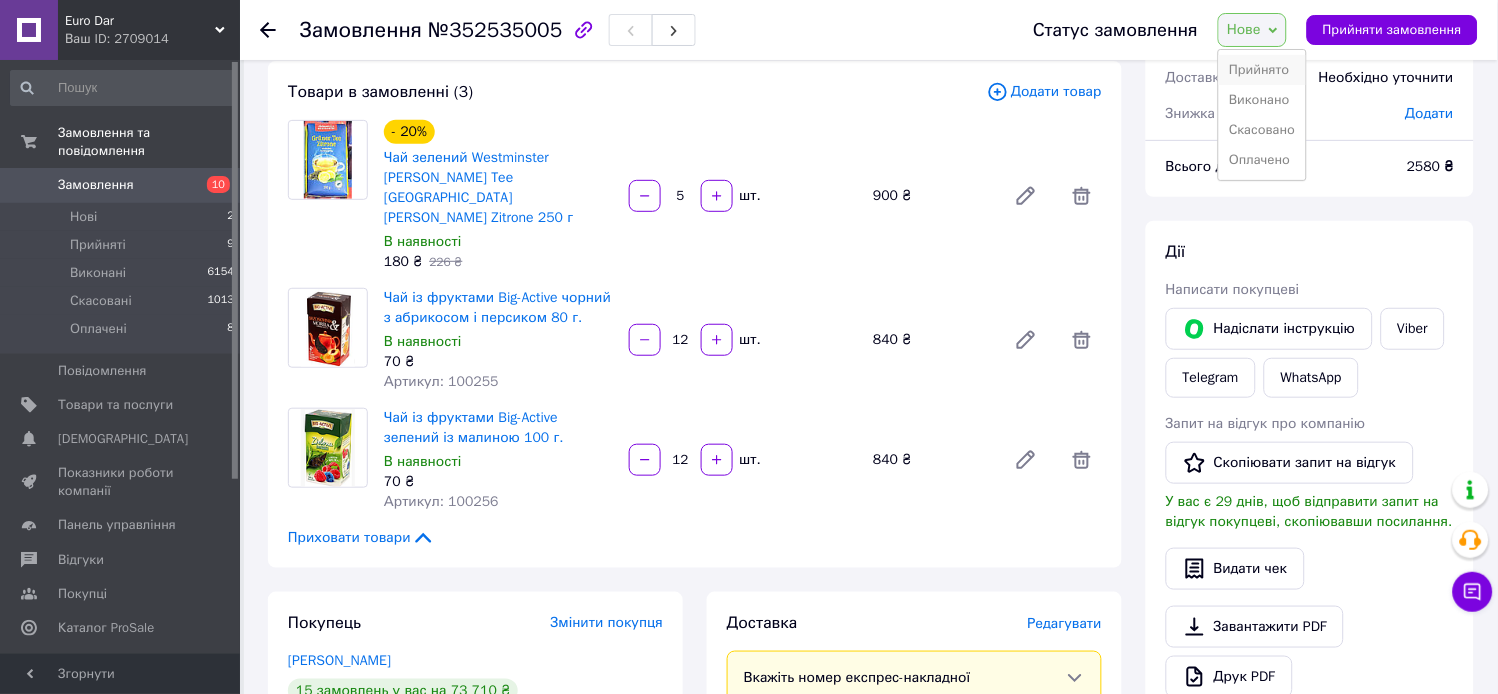 click on "Прийнято" at bounding box center (1262, 70) 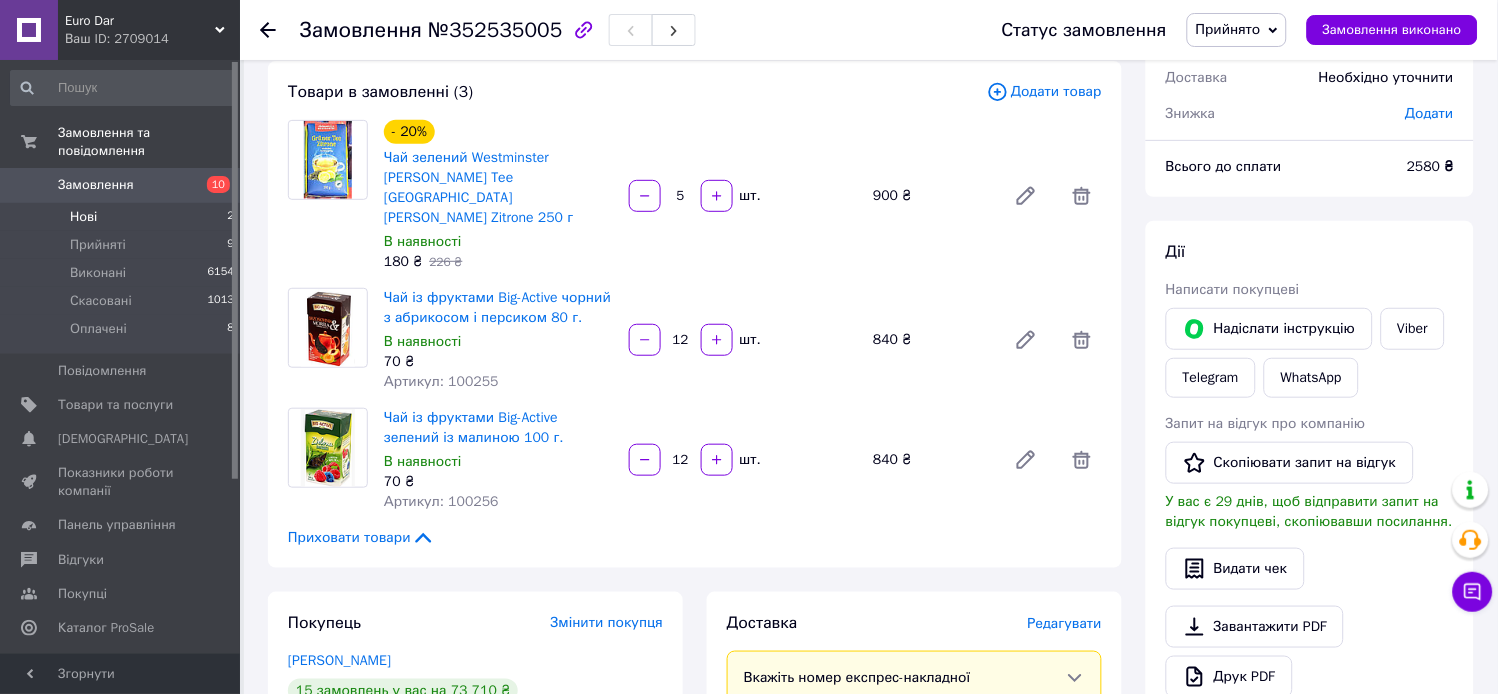 click on "Нові 2" at bounding box center [123, 217] 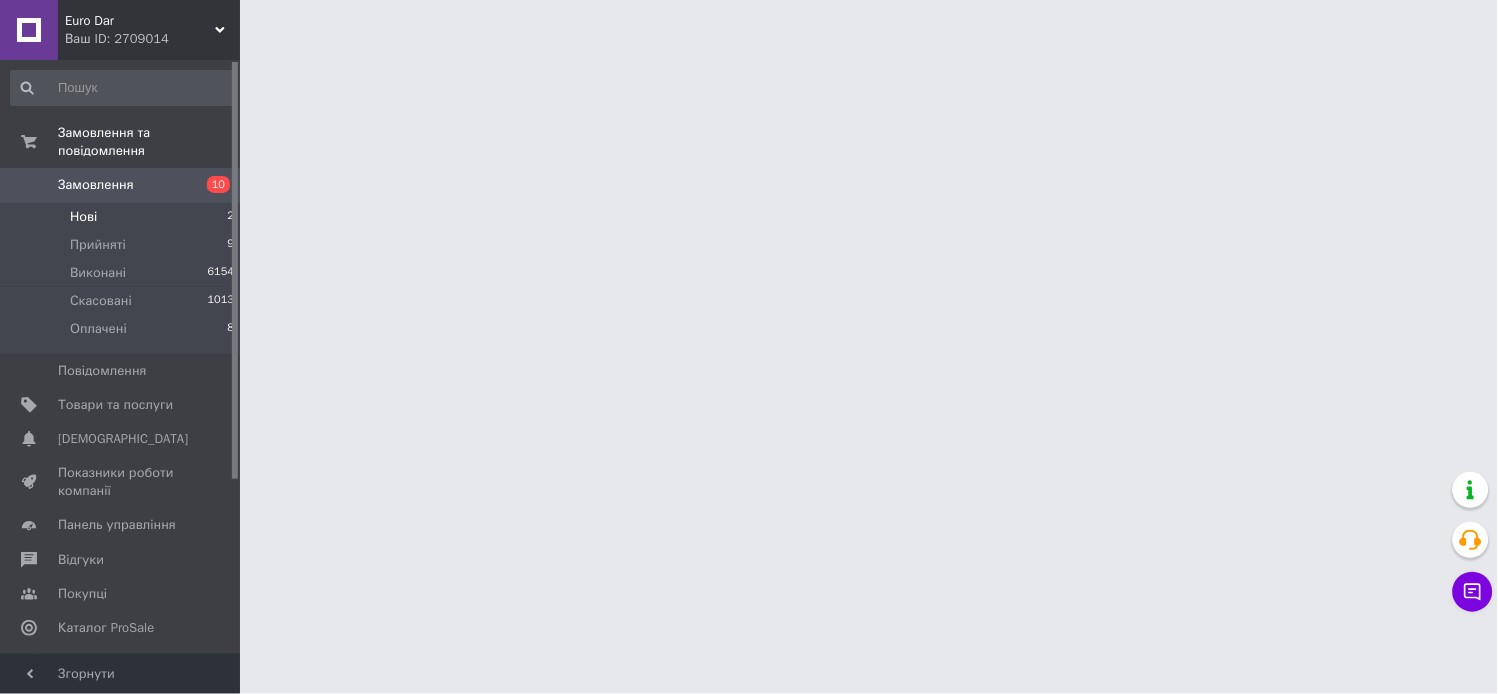 scroll, scrollTop: 0, scrollLeft: 0, axis: both 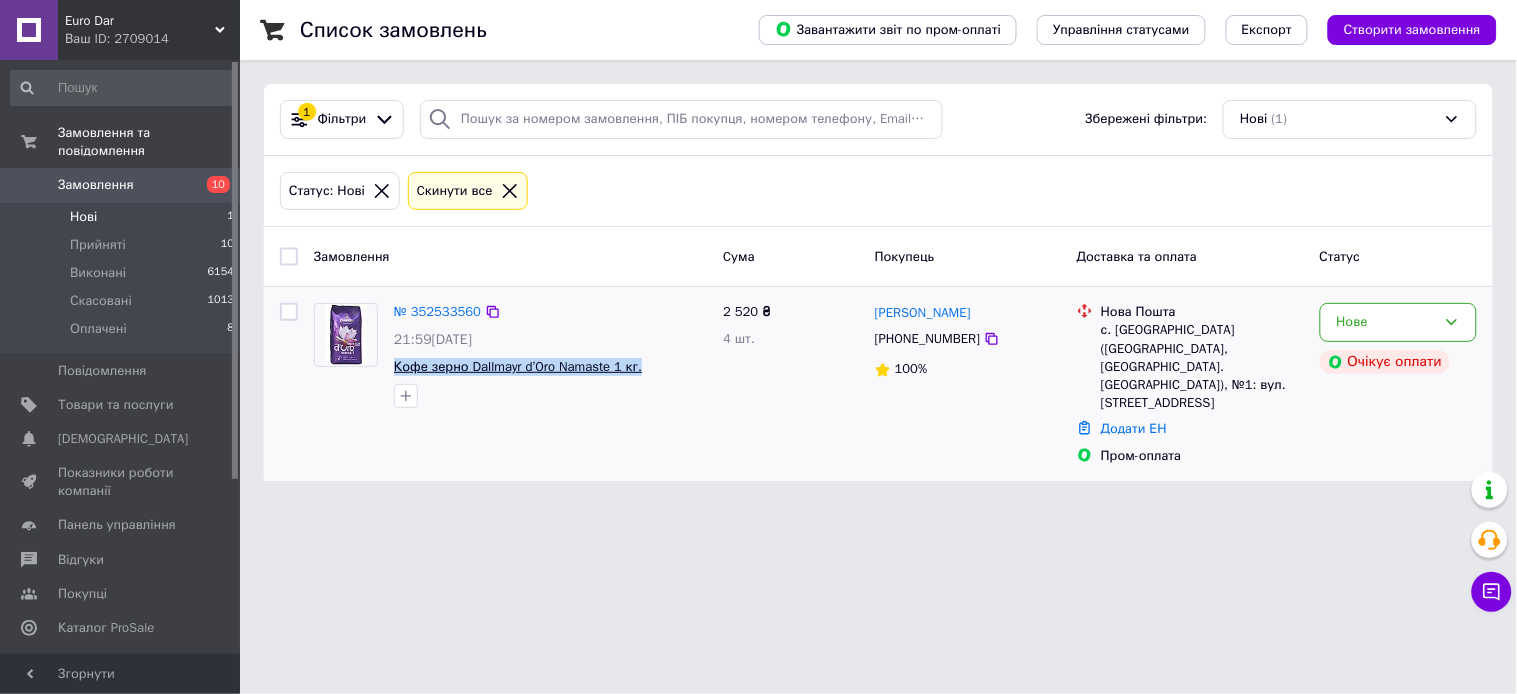drag, startPoint x: 388, startPoint y: 362, endPoint x: 631, endPoint y: 366, distance: 243.03291 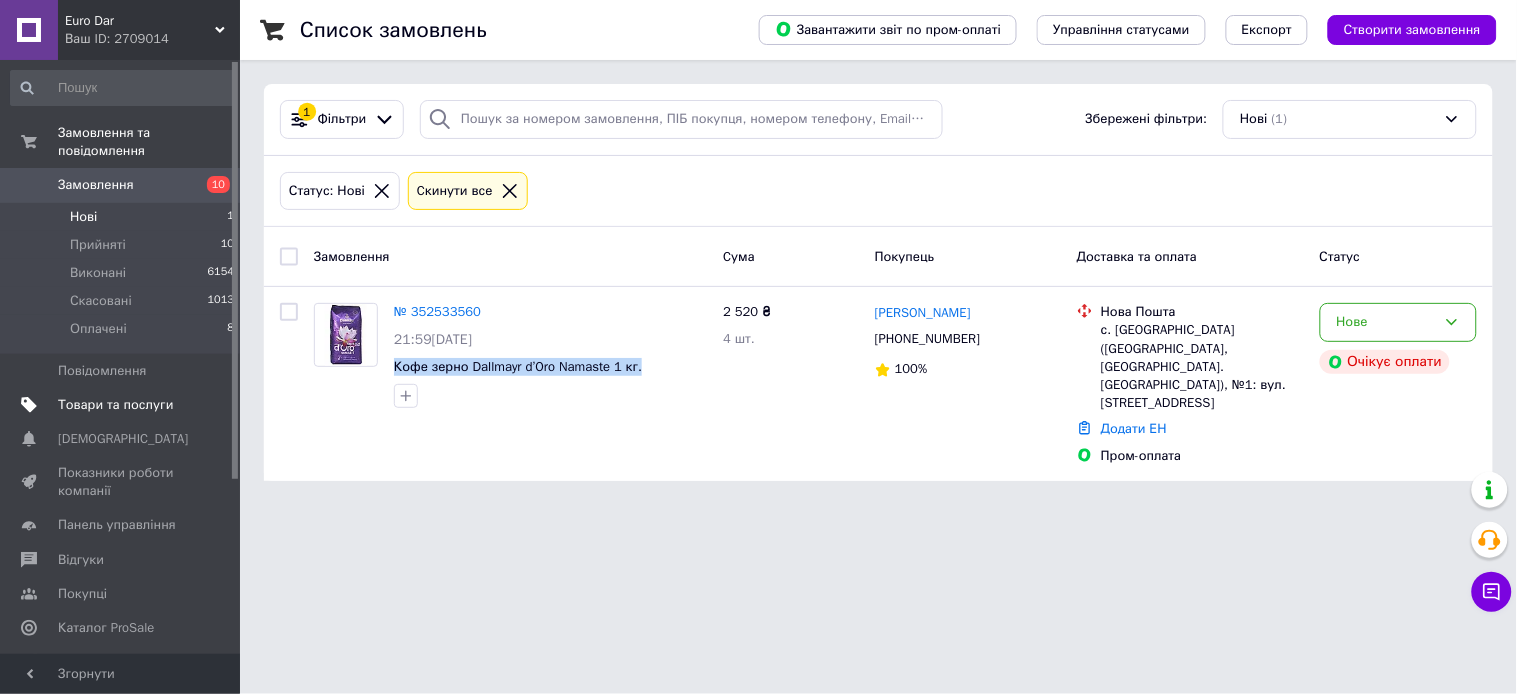click on "Товари та послуги" at bounding box center (115, 405) 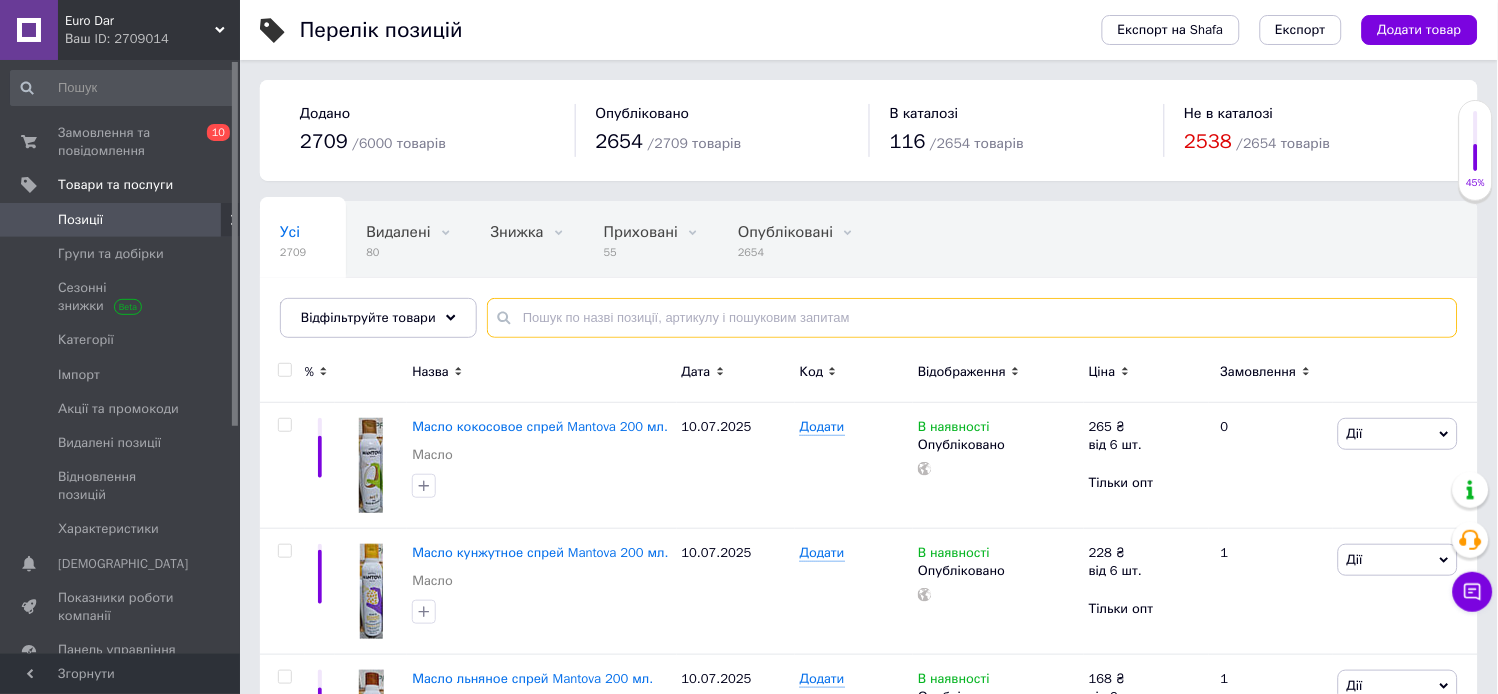 paste on "Кофе зерно Dallmayr d’Oro Namaste 1 кг." 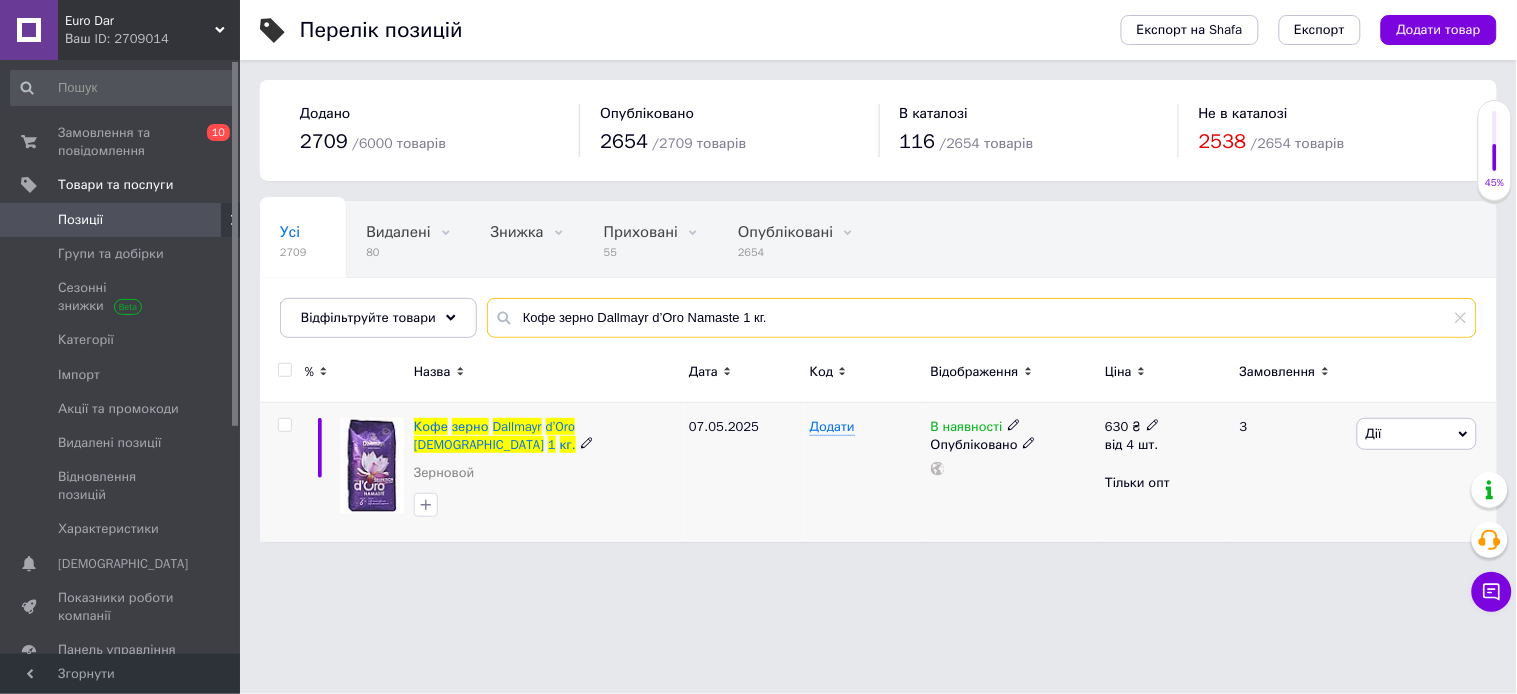 type on "Кофе зерно Dallmayr d’Oro Namaste 1 кг." 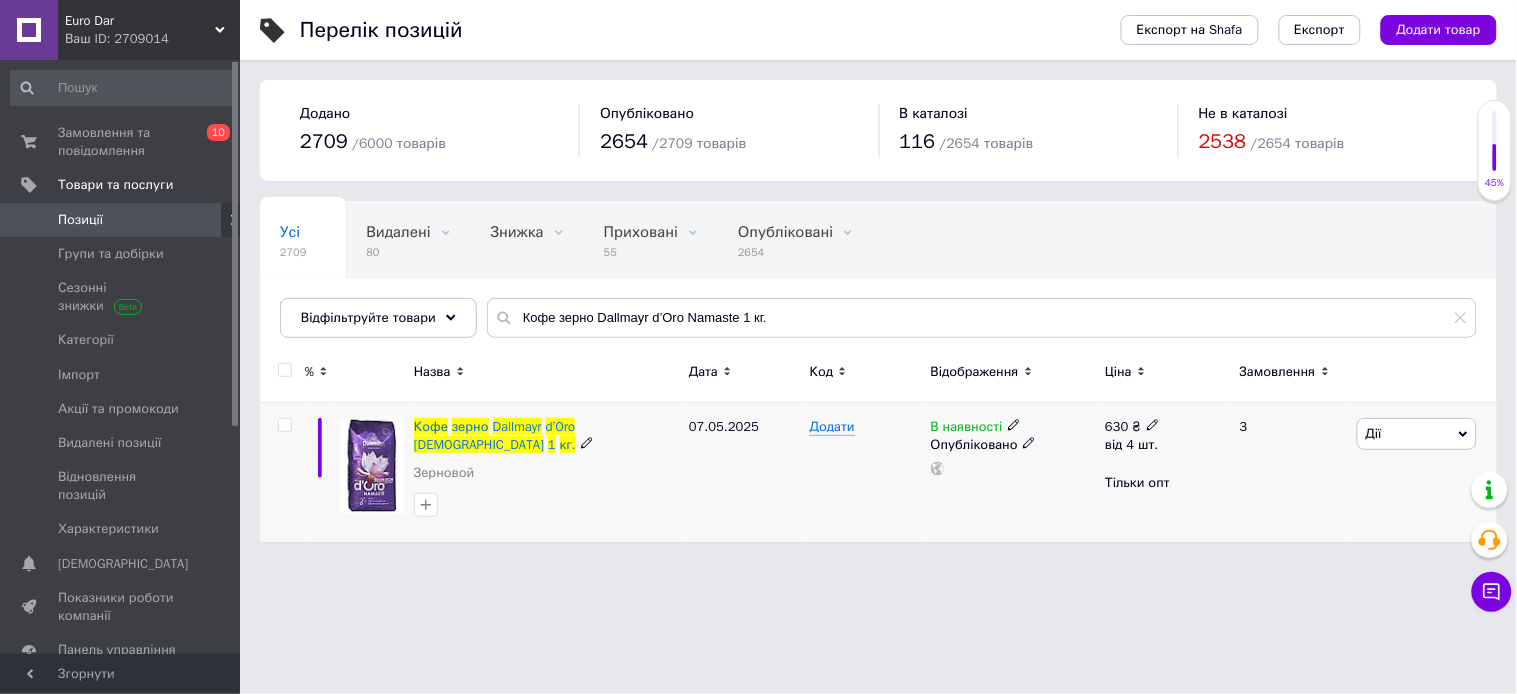 click 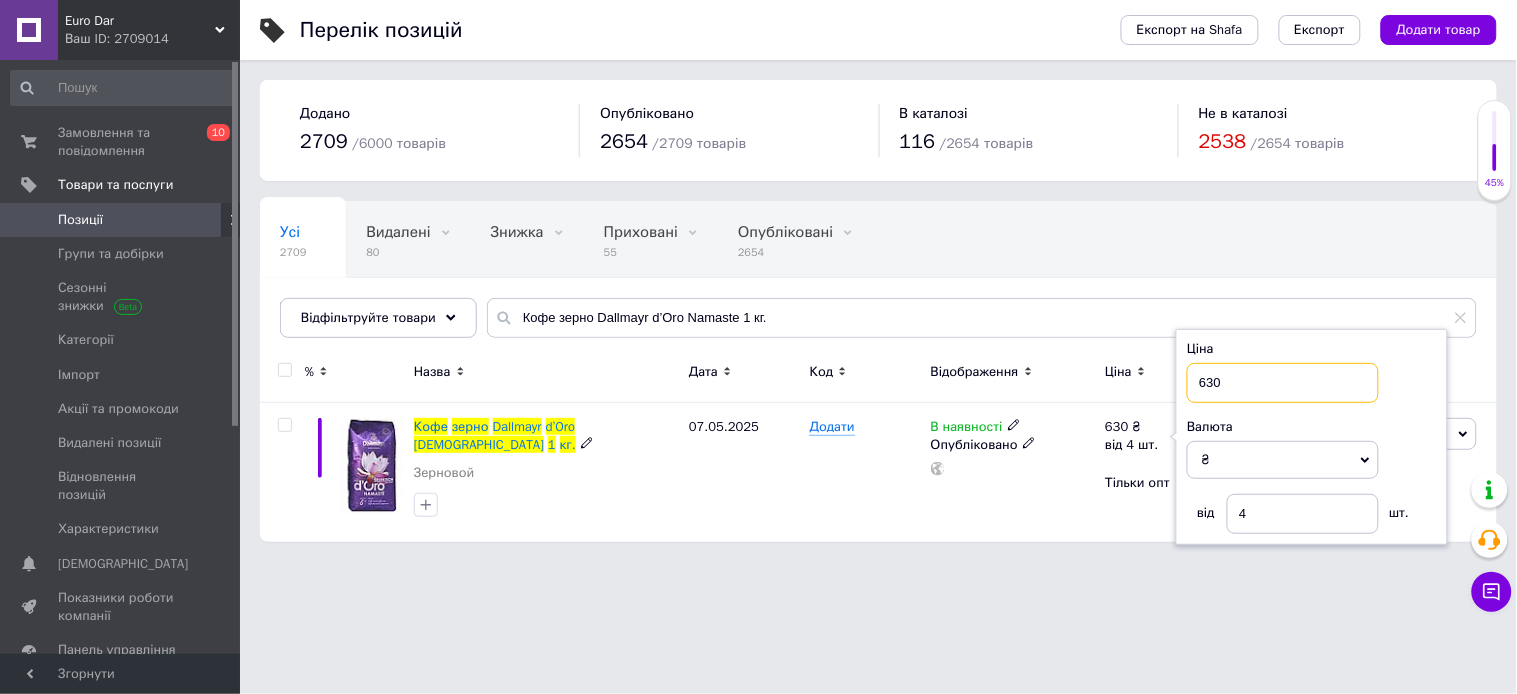 drag, startPoint x: 1256, startPoint y: 386, endPoint x: 785, endPoint y: 308, distance: 477.41492 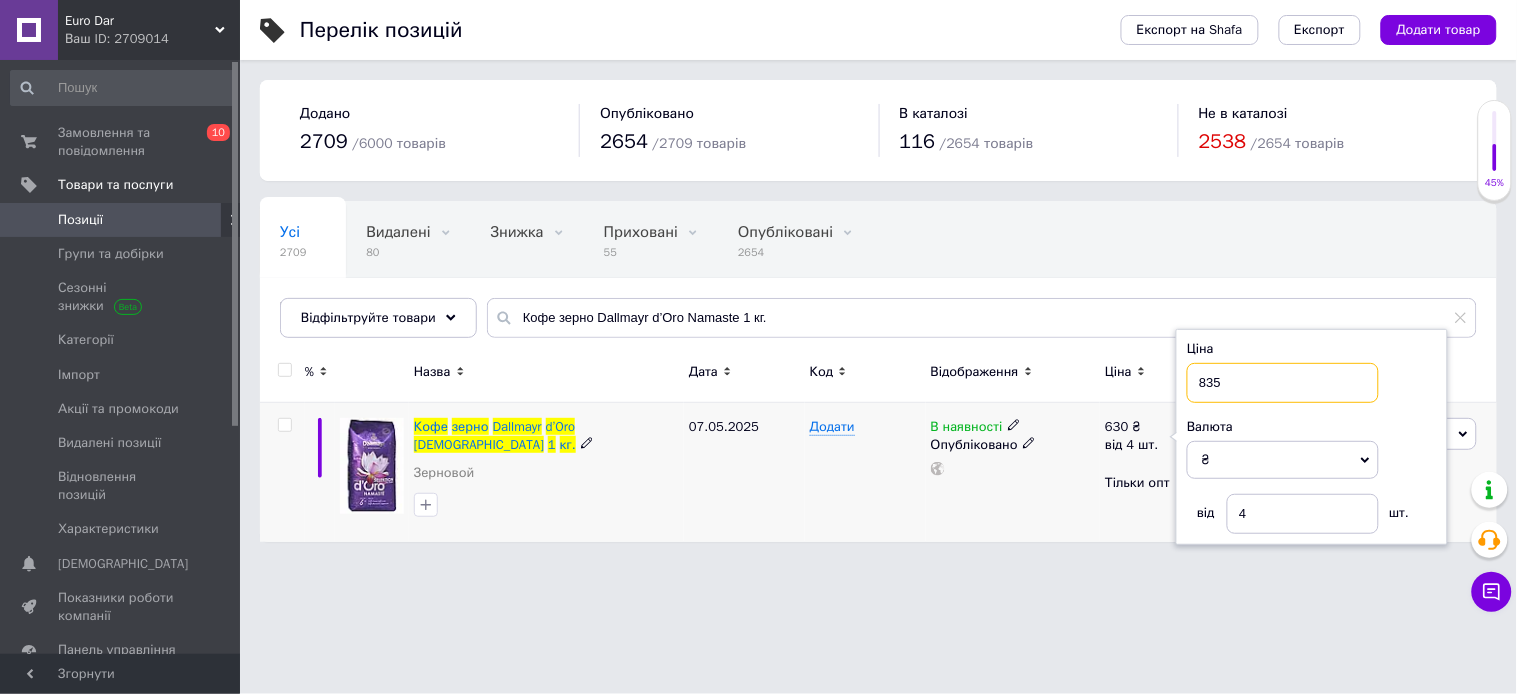 type on "835" 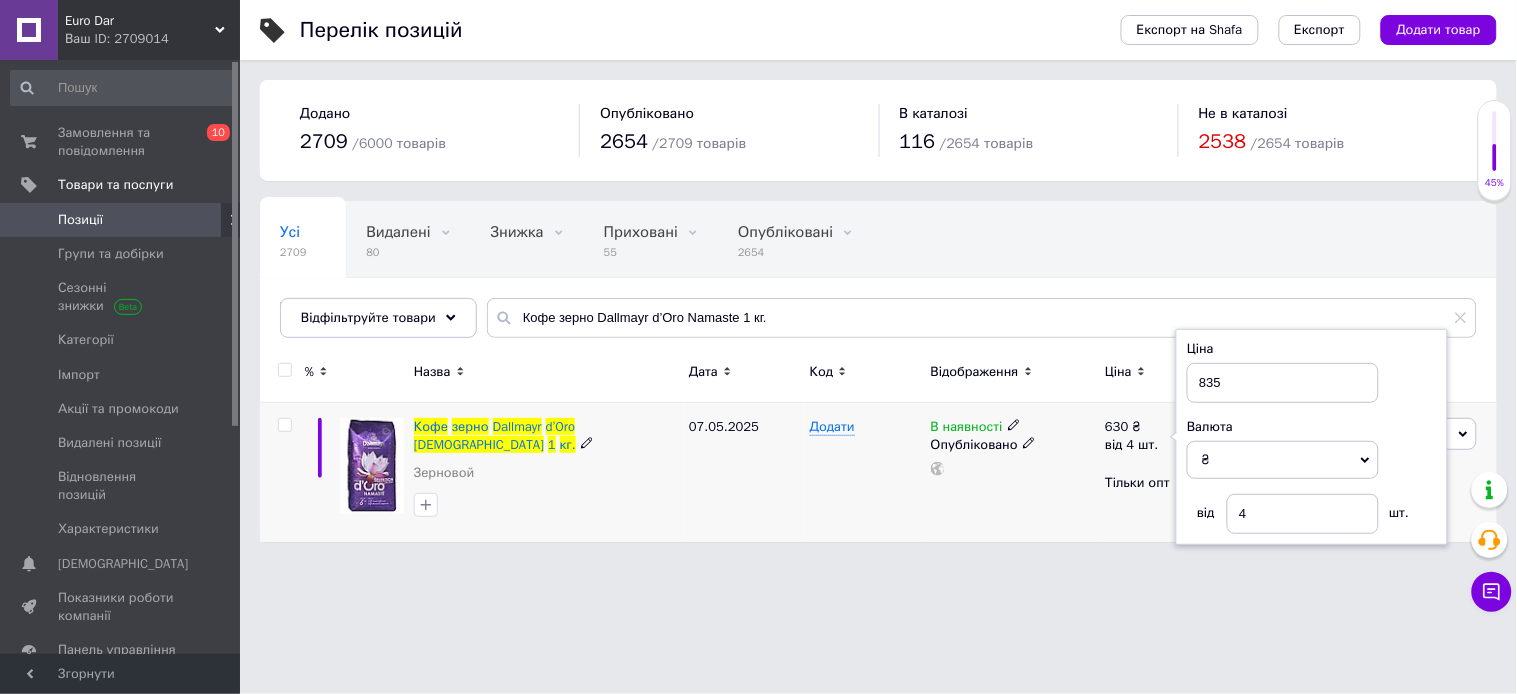 click on "07.05.2025" at bounding box center [744, 472] 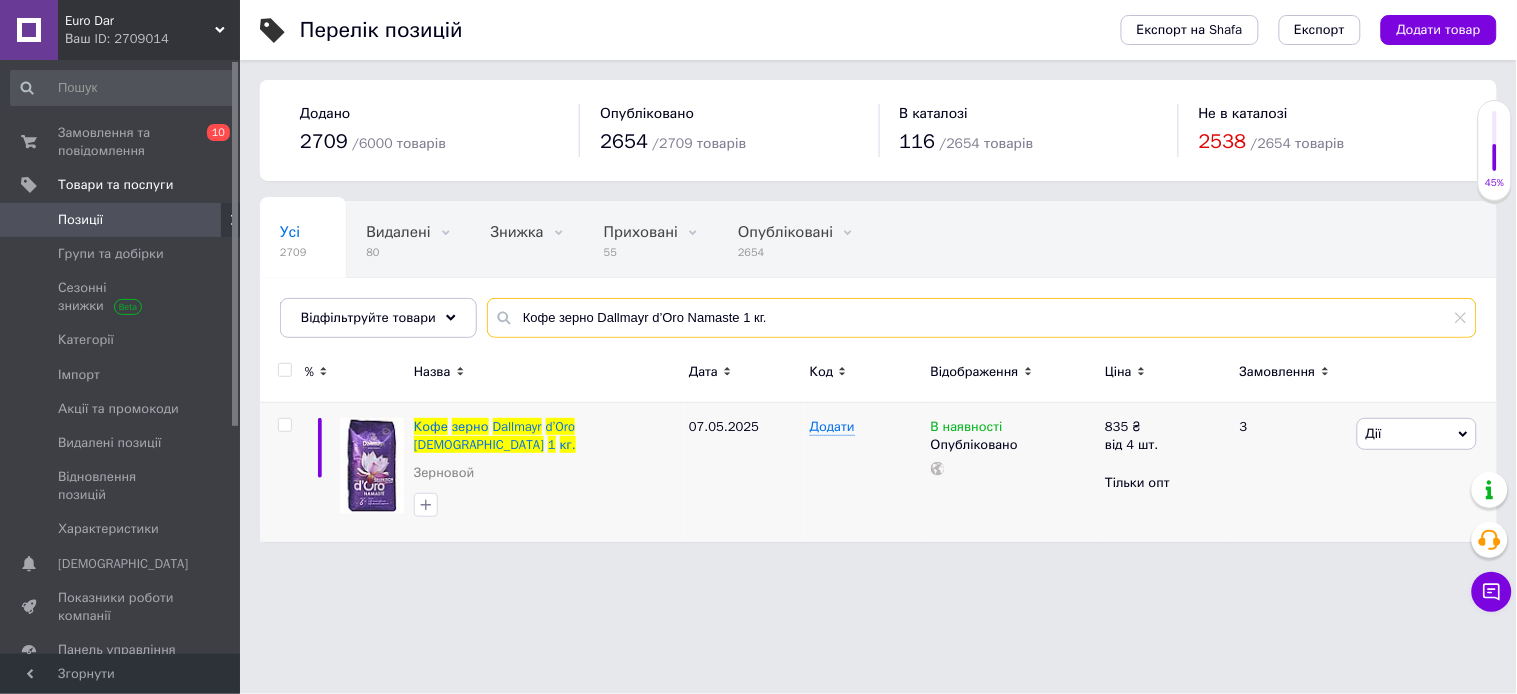 drag, startPoint x: 280, startPoint y: 295, endPoint x: 512, endPoint y: 405, distance: 256.75668 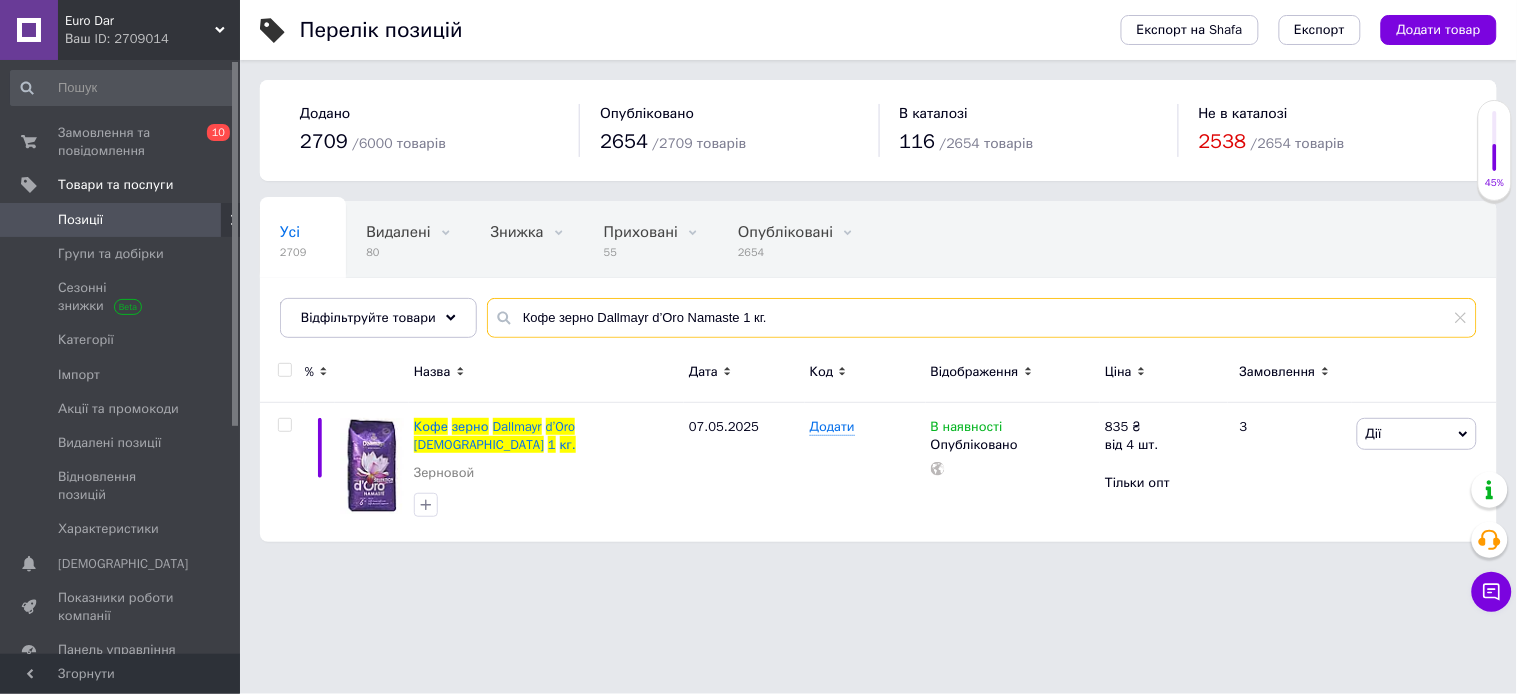 paste on "ва мелена Movenpick Caffe Crema 500g, Німеччина" 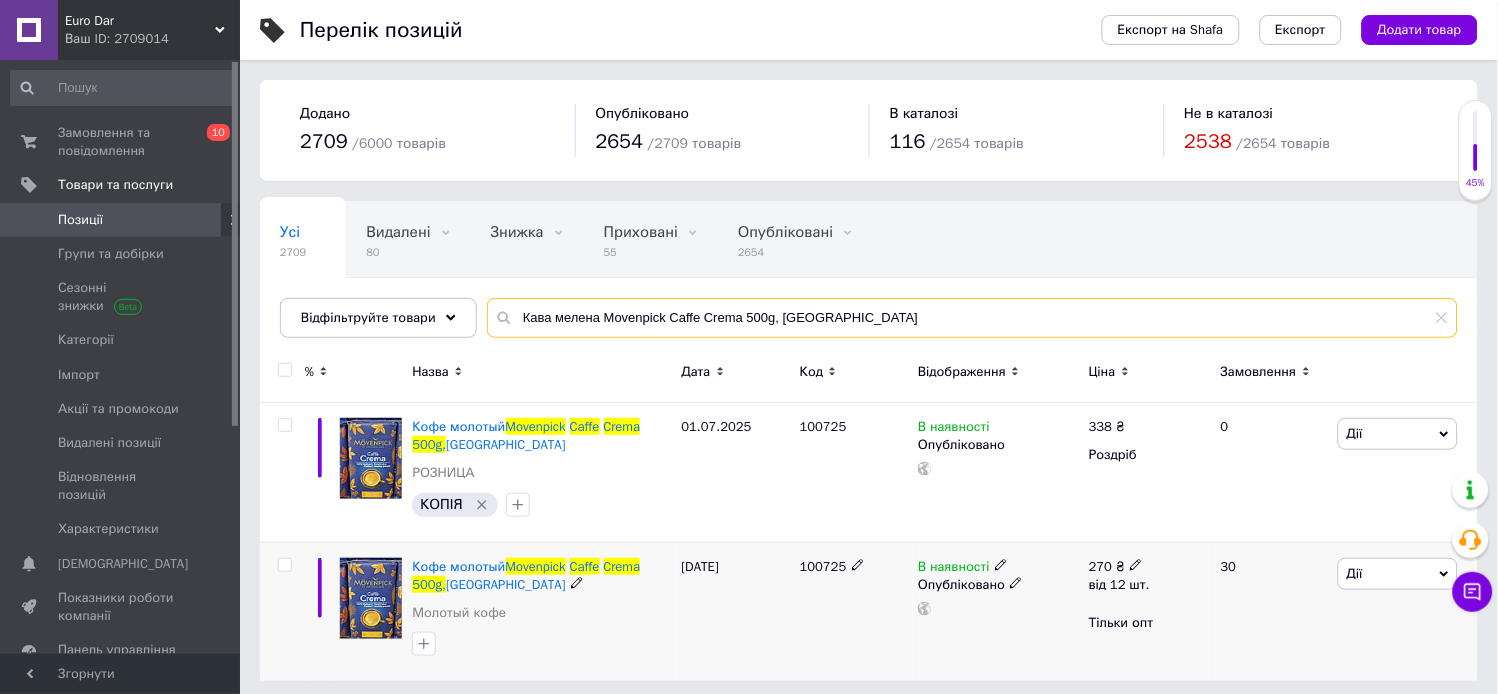 type on "Кава мелена Movenpick Caffe Crema 500g, [GEOGRAPHIC_DATA]" 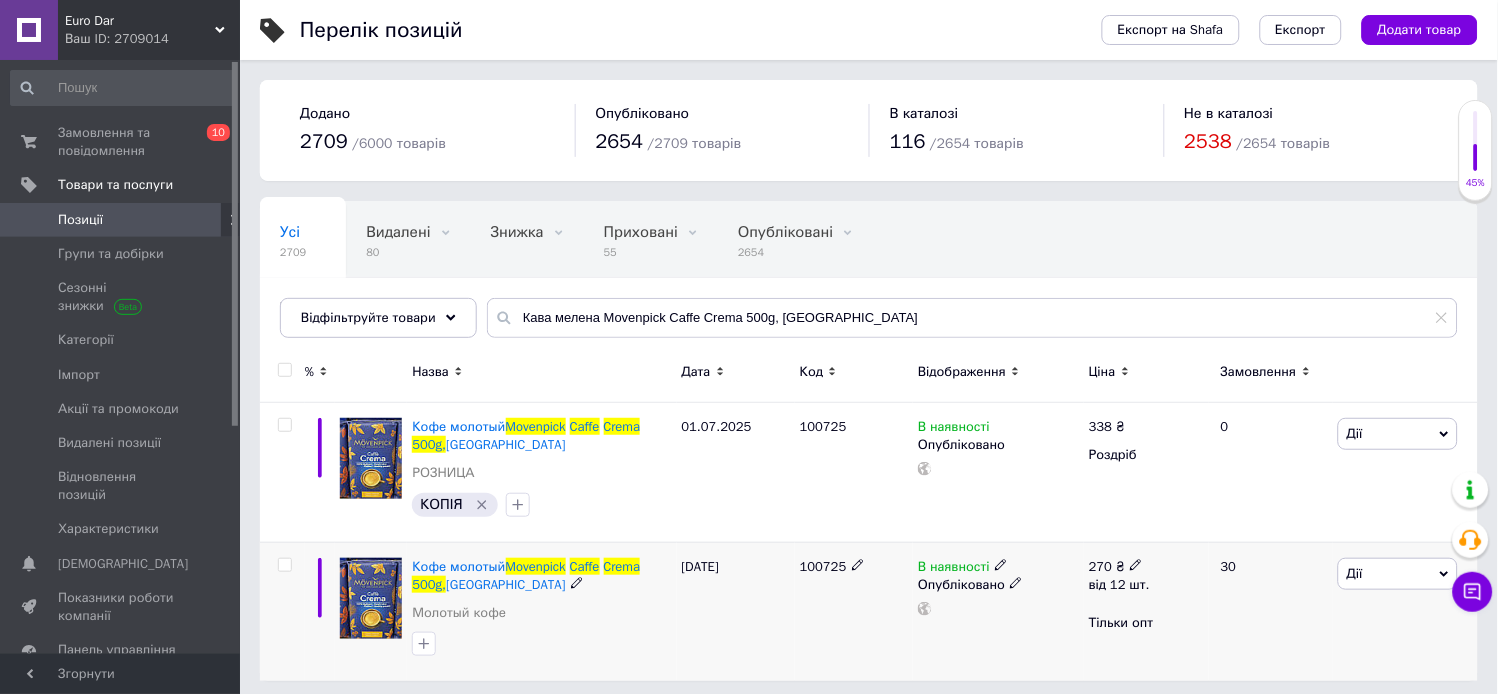 click 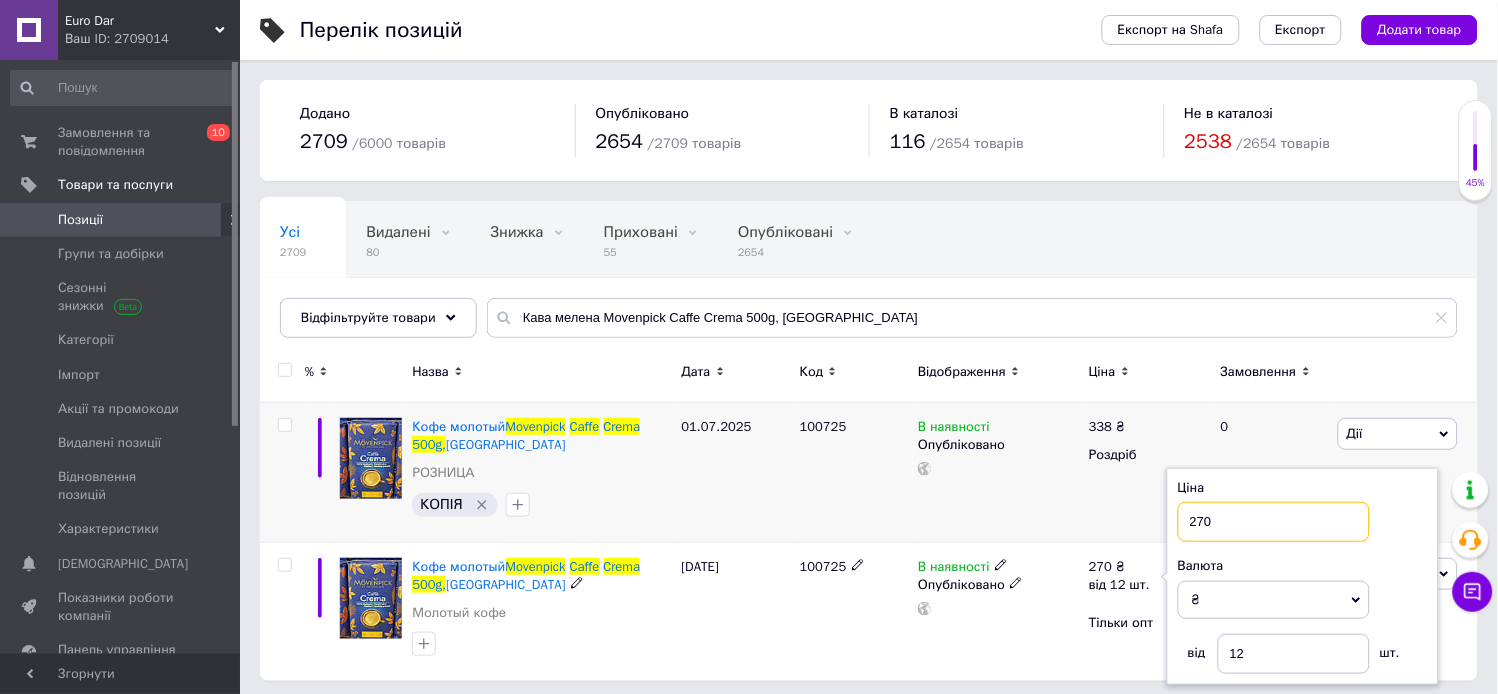 drag, startPoint x: 1227, startPoint y: 518, endPoint x: 985, endPoint y: 484, distance: 244.37675 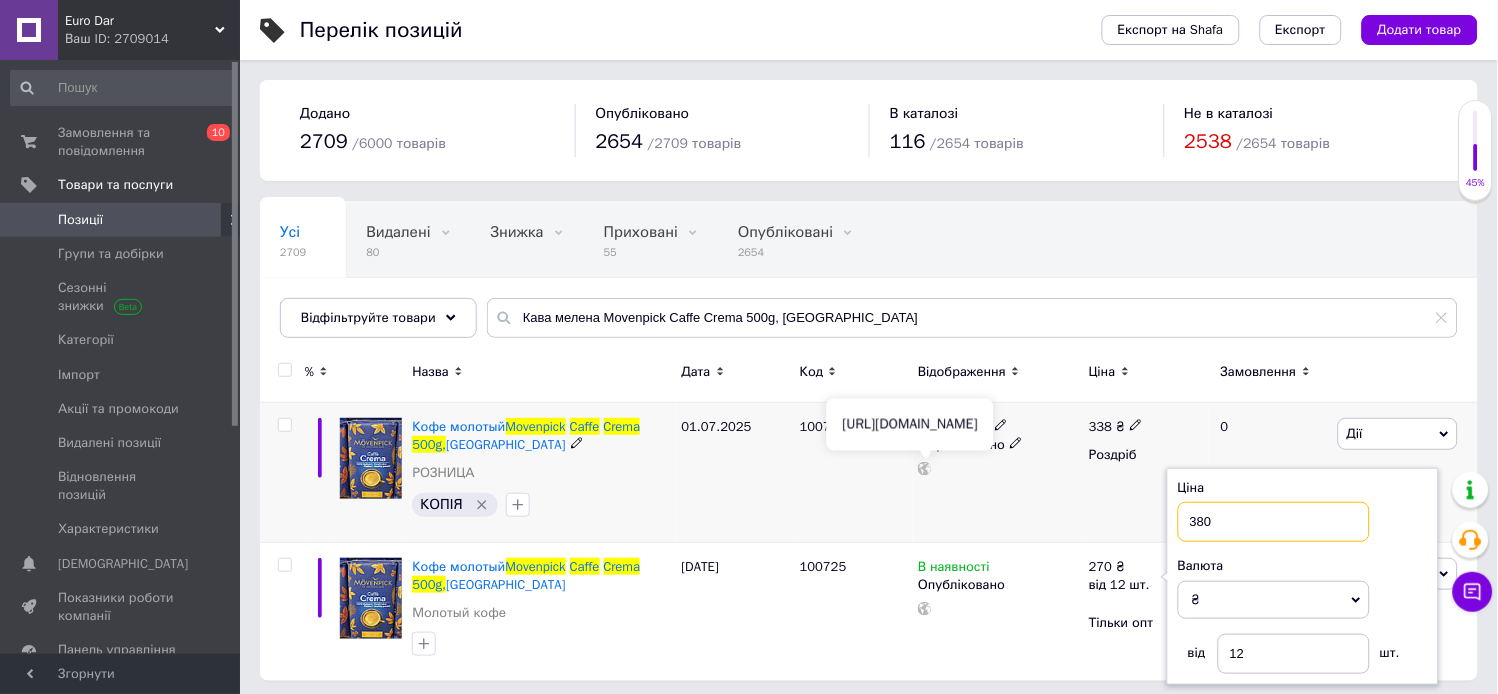 type on "380" 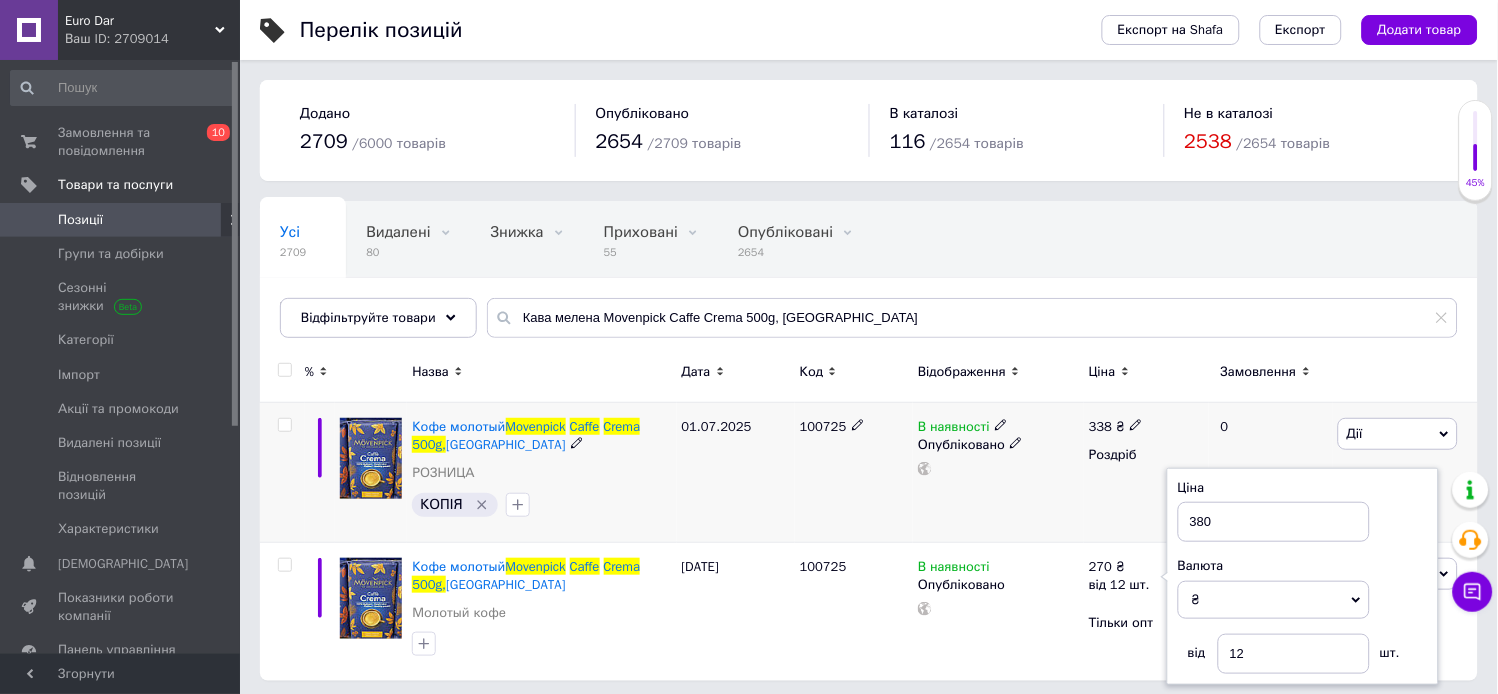 click on "100725" at bounding box center [854, 473] 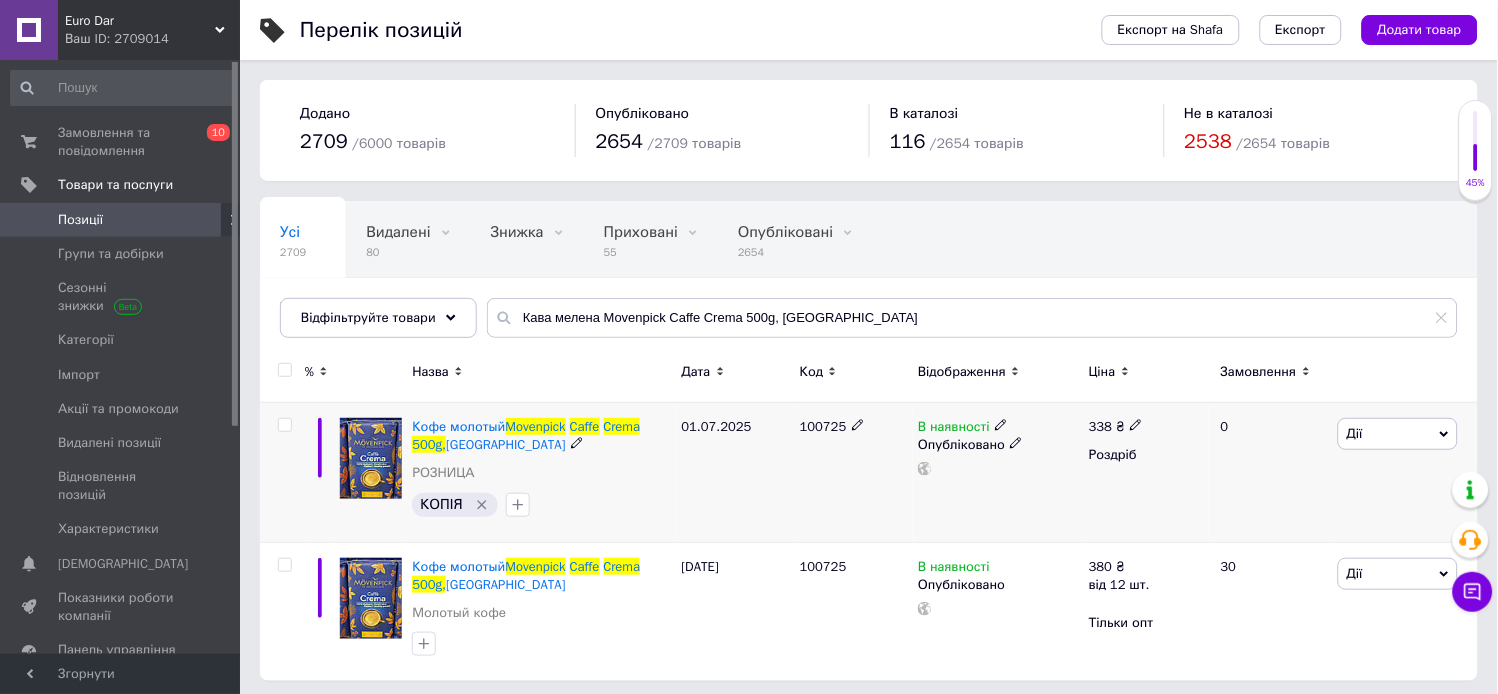 click 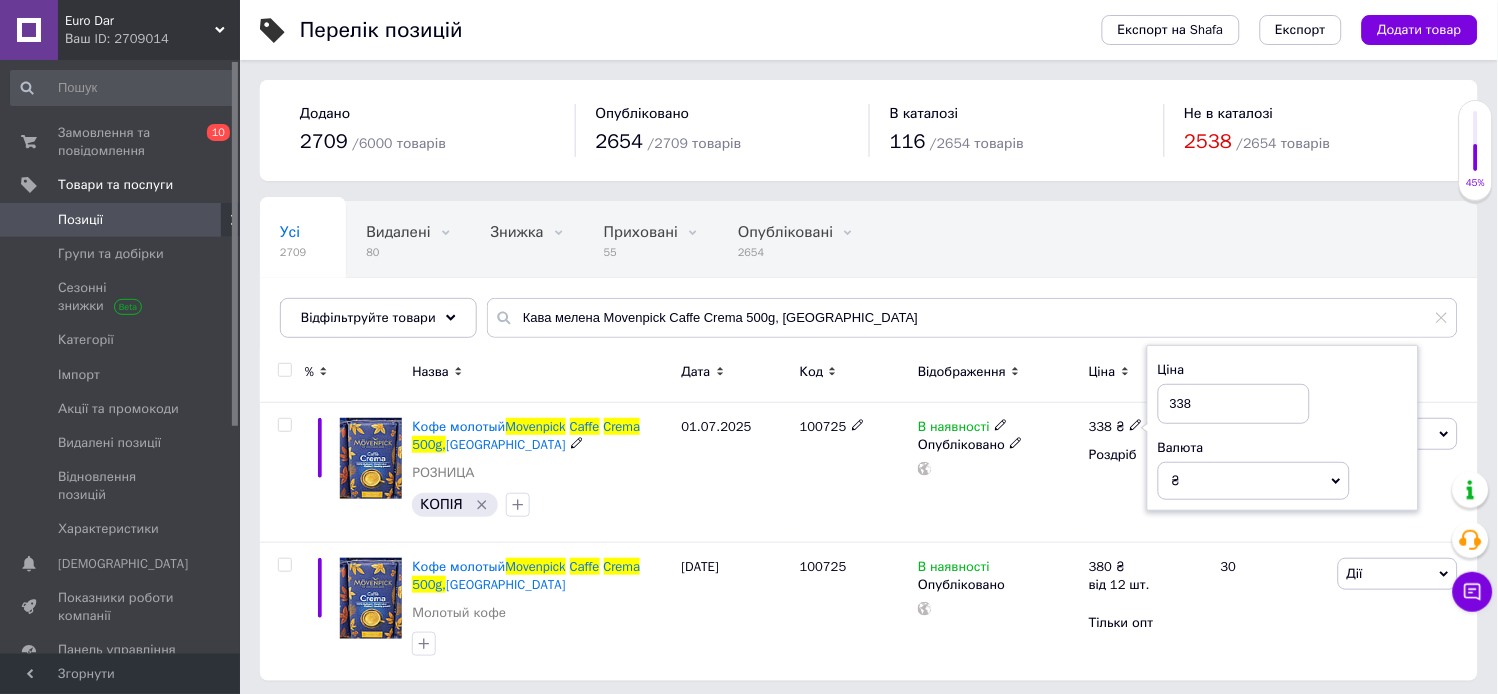 drag, startPoint x: 1206, startPoint y: 406, endPoint x: 1081, endPoint y: 396, distance: 125.39936 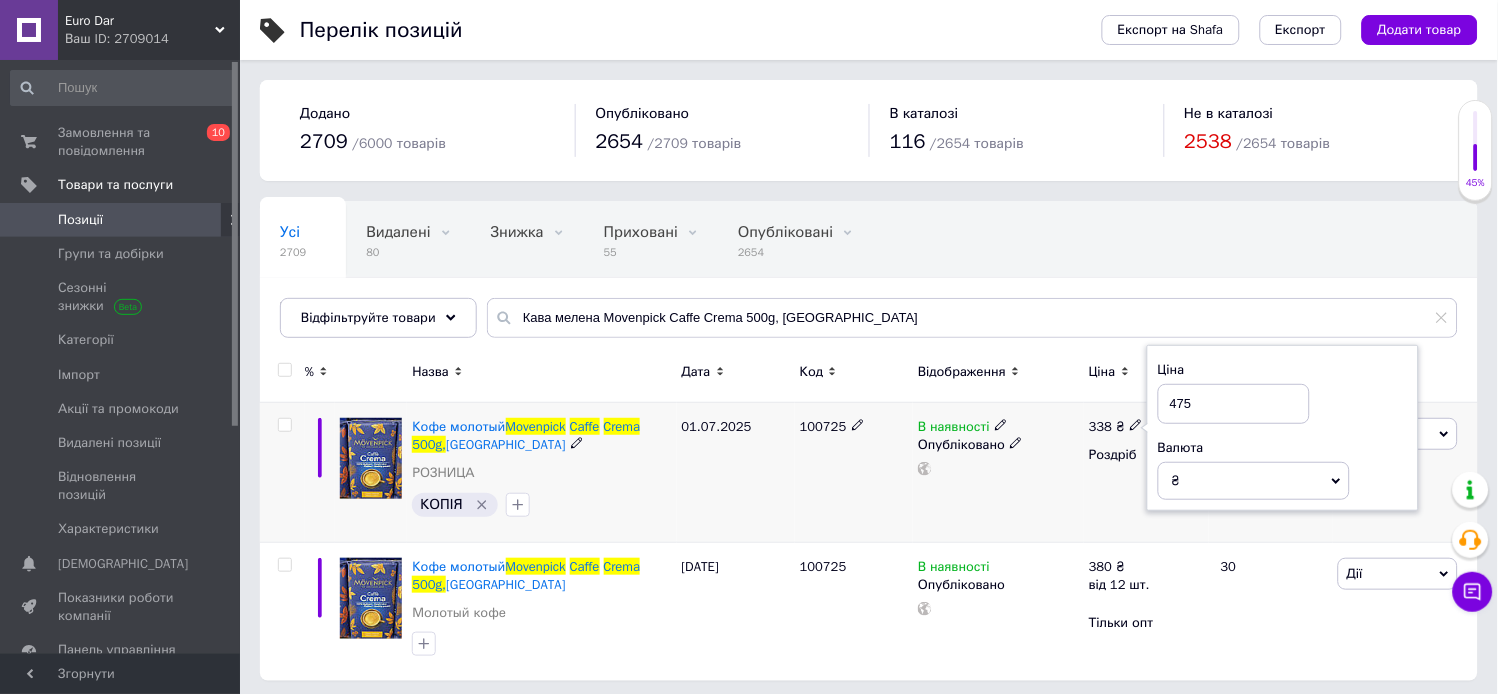 type on "475" 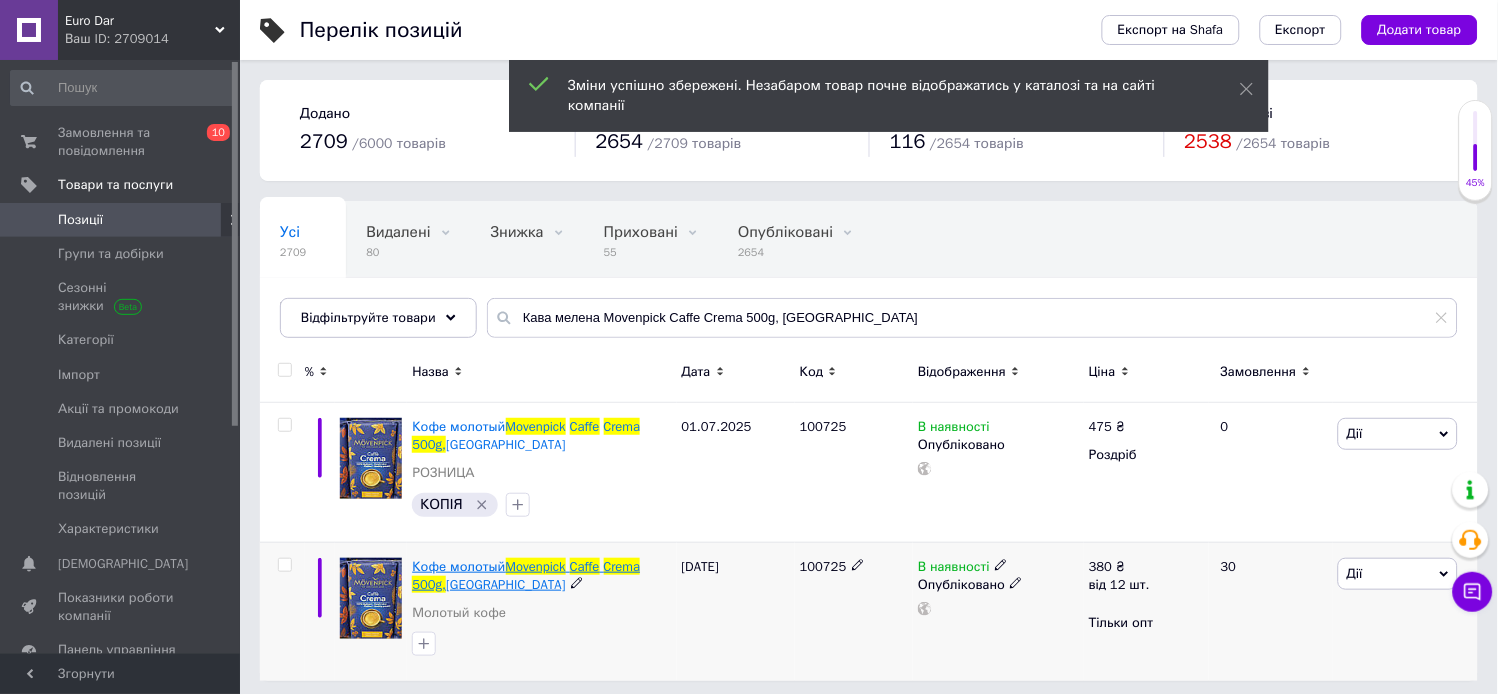 click on "Movenpick" at bounding box center (536, 566) 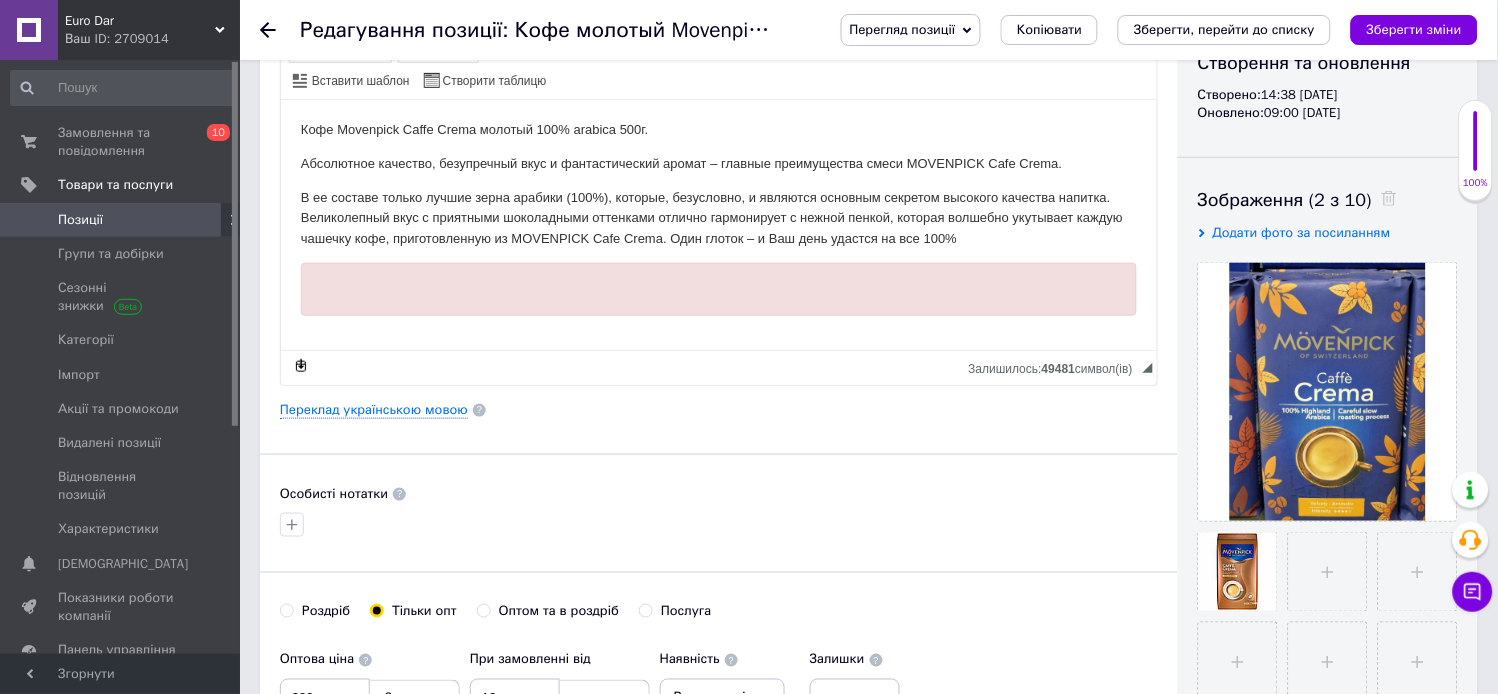 scroll, scrollTop: 666, scrollLeft: 0, axis: vertical 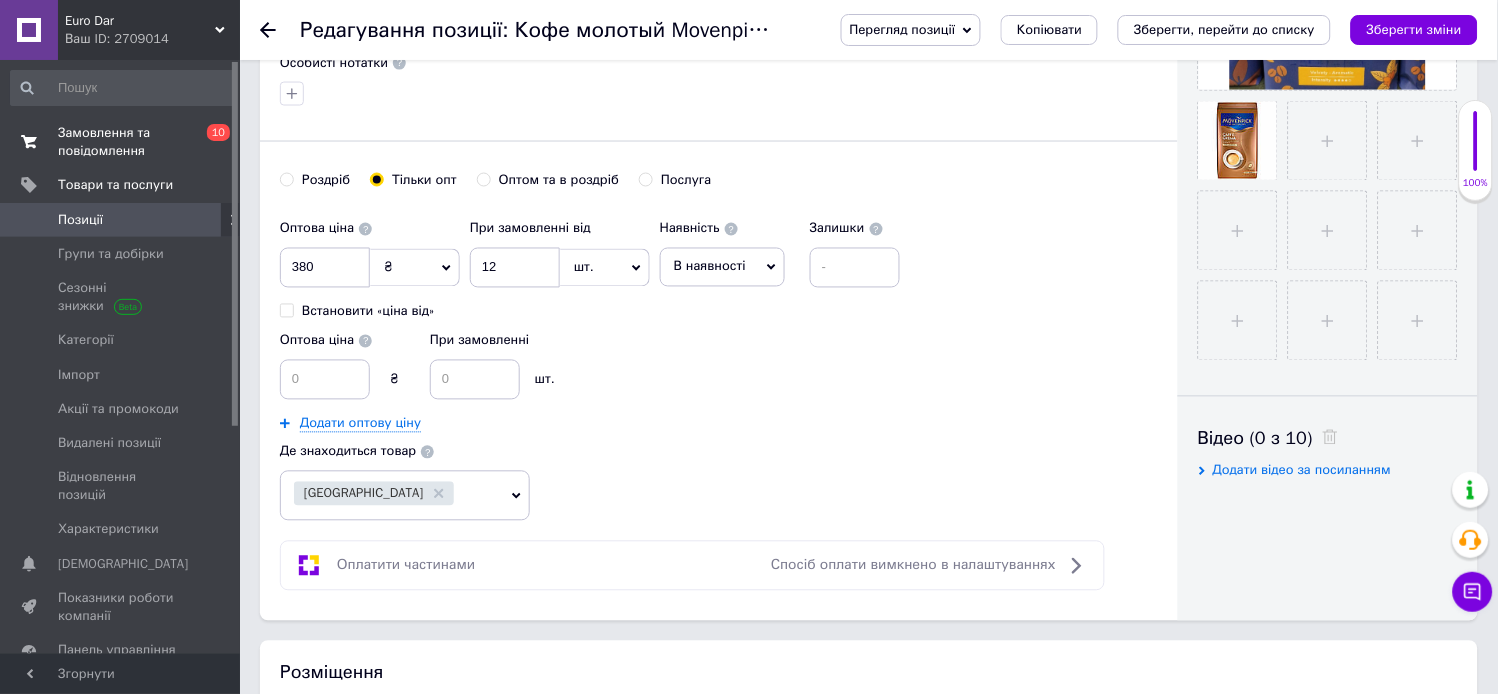 click on "Замовлення та повідомлення" at bounding box center (121, 142) 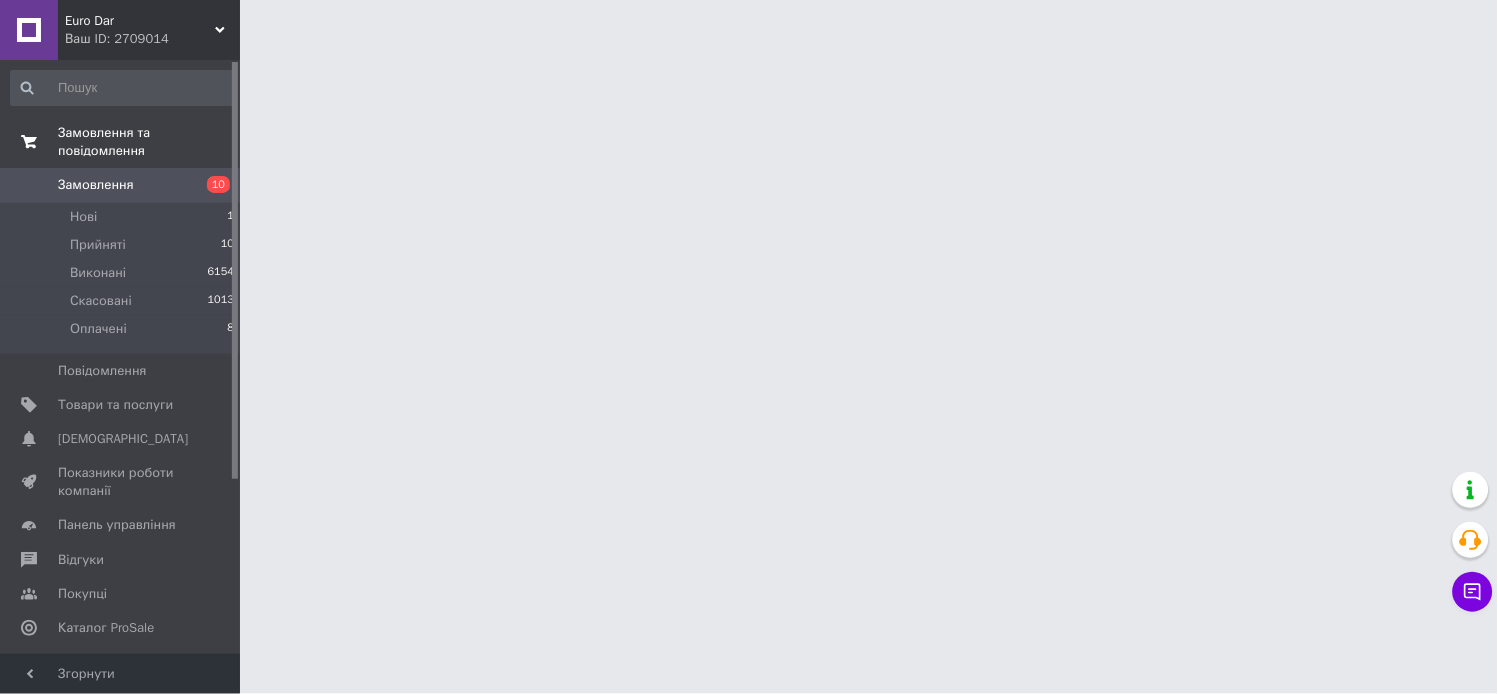 scroll, scrollTop: 0, scrollLeft: 0, axis: both 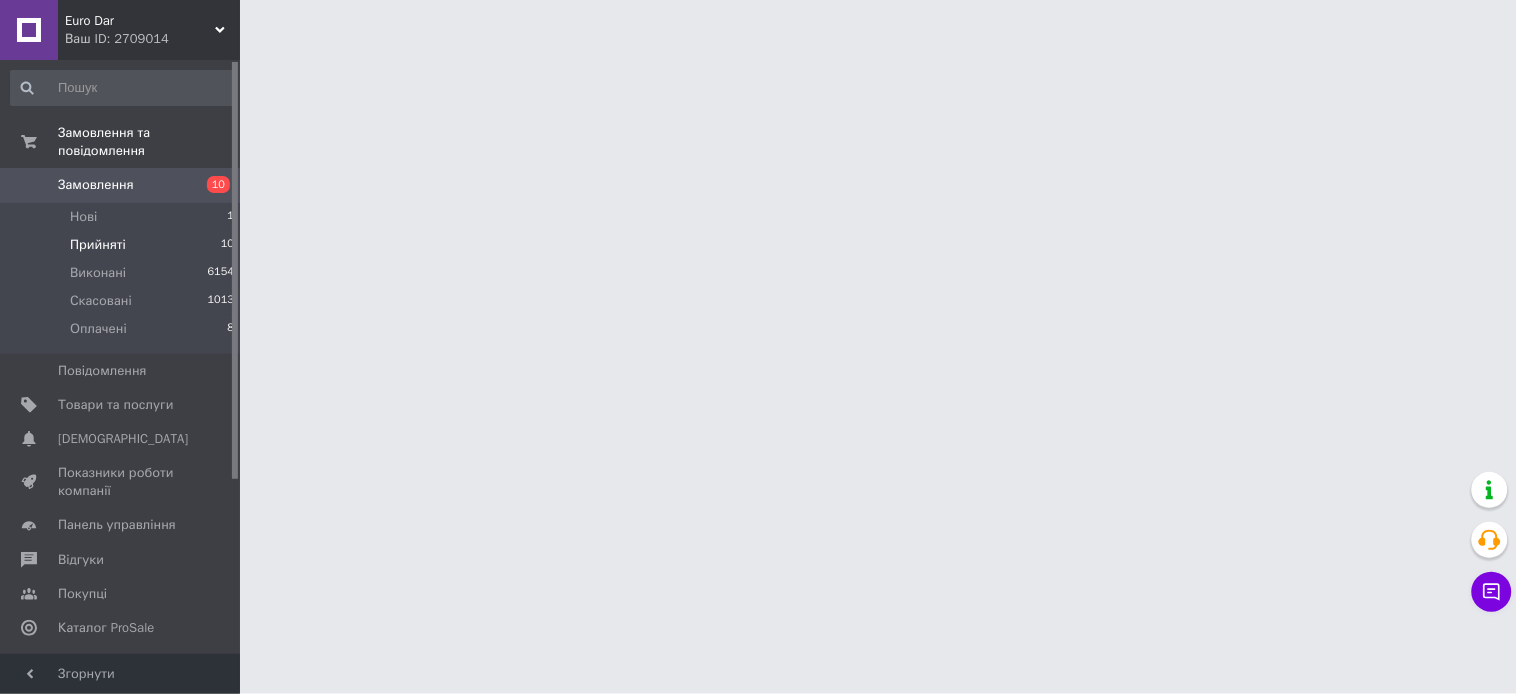 click on "Прийняті" at bounding box center [98, 245] 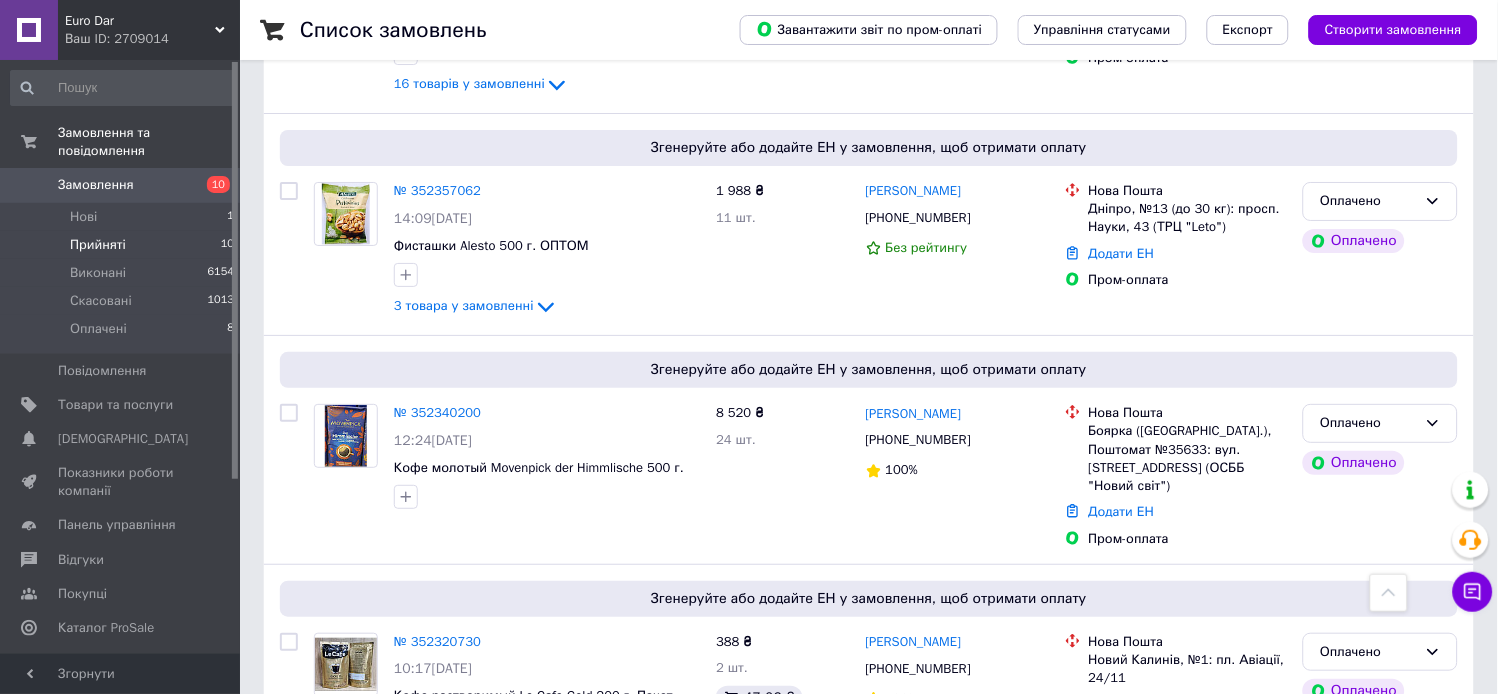scroll, scrollTop: 1555, scrollLeft: 0, axis: vertical 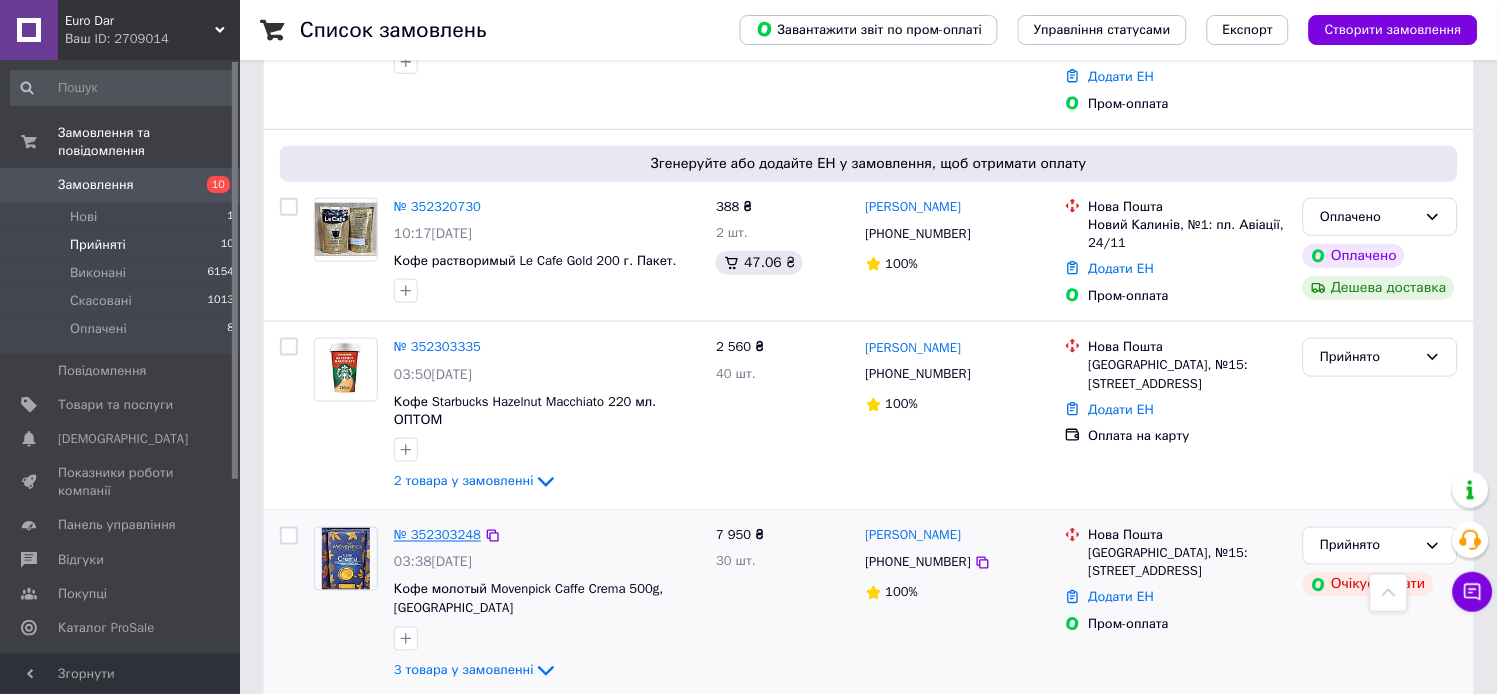 click on "№ 352303248" at bounding box center [437, 535] 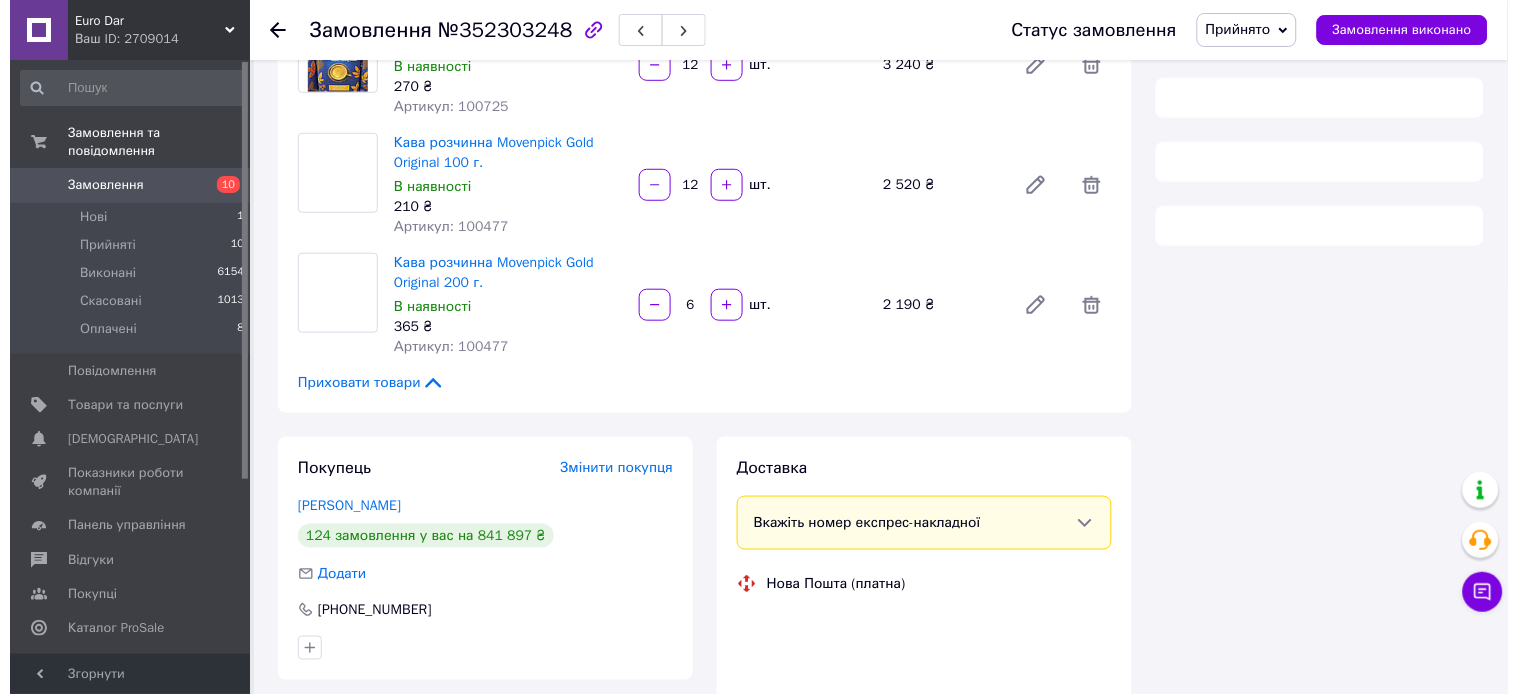 scroll, scrollTop: 0, scrollLeft: 0, axis: both 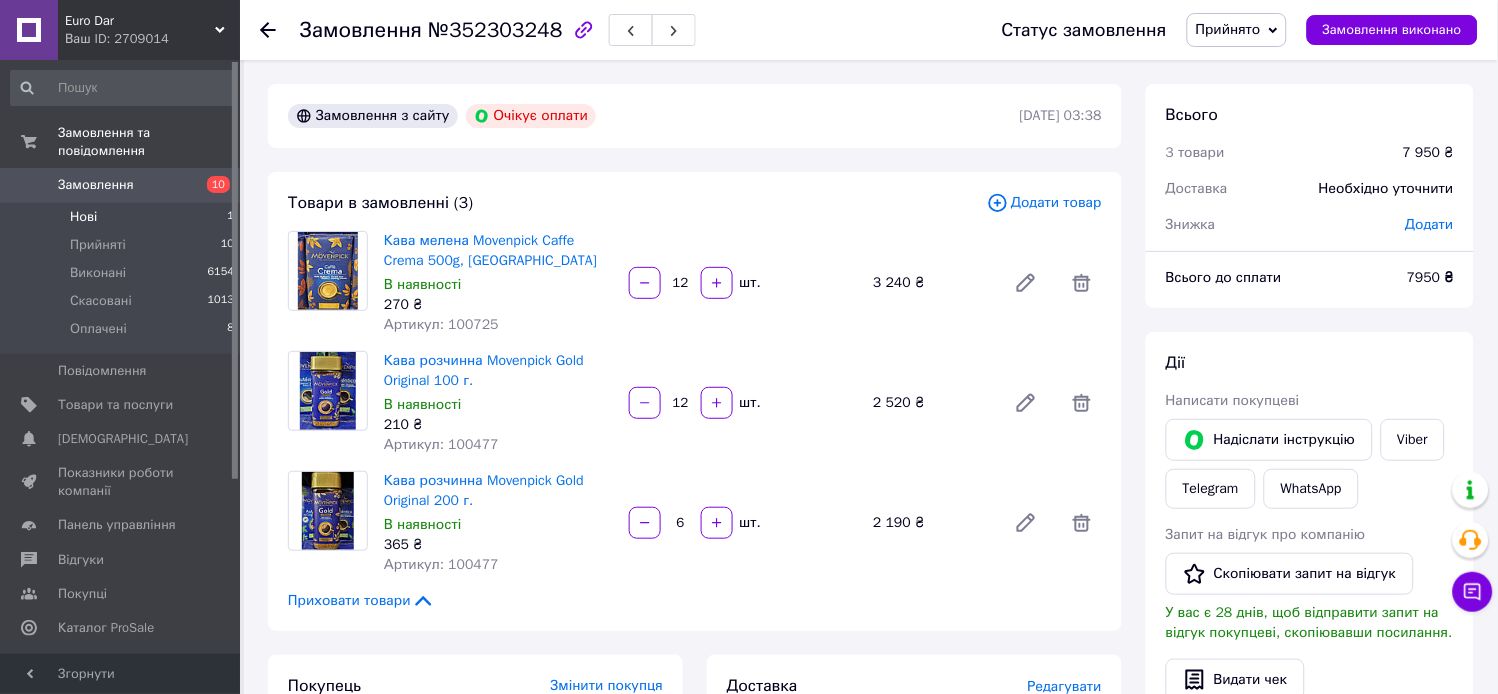 click on "Нові 1" at bounding box center [123, 217] 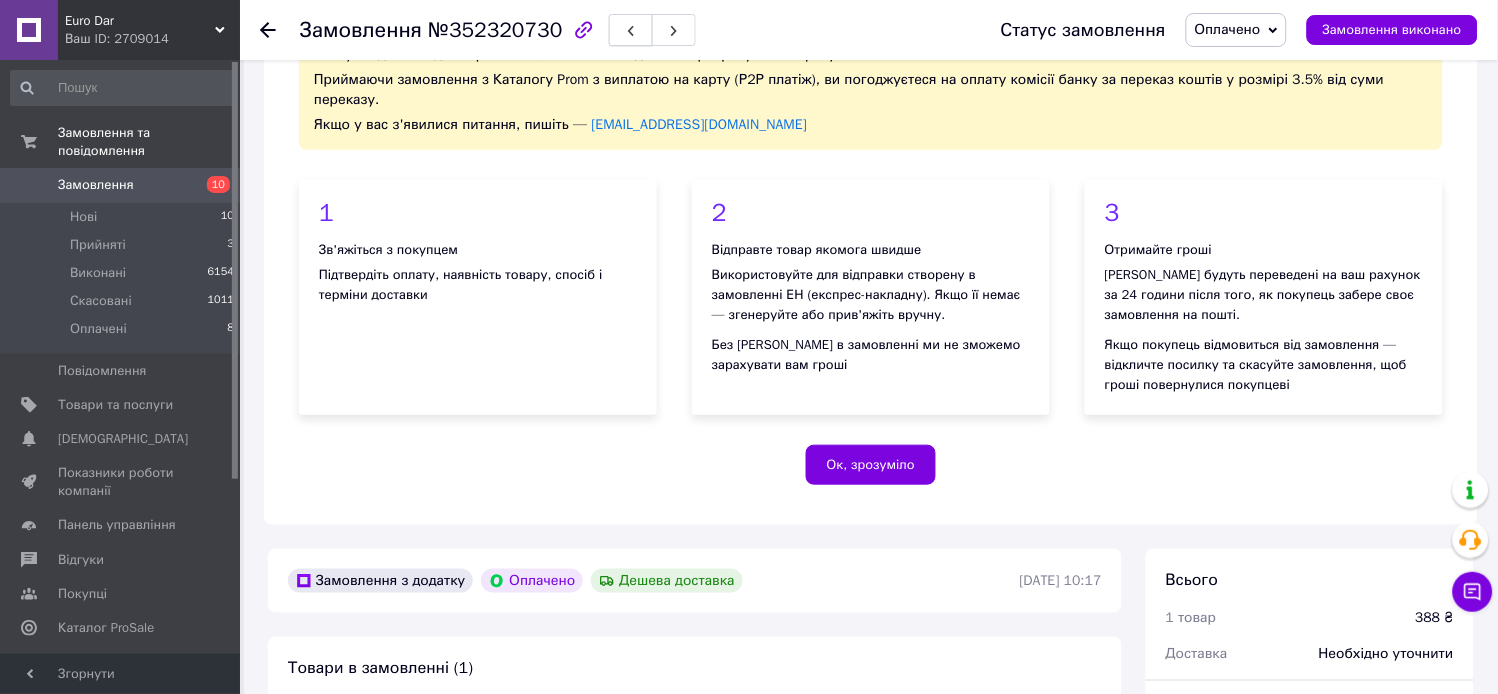 scroll, scrollTop: 333, scrollLeft: 0, axis: vertical 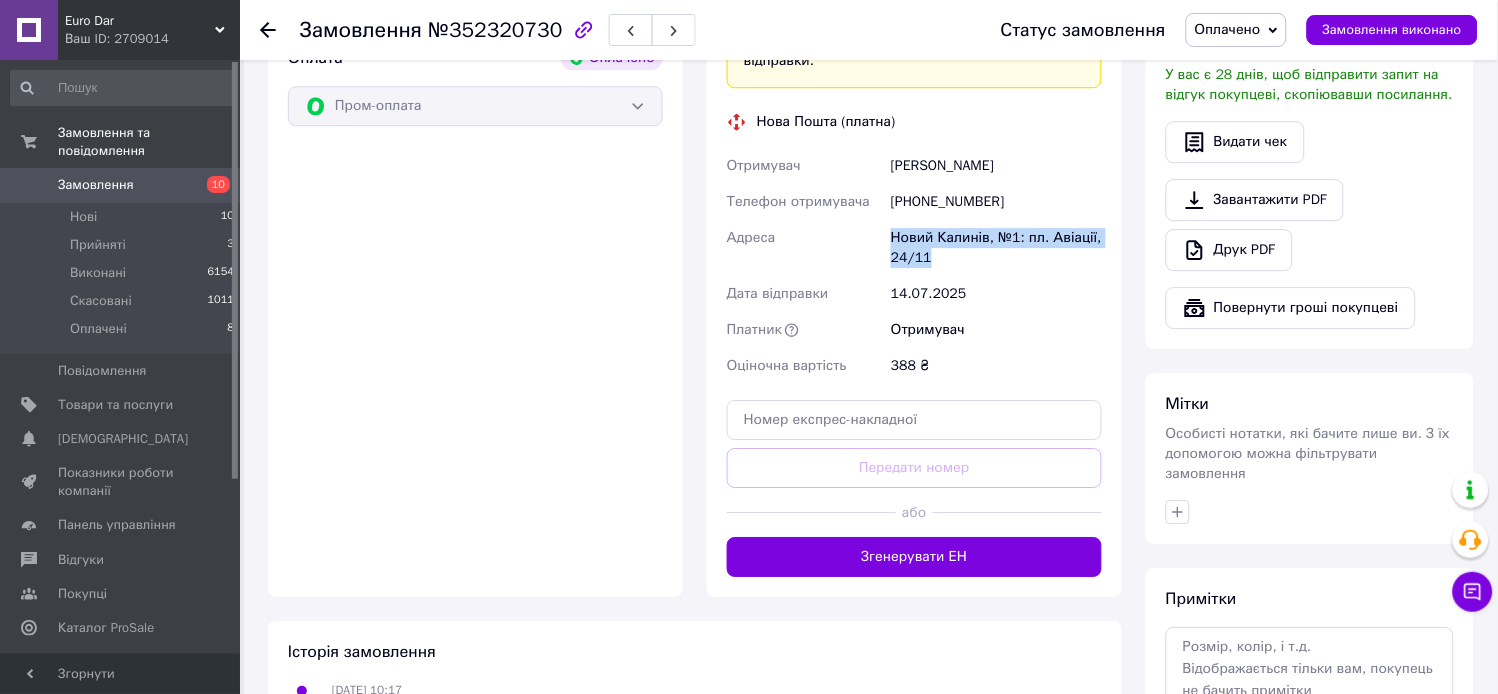 drag, startPoint x: 891, startPoint y: 240, endPoint x: 950, endPoint y: 274, distance: 68.09552 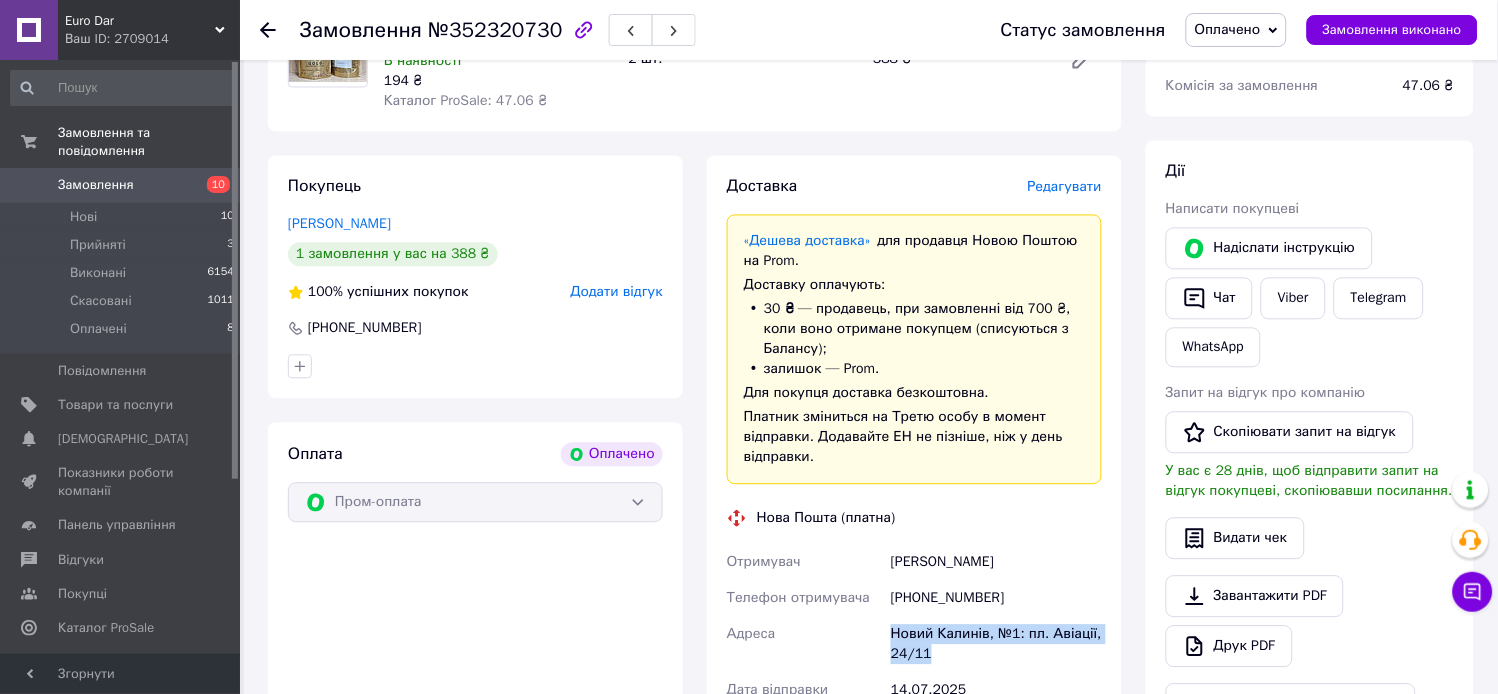 scroll, scrollTop: 888, scrollLeft: 0, axis: vertical 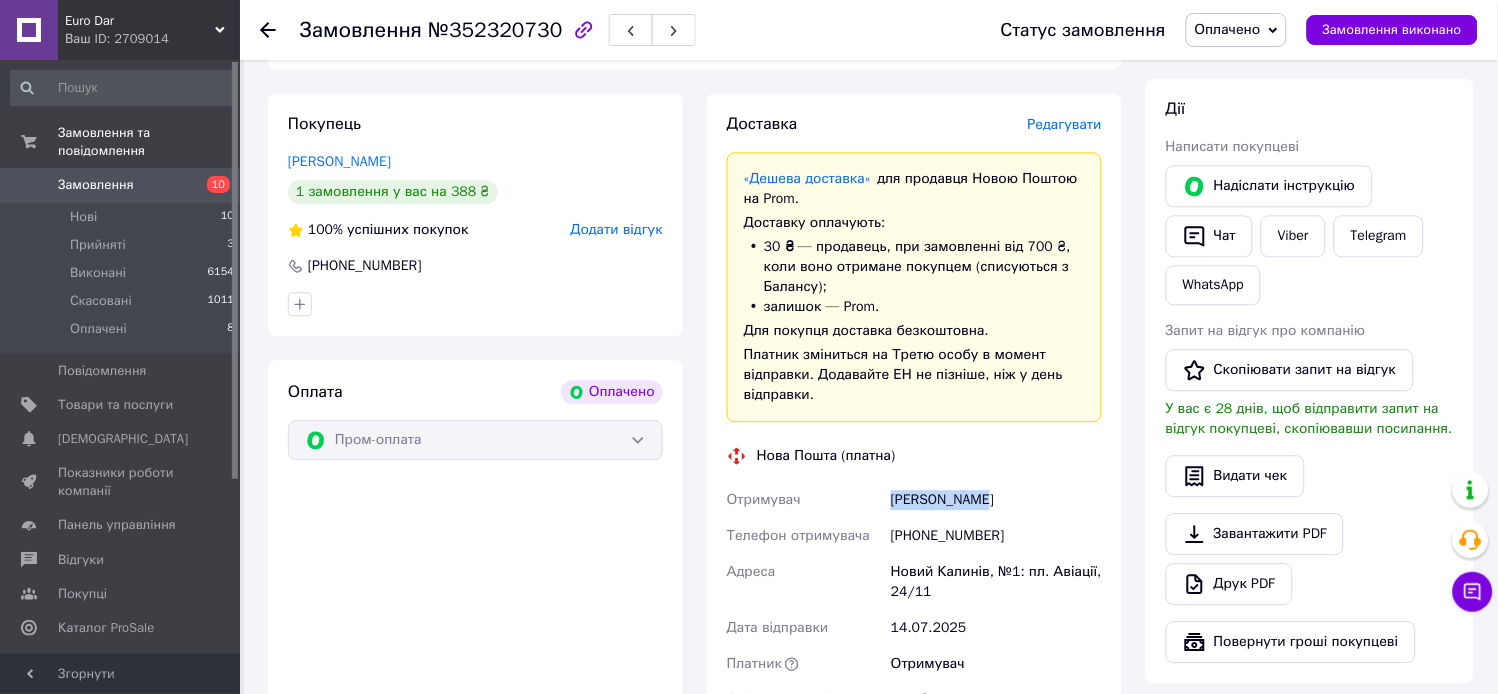 drag, startPoint x: 888, startPoint y: 491, endPoint x: 1010, endPoint y: 497, distance: 122.14745 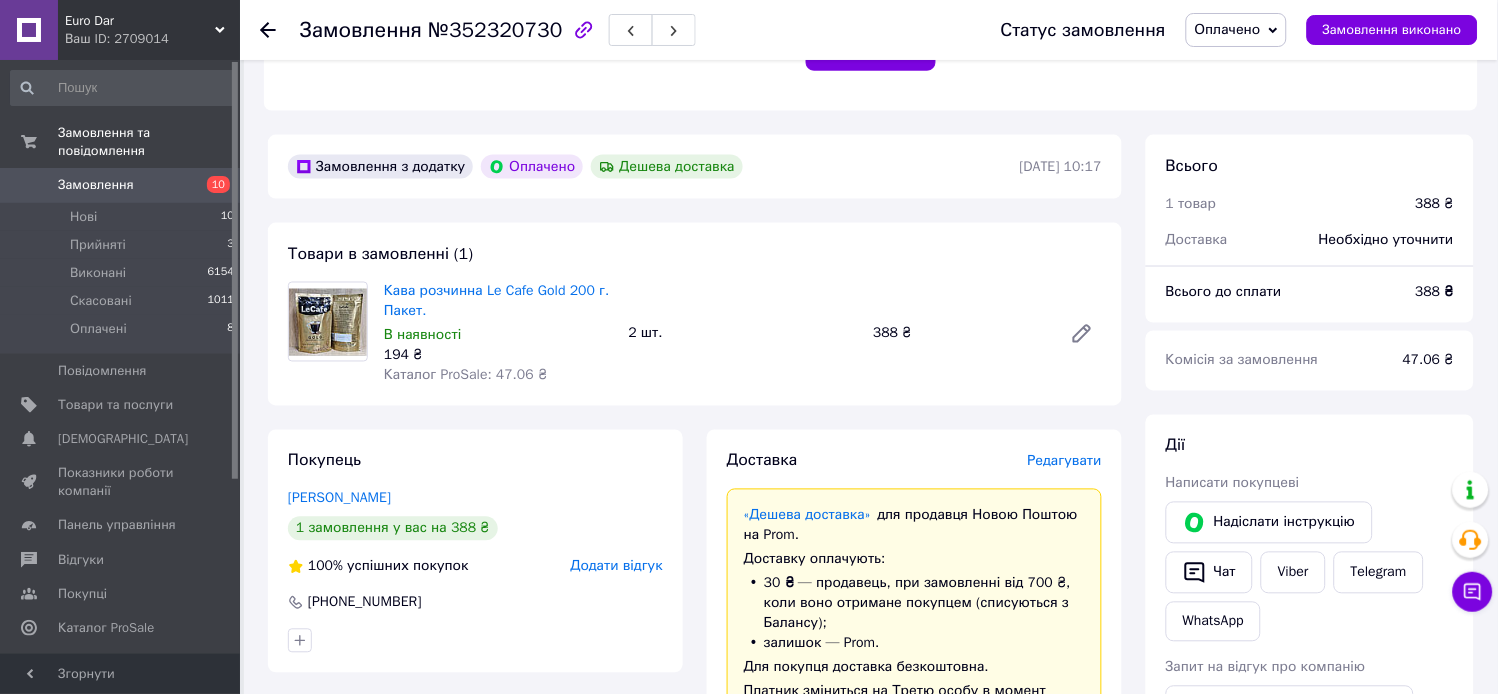 scroll, scrollTop: 333, scrollLeft: 0, axis: vertical 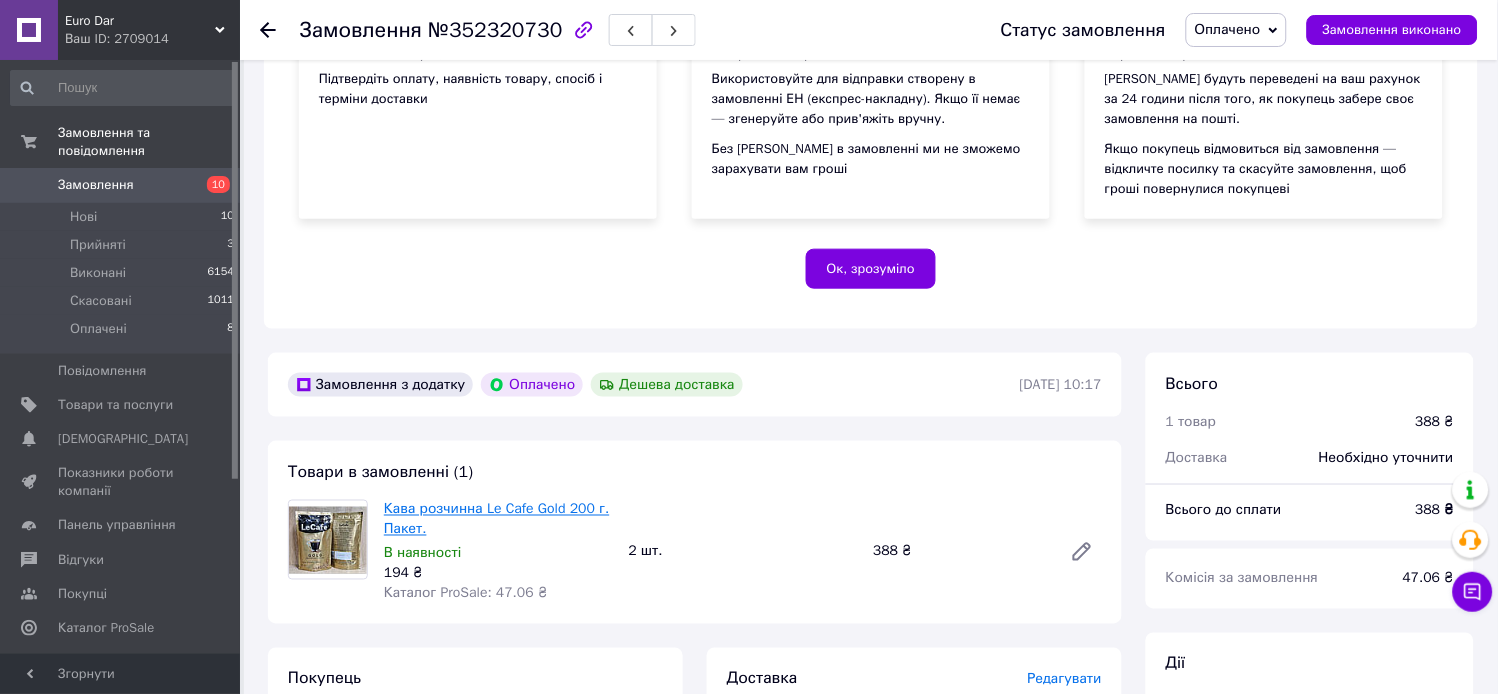 click on "Кава розчинна Le Cafe Gold 200 г. Пакет." at bounding box center (497, 519) 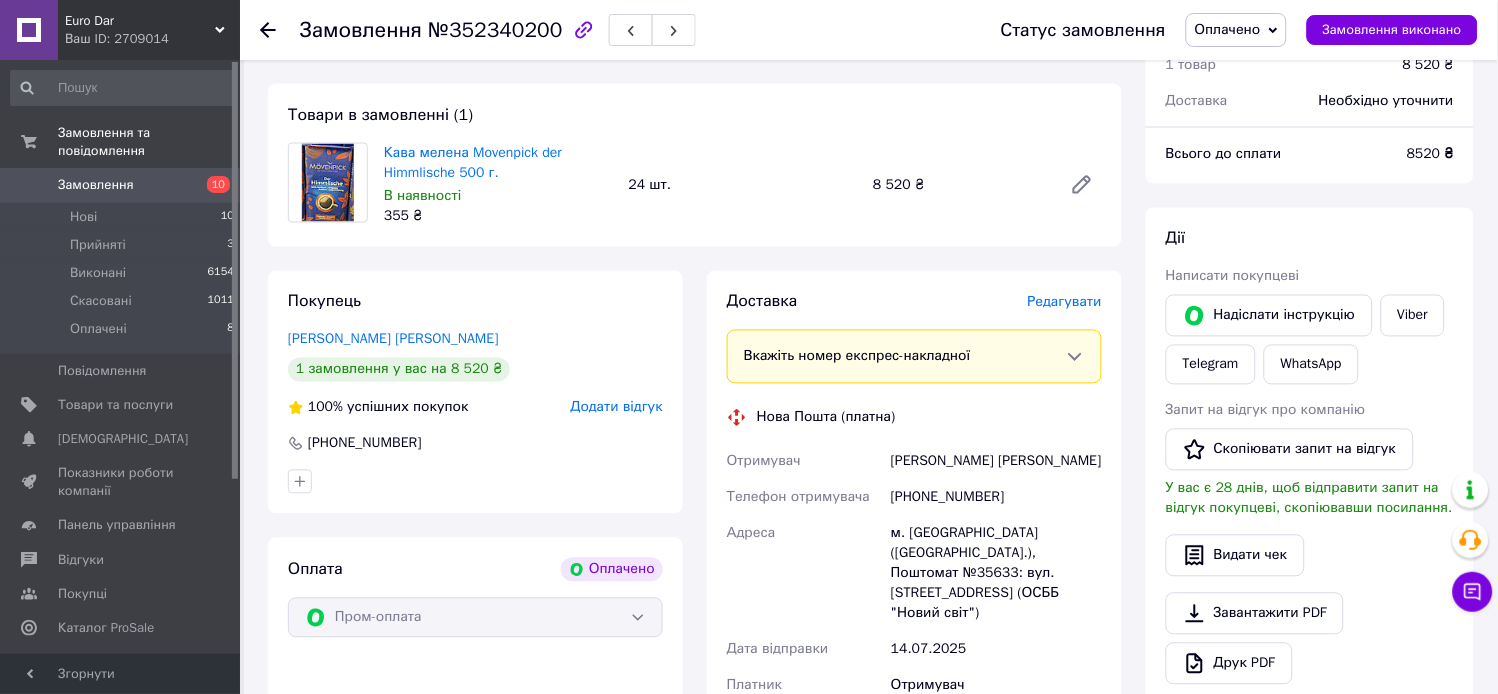 scroll, scrollTop: 777, scrollLeft: 0, axis: vertical 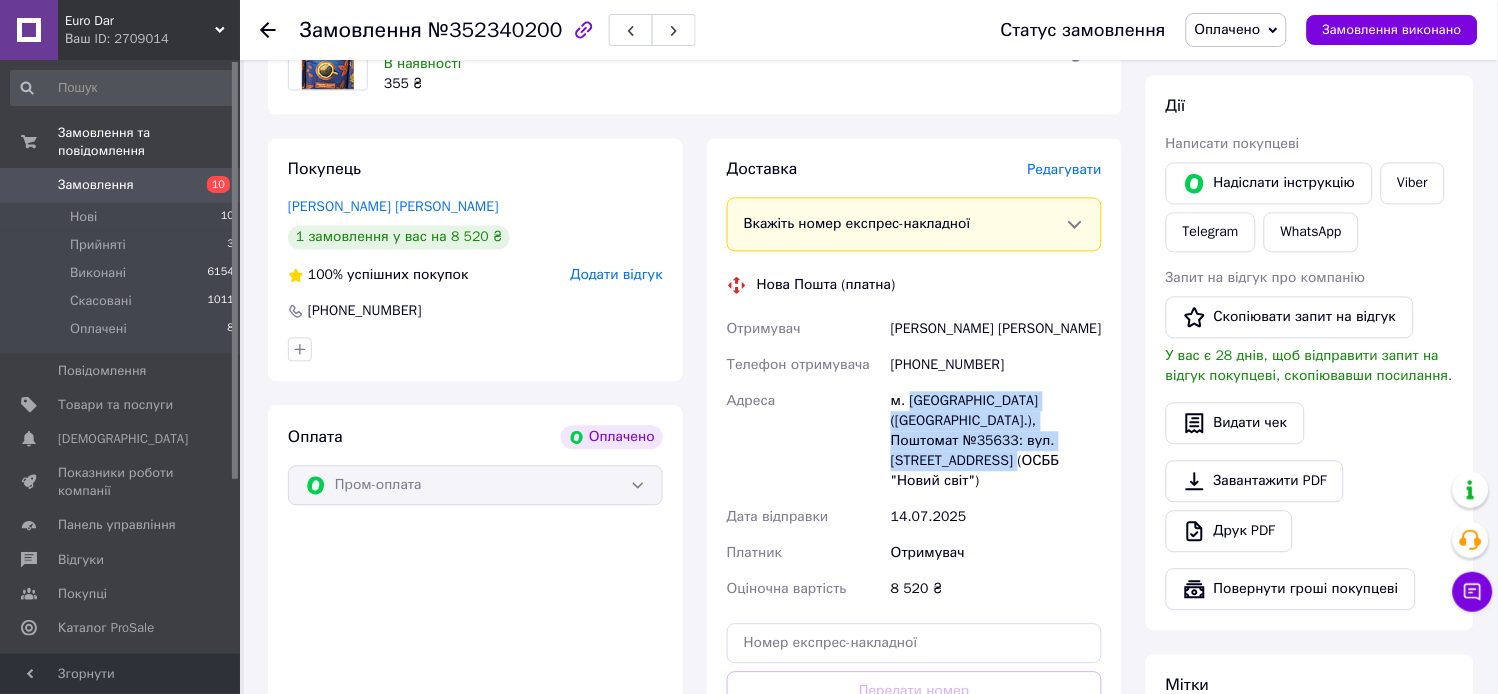 drag, startPoint x: 913, startPoint y: 401, endPoint x: 950, endPoint y: 455, distance: 65.459915 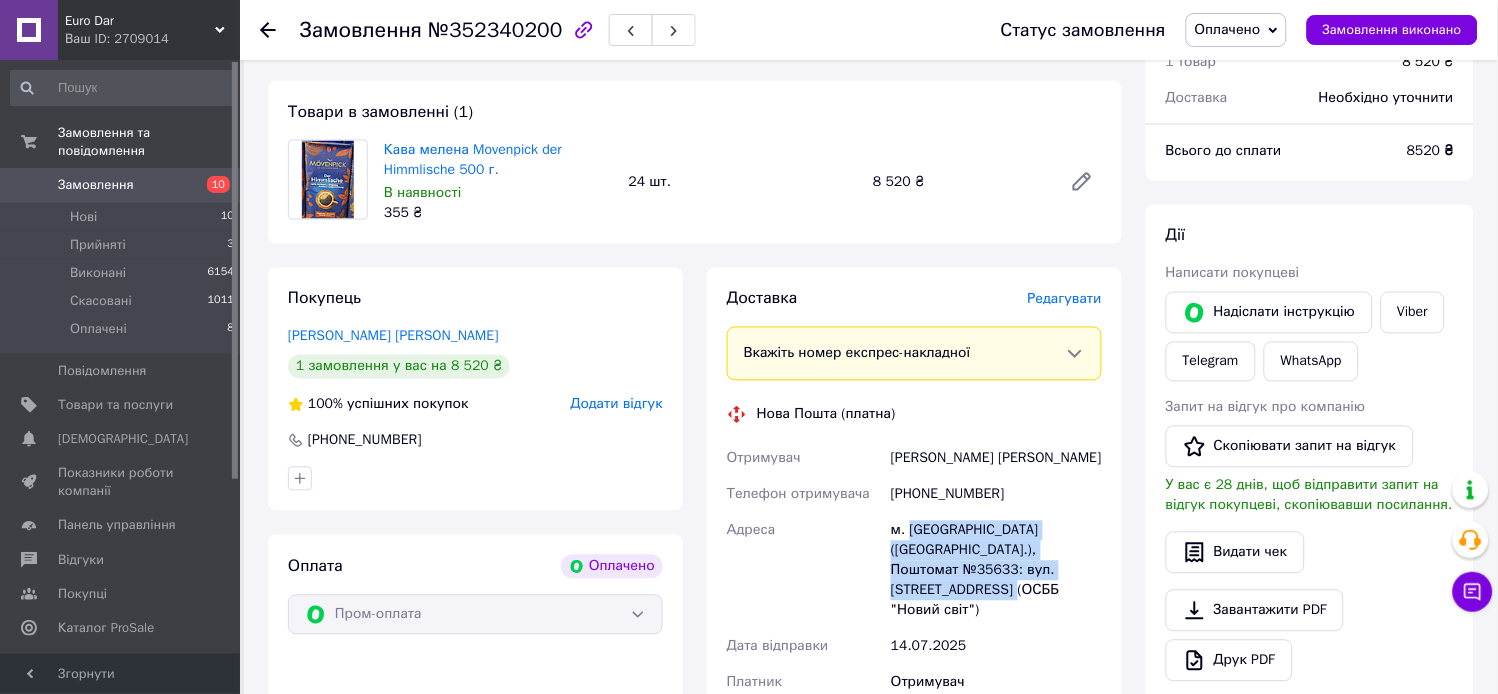 scroll, scrollTop: 777, scrollLeft: 0, axis: vertical 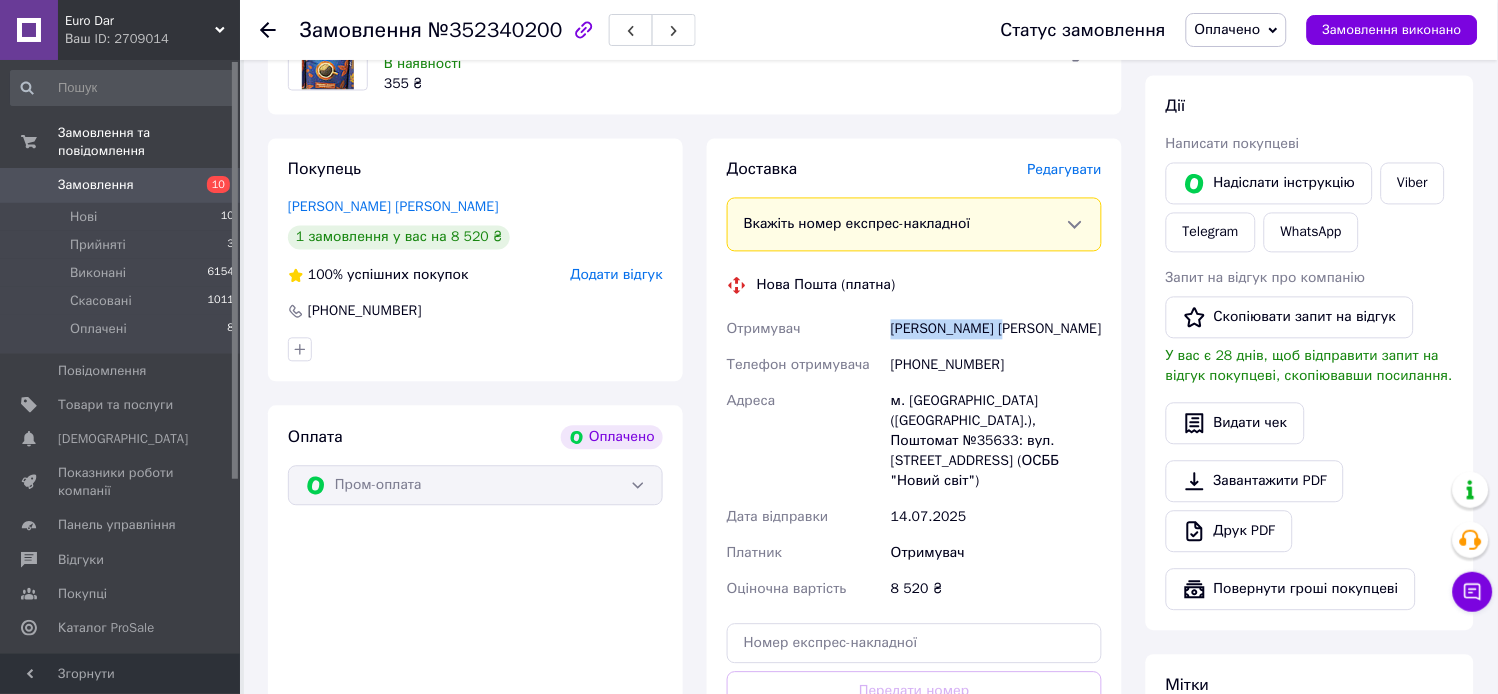 drag, startPoint x: 884, startPoint y: 327, endPoint x: 1011, endPoint y: 333, distance: 127.141655 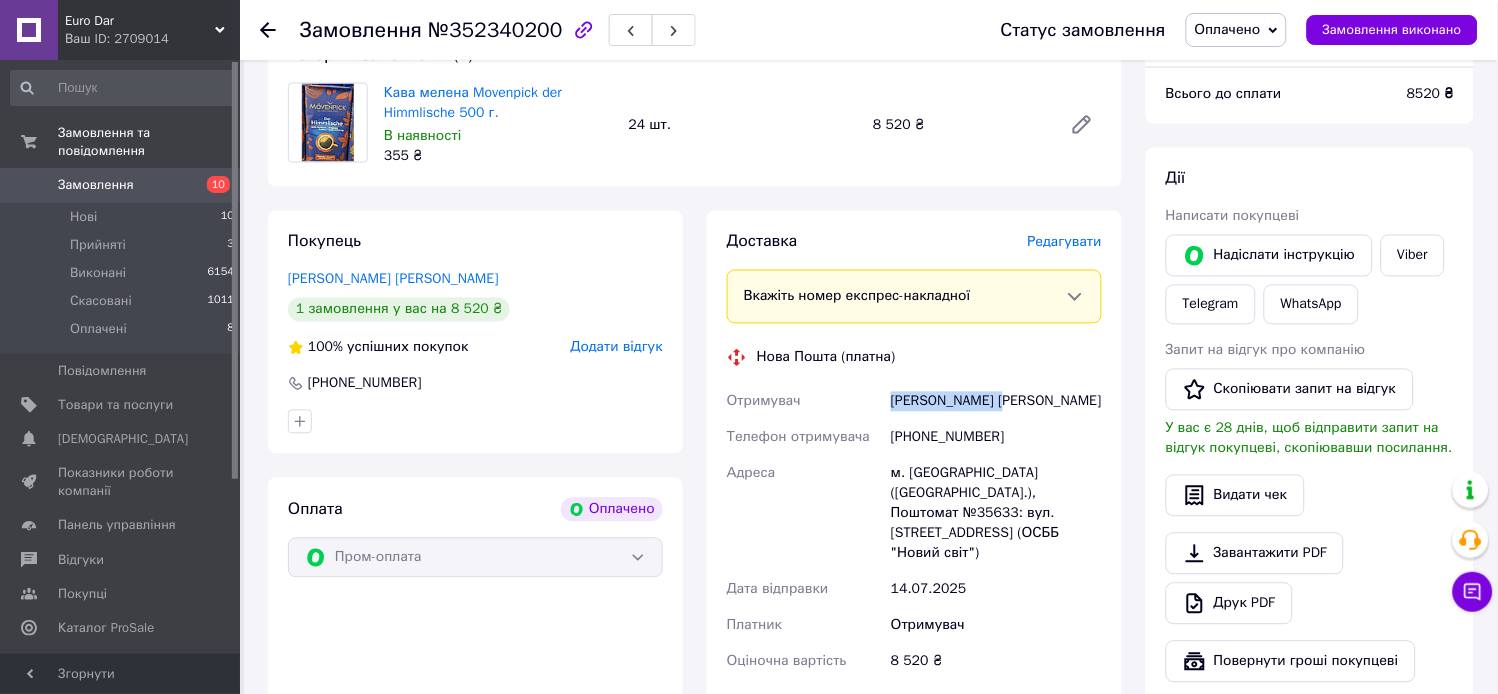 scroll, scrollTop: 666, scrollLeft: 0, axis: vertical 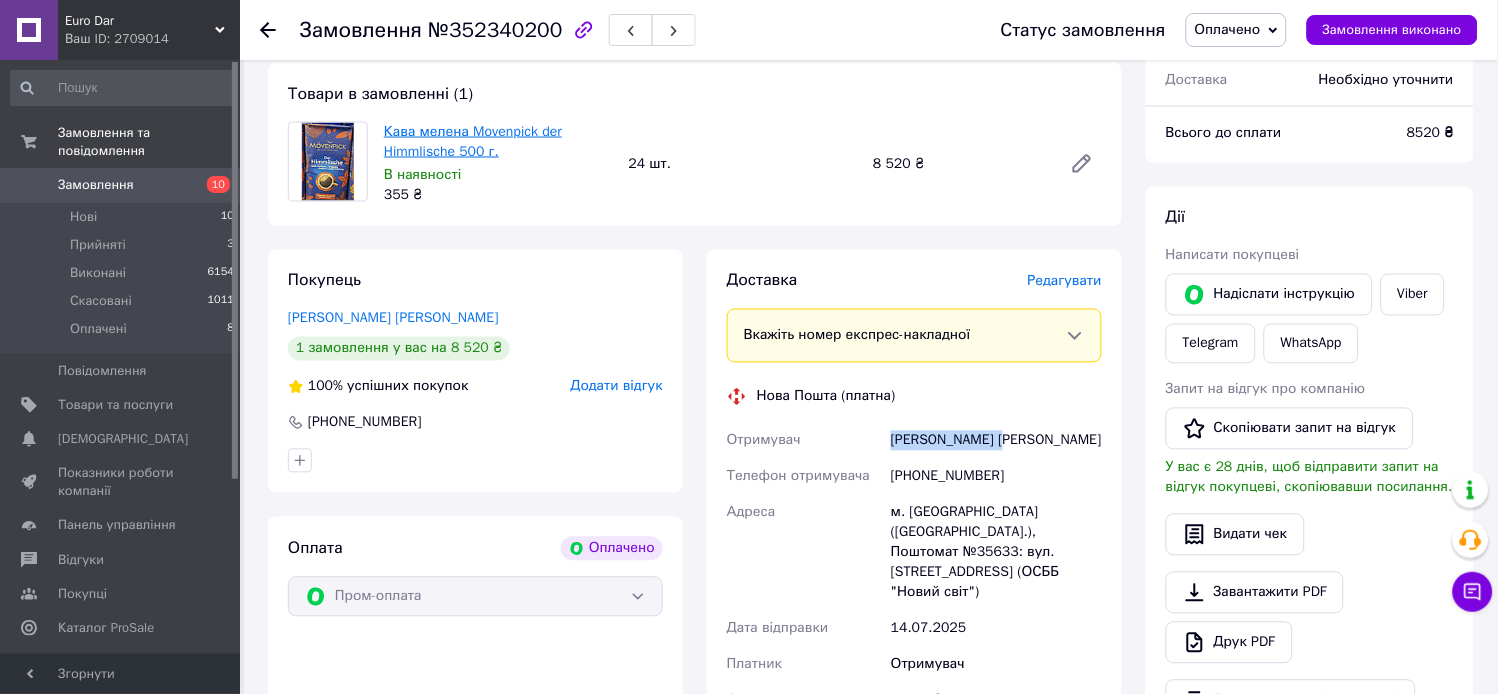 click on "Кава мелена Movenpick der Himmlische 500 г." at bounding box center [473, 141] 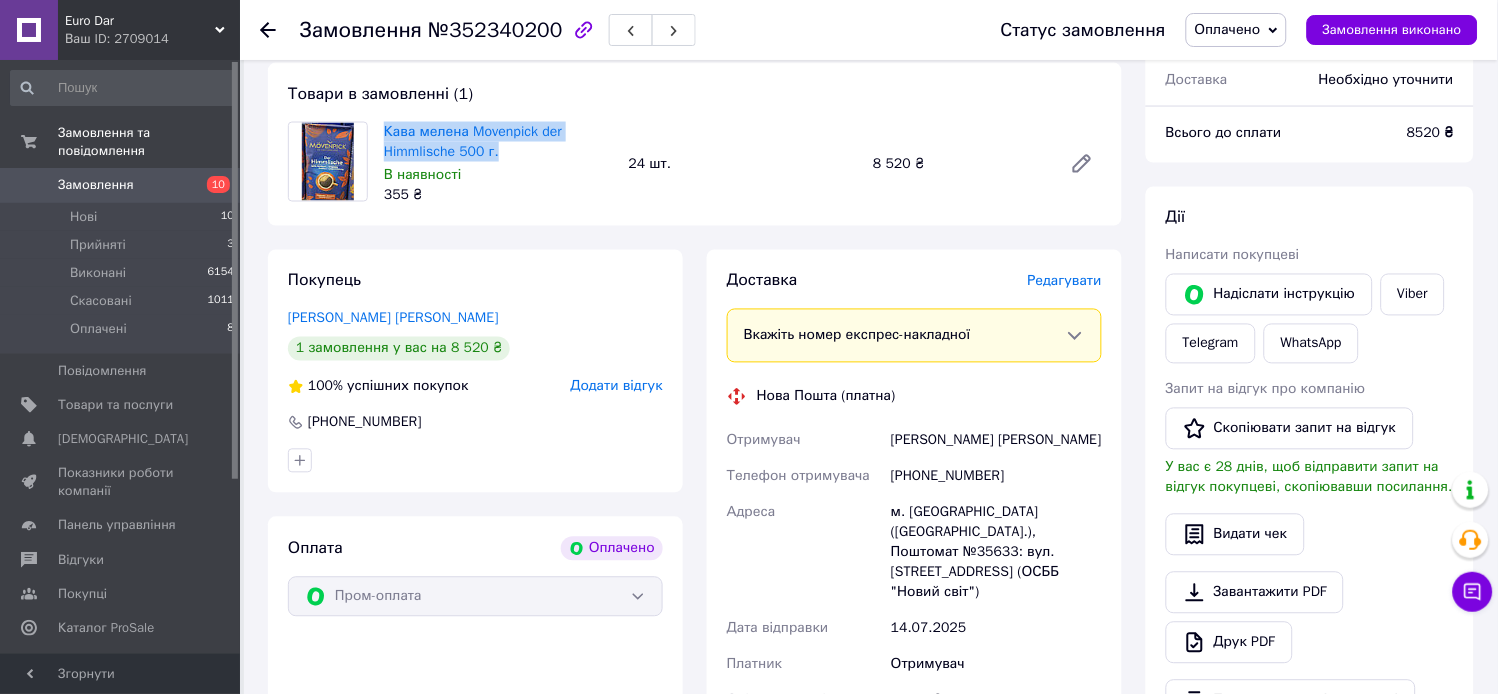 drag, startPoint x: 381, startPoint y: 122, endPoint x: 534, endPoint y: 151, distance: 155.72412 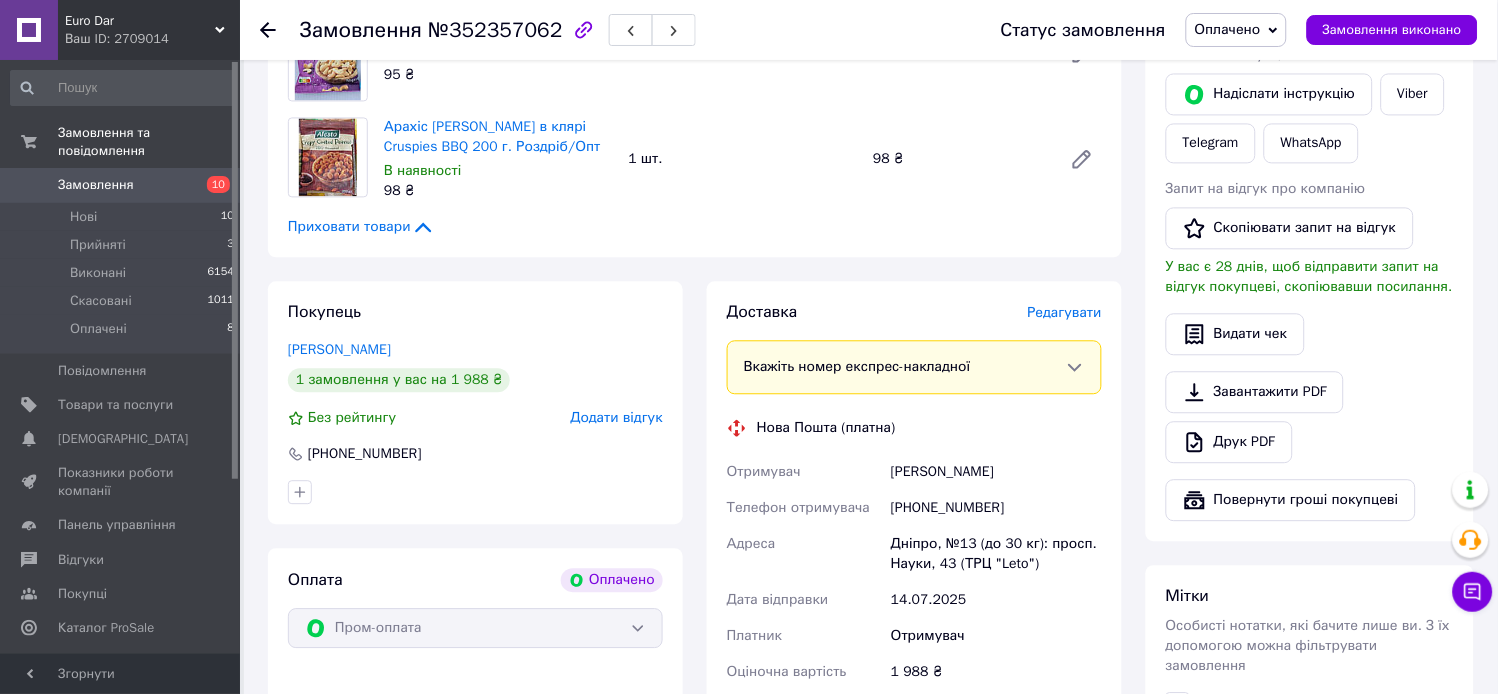 scroll, scrollTop: 1000, scrollLeft: 0, axis: vertical 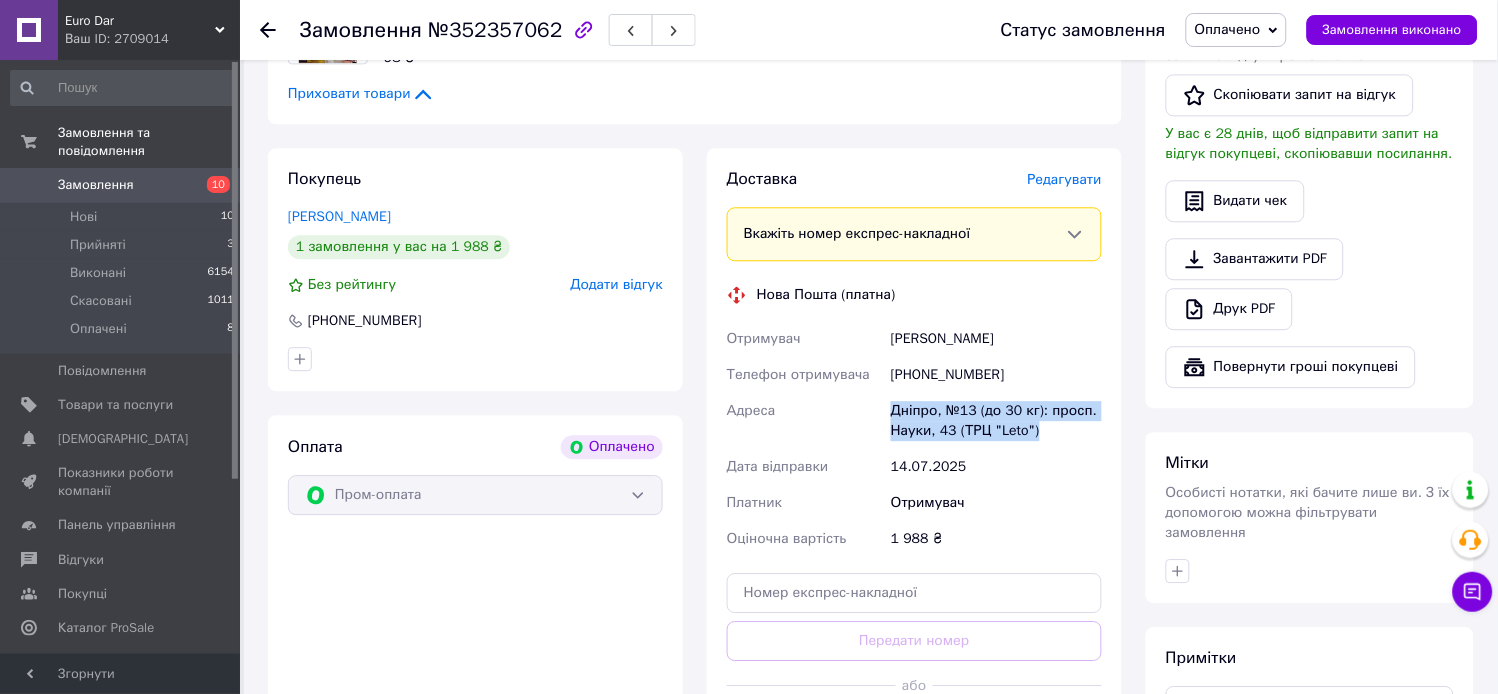 drag, startPoint x: 893, startPoint y: 415, endPoint x: 1061, endPoint y: 432, distance: 168.85793 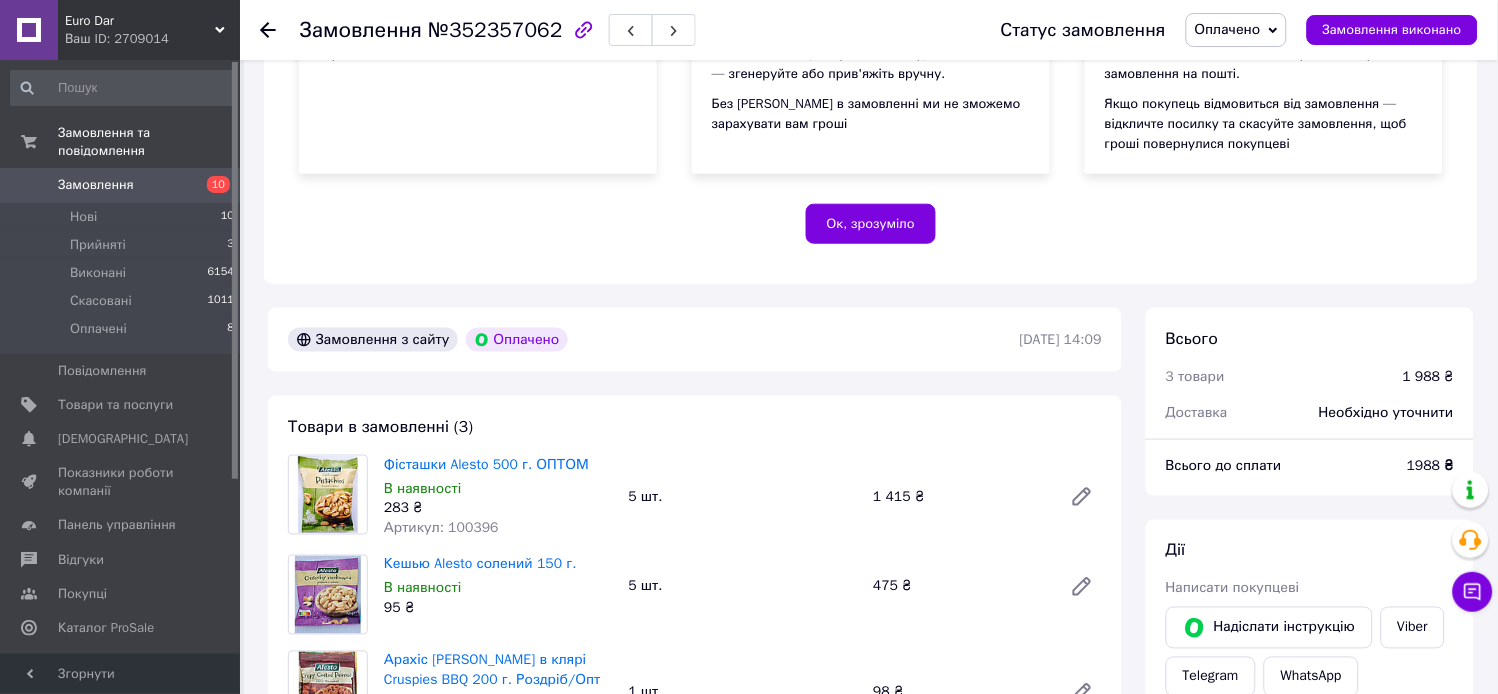scroll, scrollTop: 888, scrollLeft: 0, axis: vertical 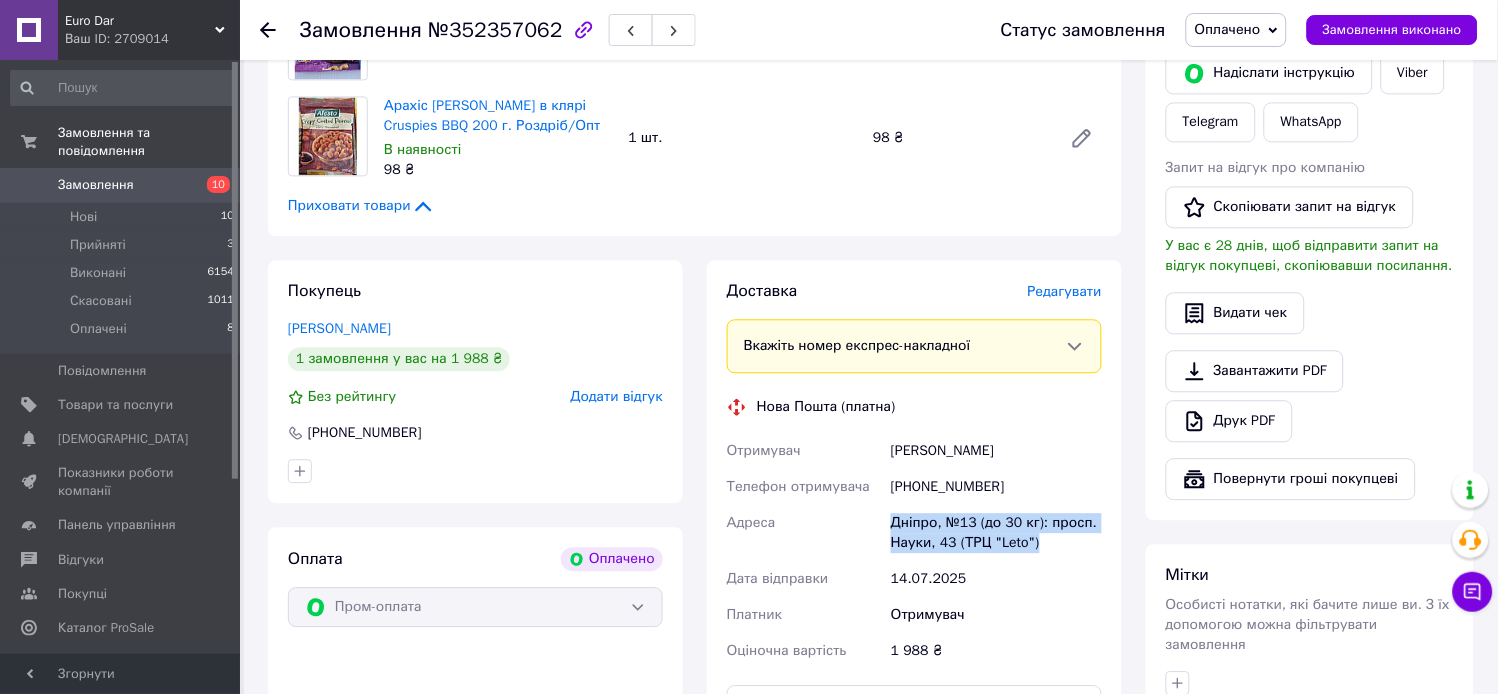 drag, startPoint x: 887, startPoint y: 451, endPoint x: 993, endPoint y: 453, distance: 106.01887 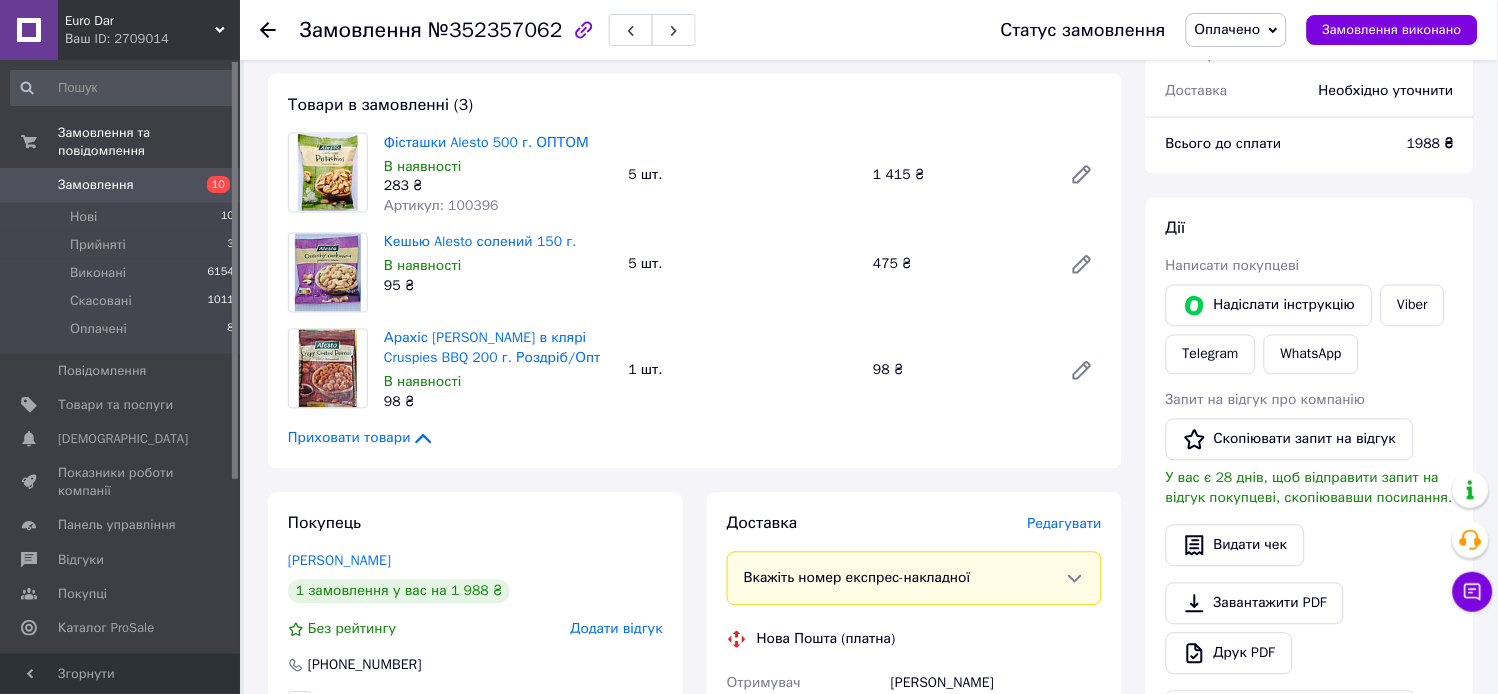 scroll, scrollTop: 444, scrollLeft: 0, axis: vertical 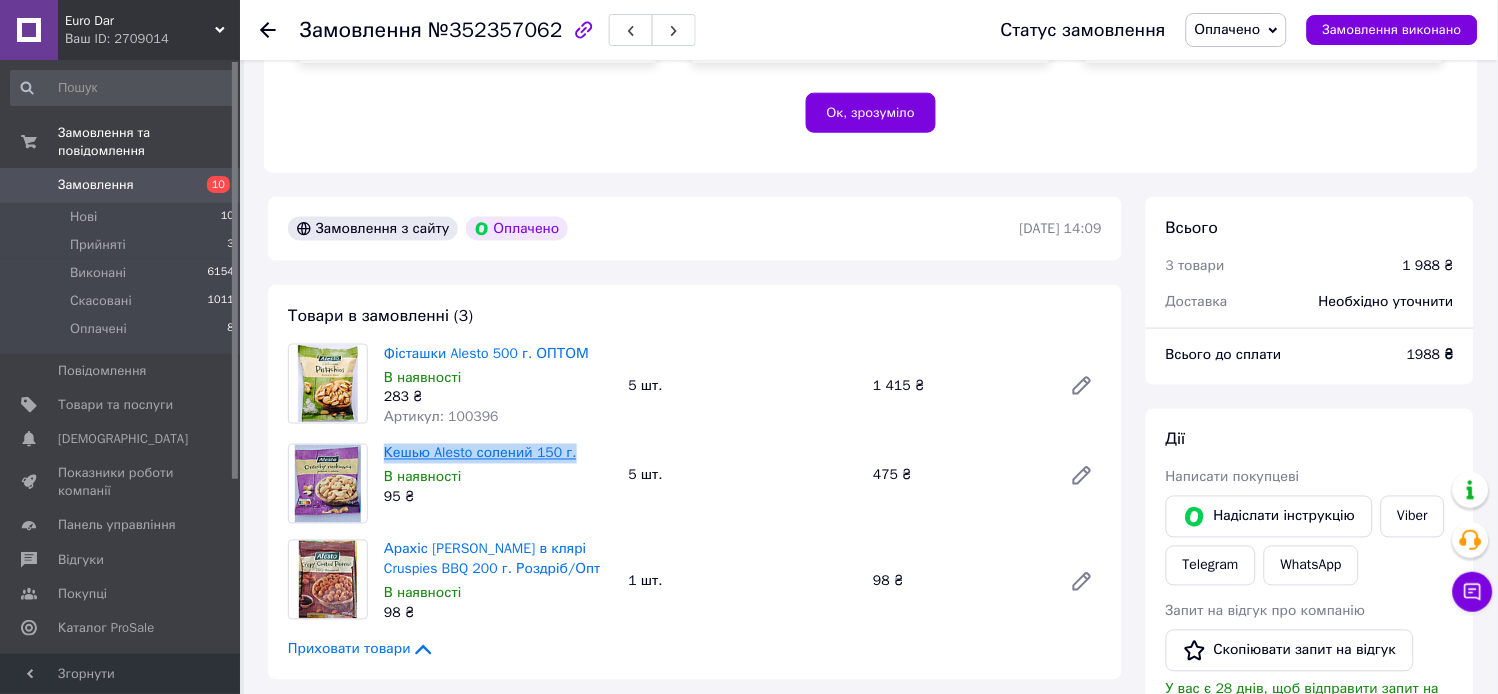 drag, startPoint x: 382, startPoint y: 451, endPoint x: 560, endPoint y: 456, distance: 178.0702 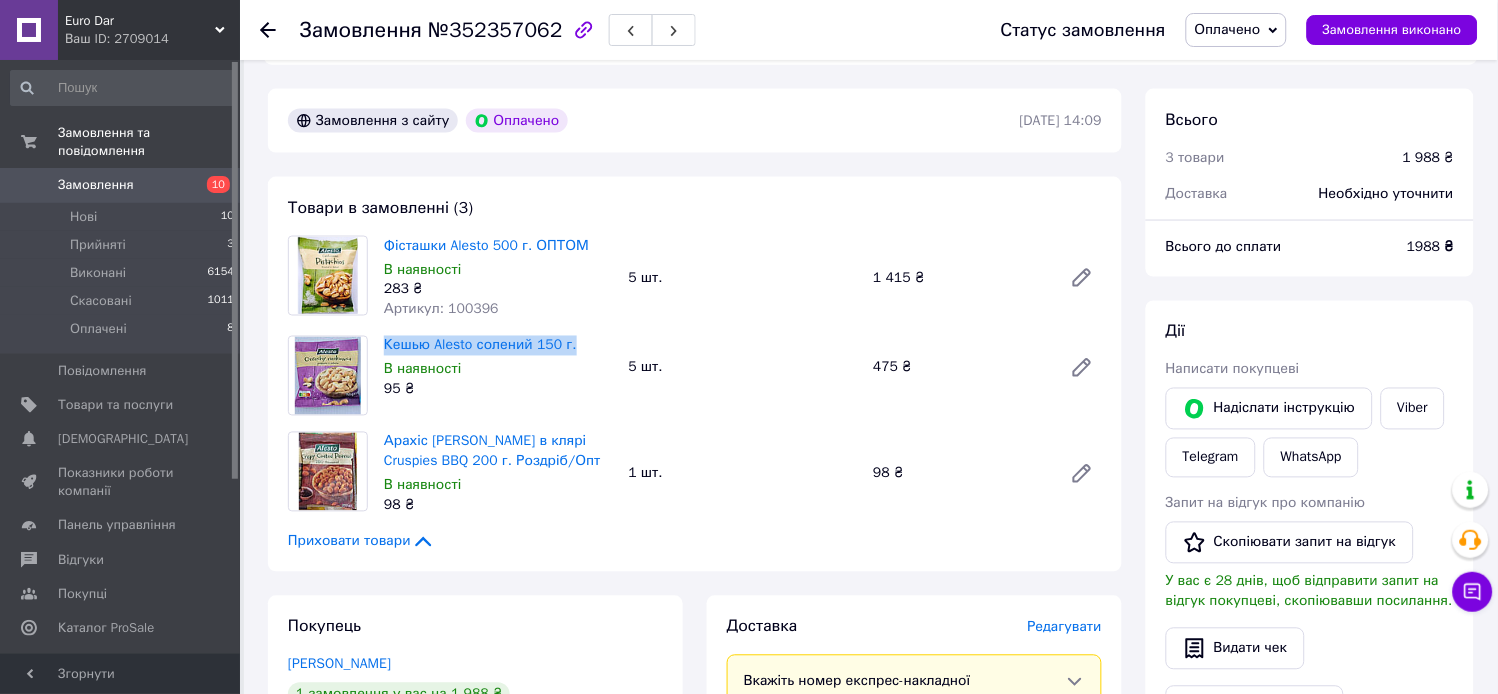scroll, scrollTop: 777, scrollLeft: 0, axis: vertical 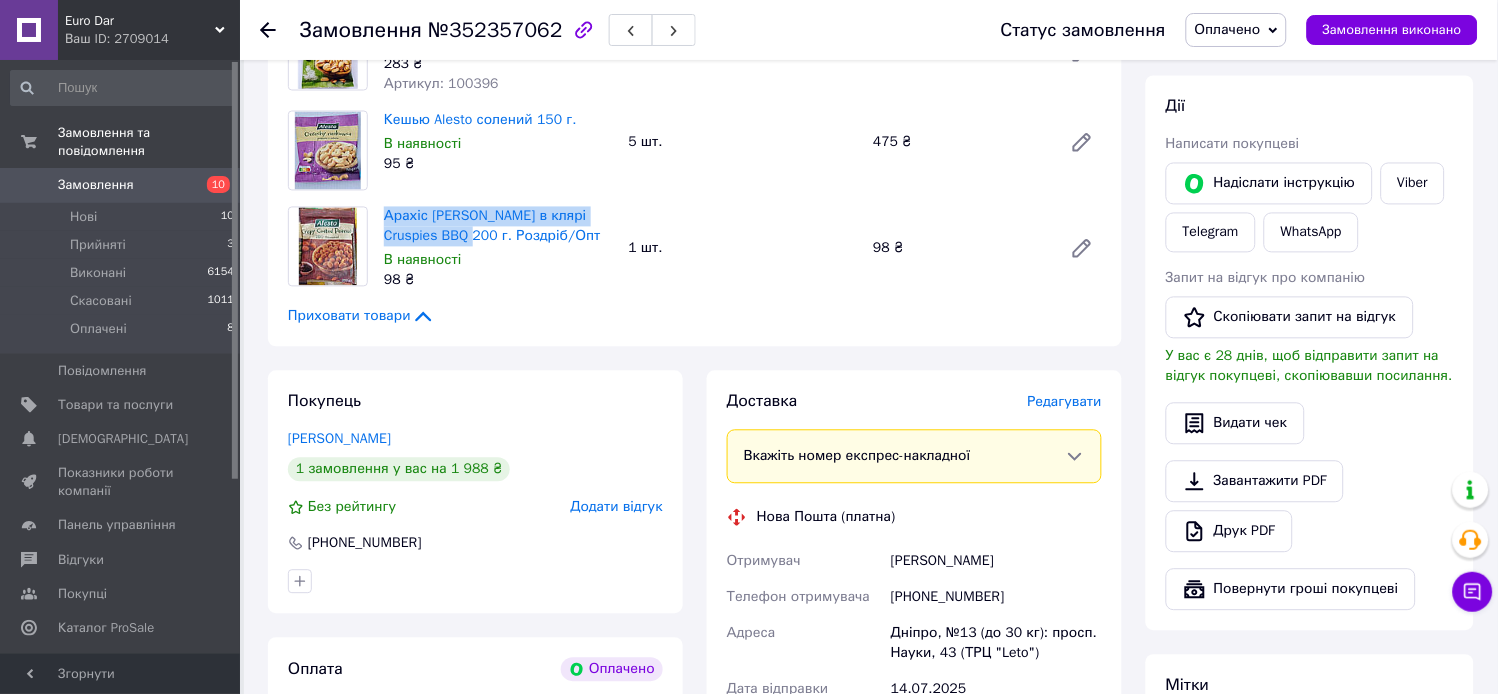 drag, startPoint x: 380, startPoint y: 208, endPoint x: 421, endPoint y: 246, distance: 55.9017 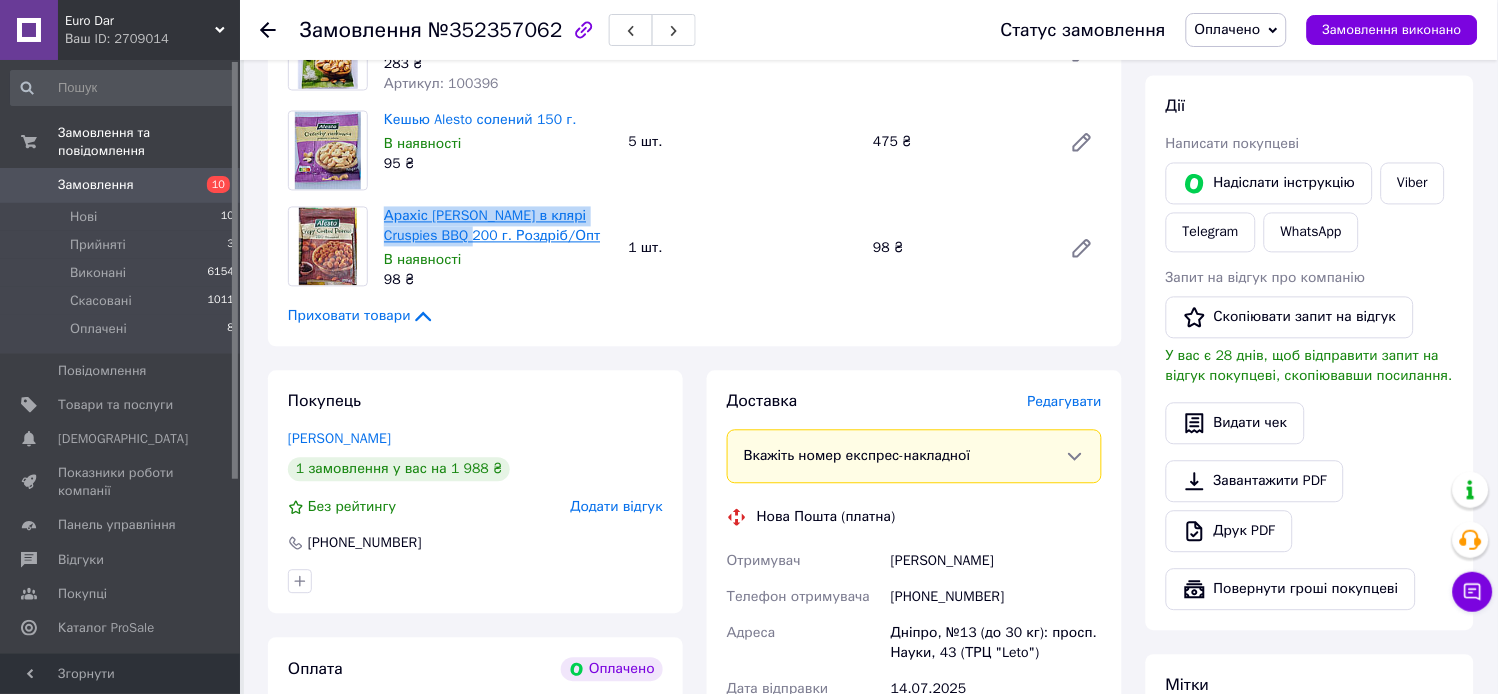 copy on "Арахіс [PERSON_NAME] в клярі Cruspies BBQ 200 г." 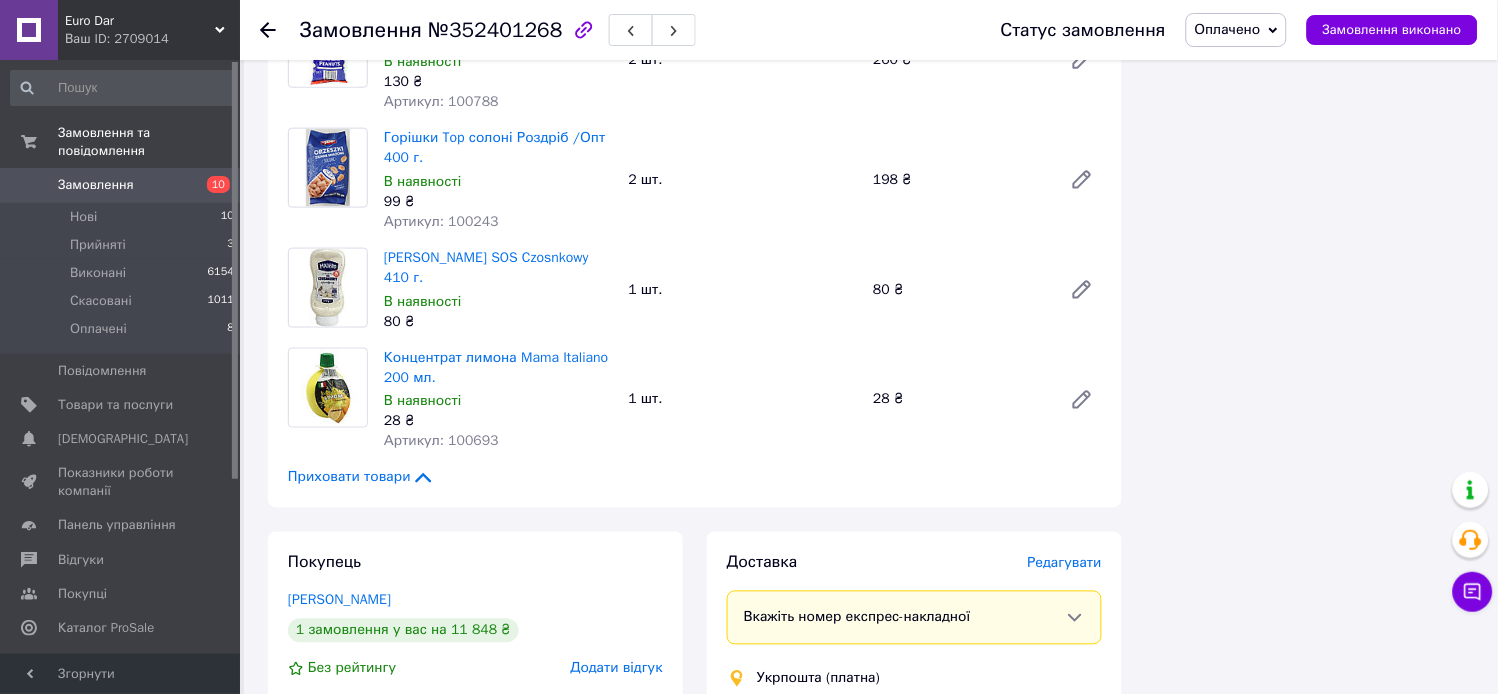 scroll, scrollTop: 2444, scrollLeft: 0, axis: vertical 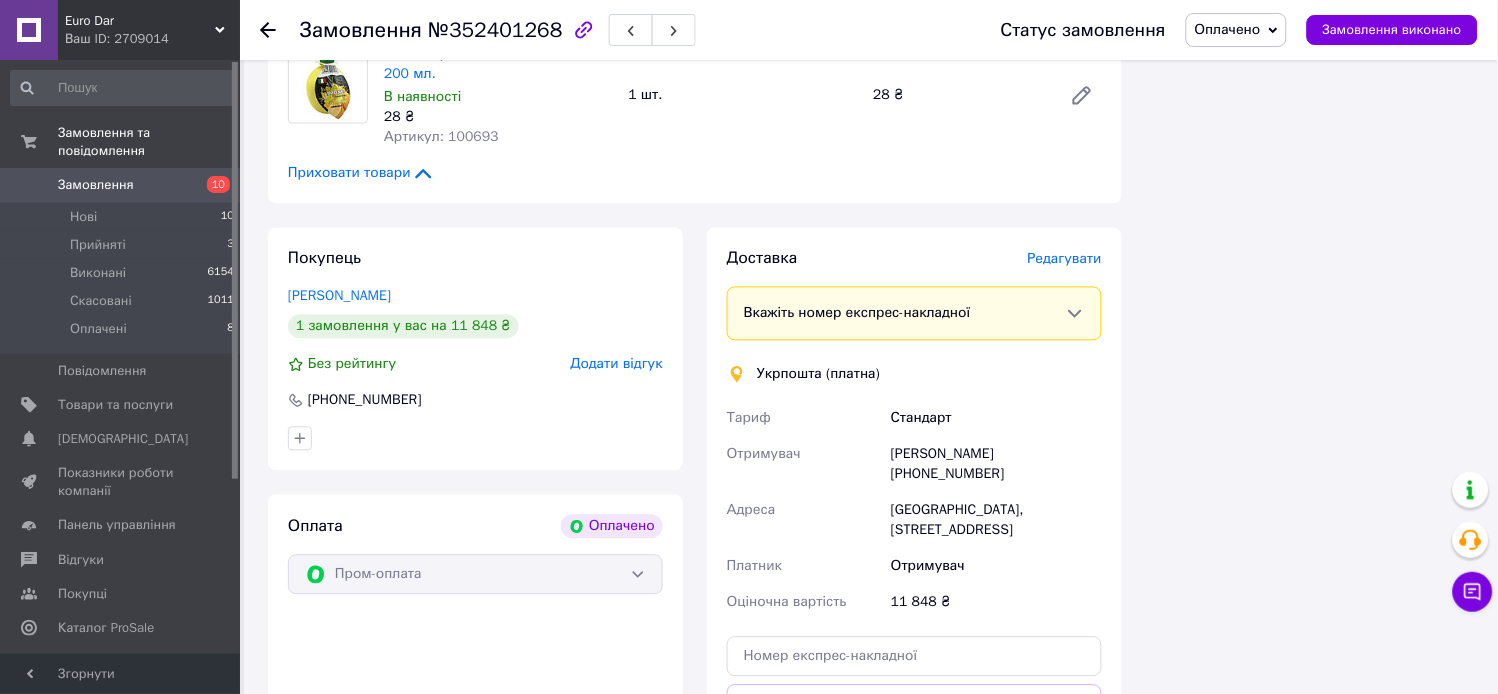 drag, startPoint x: 892, startPoint y: 485, endPoint x: 1033, endPoint y: 511, distance: 143.37712 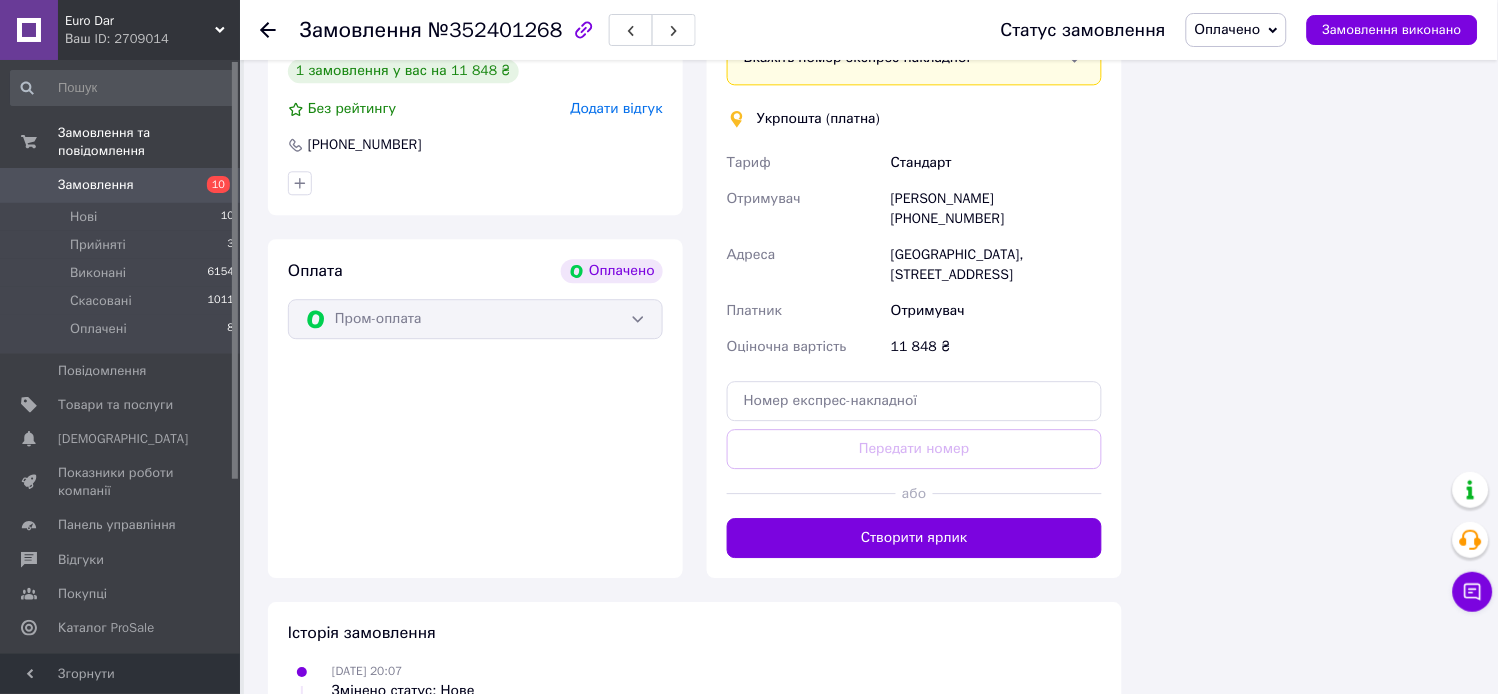 scroll, scrollTop: 2494, scrollLeft: 0, axis: vertical 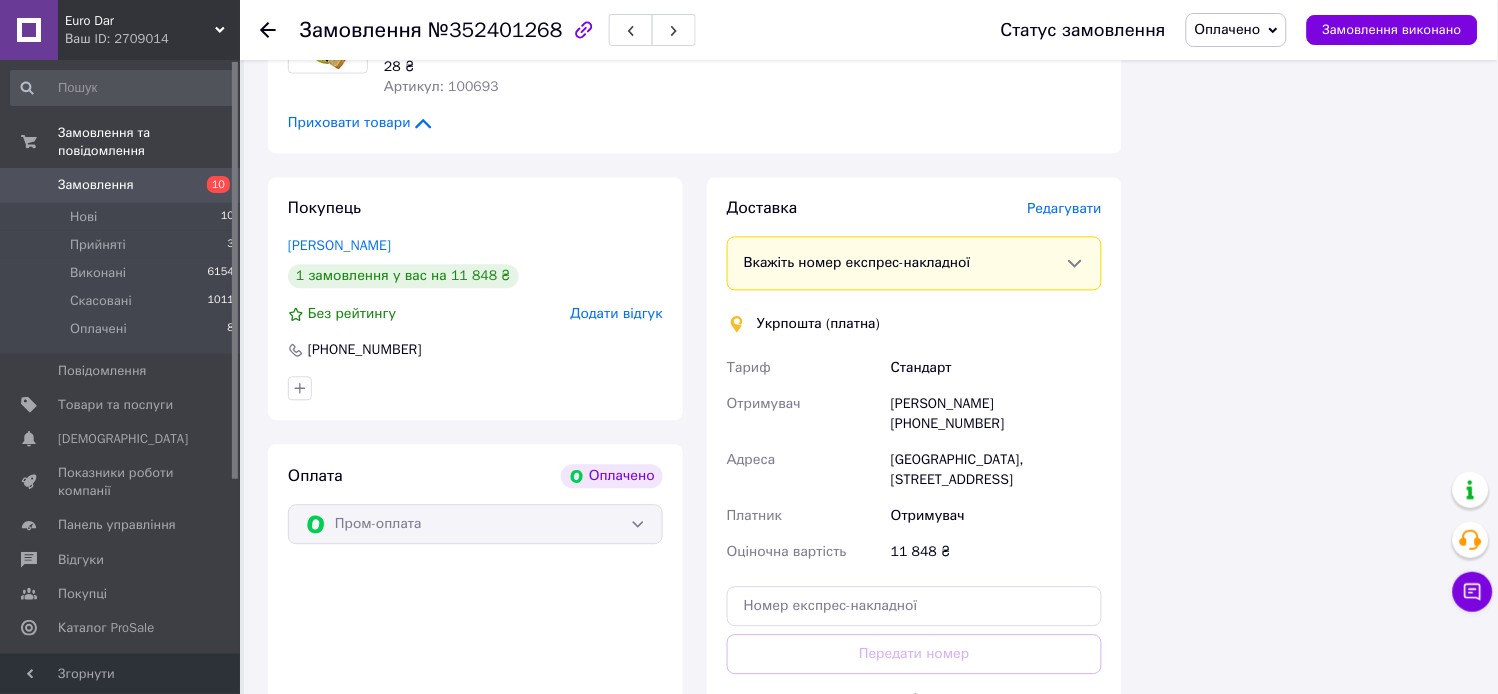 copy on "[GEOGRAPHIC_DATA], [STREET_ADDRESS]" 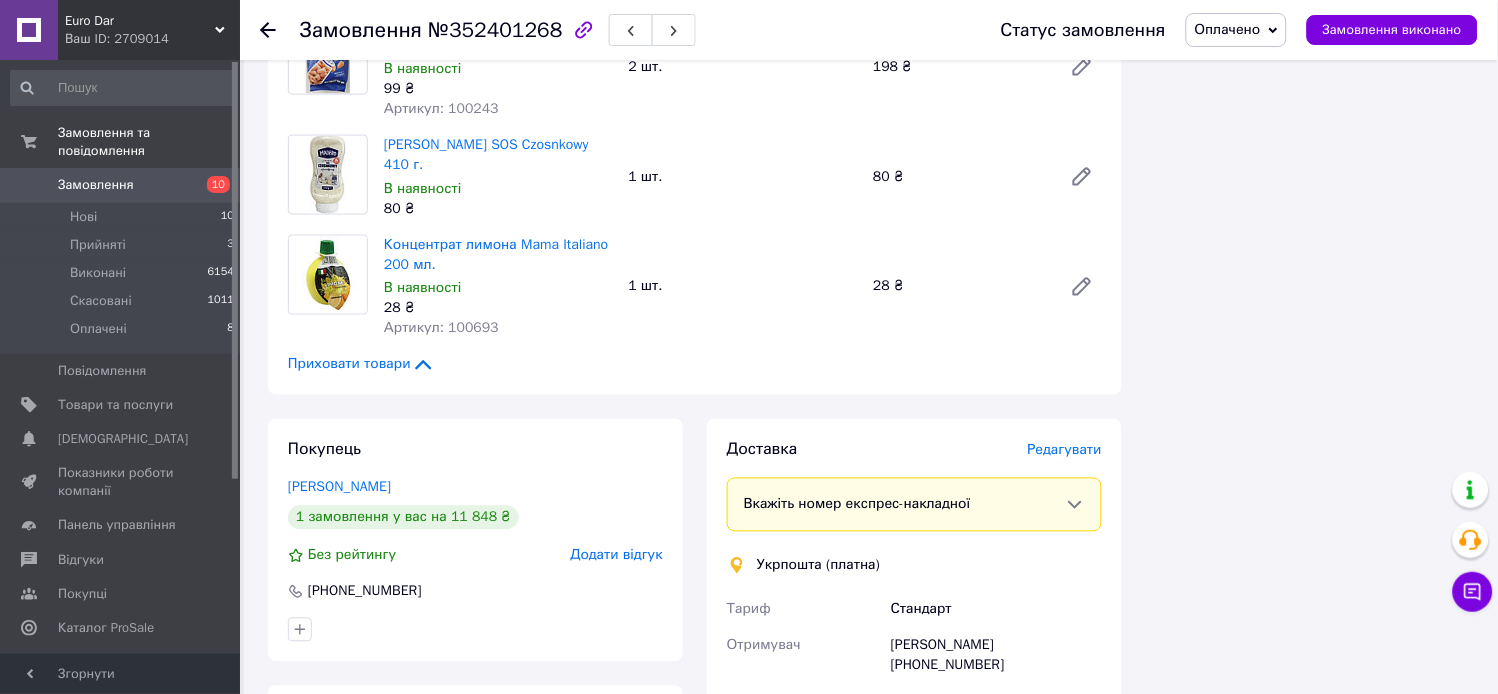 scroll, scrollTop: 2383, scrollLeft: 0, axis: vertical 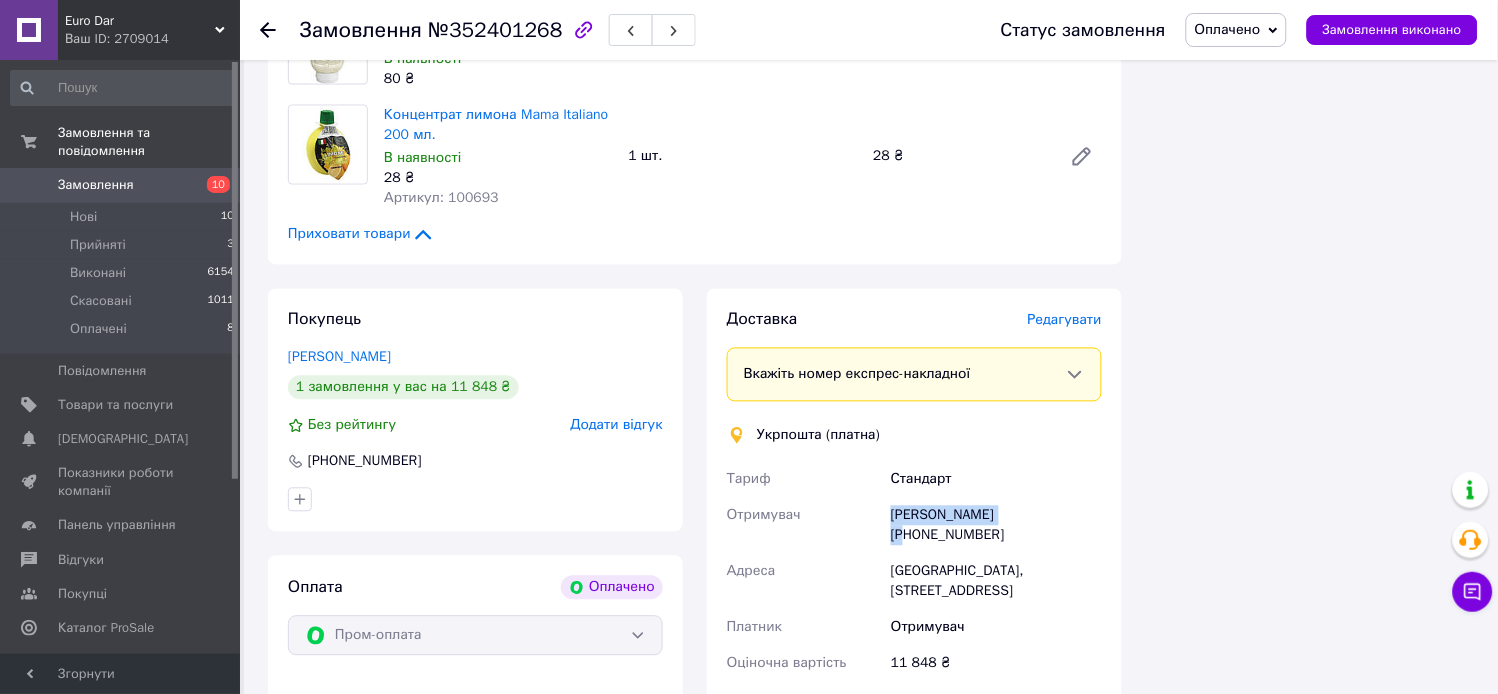 drag, startPoint x: 893, startPoint y: 494, endPoint x: 1021, endPoint y: 497, distance: 128.03516 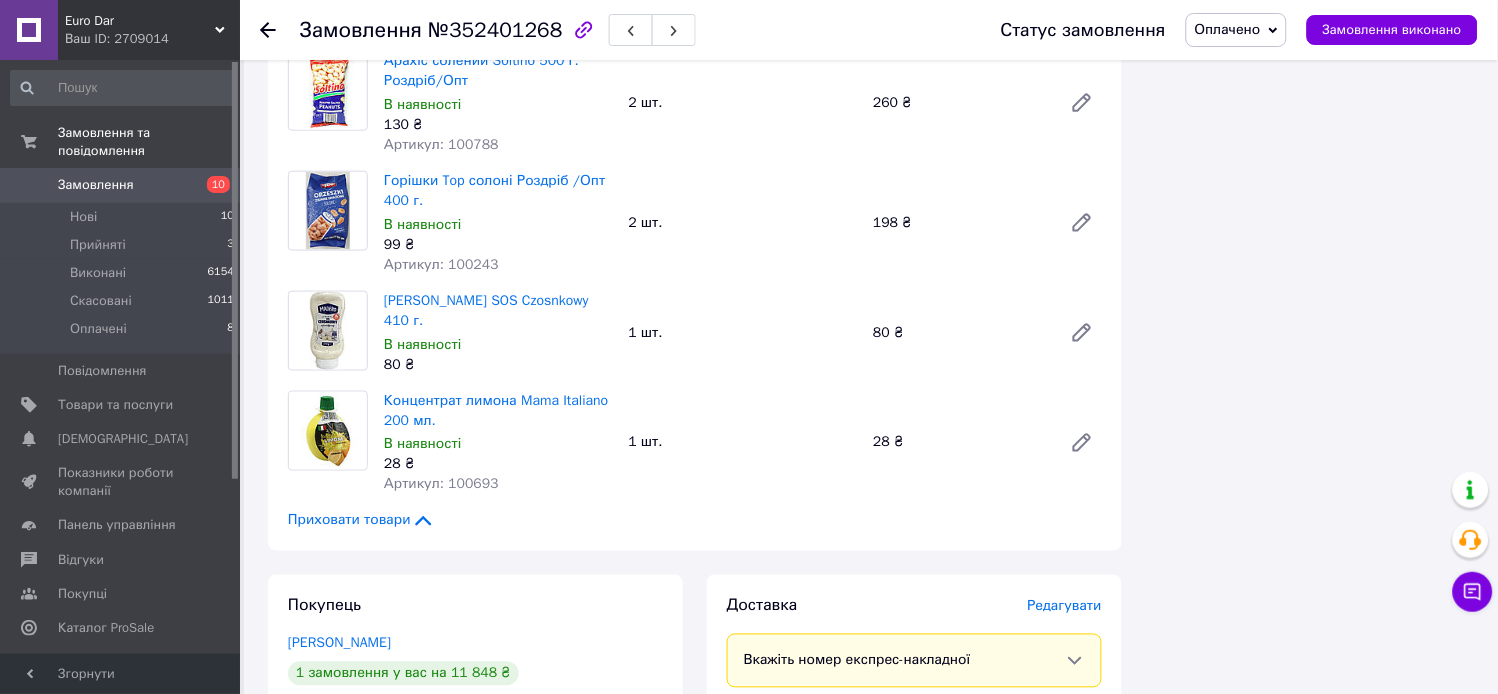 scroll, scrollTop: 2272, scrollLeft: 0, axis: vertical 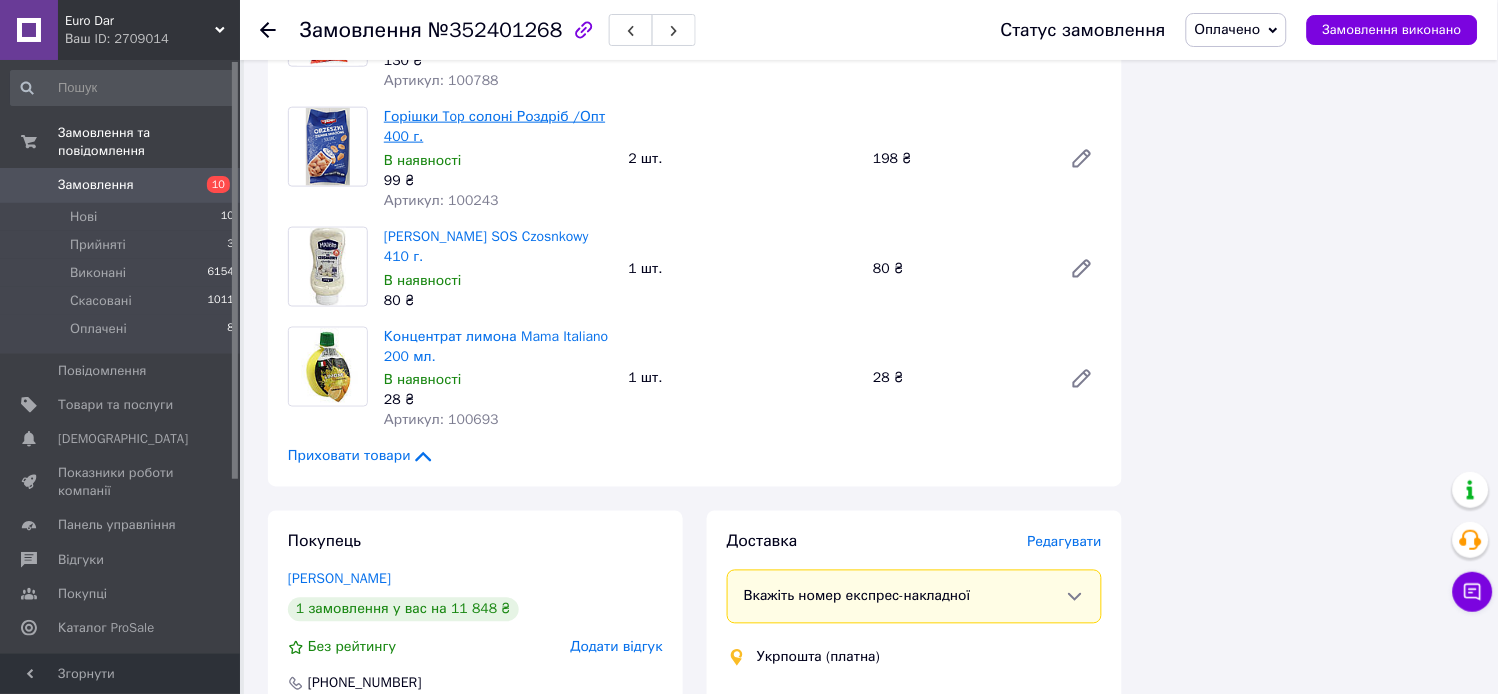 drag, startPoint x: 456, startPoint y: 85, endPoint x: 415, endPoint y: 91, distance: 41.4367 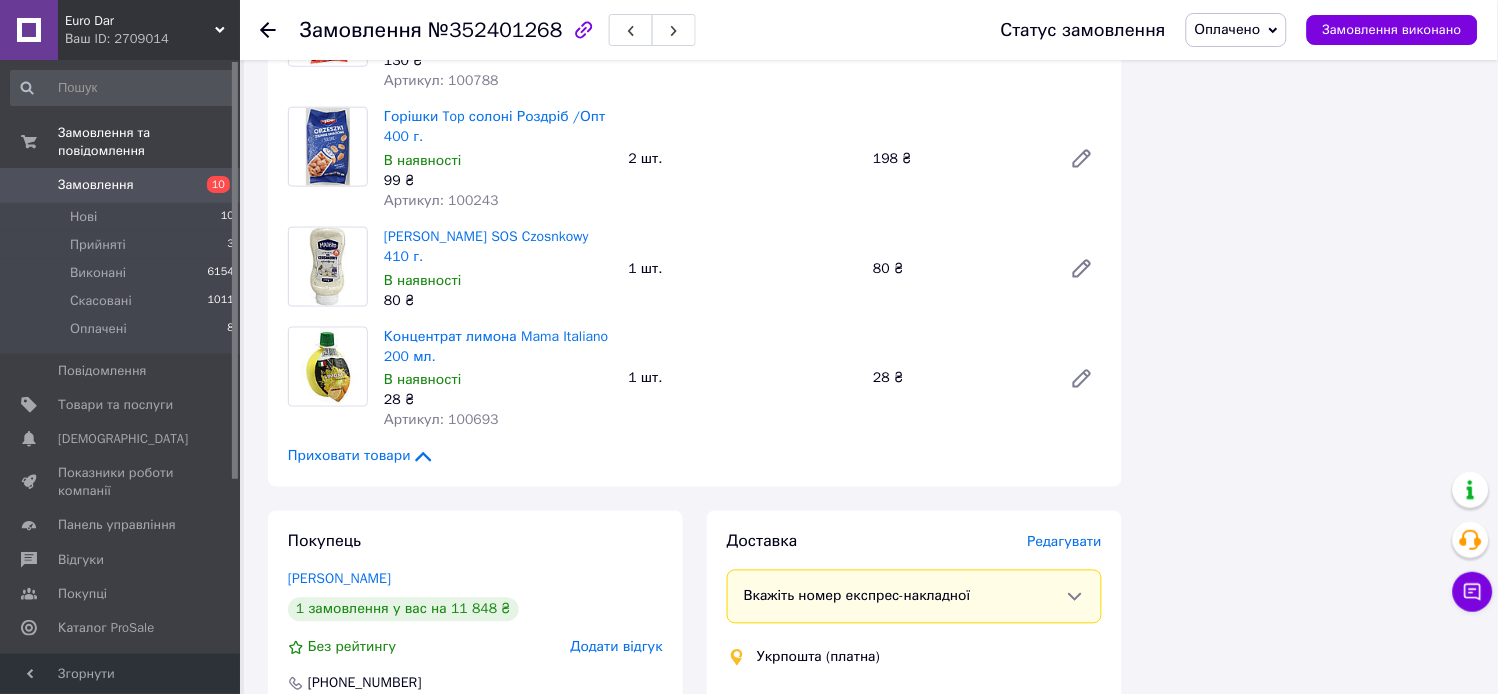 scroll, scrollTop: 1827, scrollLeft: 0, axis: vertical 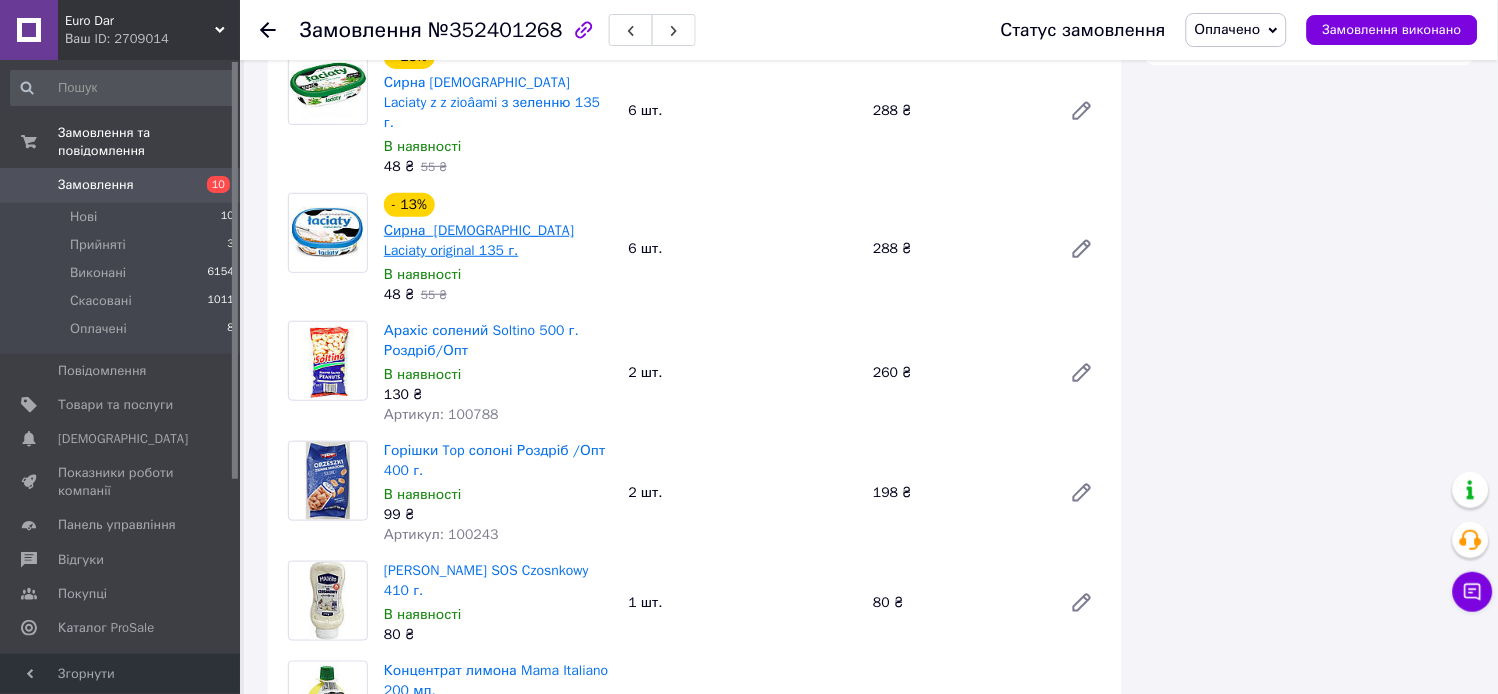 drag, startPoint x: 443, startPoint y: 200, endPoint x: 400, endPoint y: 206, distance: 43.416588 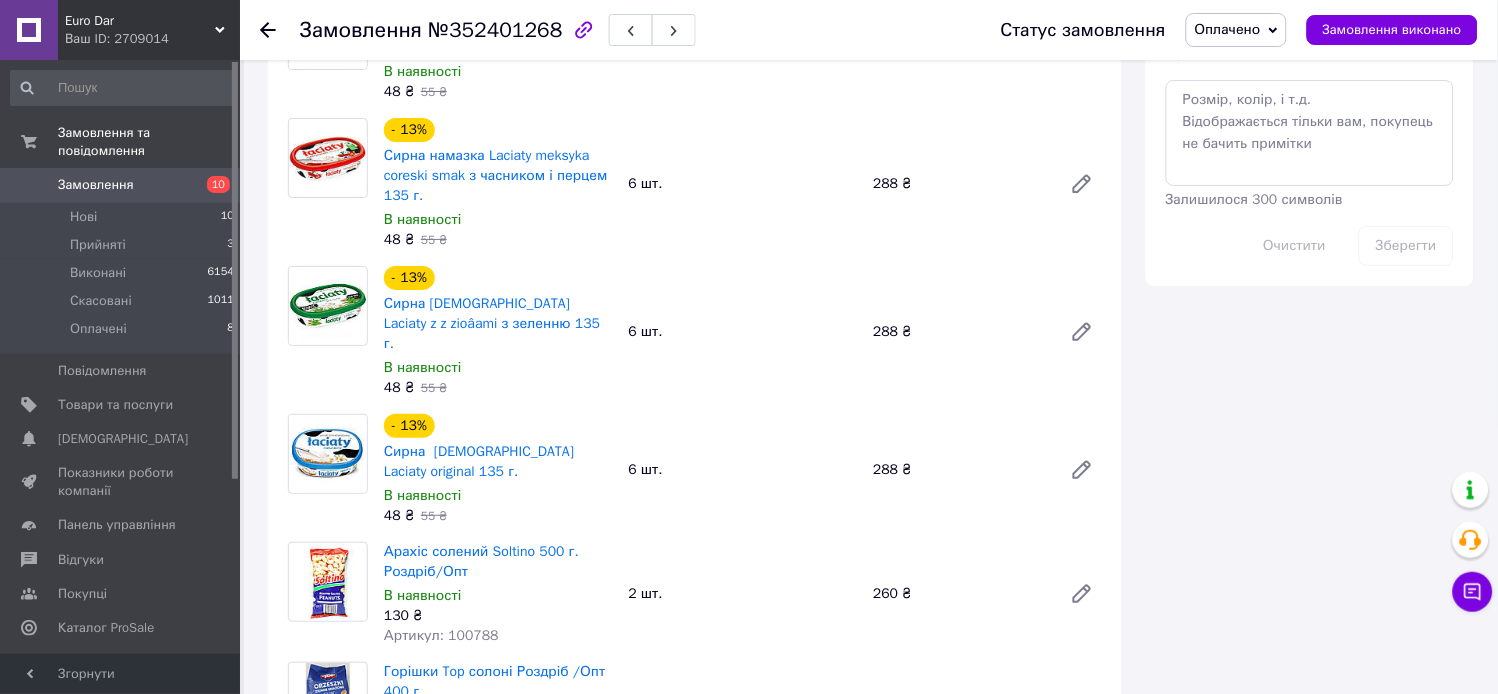 scroll, scrollTop: 1605, scrollLeft: 0, axis: vertical 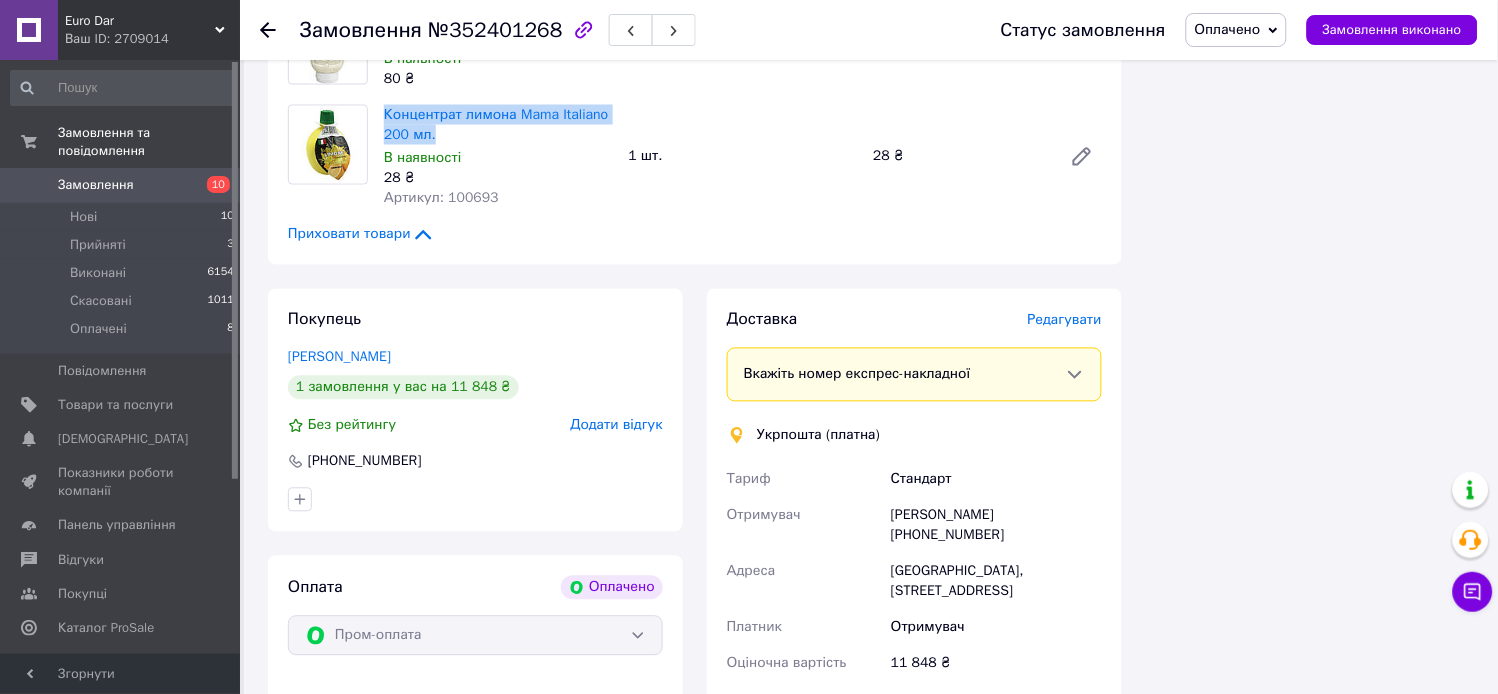drag, startPoint x: 377, startPoint y: 93, endPoint x: 468, endPoint y: 115, distance: 93.62158 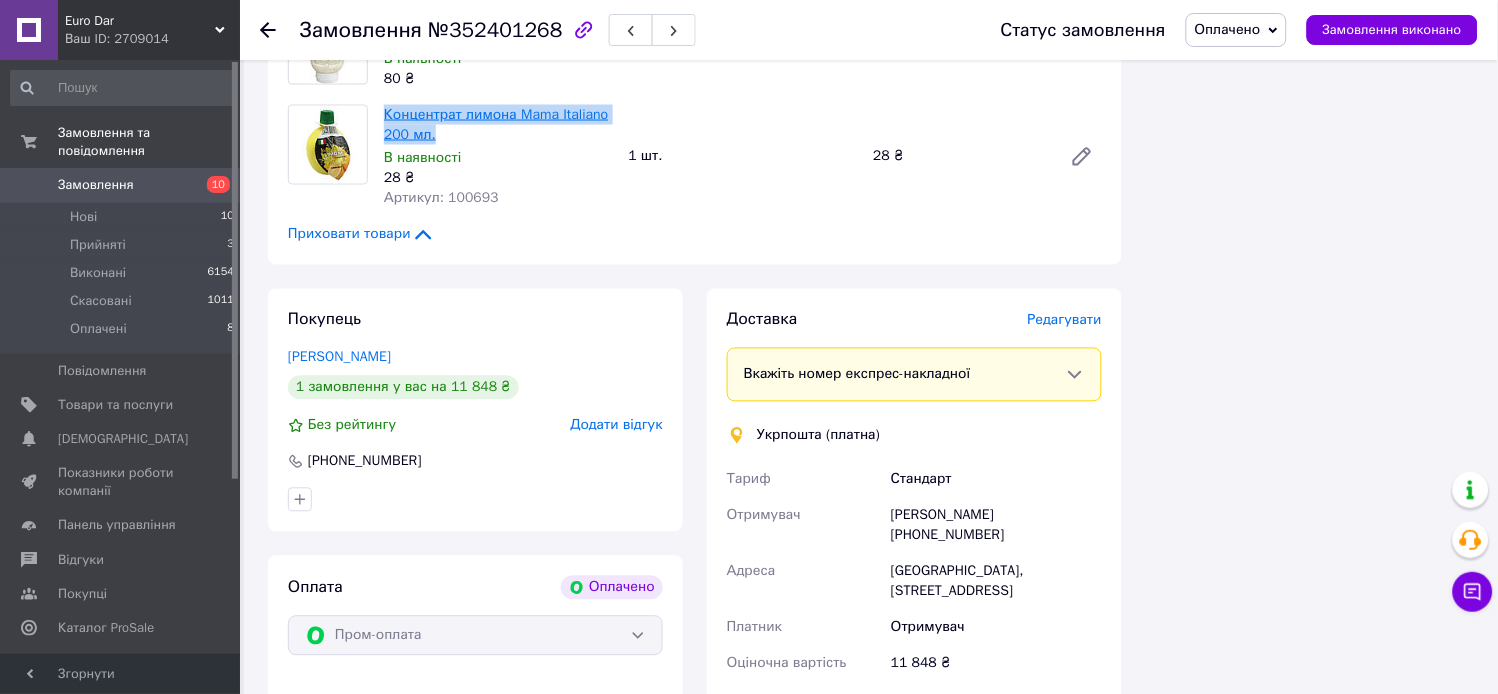 copy on "Концентрат лимона Mama Italiano 200 мл." 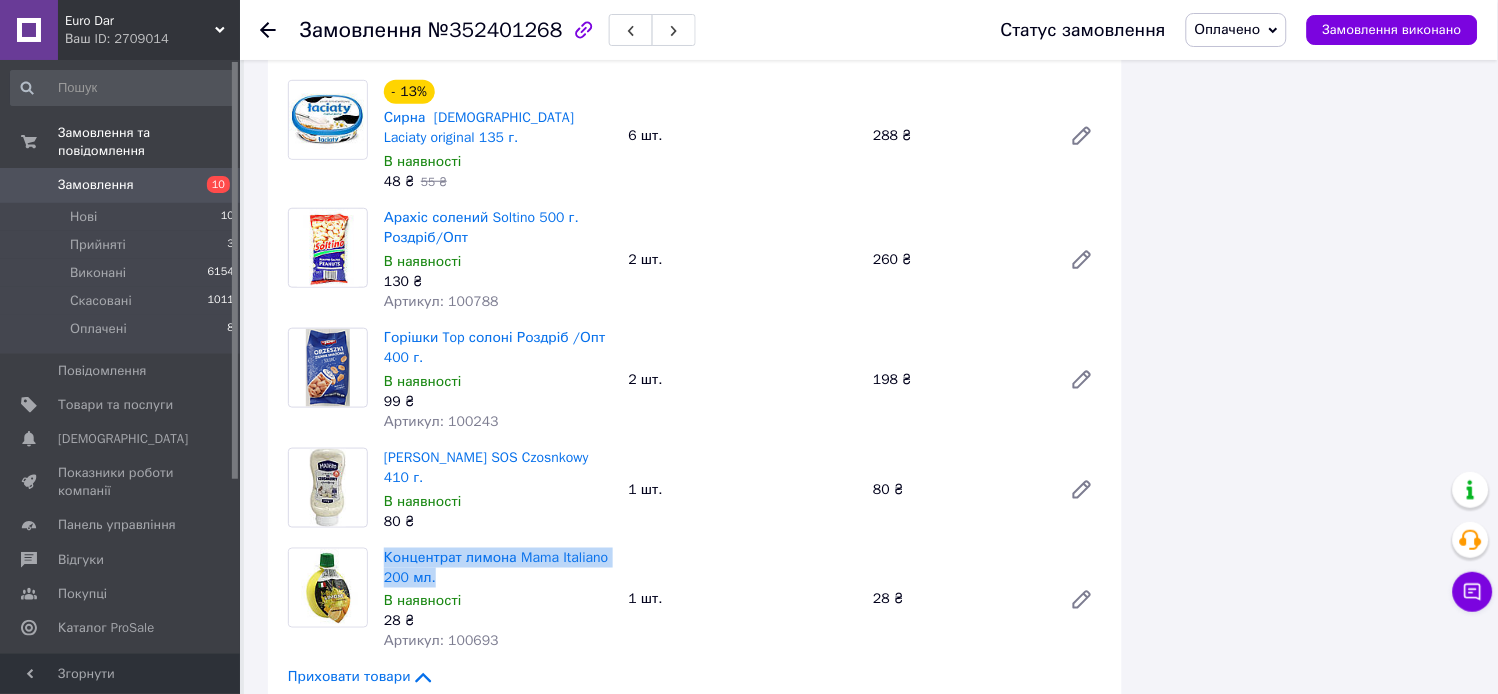 scroll, scrollTop: 1938, scrollLeft: 0, axis: vertical 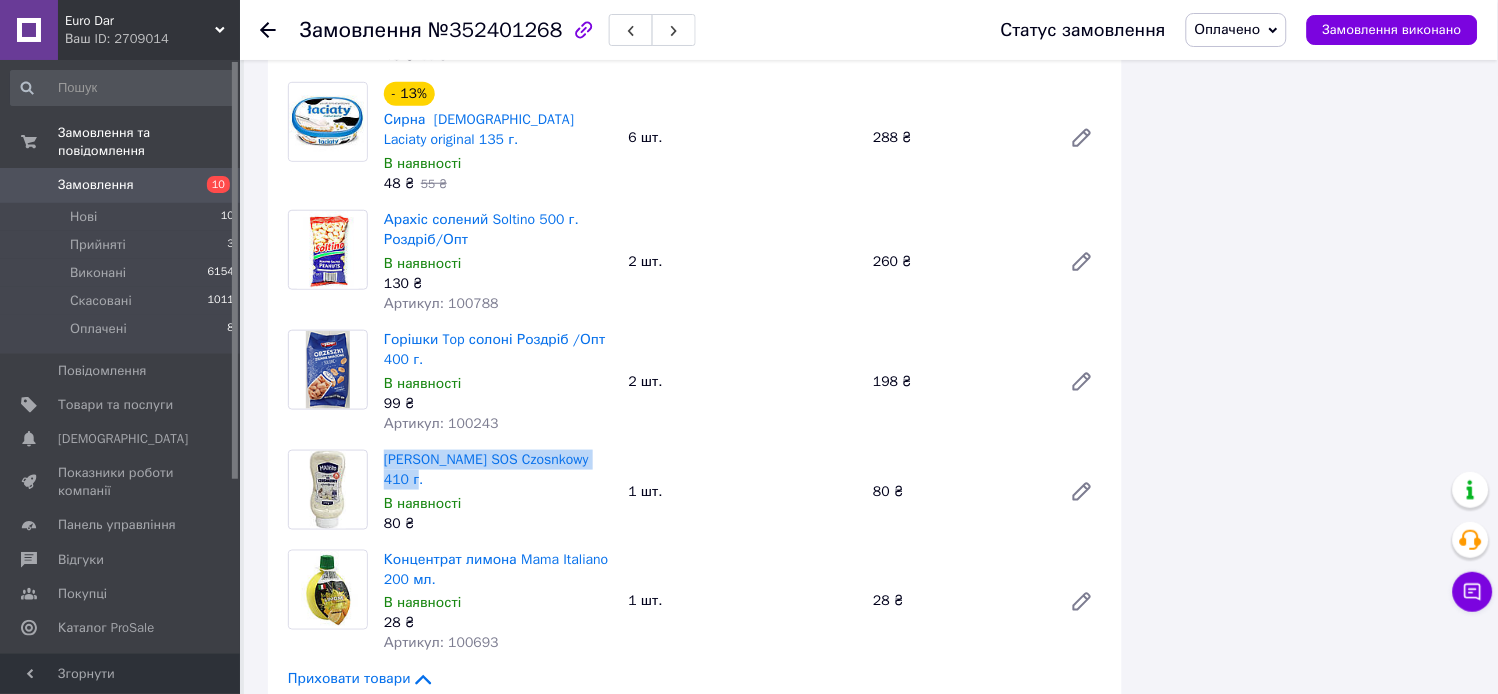 drag, startPoint x: 375, startPoint y: 434, endPoint x: 430, endPoint y: 456, distance: 59.236813 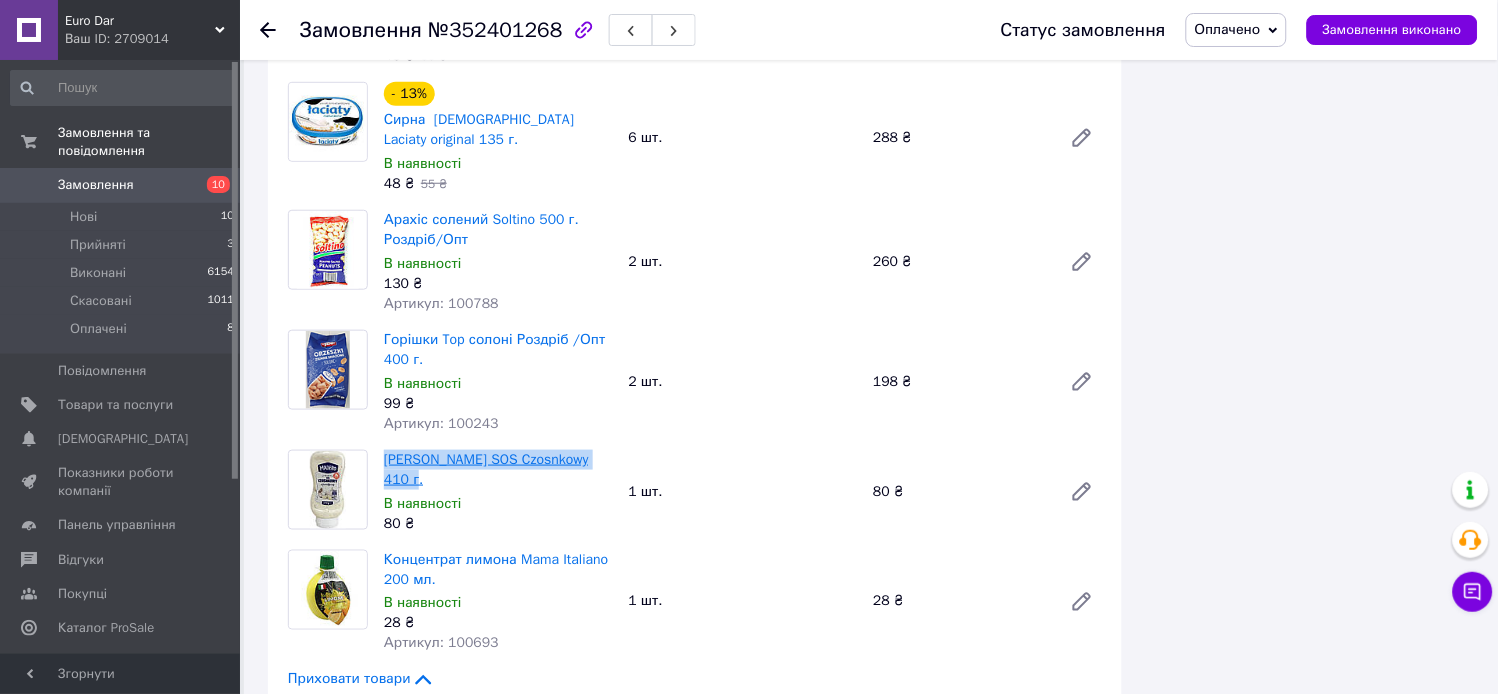 copy on "Соус  MADERO  SOS  Czosnkowy  410 г." 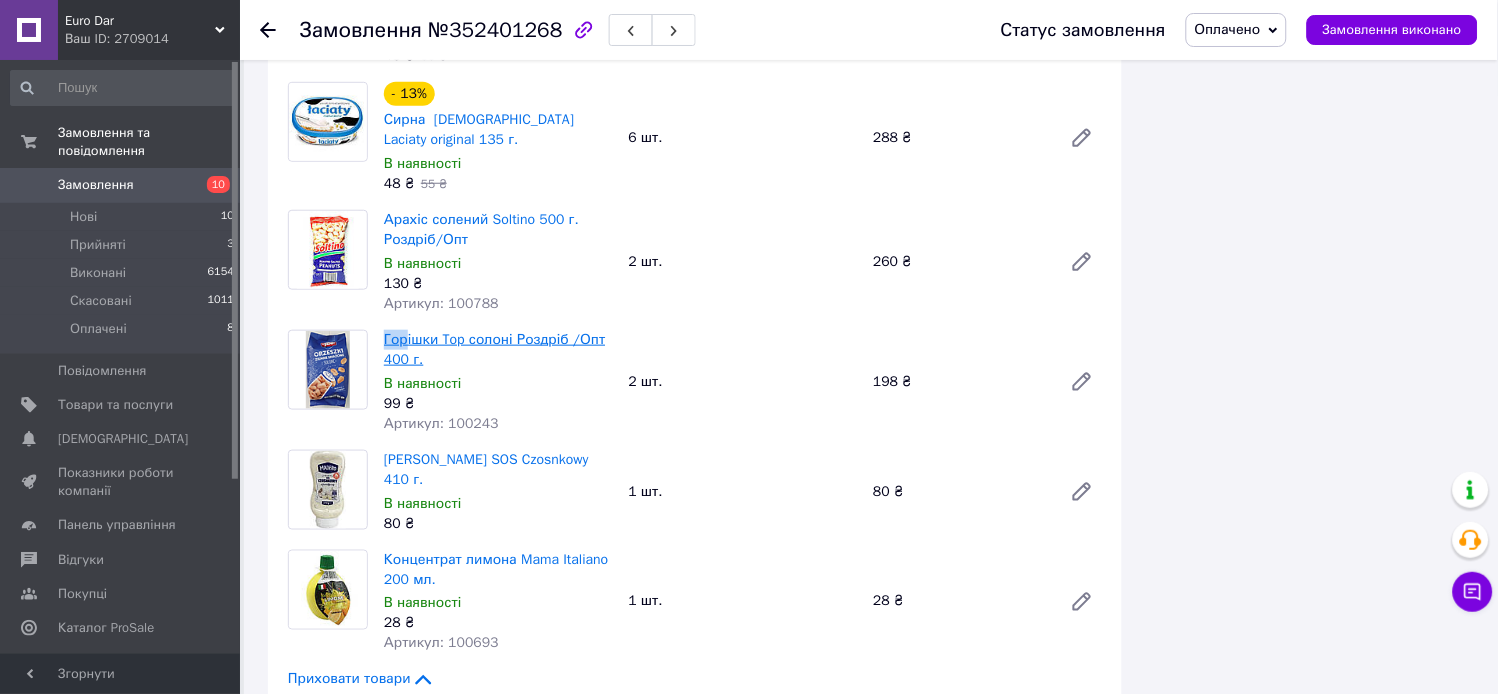 drag, startPoint x: 382, startPoint y: 320, endPoint x: 404, endPoint y: 318, distance: 22.090721 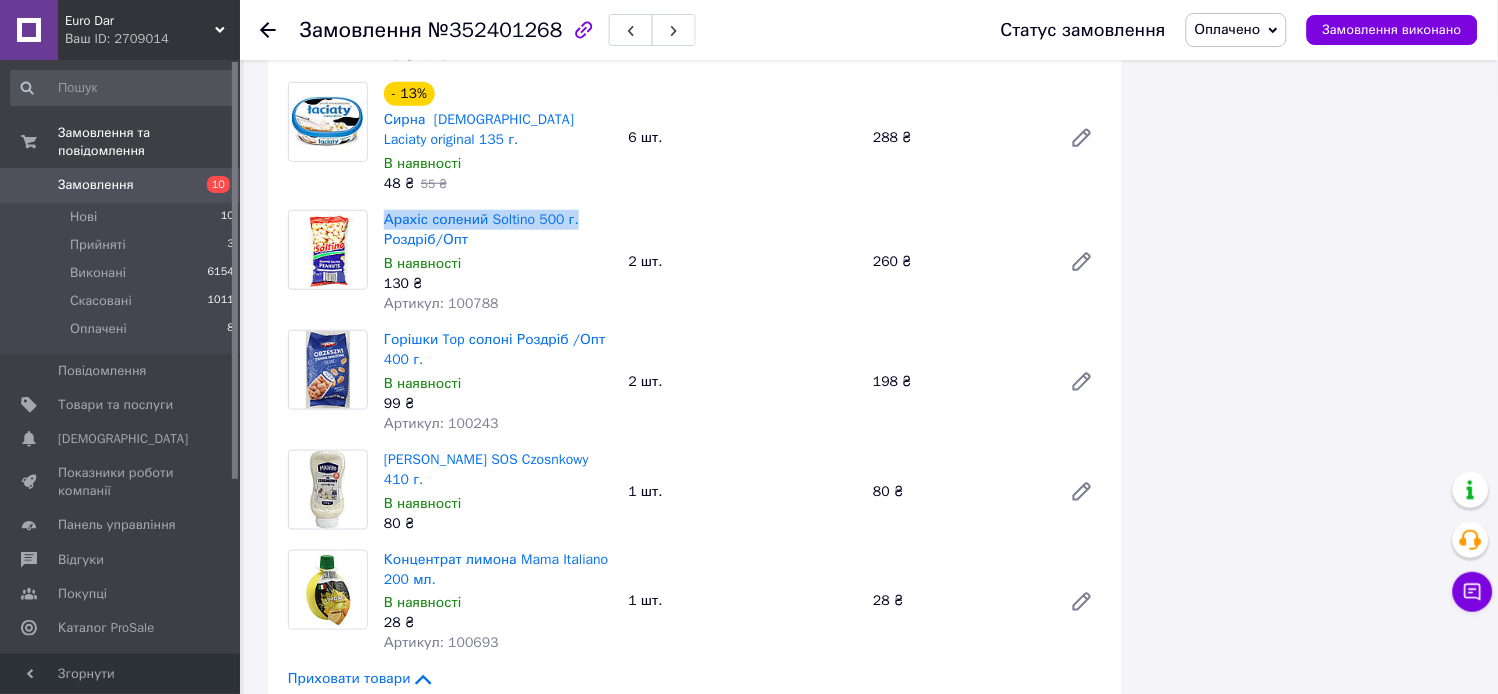 drag, startPoint x: 377, startPoint y: 193, endPoint x: 571, endPoint y: 194, distance: 194.00258 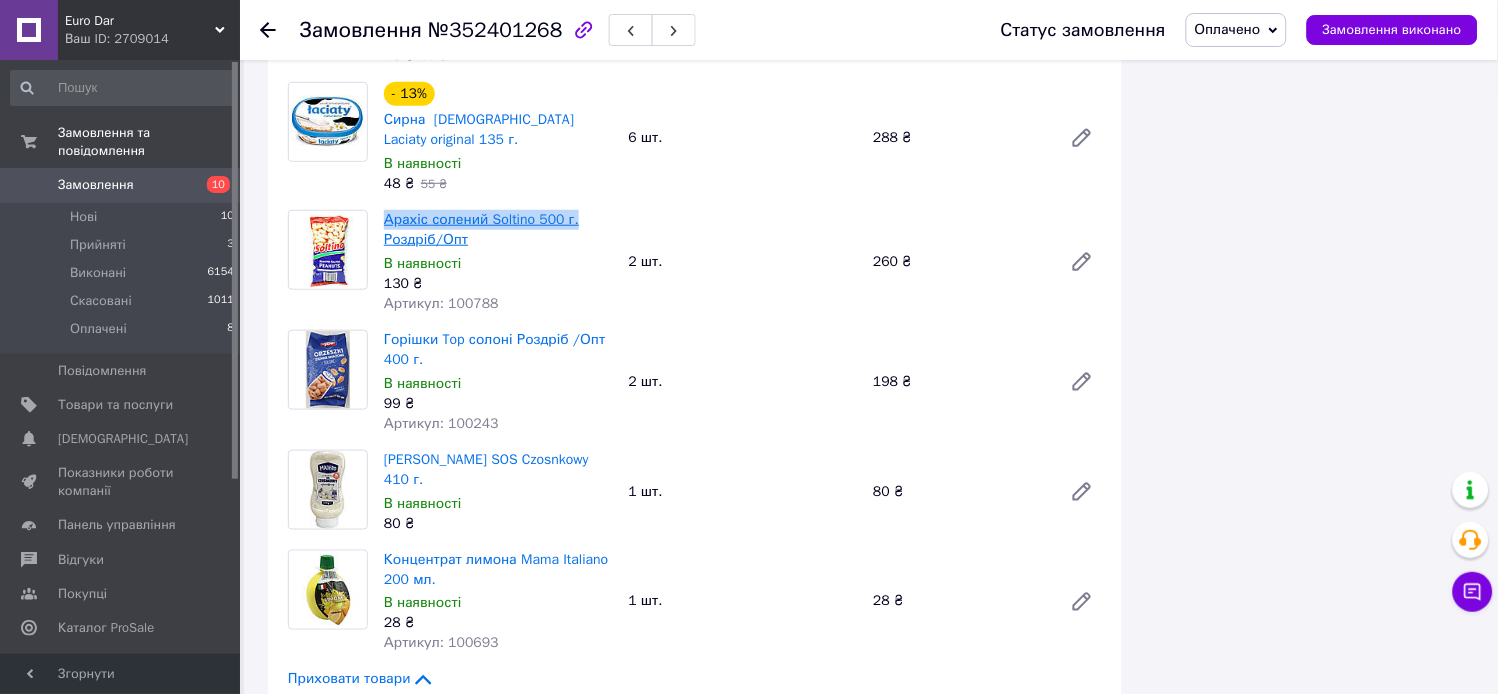 copy on "Арахіс солений Soltino 500 г." 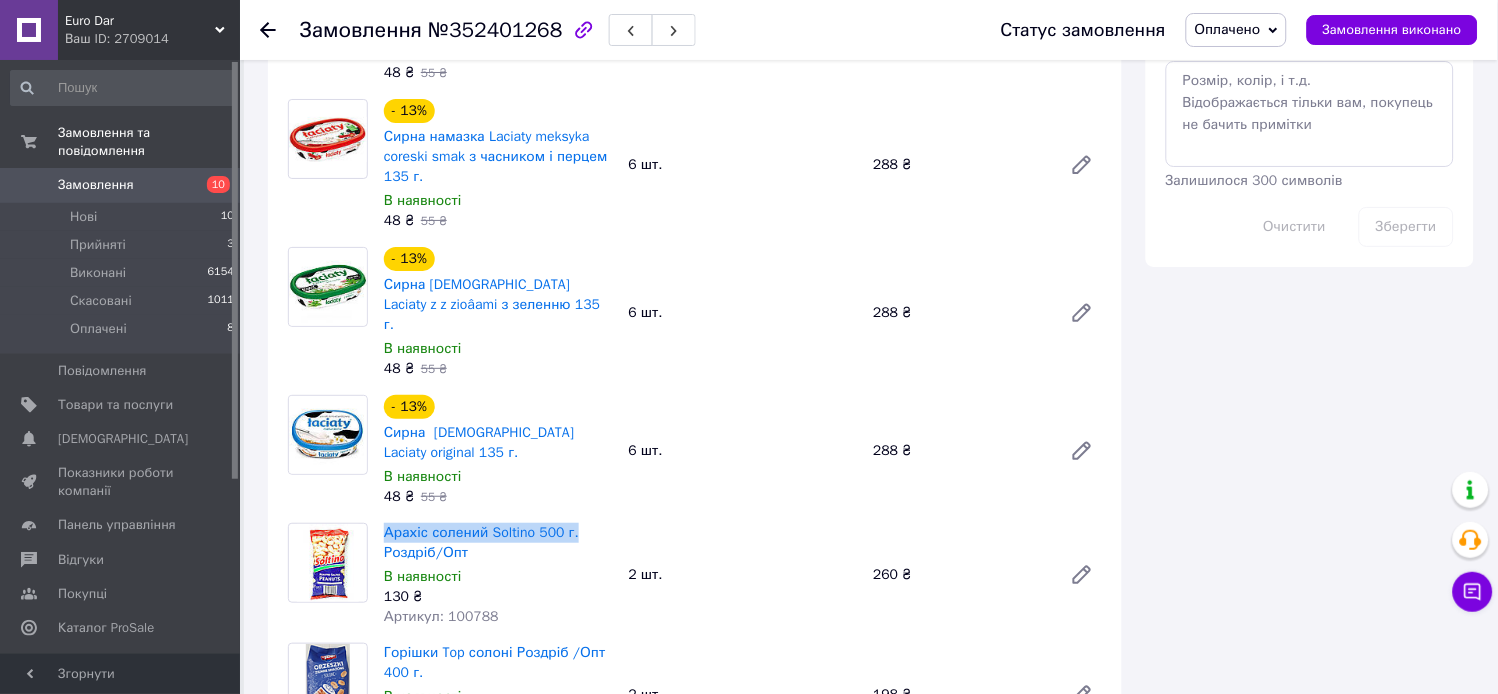 scroll, scrollTop: 1605, scrollLeft: 0, axis: vertical 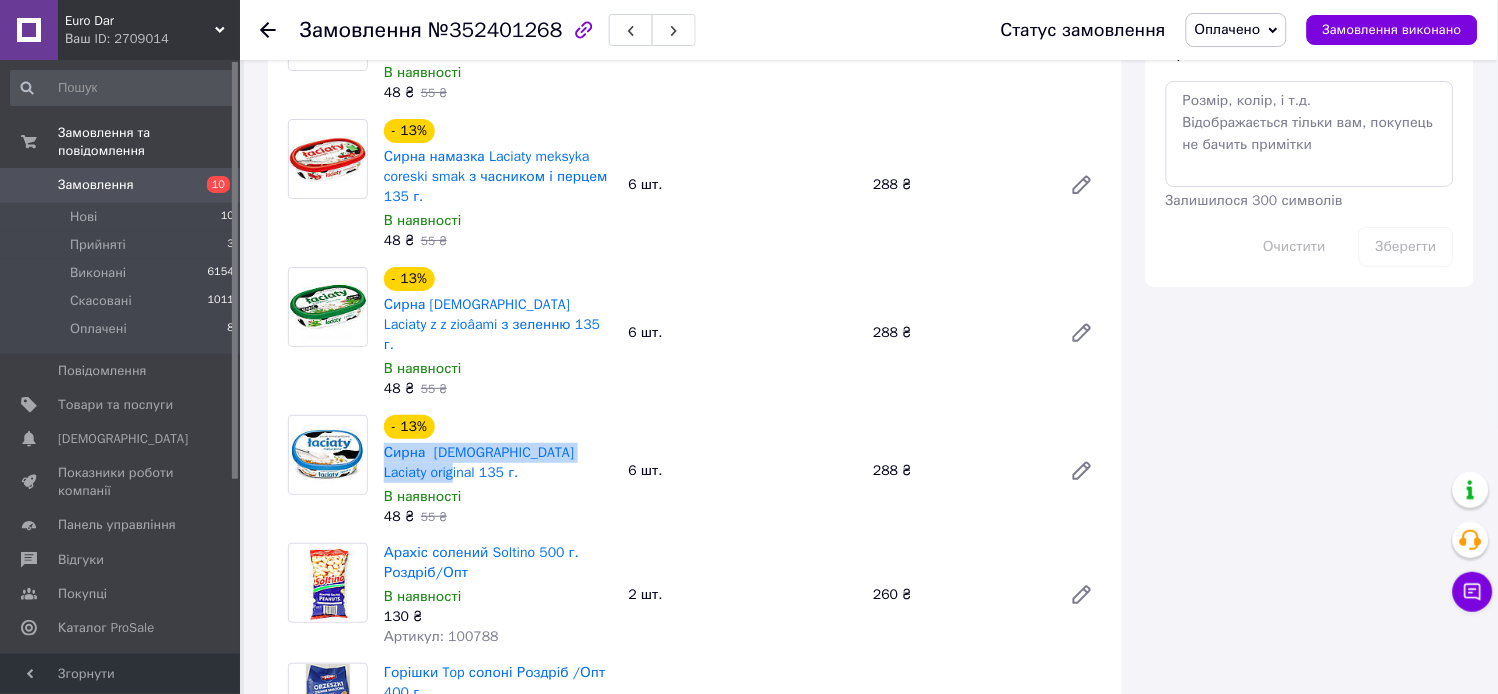 drag, startPoint x: 378, startPoint y: 431, endPoint x: 414, endPoint y: 453, distance: 42.190044 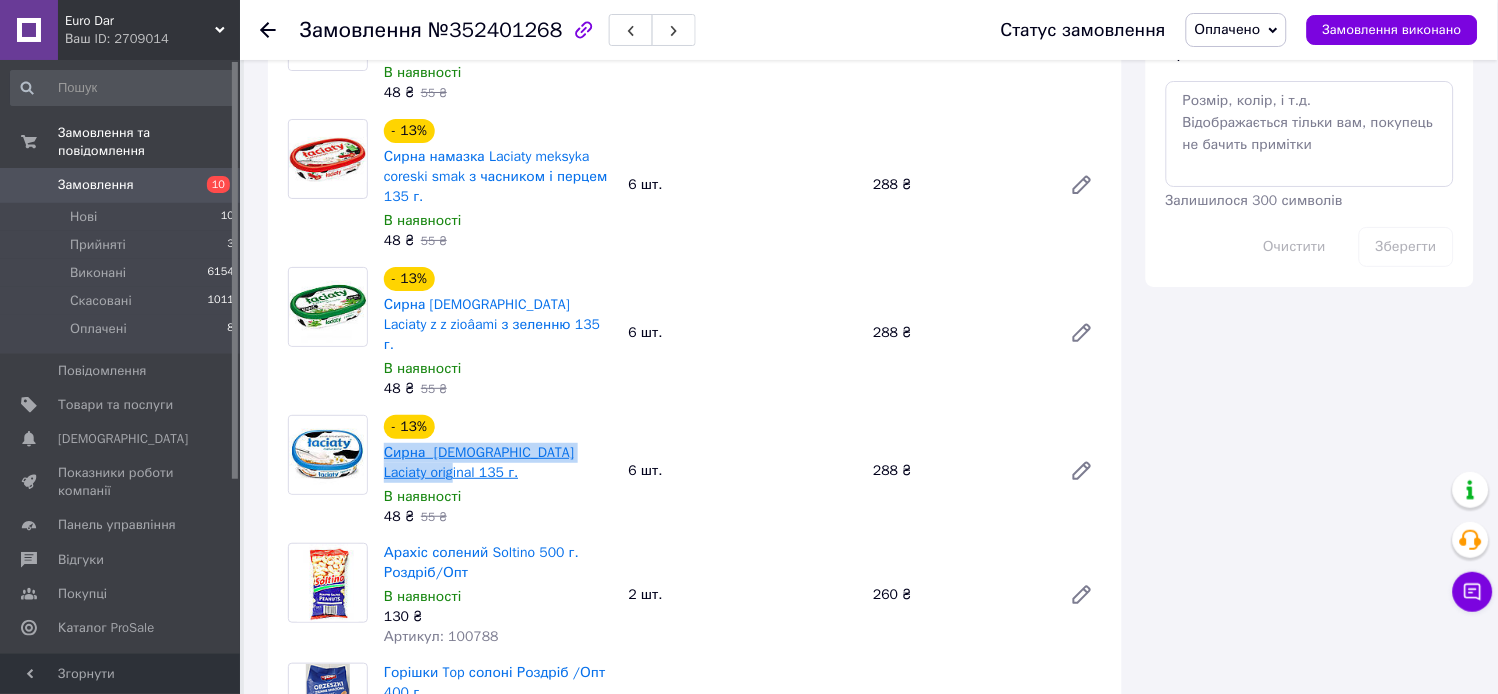 copy on "Сирна  намазка Laciaty original 135 г." 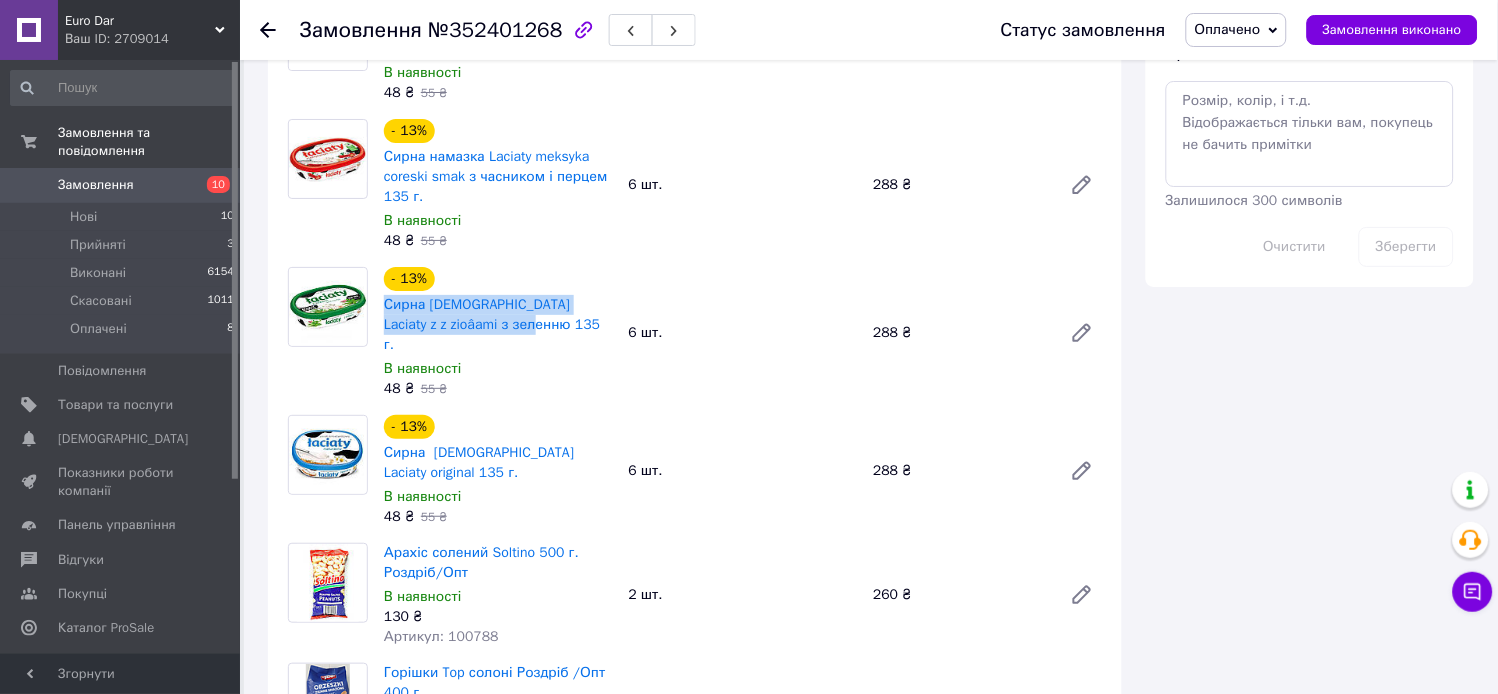 drag, startPoint x: 381, startPoint y: 302, endPoint x: 504, endPoint y: 320, distance: 124.3101 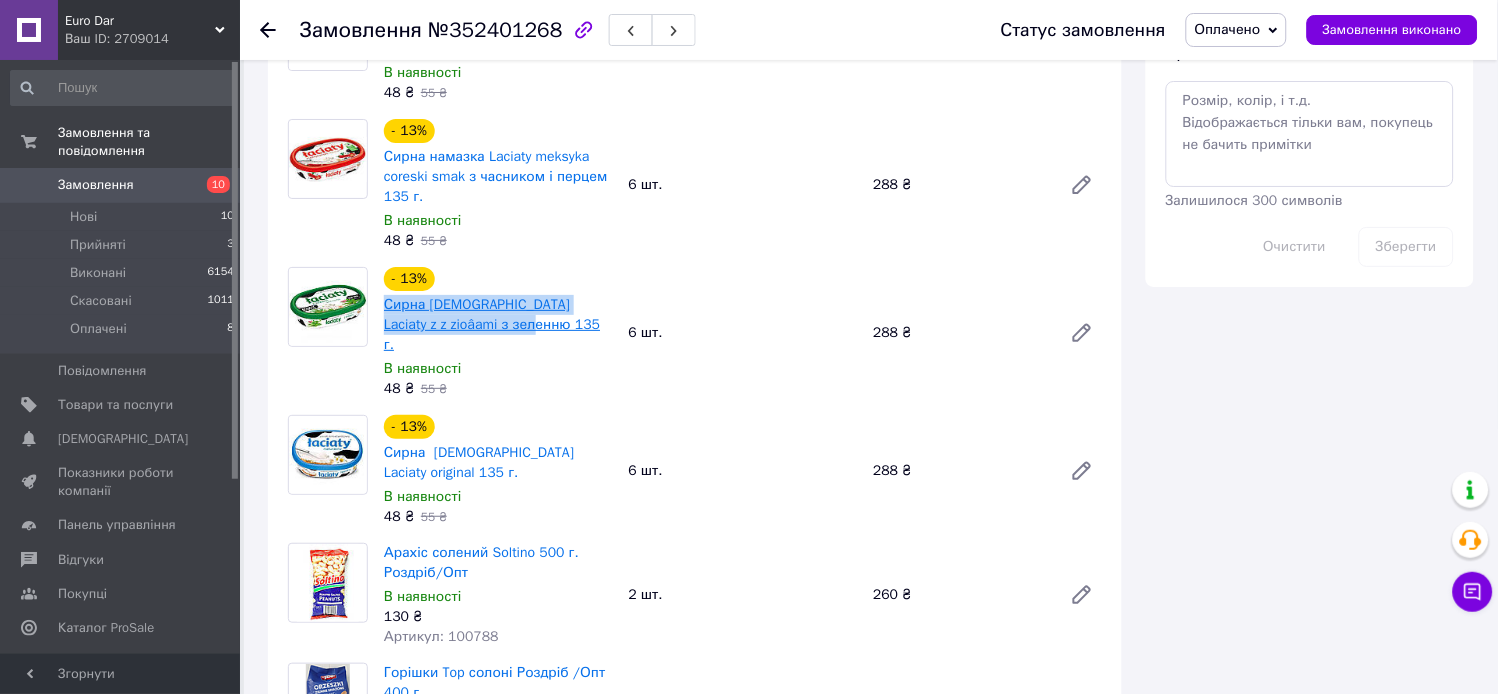 copy on "Сирна намазка Laciaty z z zioâami з зеленню 135 г." 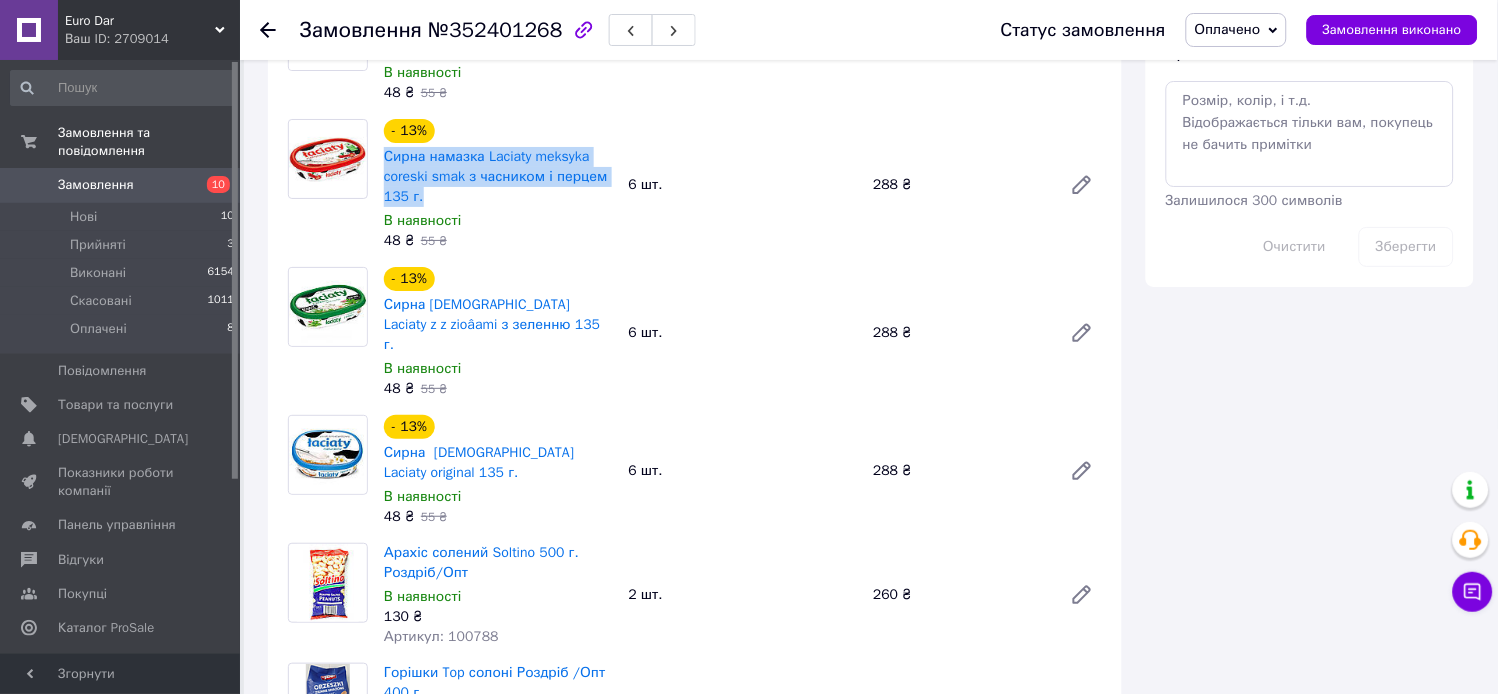 drag, startPoint x: 380, startPoint y: 160, endPoint x: 440, endPoint y: 190, distance: 67.08204 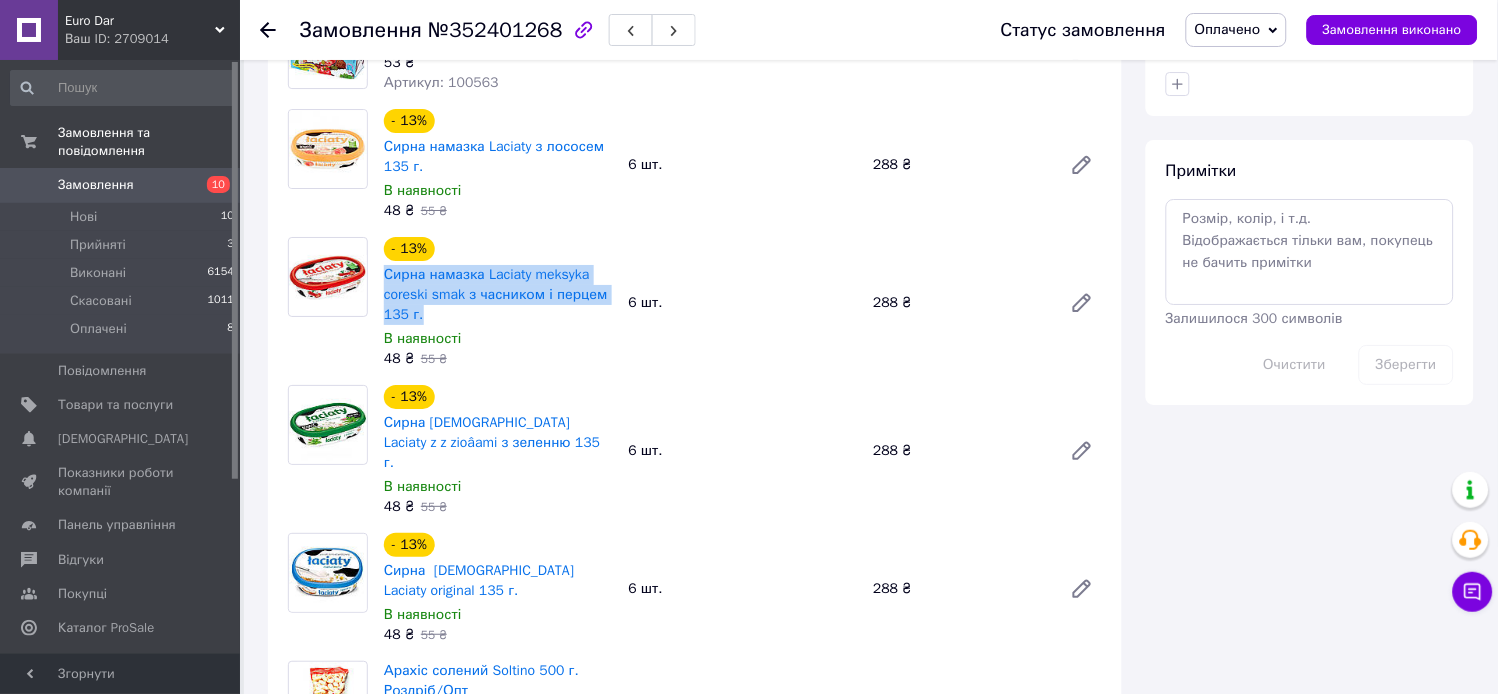 scroll, scrollTop: 1161, scrollLeft: 0, axis: vertical 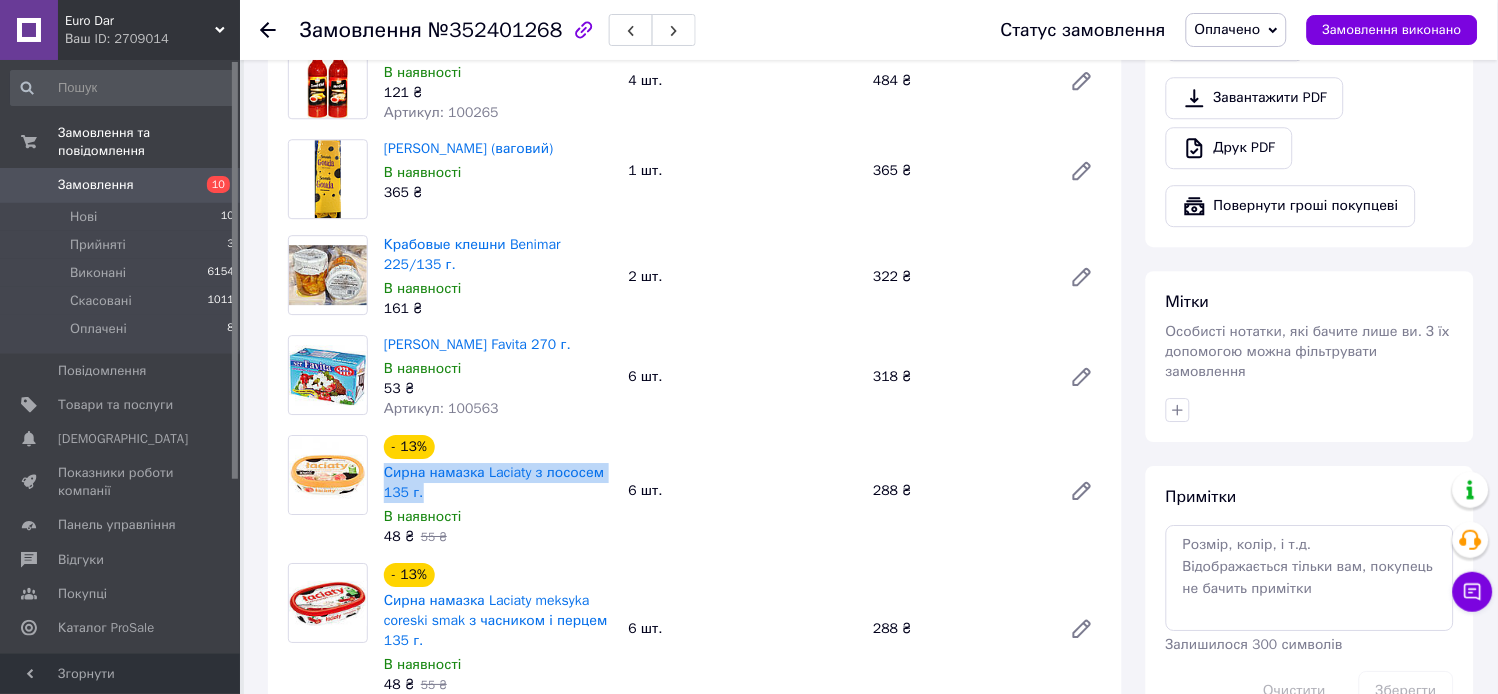 drag, startPoint x: 380, startPoint y: 468, endPoint x: 455, endPoint y: 491, distance: 78.44743 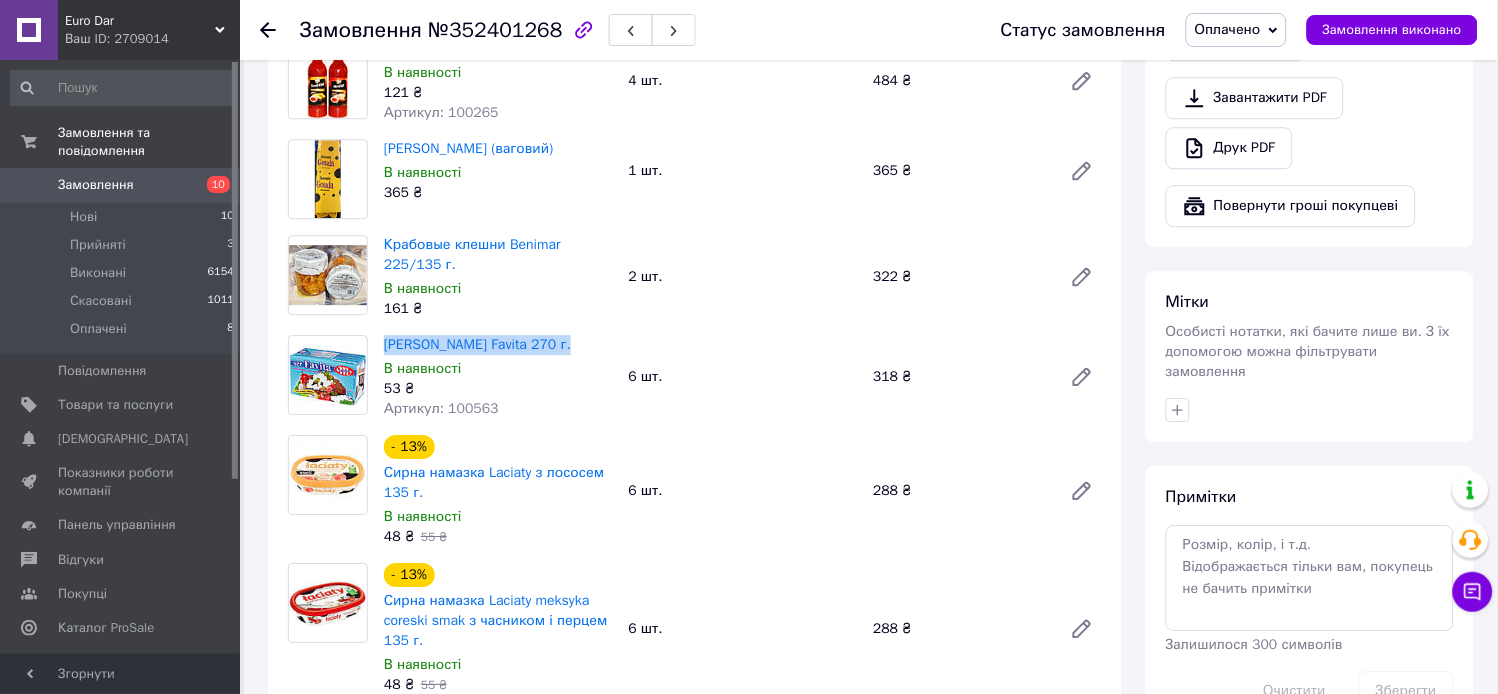 drag, startPoint x: 378, startPoint y: 338, endPoint x: 558, endPoint y: 344, distance: 180.09998 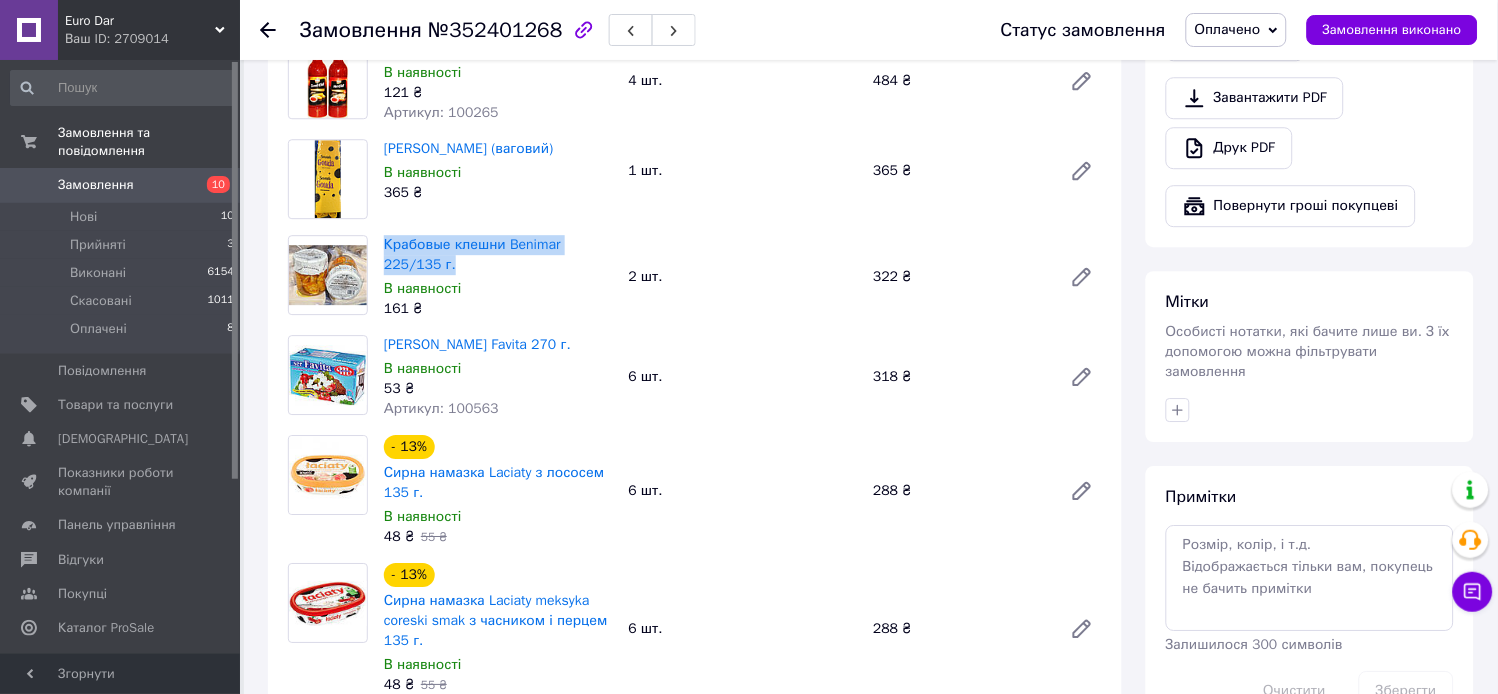 drag, startPoint x: 377, startPoint y: 242, endPoint x: 420, endPoint y: 261, distance: 47.010635 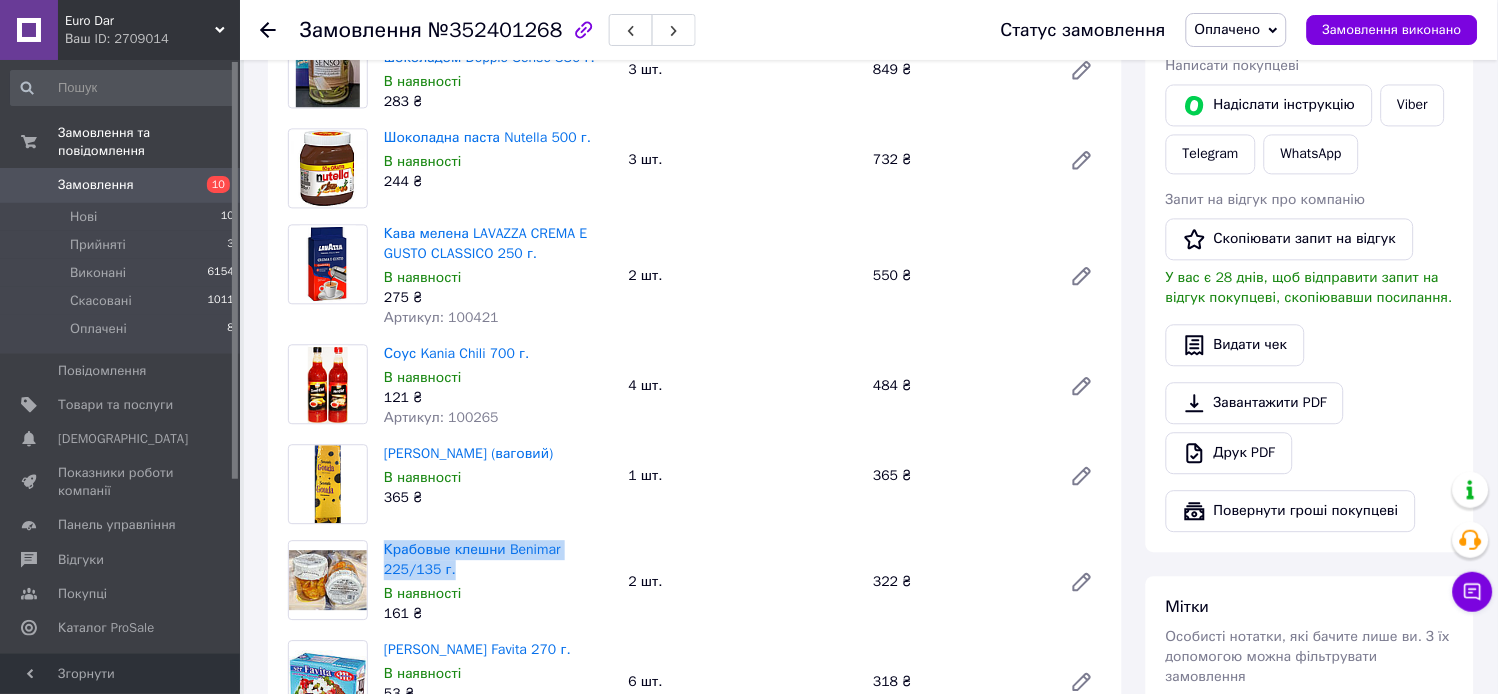 scroll, scrollTop: 827, scrollLeft: 0, axis: vertical 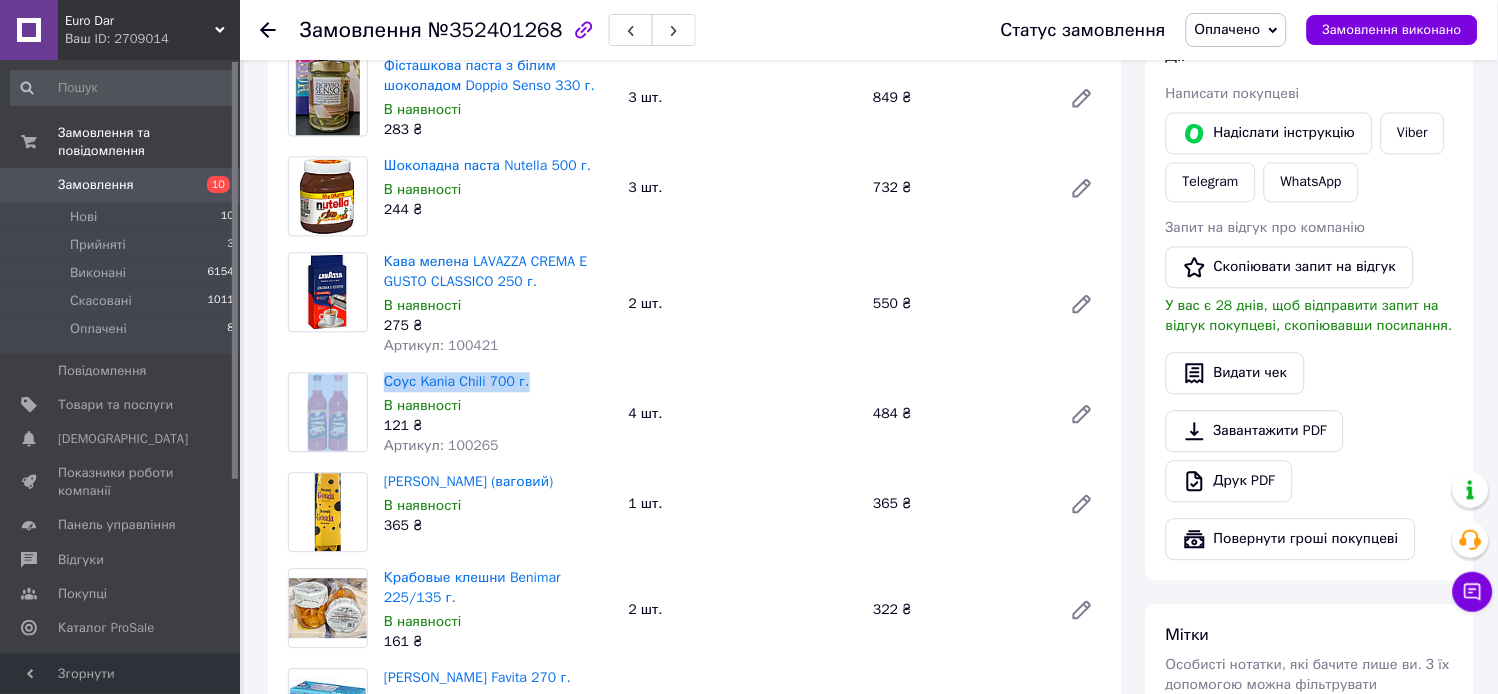 drag, startPoint x: 374, startPoint y: 384, endPoint x: 550, endPoint y: 382, distance: 176.01137 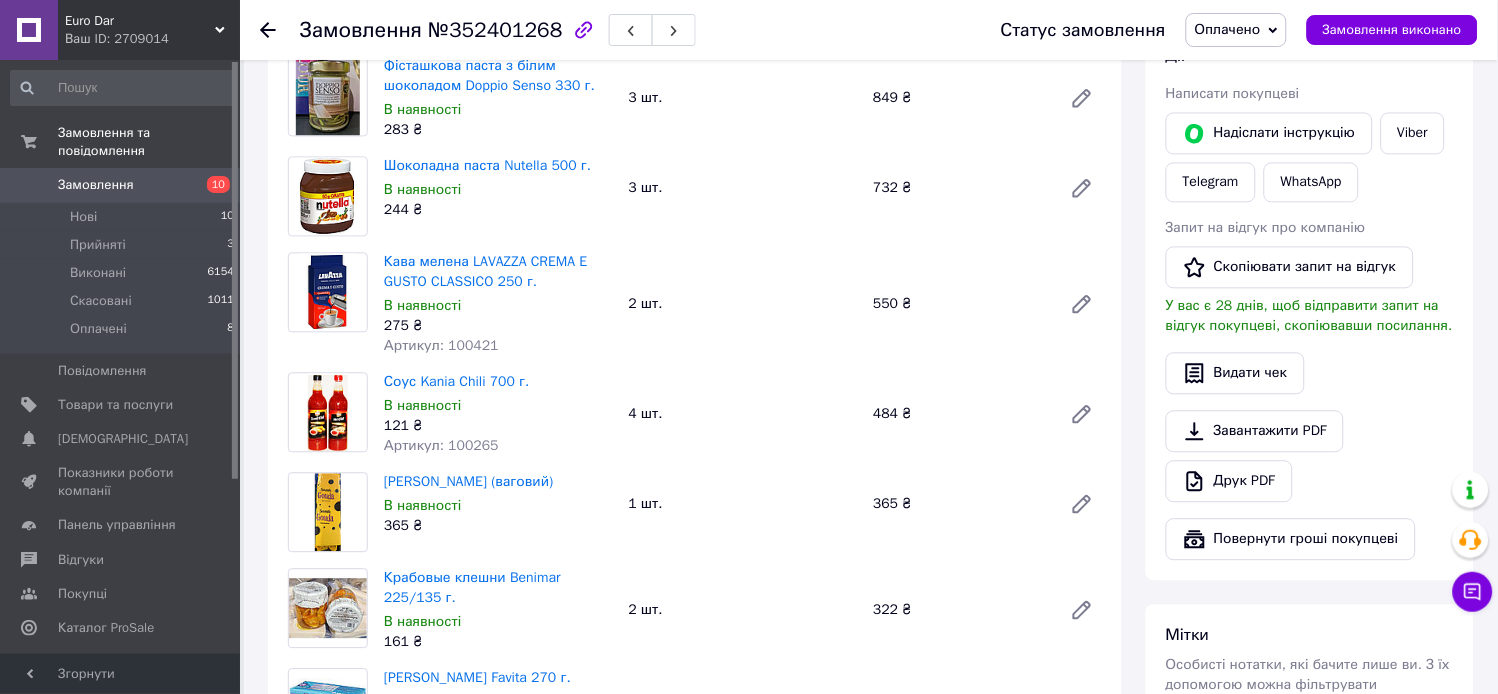 click on "В наявності" at bounding box center (498, 407) 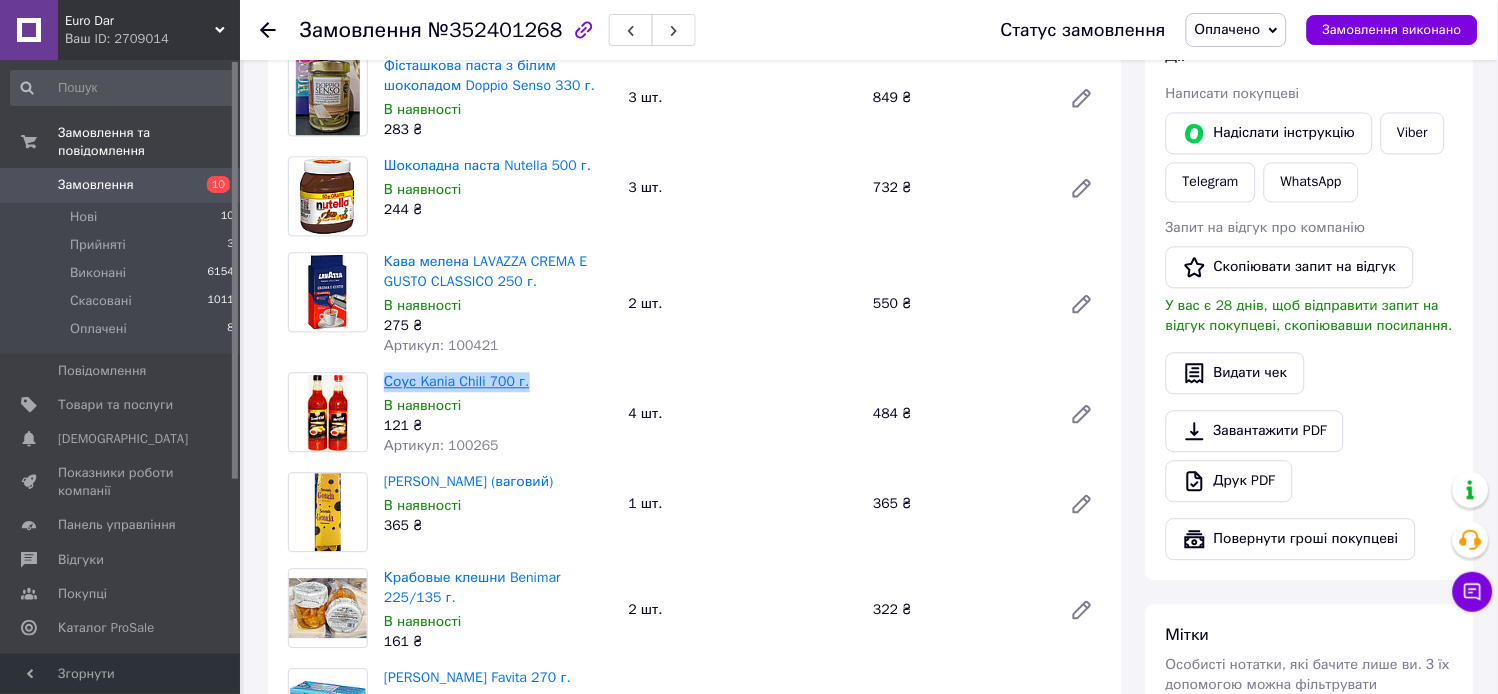 drag, startPoint x: 528, startPoint y: 386, endPoint x: 391, endPoint y: 384, distance: 137.0146 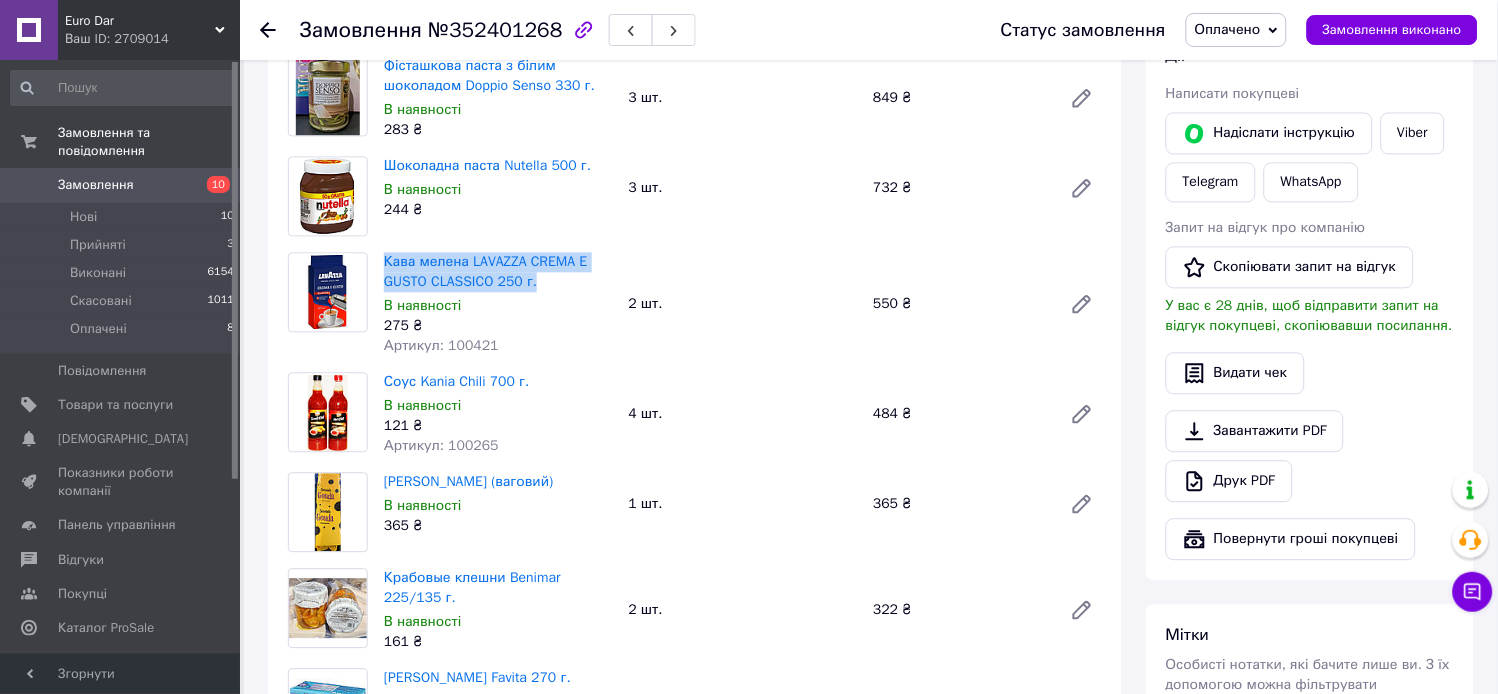 drag, startPoint x: 380, startPoint y: 261, endPoint x: 541, endPoint y: 282, distance: 162.36378 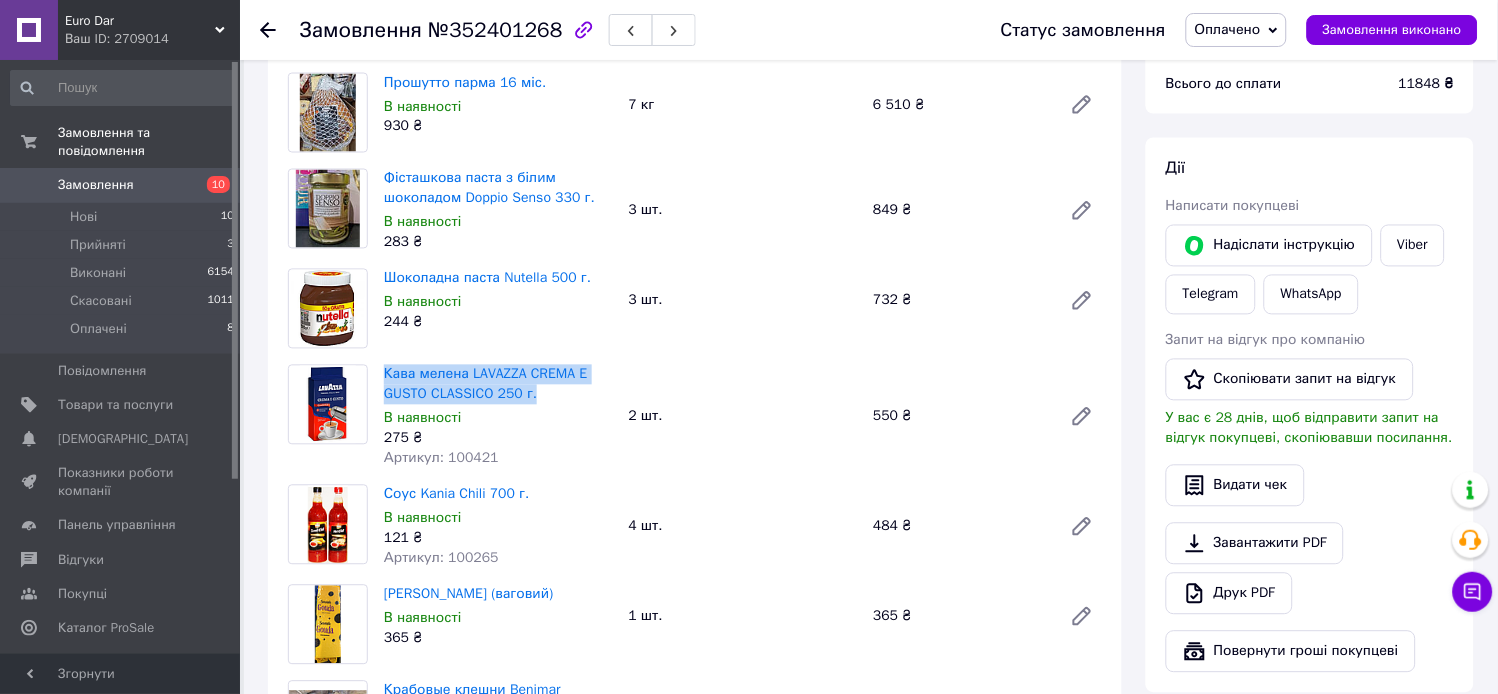scroll, scrollTop: 605, scrollLeft: 0, axis: vertical 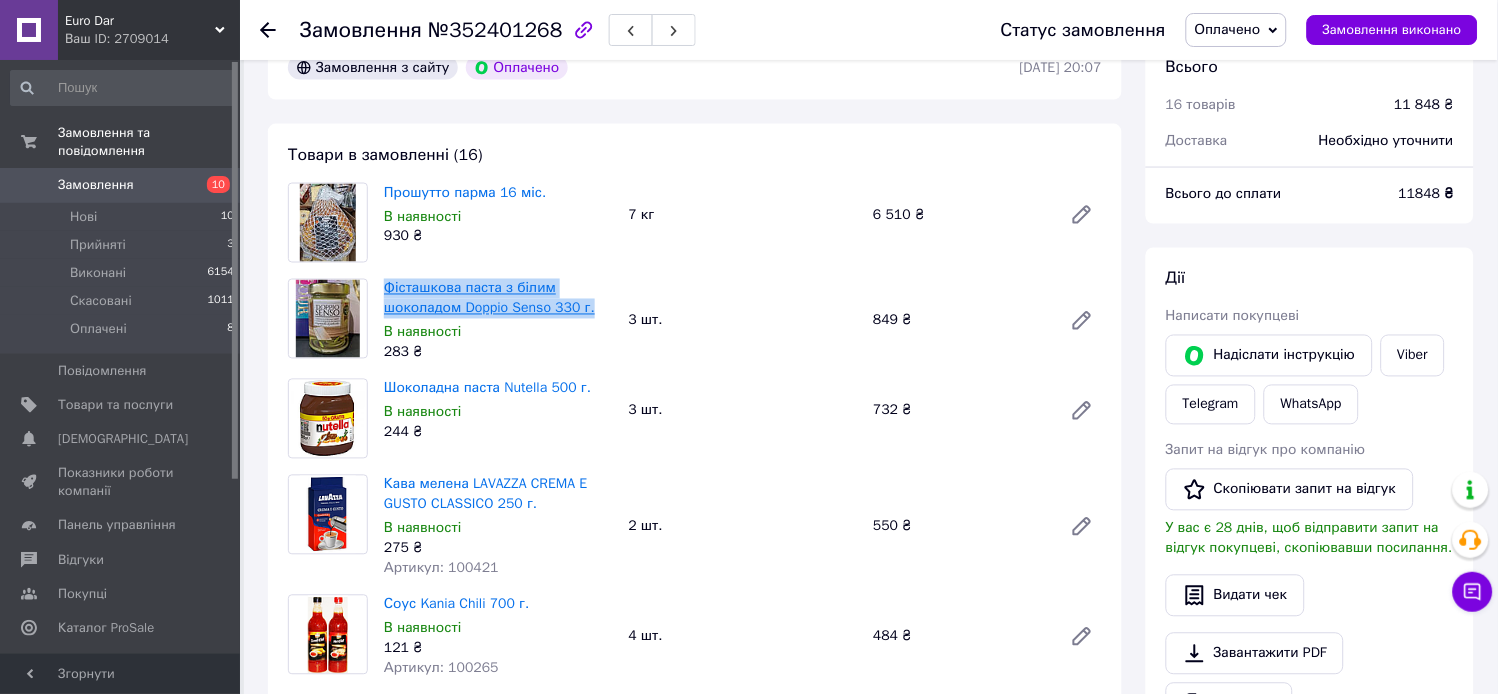 drag, startPoint x: 376, startPoint y: 285, endPoint x: 568, endPoint y: 311, distance: 193.75243 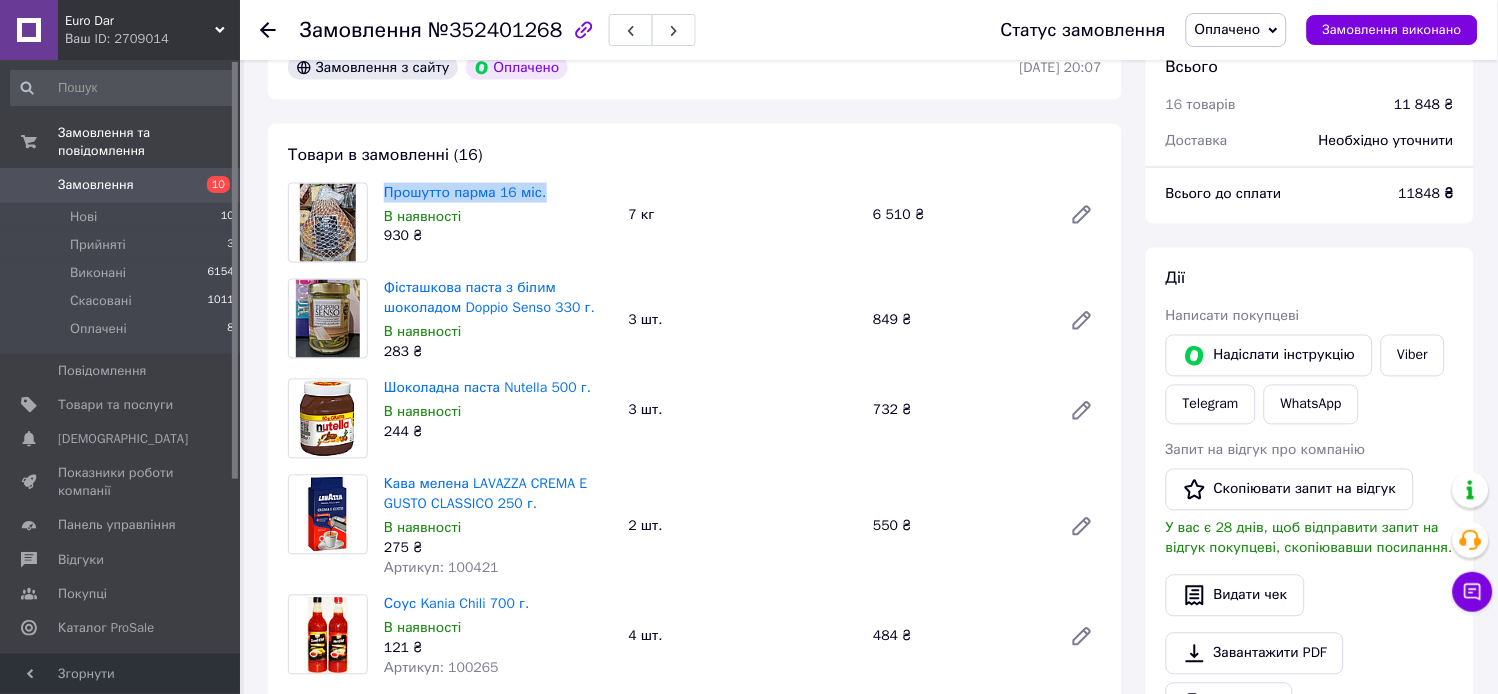 drag, startPoint x: 381, startPoint y: 193, endPoint x: 545, endPoint y: 180, distance: 164.51443 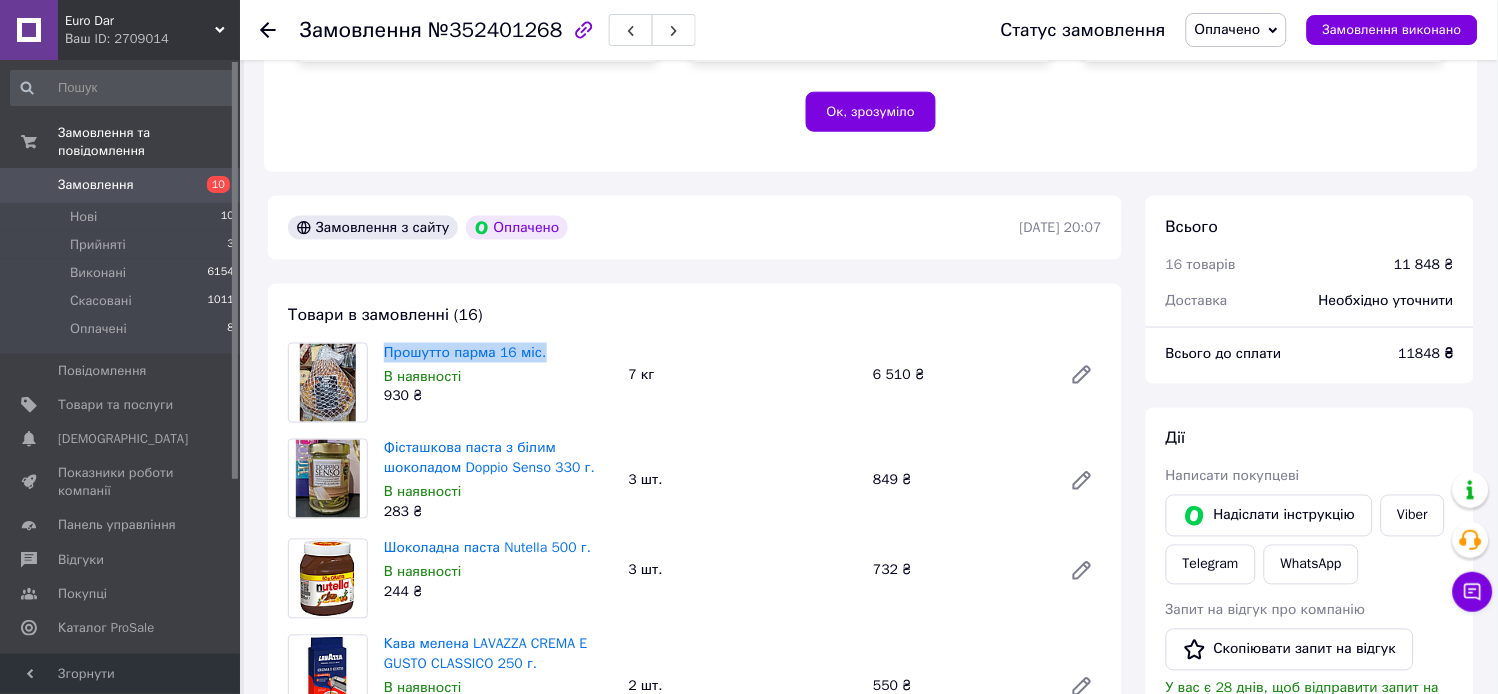 scroll, scrollTop: 161, scrollLeft: 0, axis: vertical 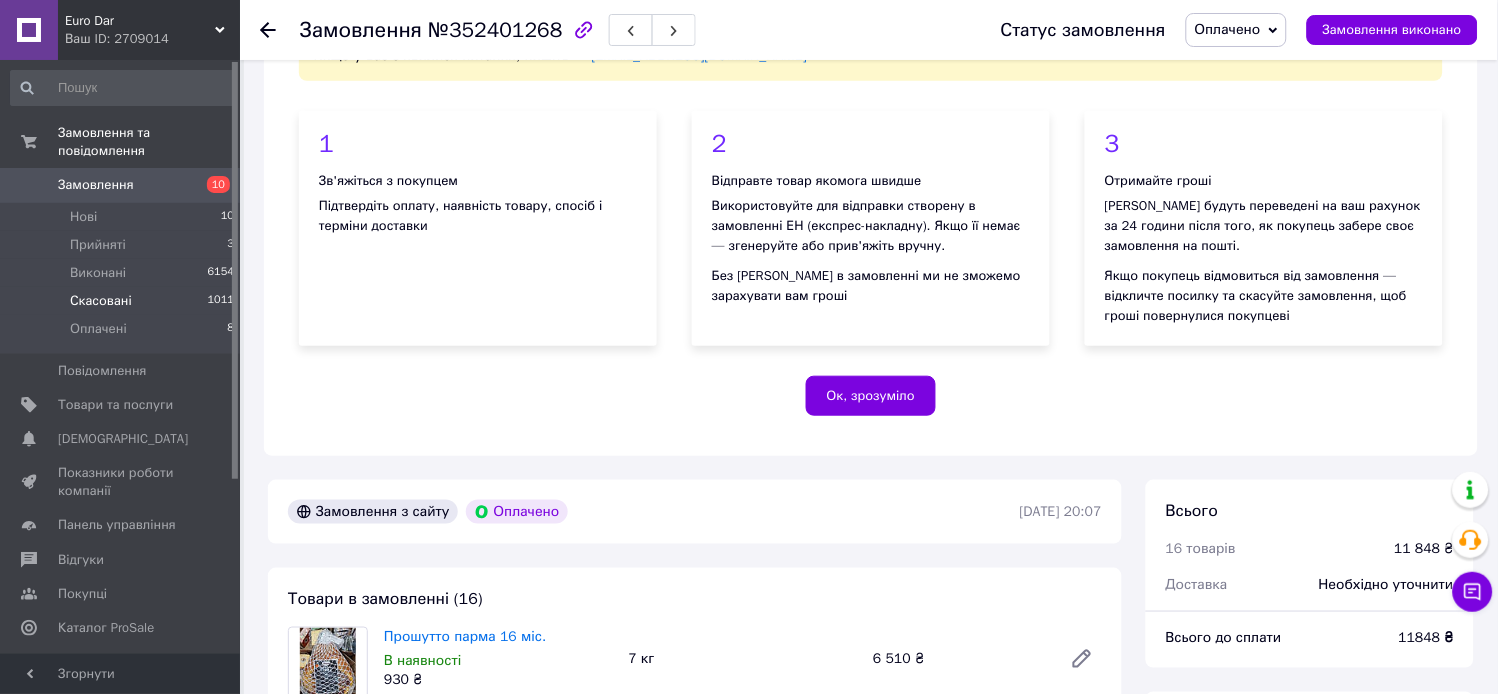 click on "Скасовані 1011" at bounding box center [123, 301] 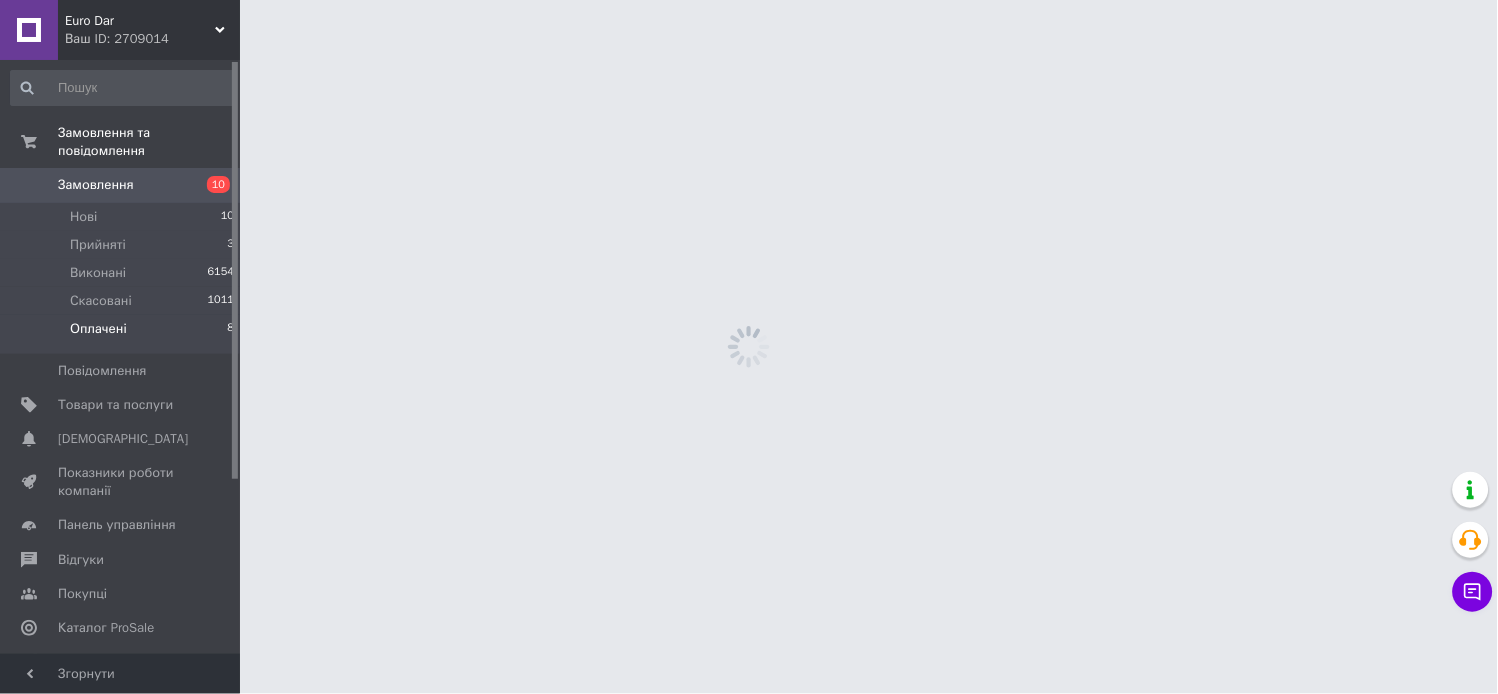 scroll, scrollTop: 0, scrollLeft: 0, axis: both 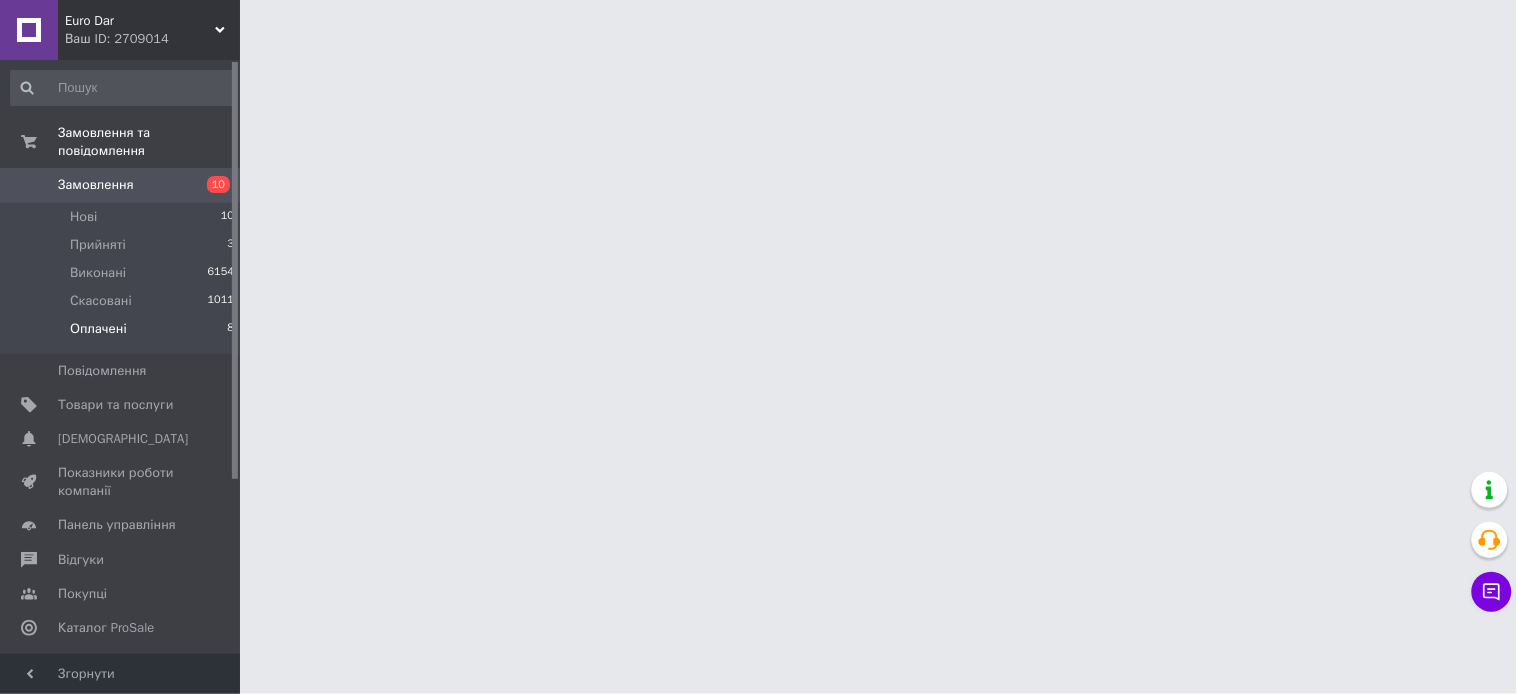 click on "Оплачені" at bounding box center [98, 329] 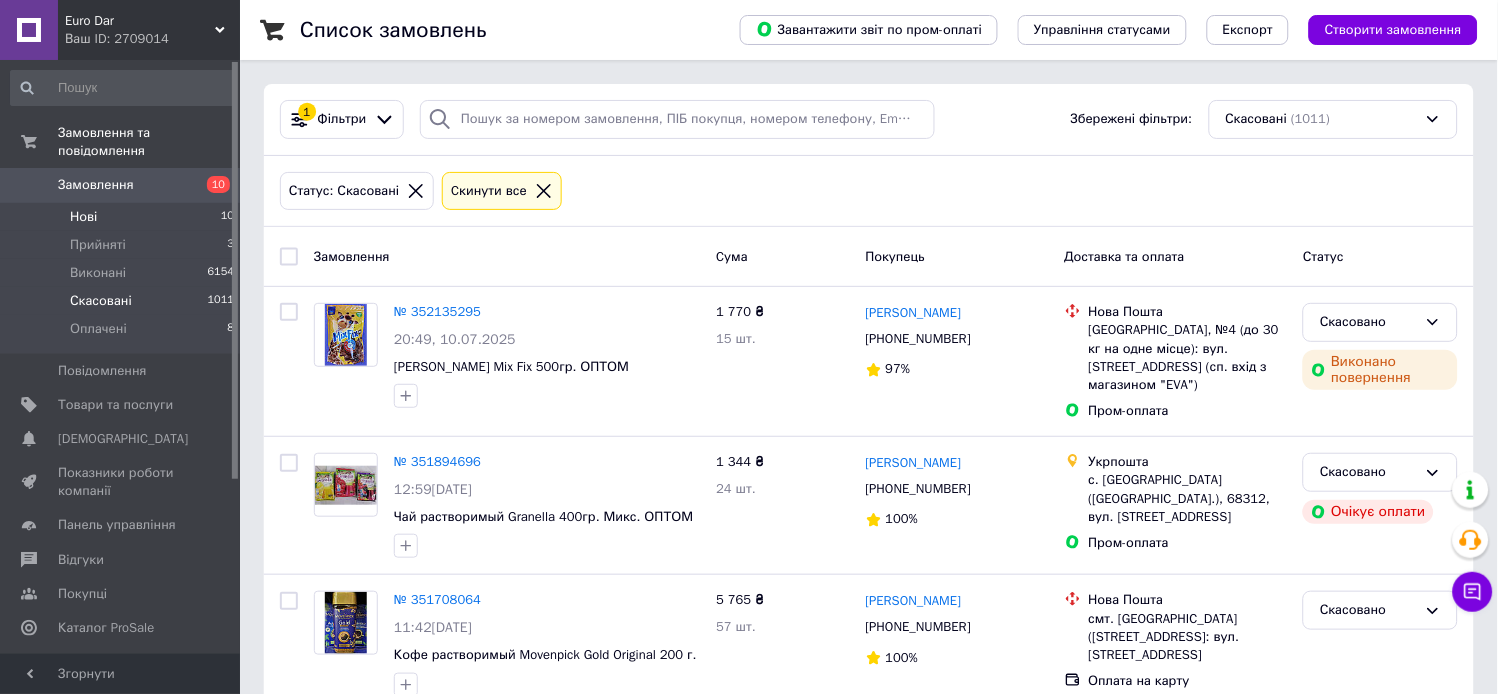 click on "Нові 10" at bounding box center (123, 217) 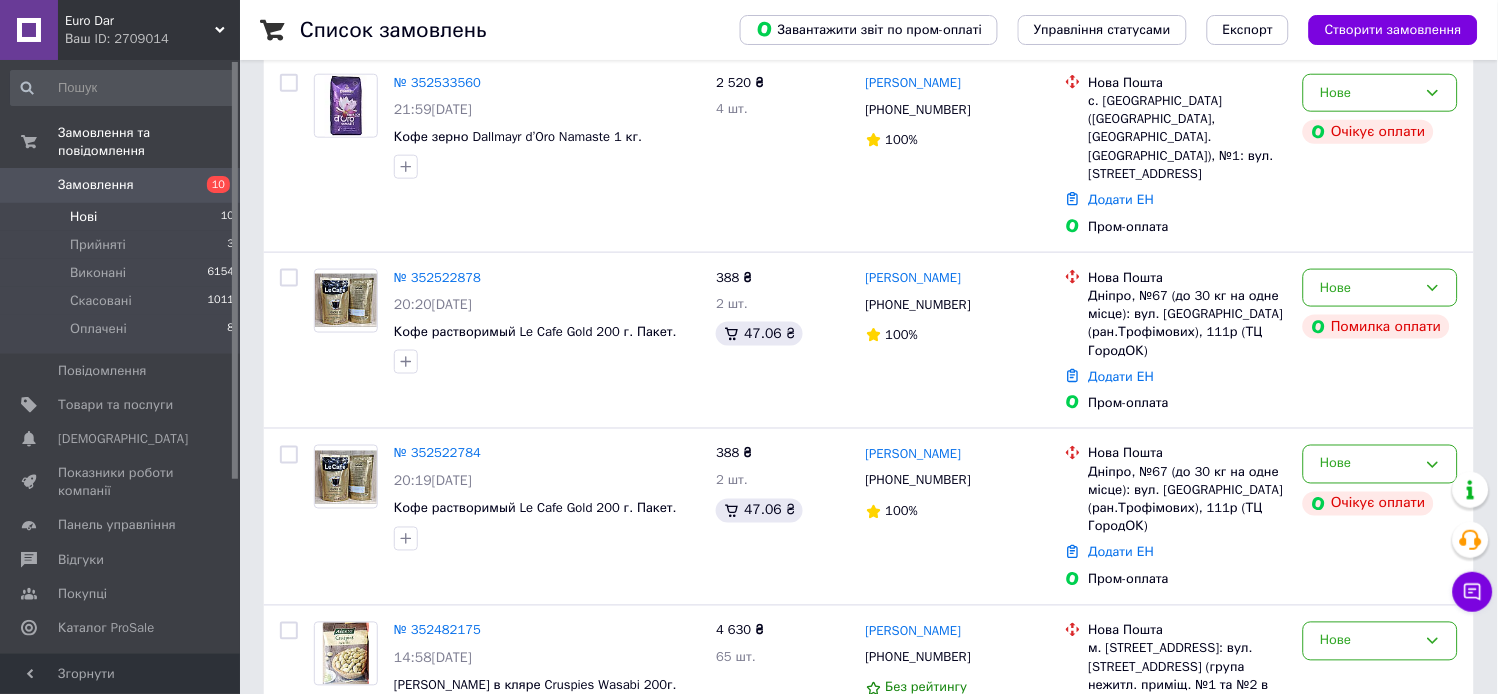 scroll, scrollTop: 444, scrollLeft: 0, axis: vertical 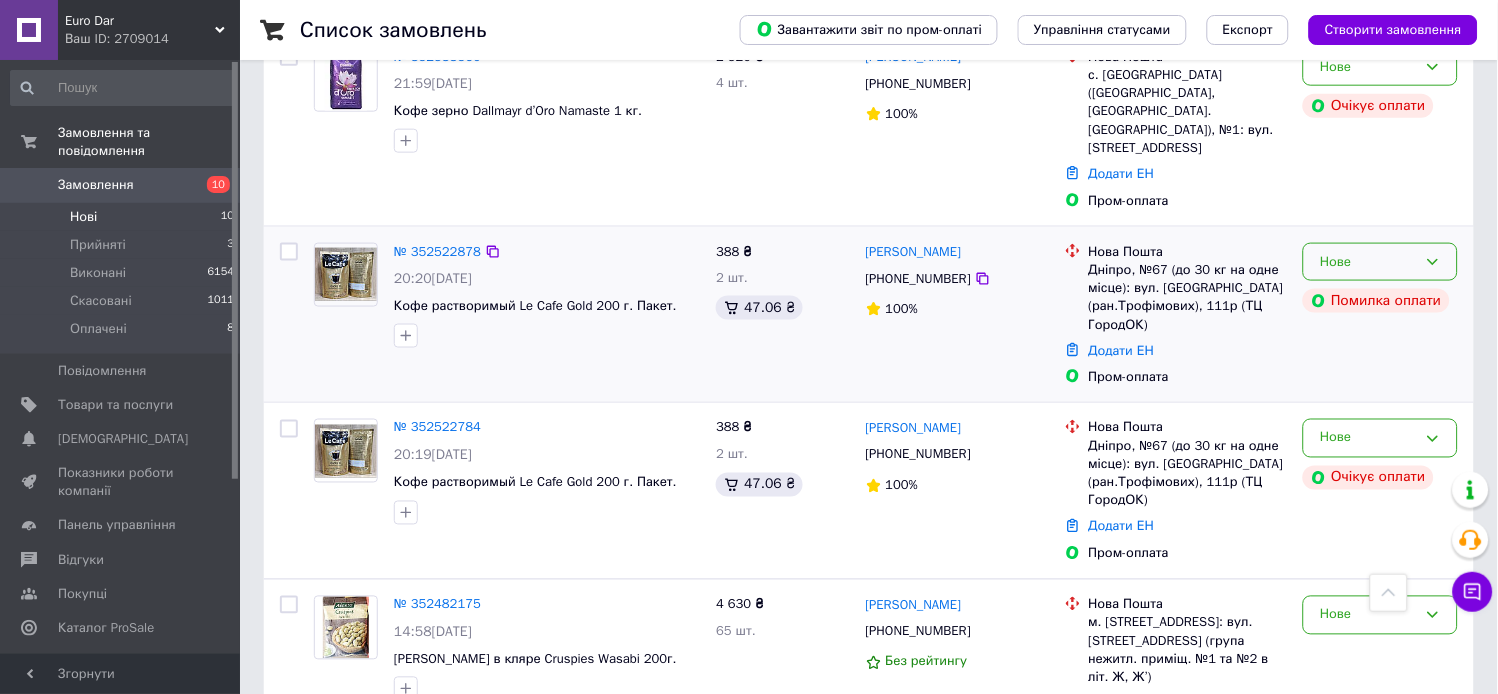 click on "Нове" at bounding box center [1368, 262] 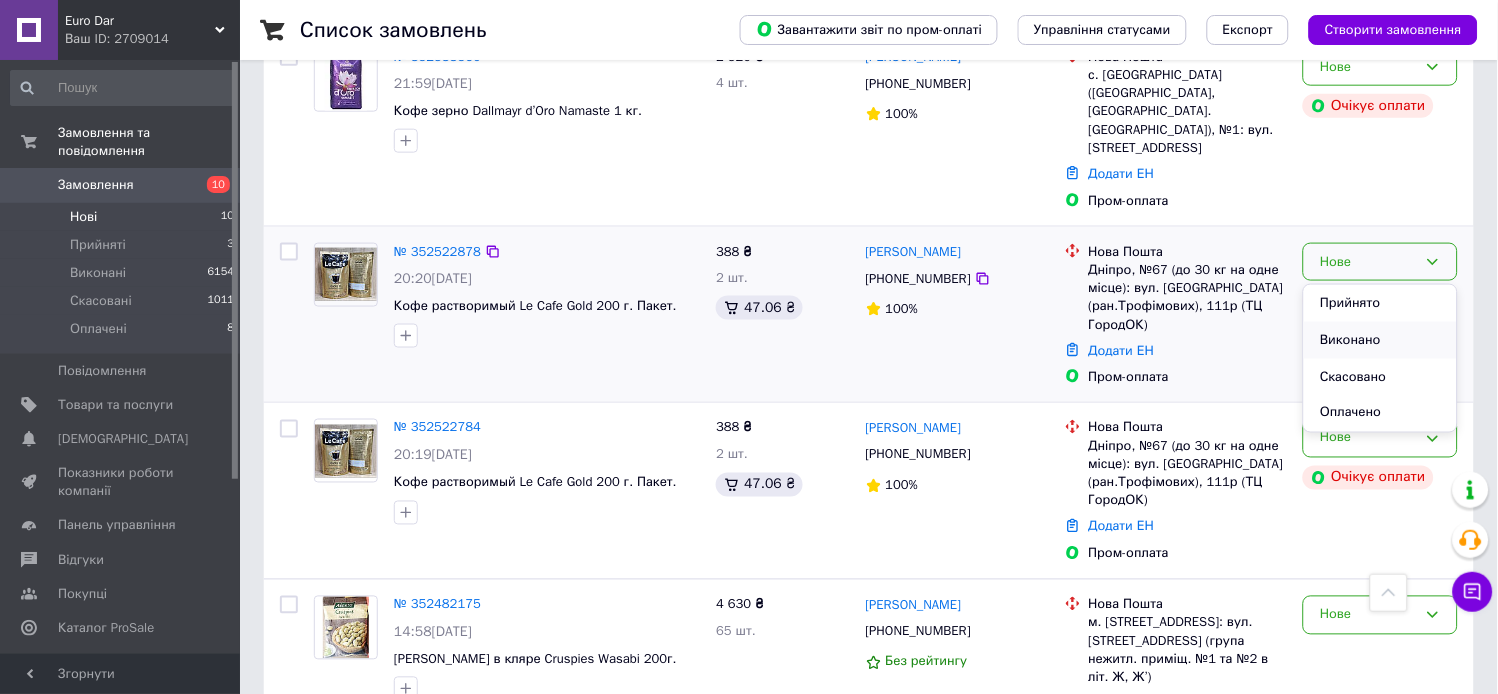 click on "Виконано" at bounding box center (1380, 340) 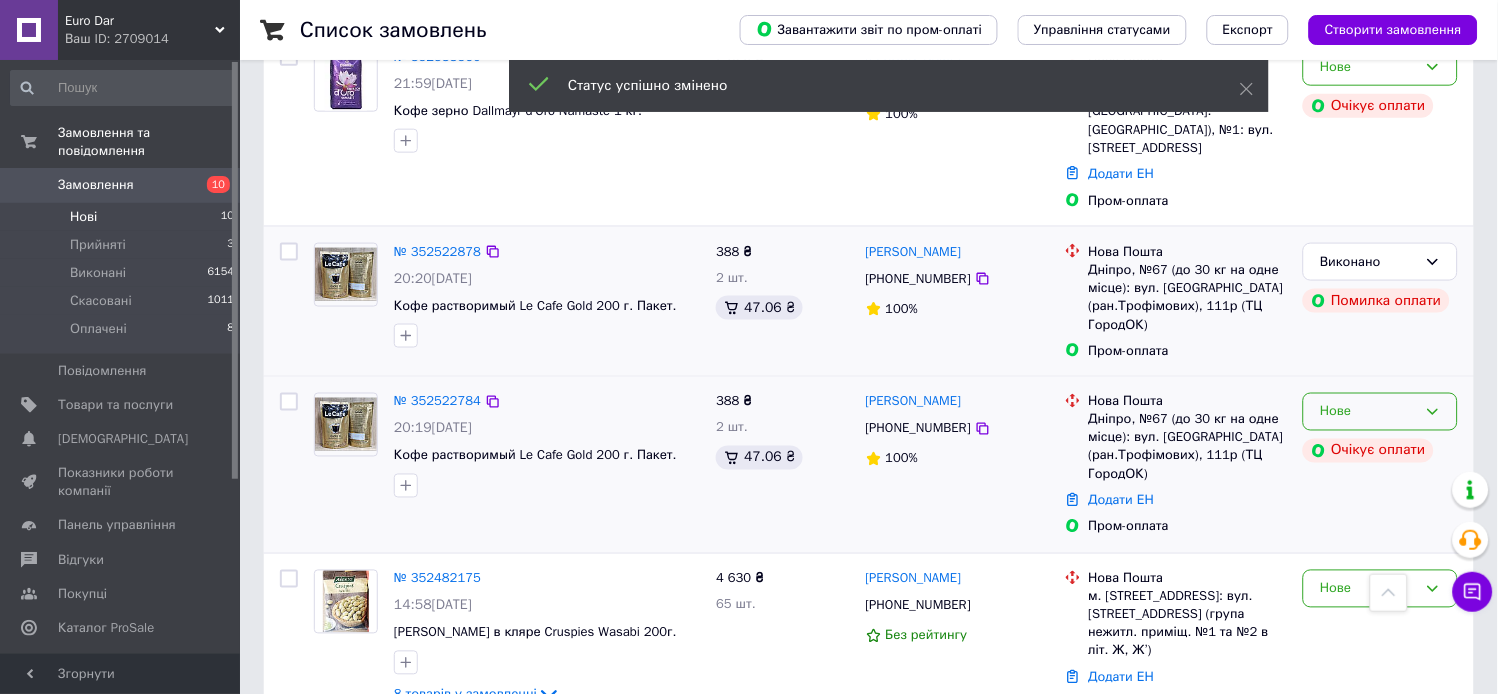 click on "Нове" at bounding box center (1380, 412) 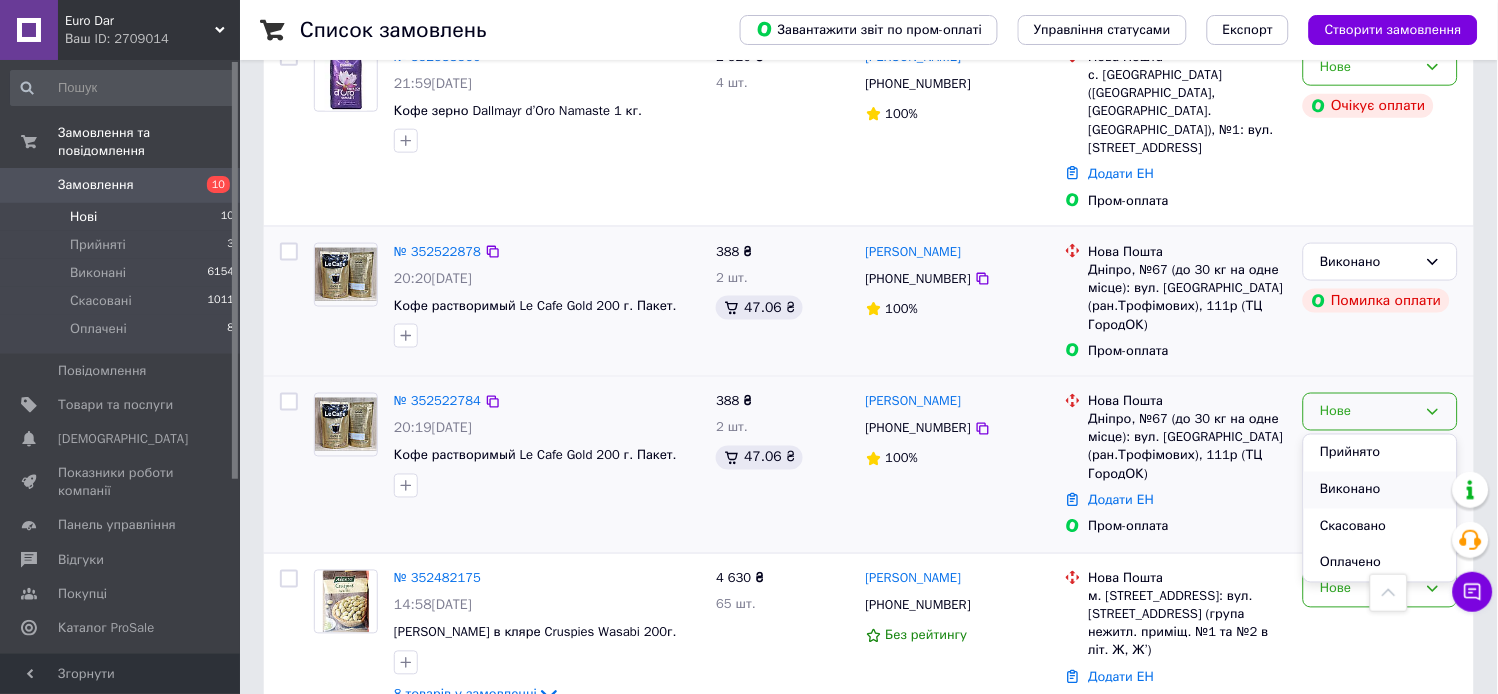 click on "Виконано" at bounding box center (1380, 490) 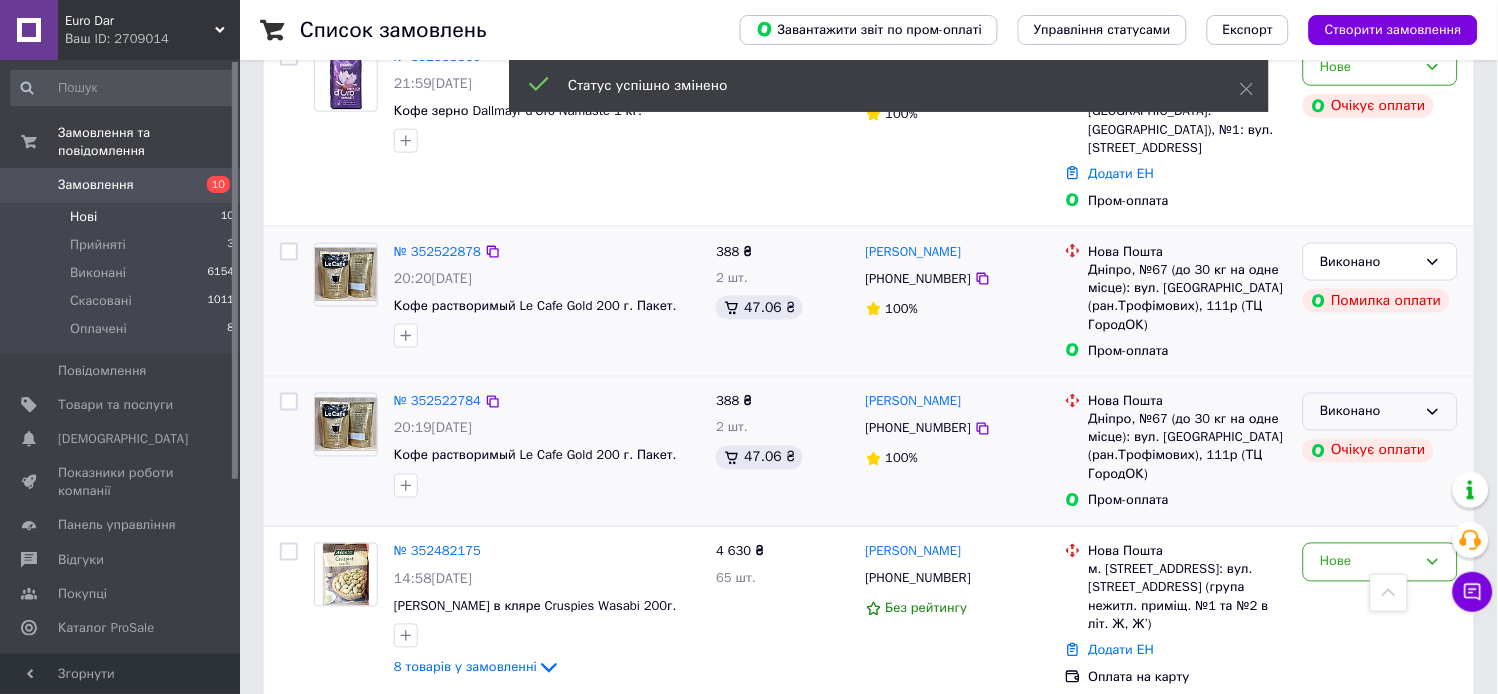 click on "Виконано" at bounding box center (1380, 412) 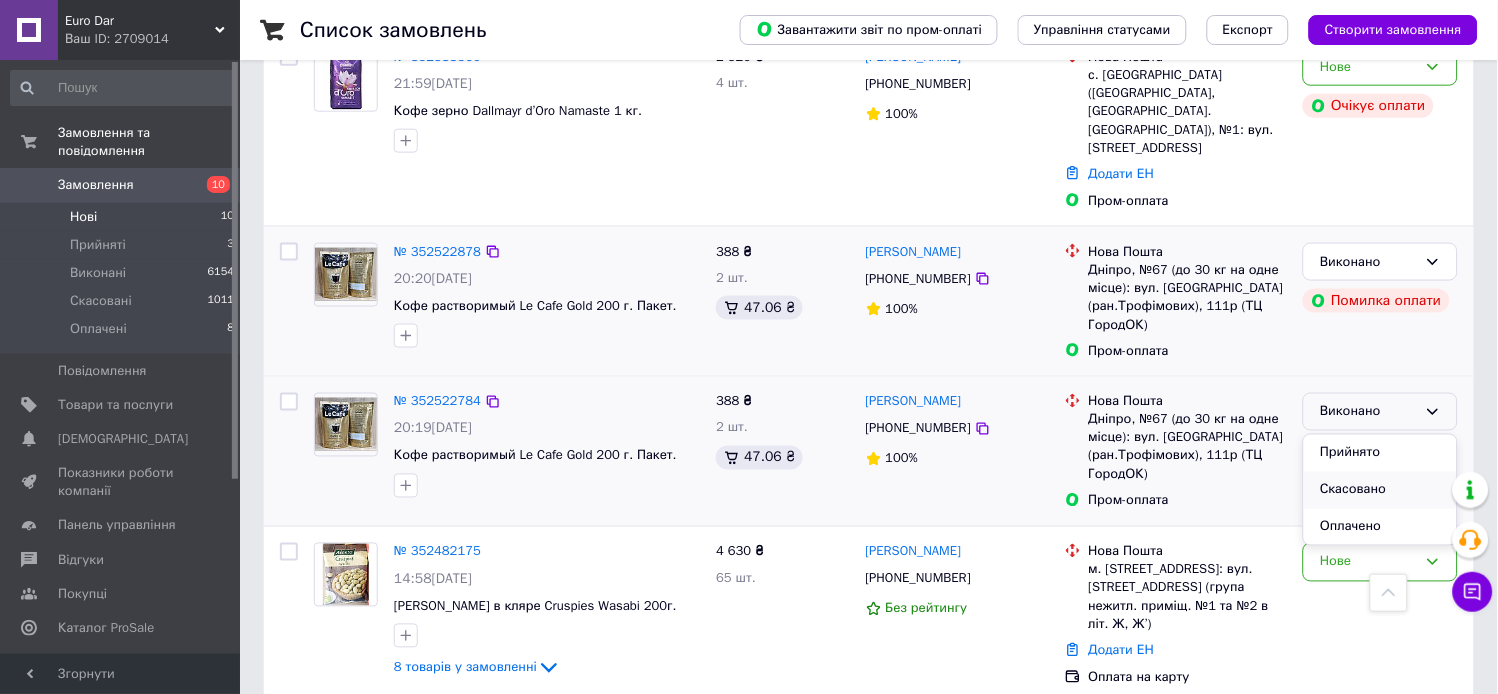 click on "Скасовано" at bounding box center (1380, 490) 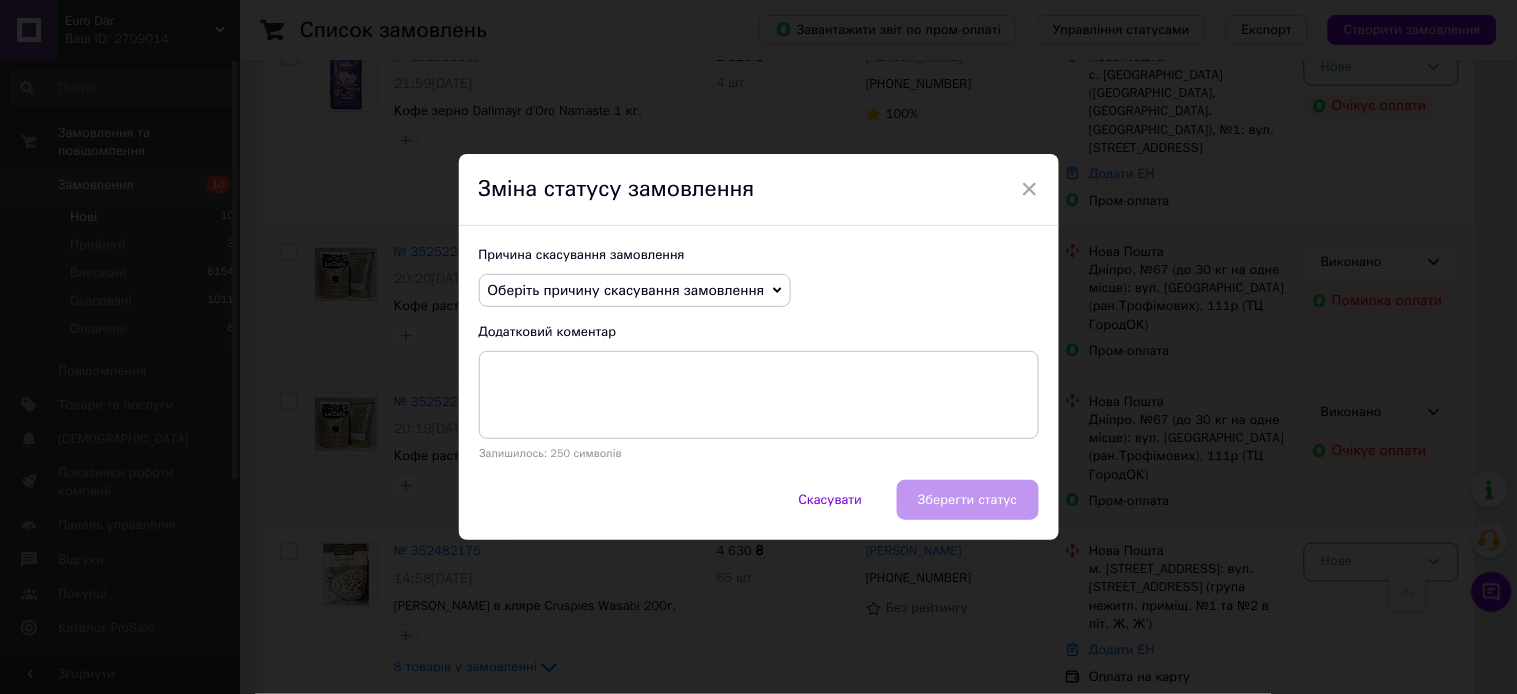 click on "Оберіть причину скасування замовлення" at bounding box center (626, 290) 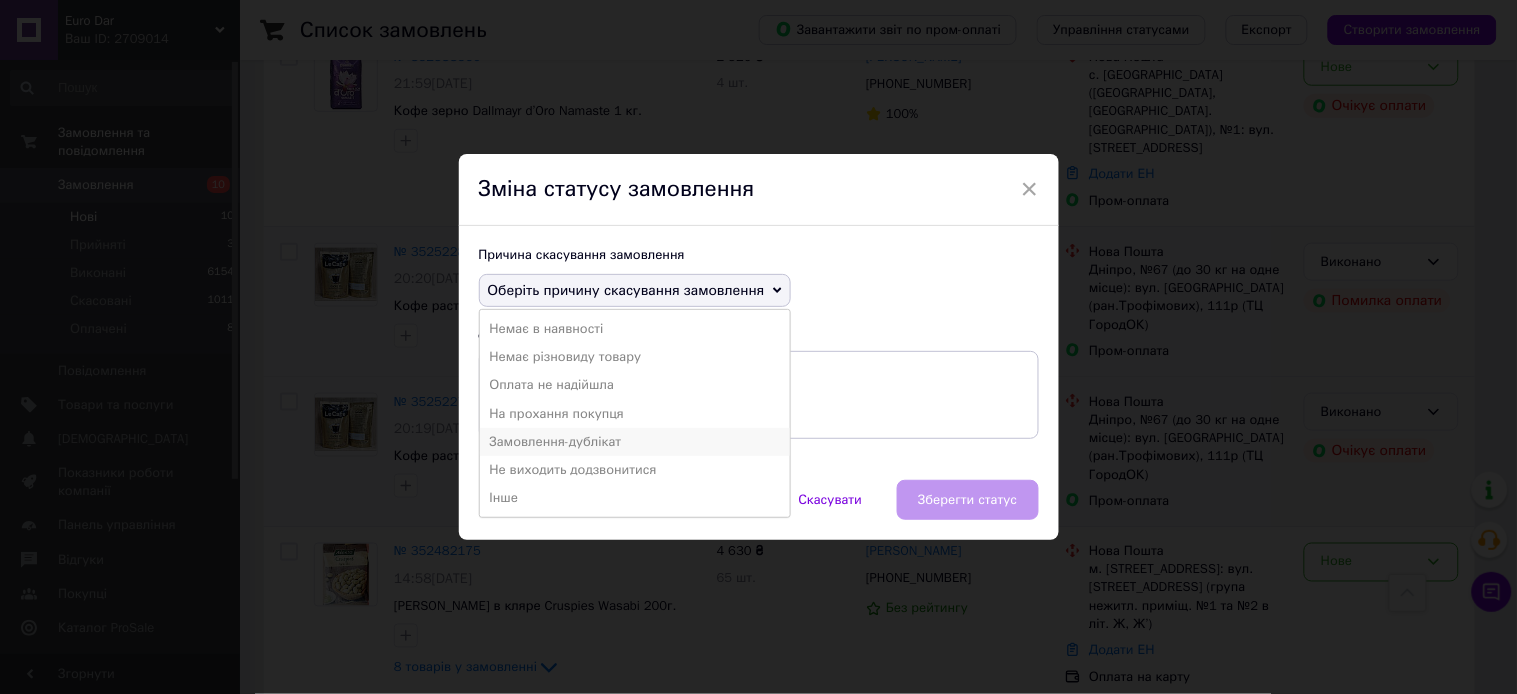 click on "Замовлення-дублікат" at bounding box center (635, 442) 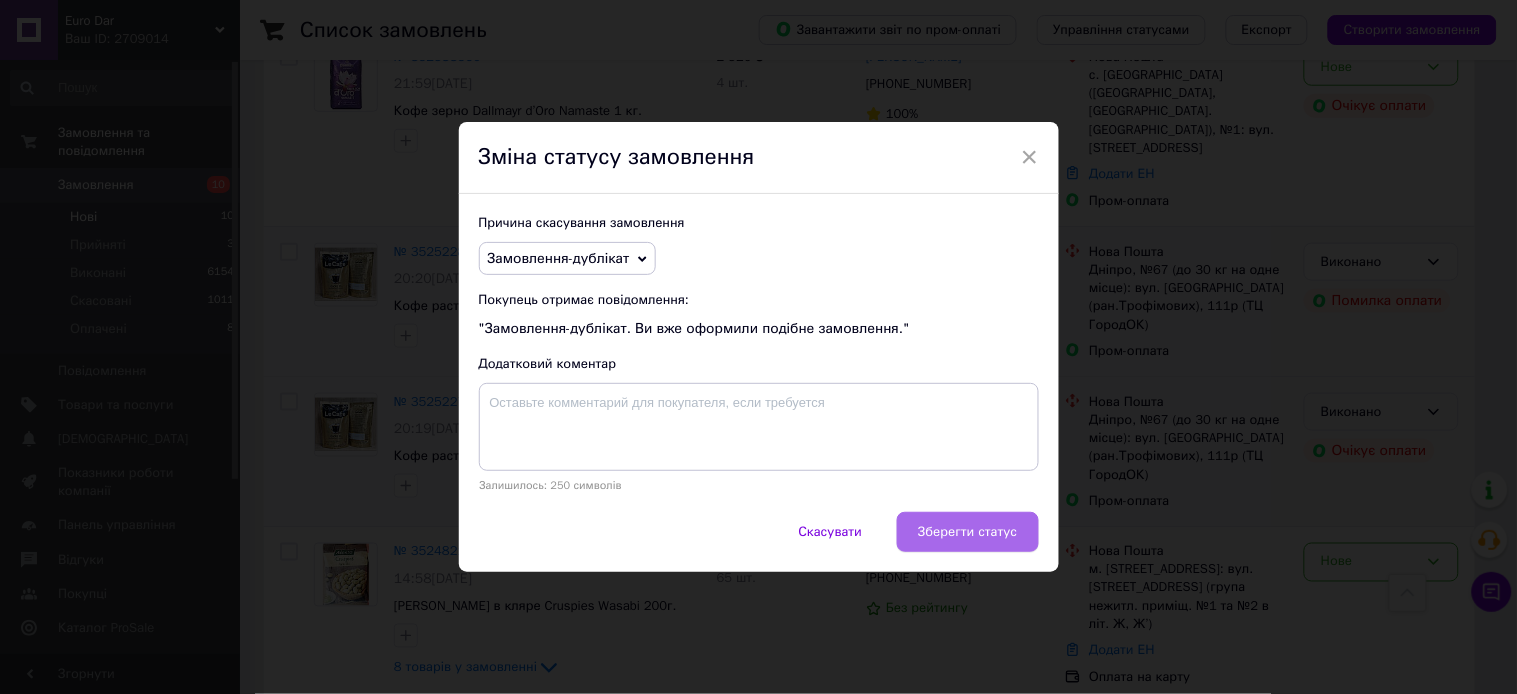 click on "Зберегти статус" at bounding box center (967, 532) 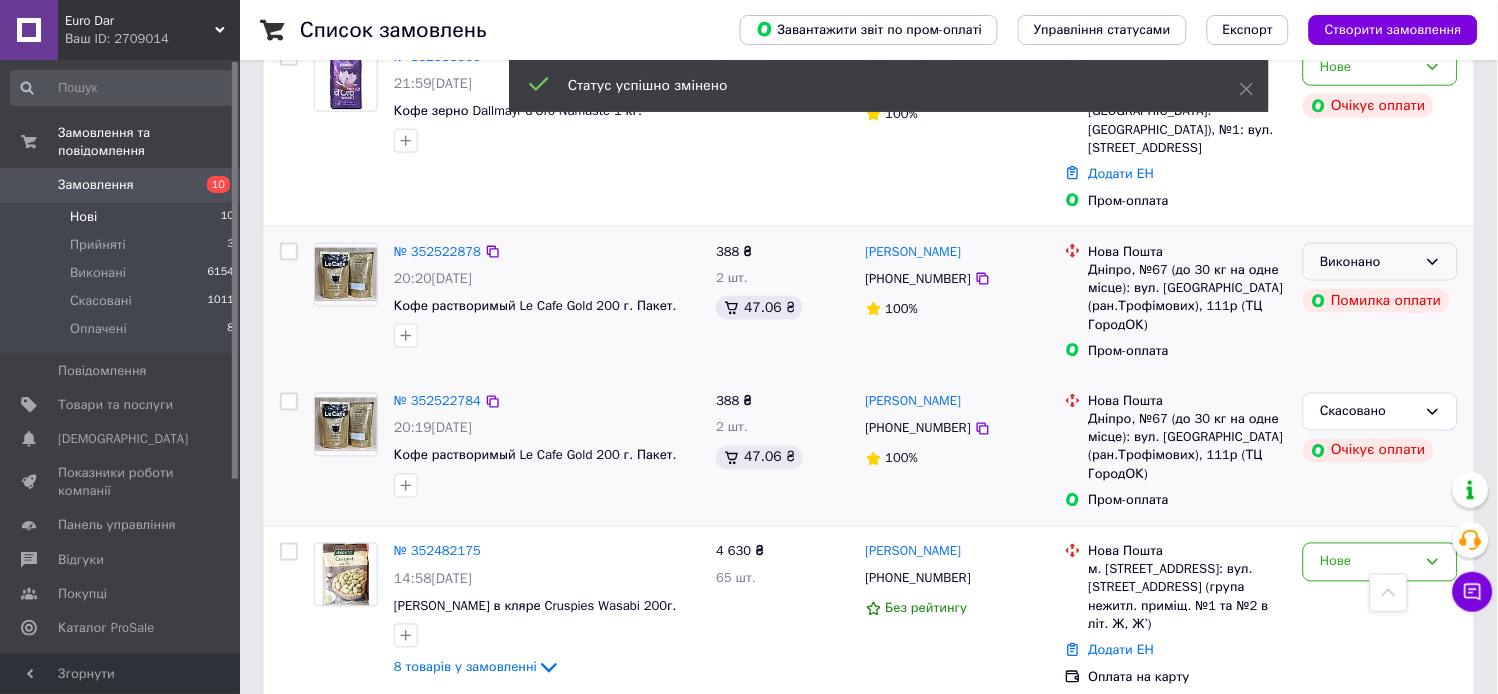 click on "Виконано" at bounding box center (1380, 262) 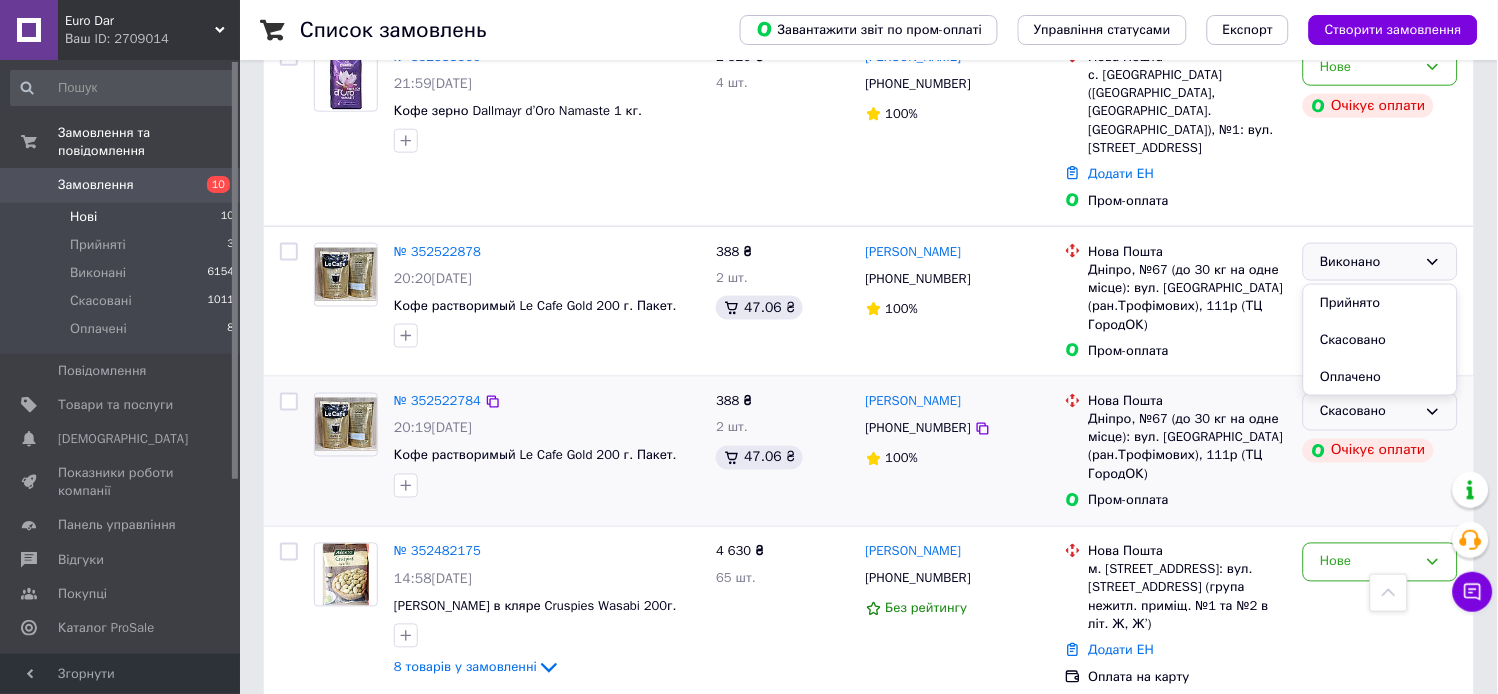 click on "Скасовано" at bounding box center (1368, 412) 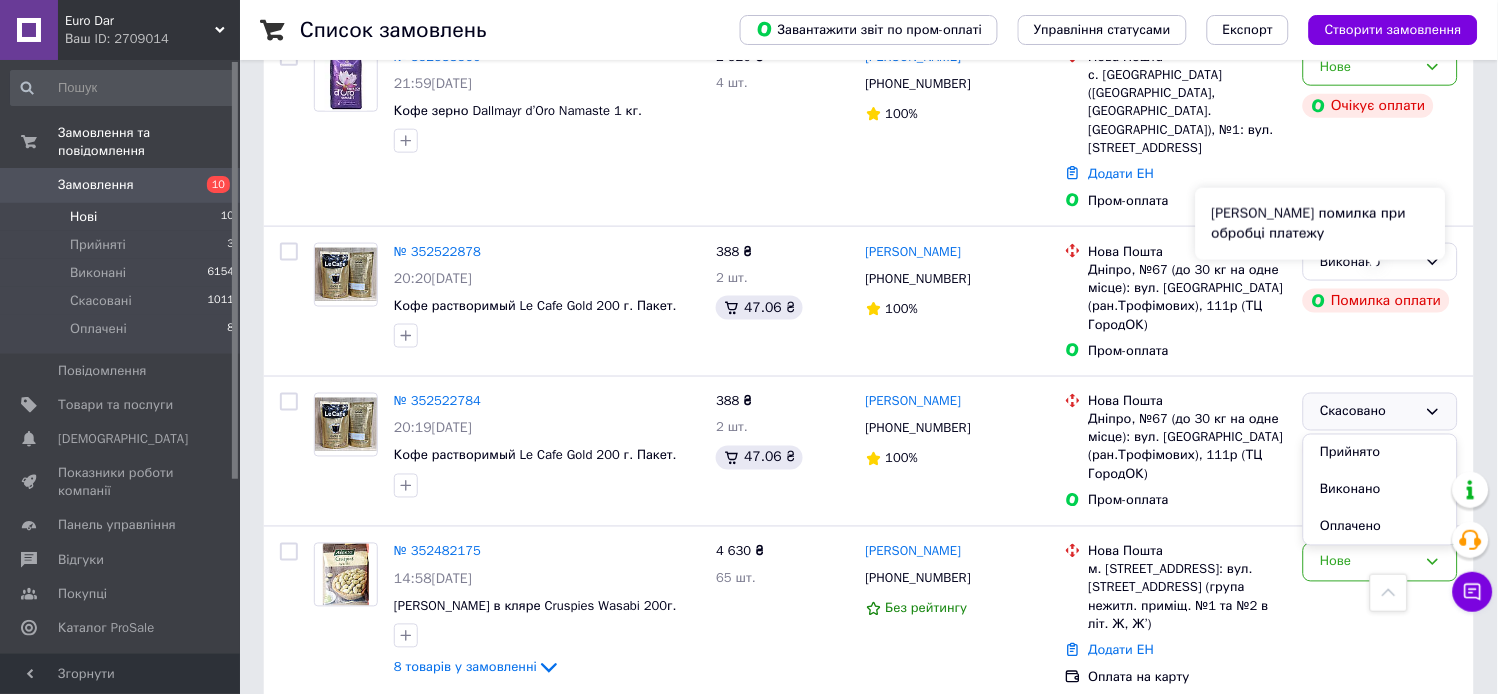 click on "Сталася помилка при обробці платежу" at bounding box center [1321, 224] 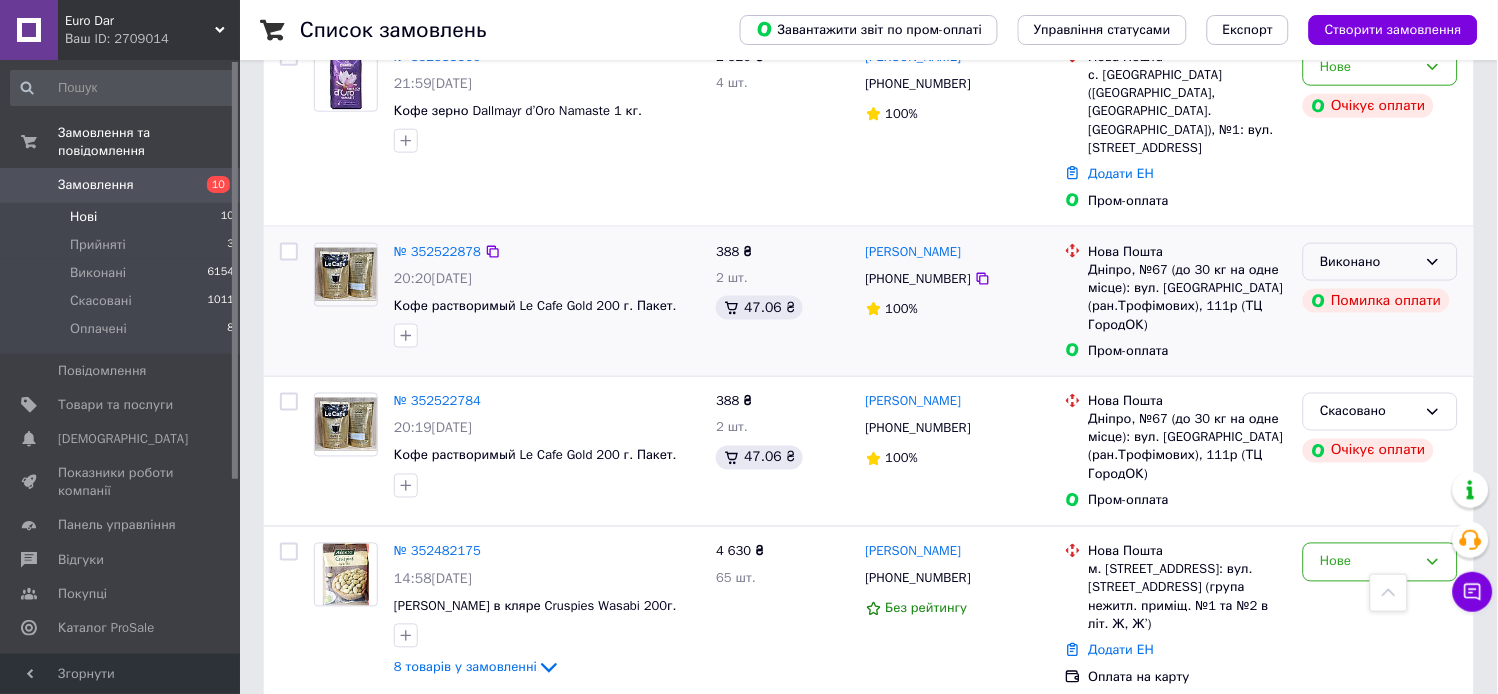 click on "Виконано" at bounding box center [1380, 262] 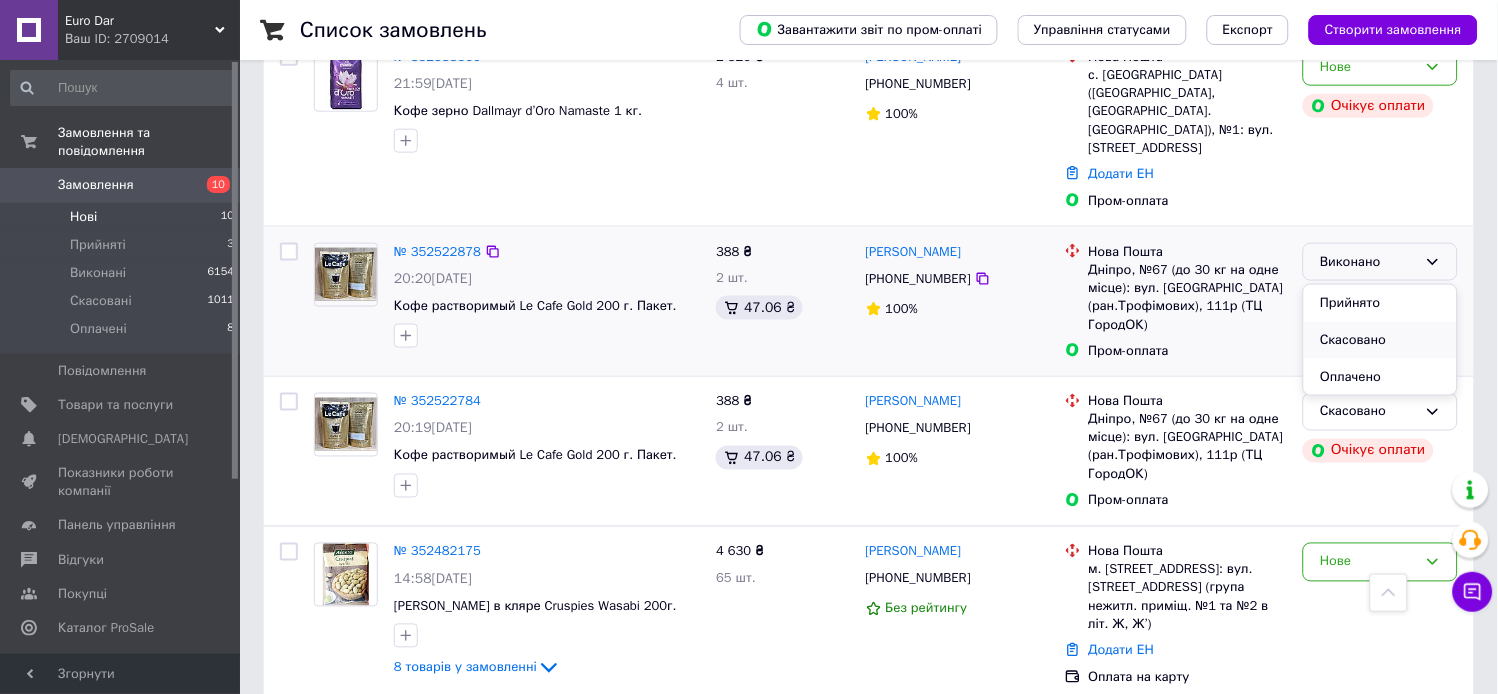 click on "Скасовано" at bounding box center (1380, 340) 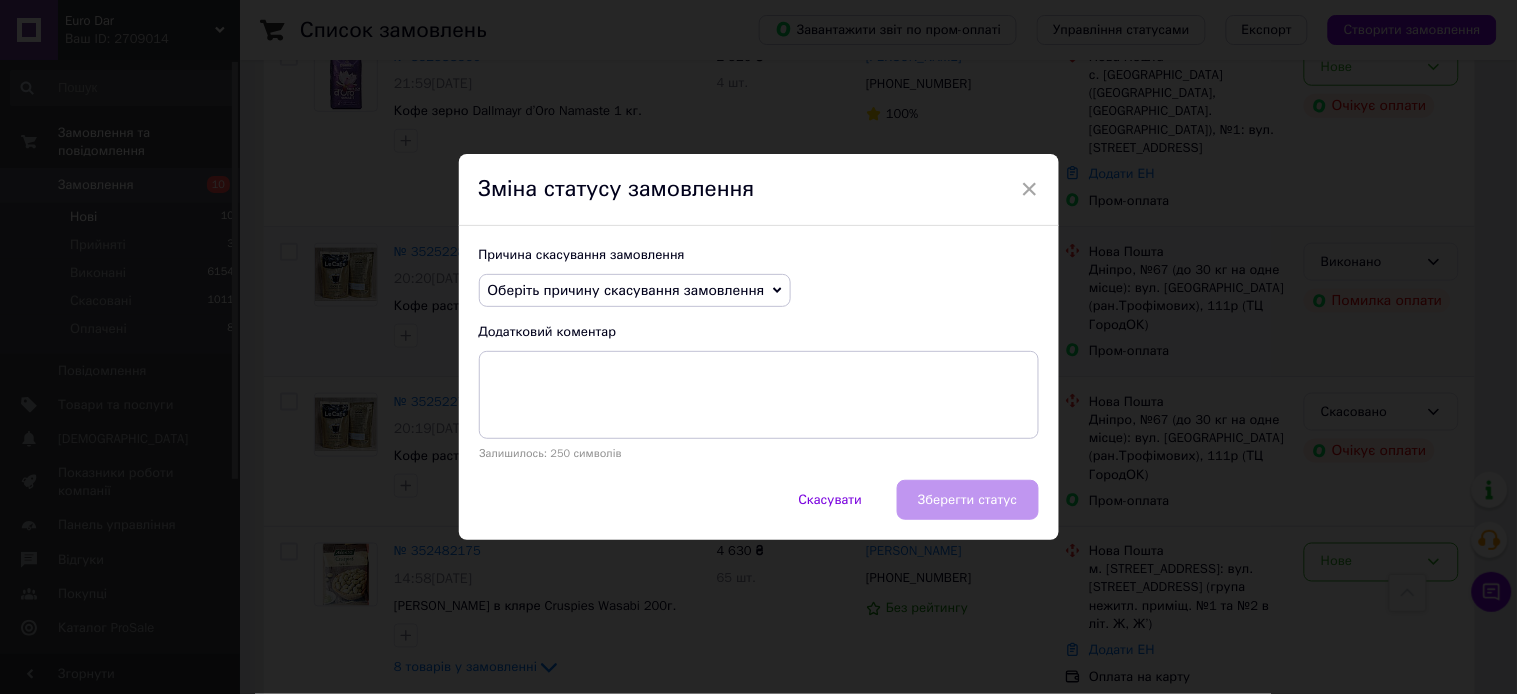click on "Оберіть причину скасування замовлення" at bounding box center (626, 290) 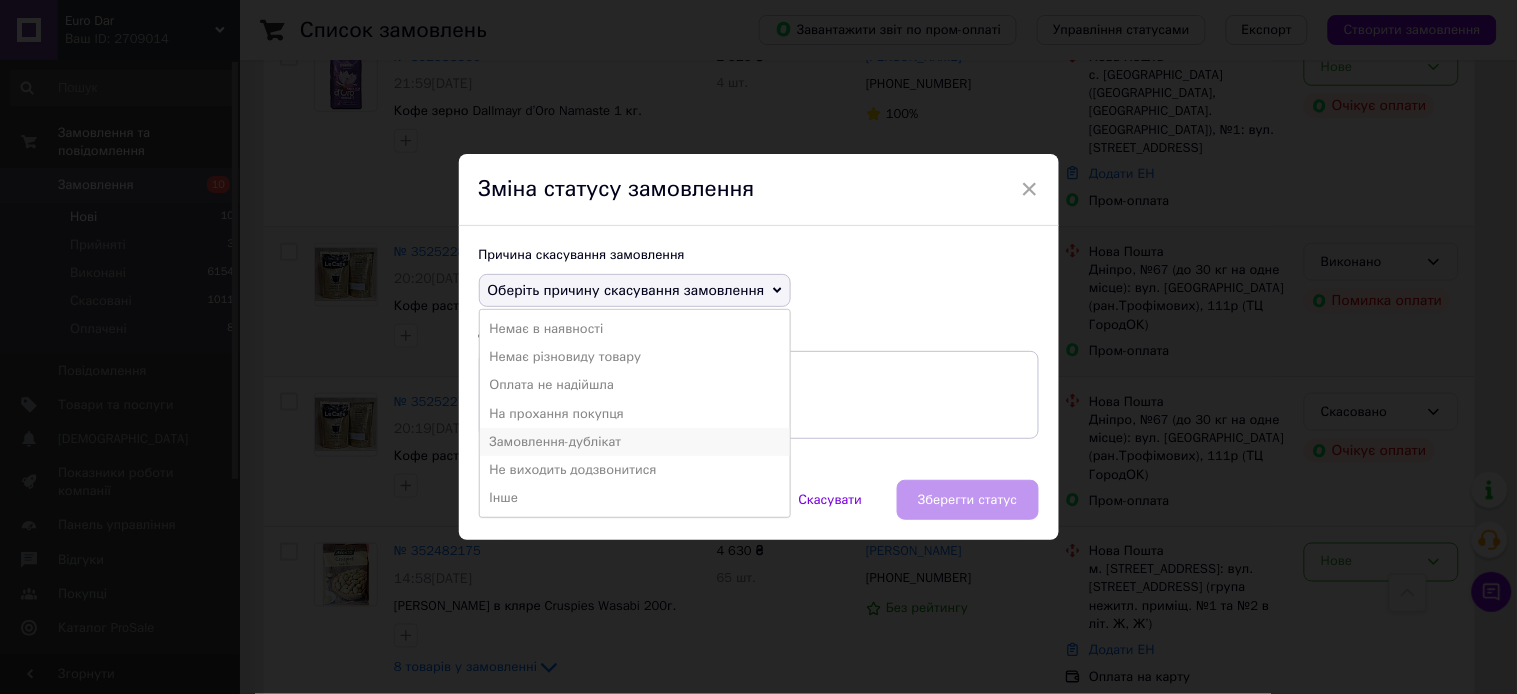 click on "Замовлення-дублікат" at bounding box center (635, 442) 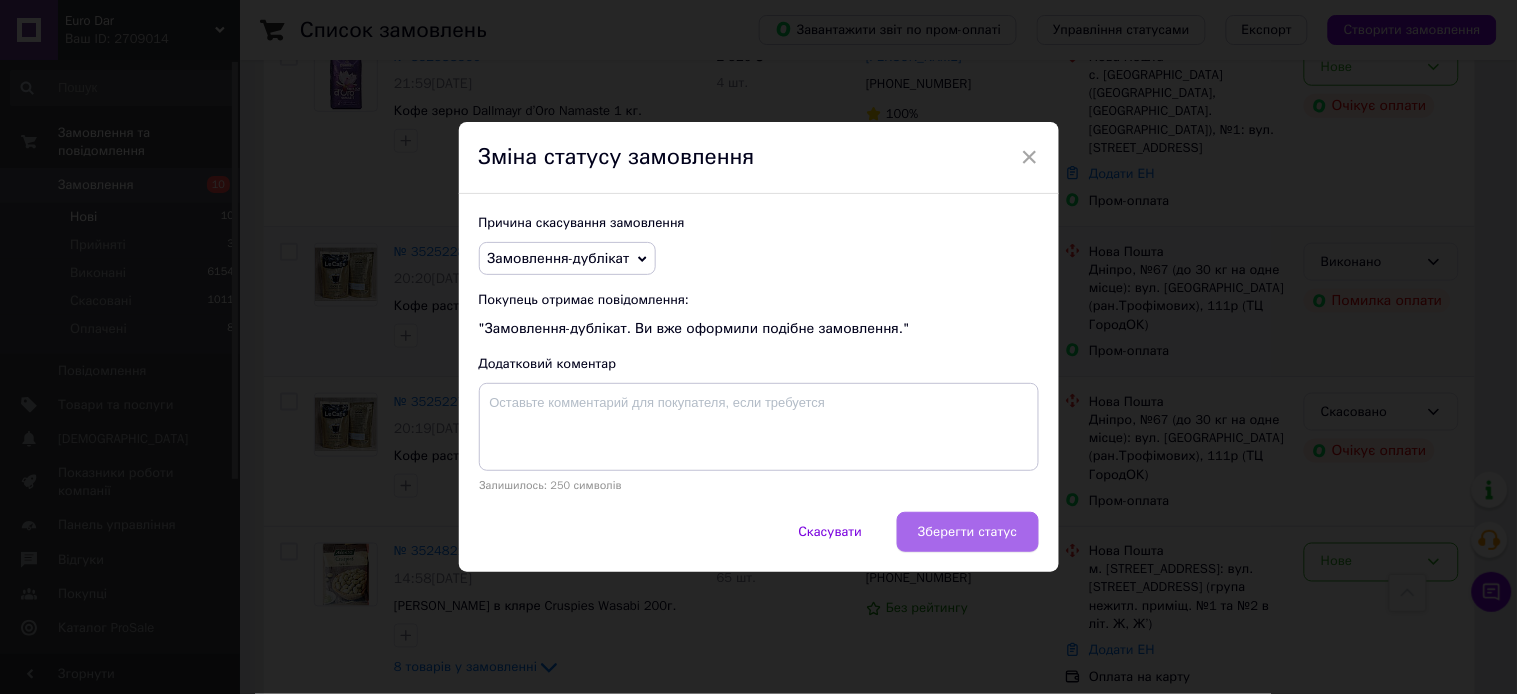 click on "Зберегти статус" at bounding box center (967, 532) 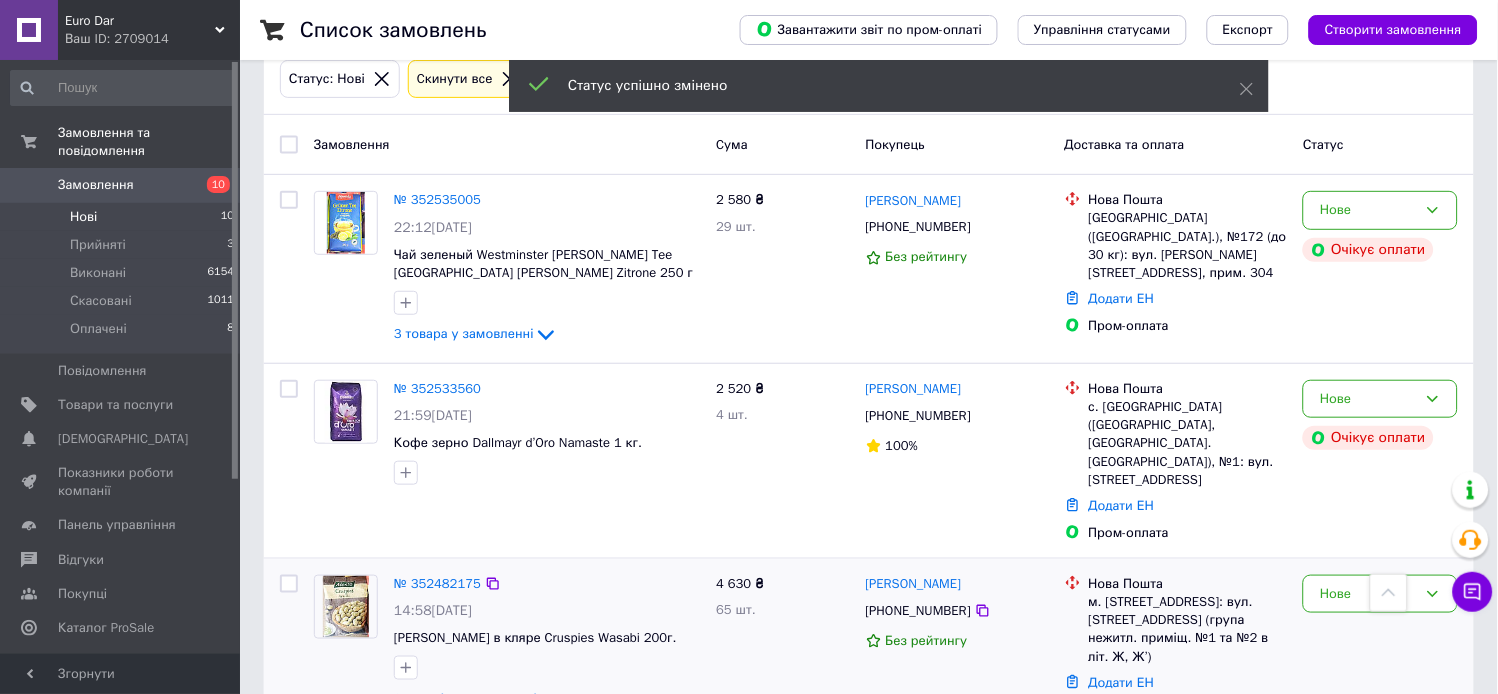 scroll, scrollTop: 111, scrollLeft: 0, axis: vertical 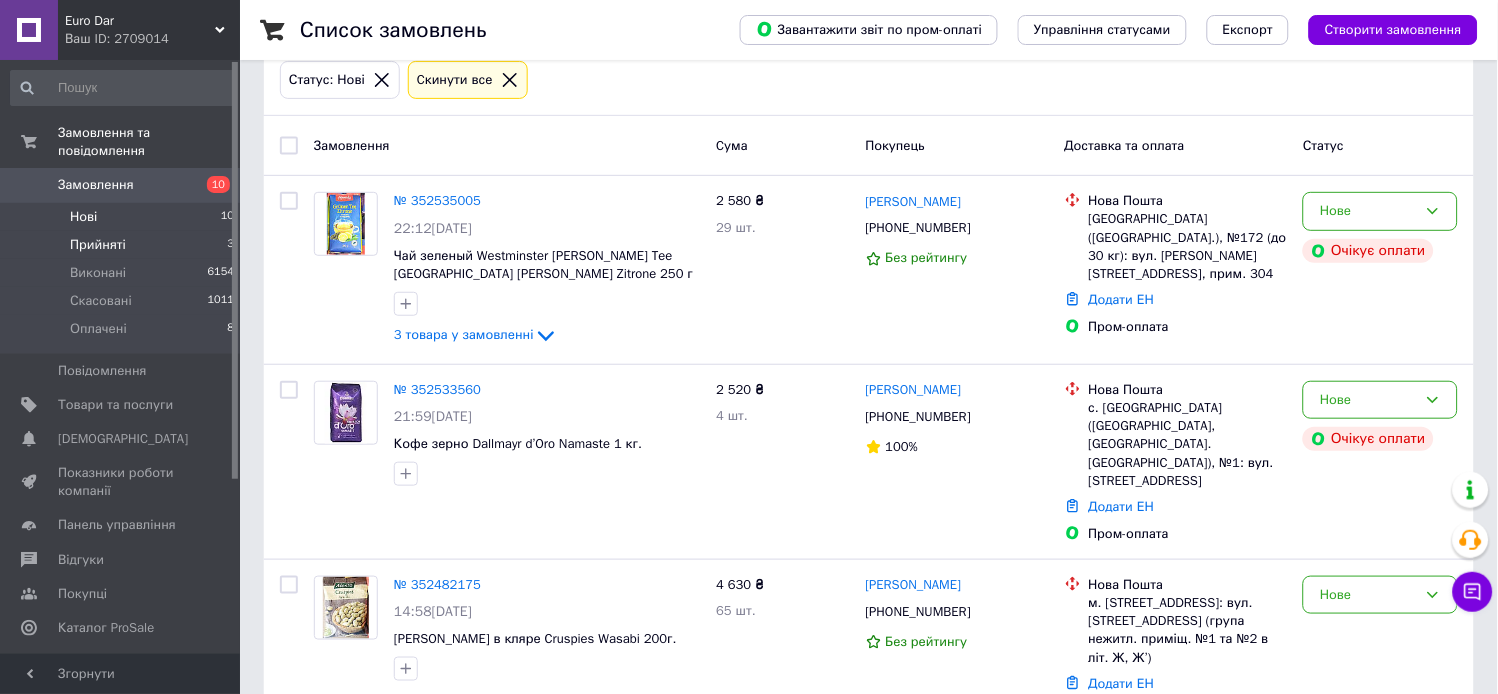 click on "Прийняті" at bounding box center [98, 245] 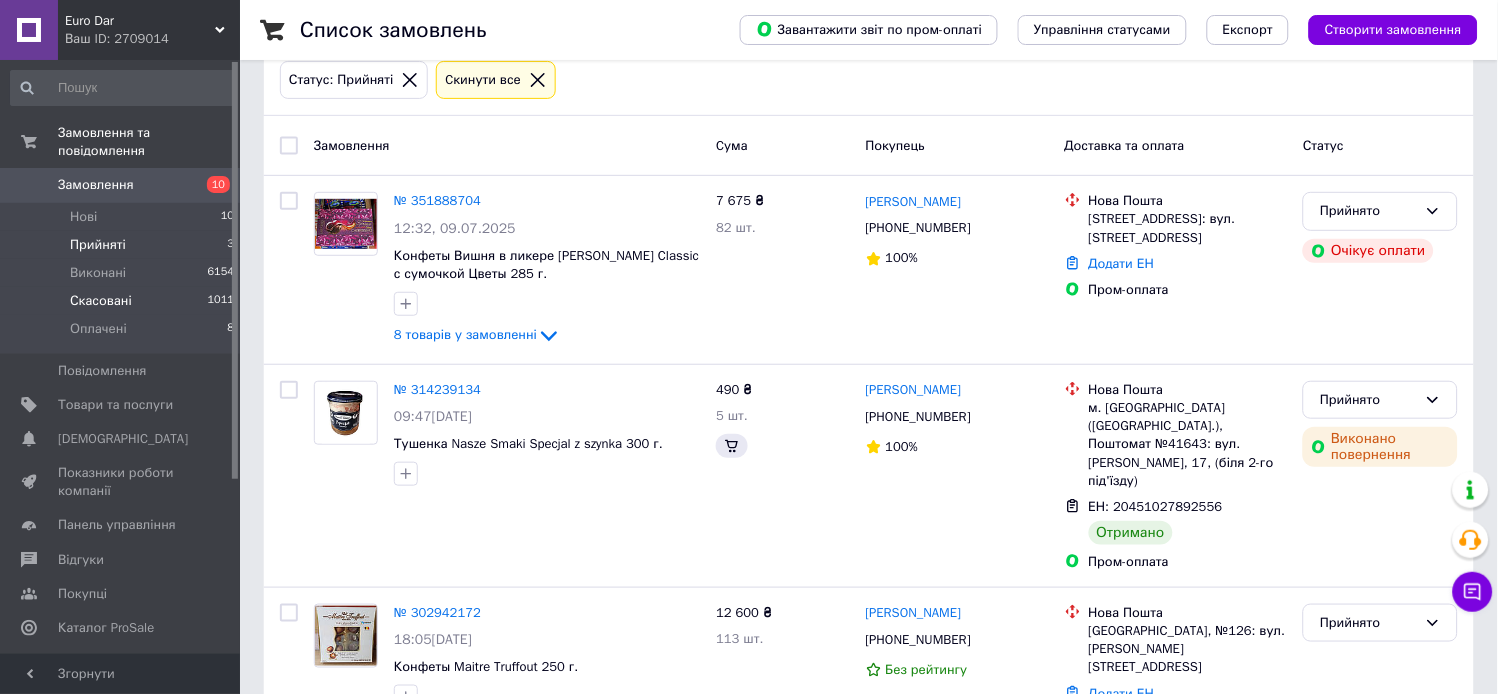 scroll, scrollTop: 0, scrollLeft: 0, axis: both 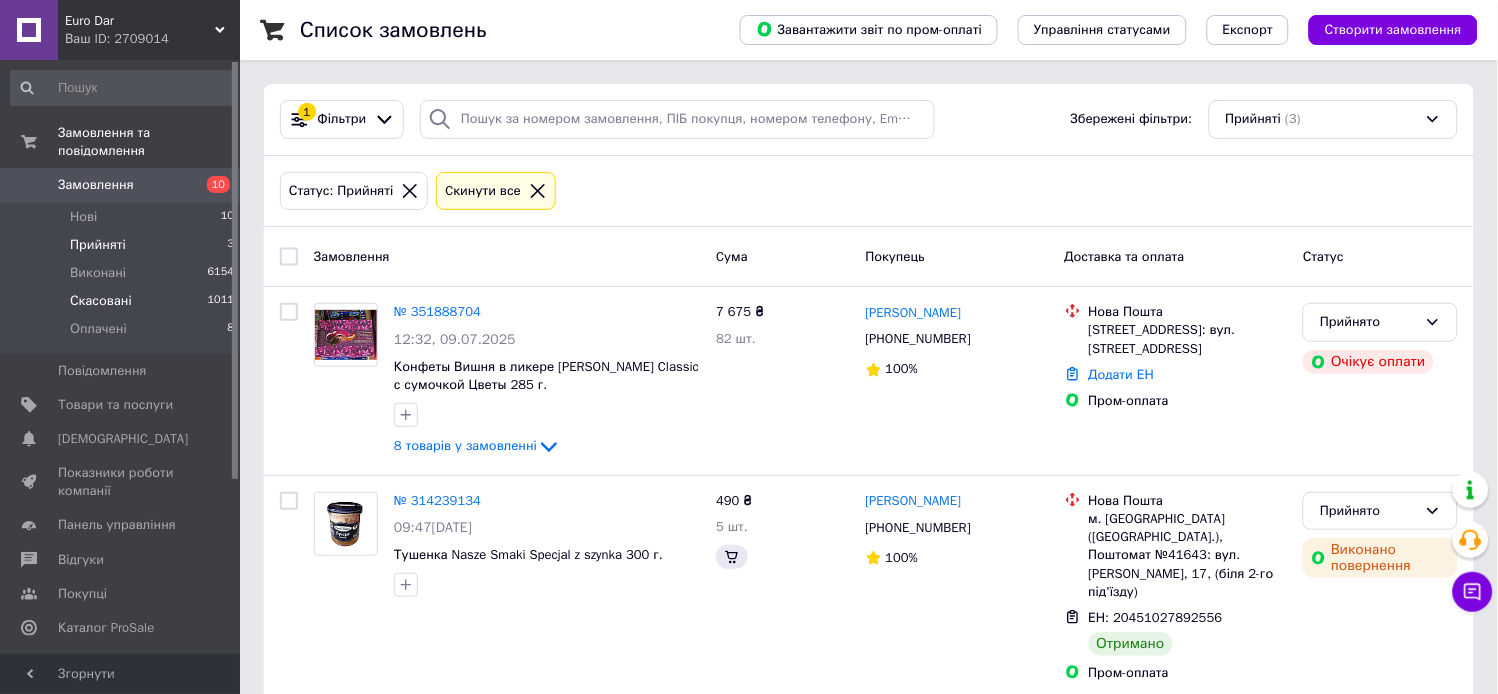 click on "Скасовані" at bounding box center (101, 301) 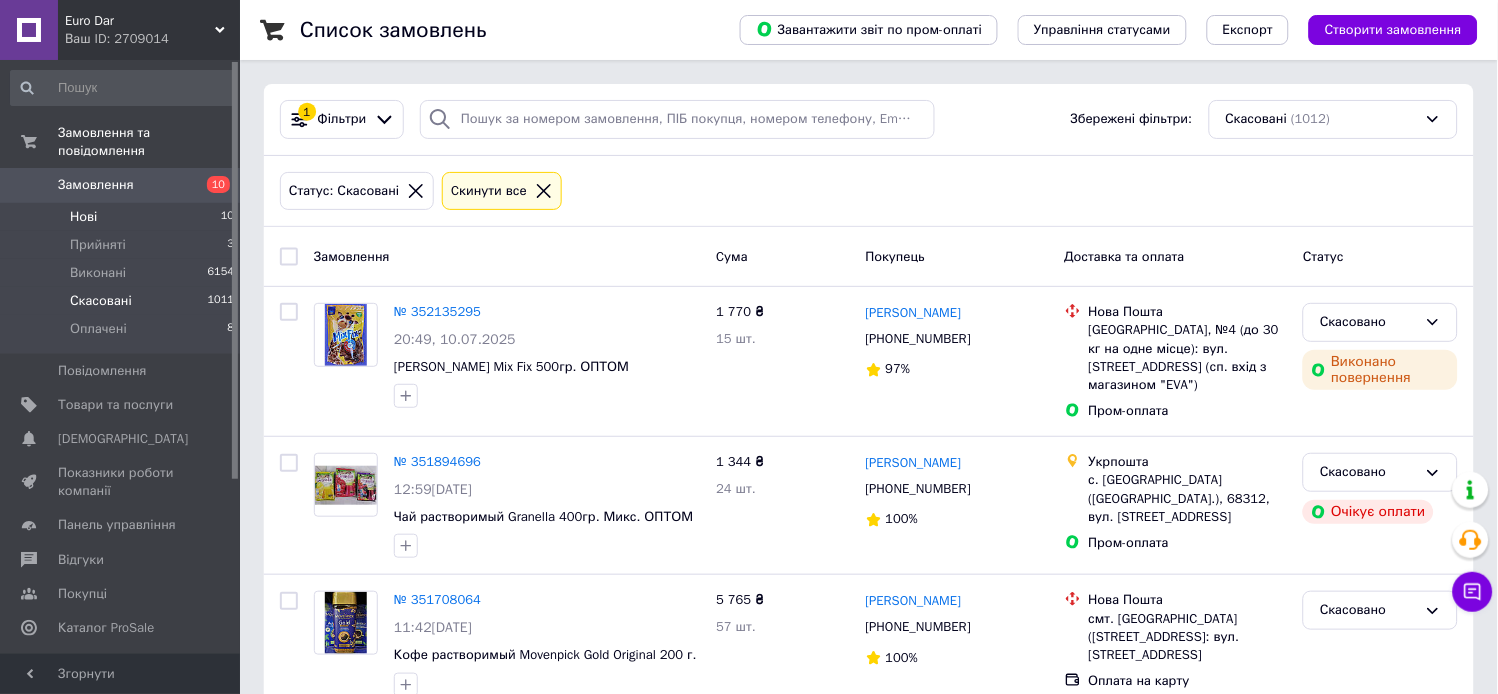click on "Нові" at bounding box center (83, 217) 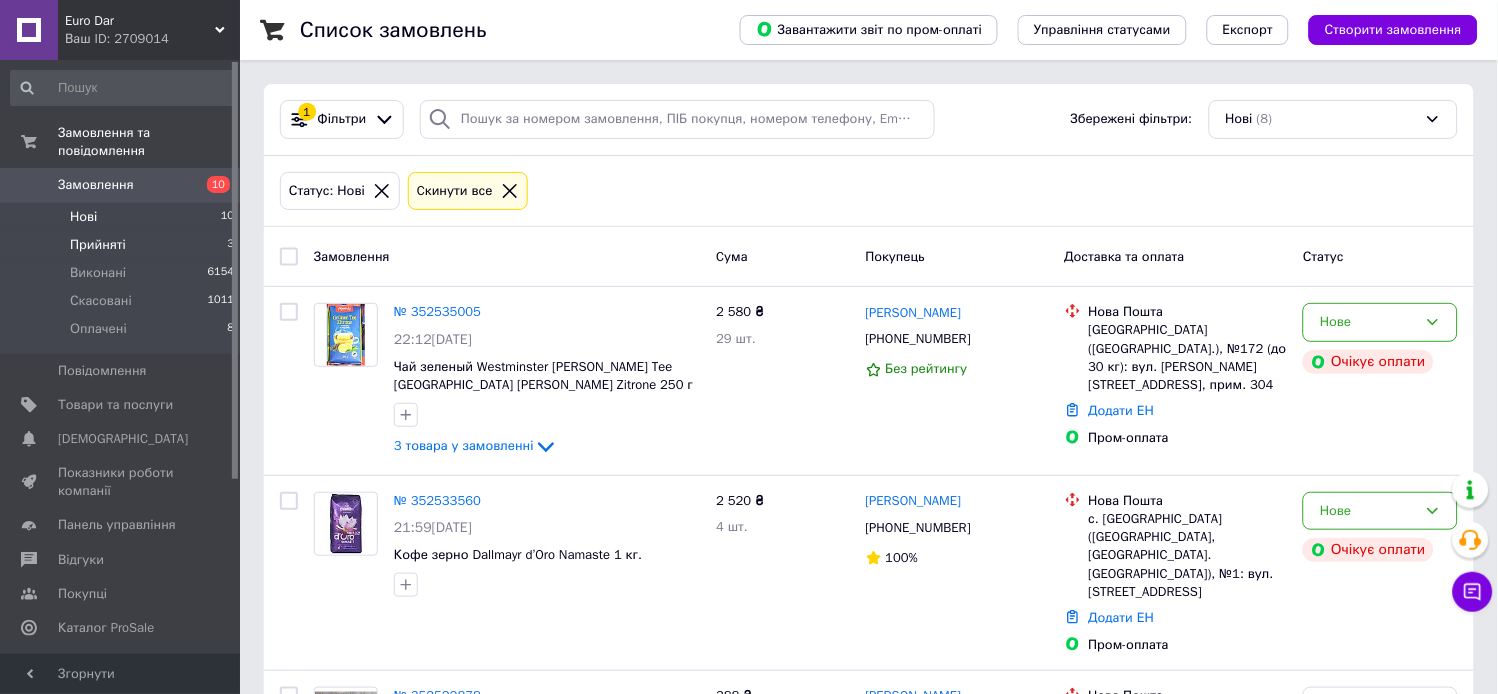 click on "Прийняті" at bounding box center [98, 245] 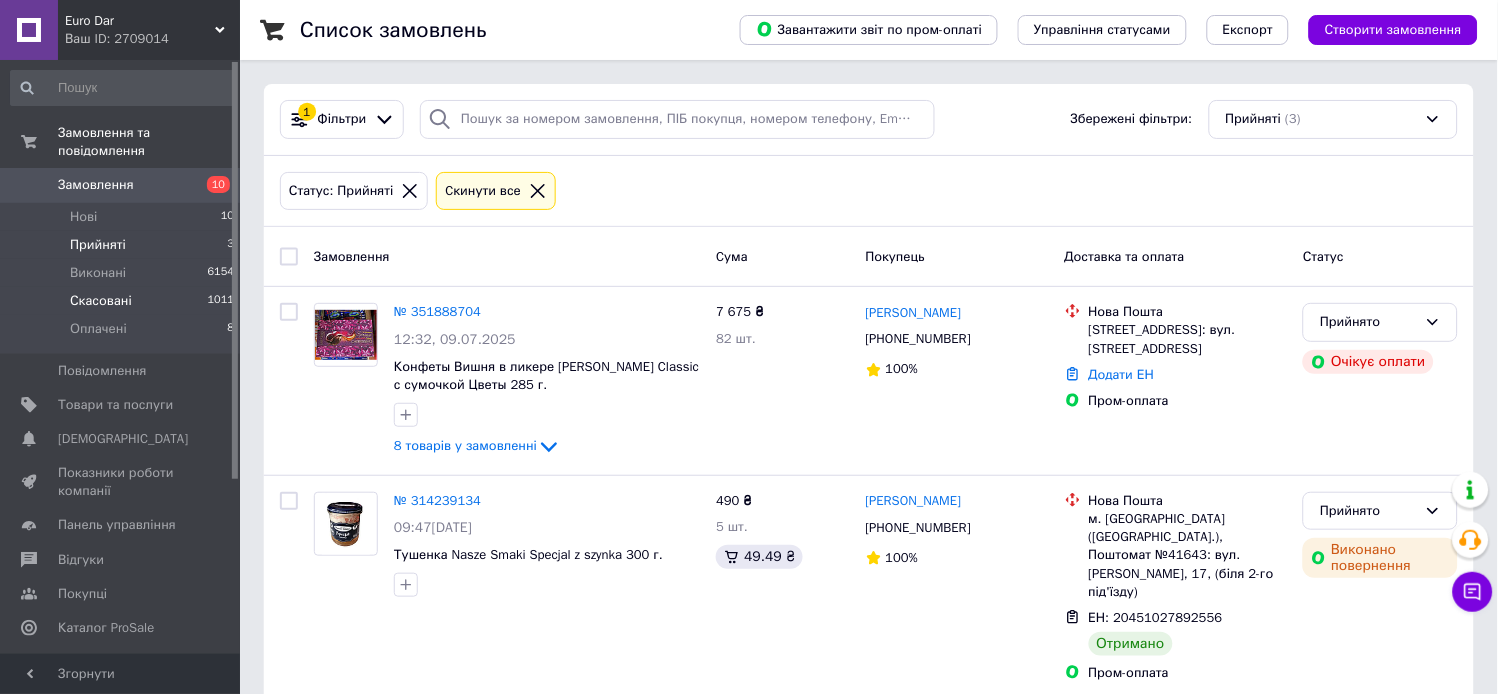 click on "Скасовані" at bounding box center [101, 301] 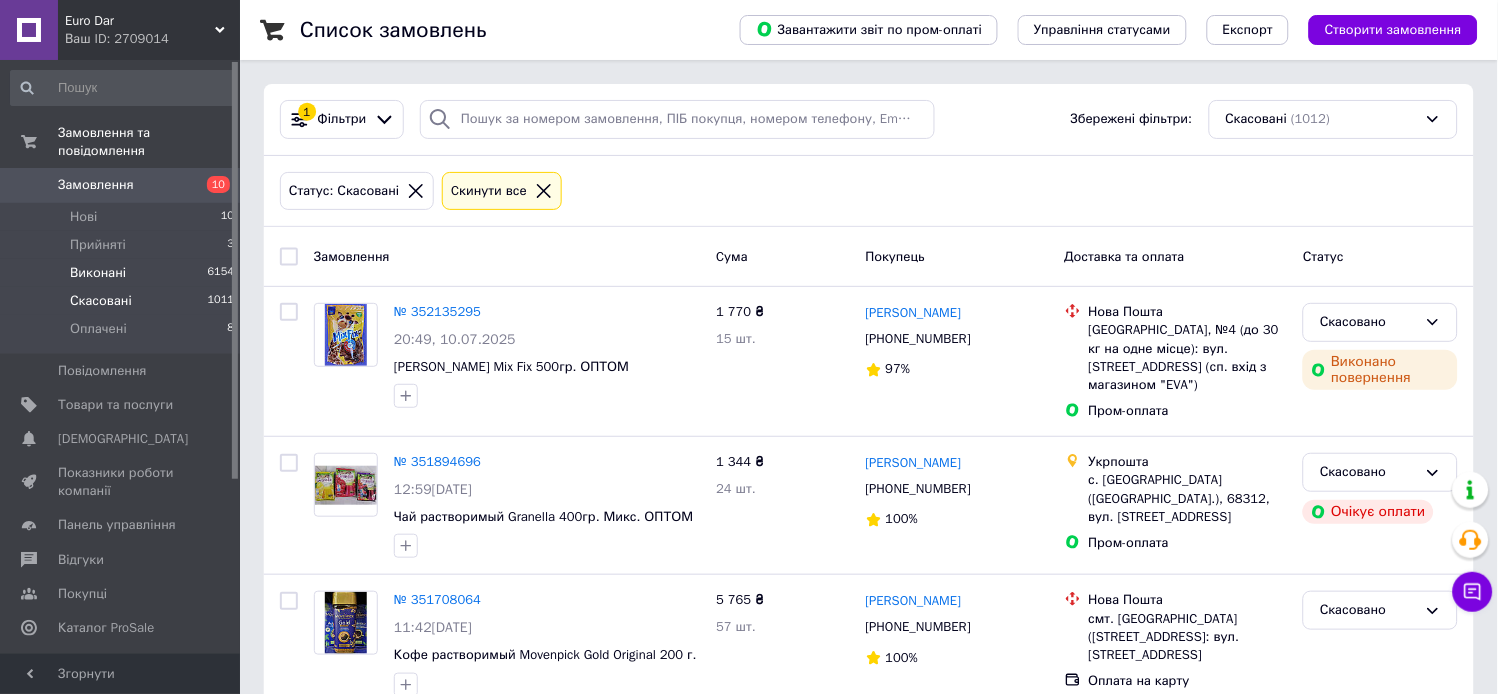 click on "Виконані" at bounding box center (98, 273) 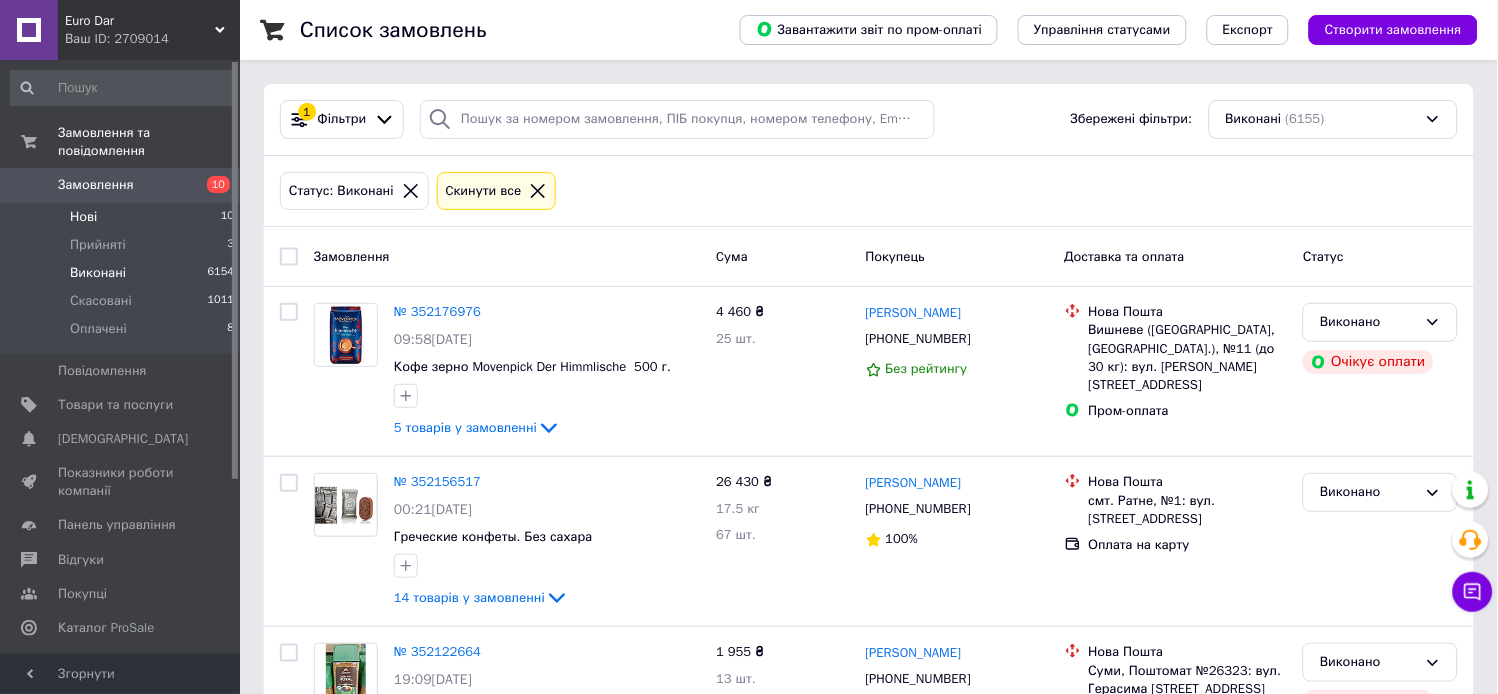 click on "Нові" at bounding box center [83, 217] 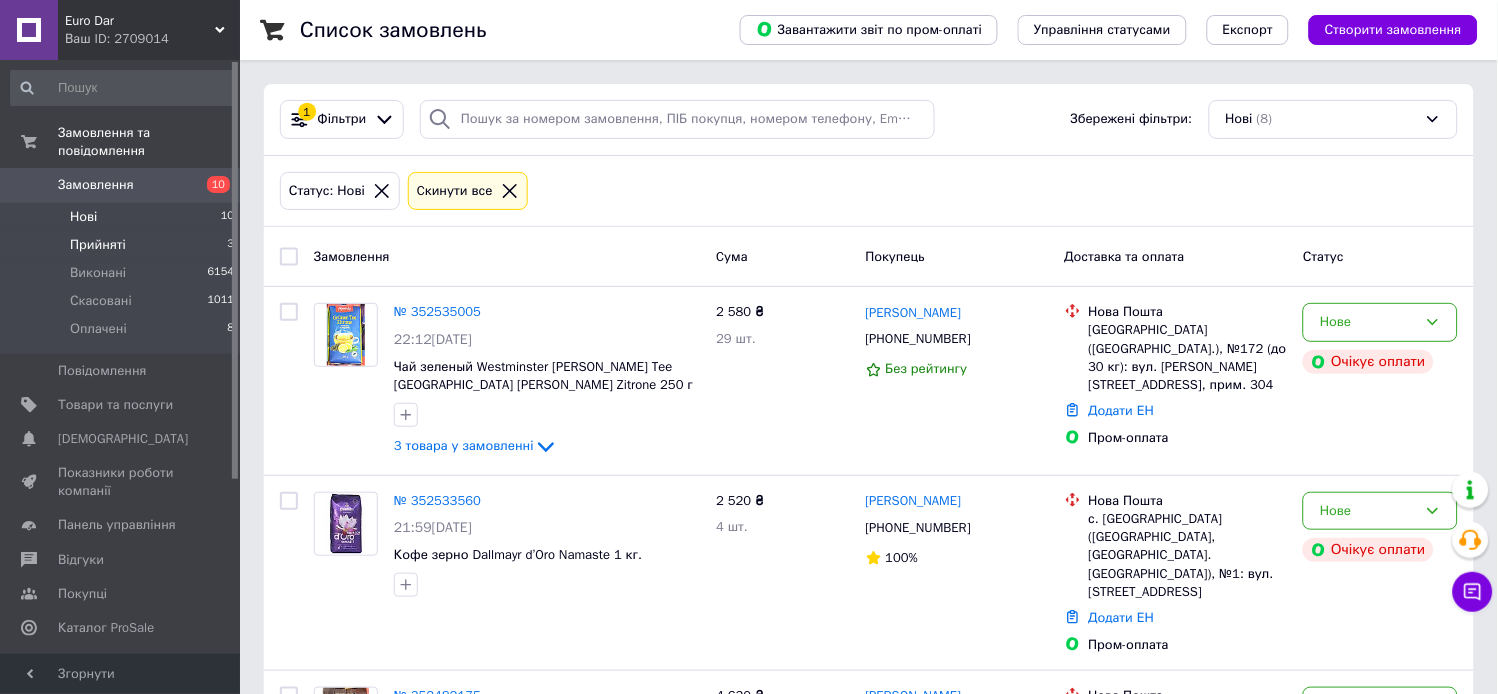 click on "Прийняті" at bounding box center (98, 245) 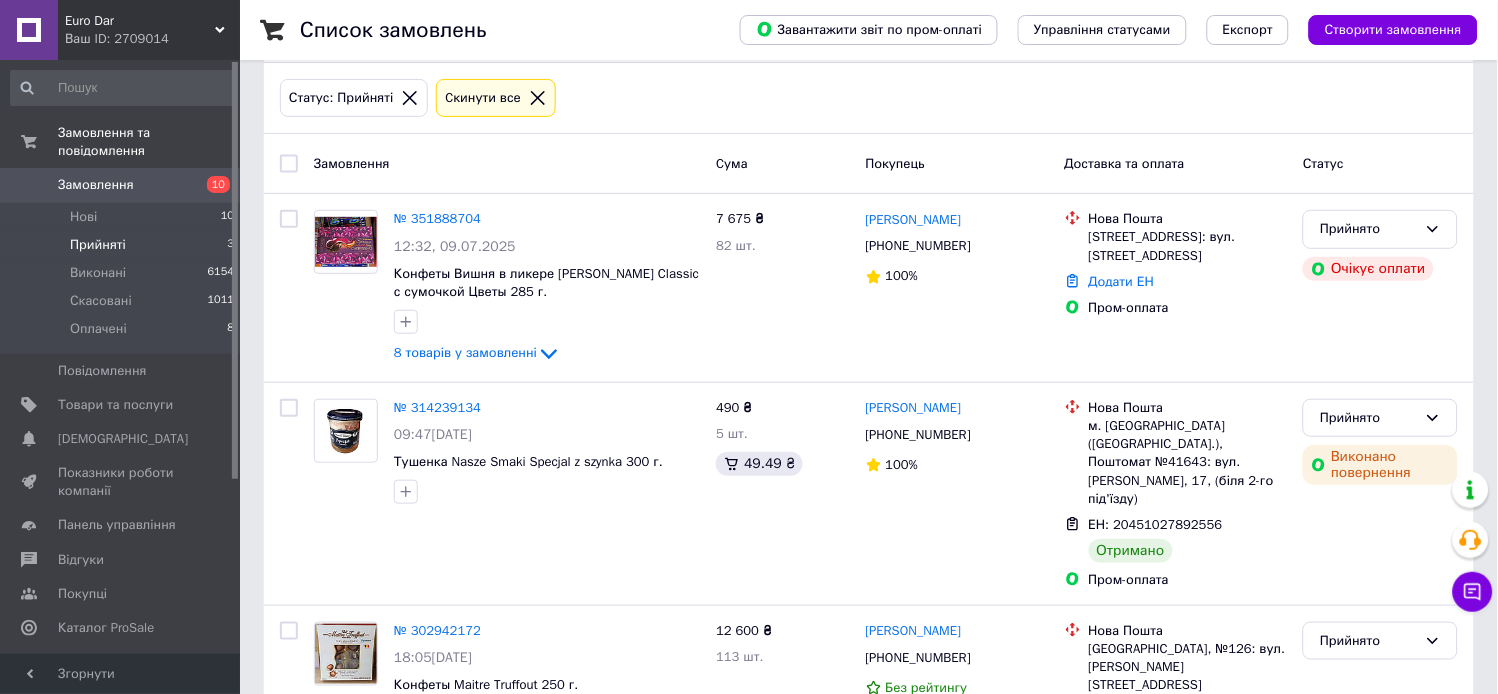 scroll, scrollTop: 180, scrollLeft: 0, axis: vertical 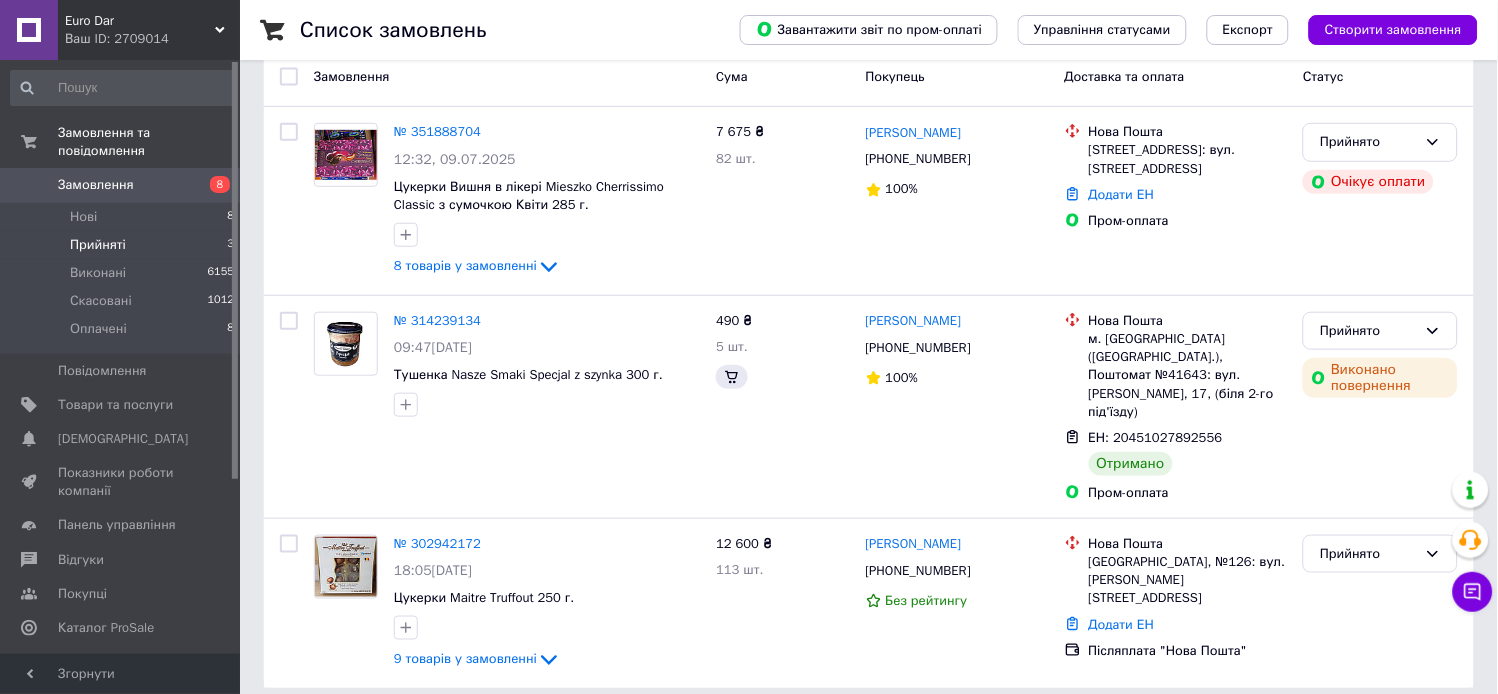 click on "Прийняті 3" at bounding box center [123, 245] 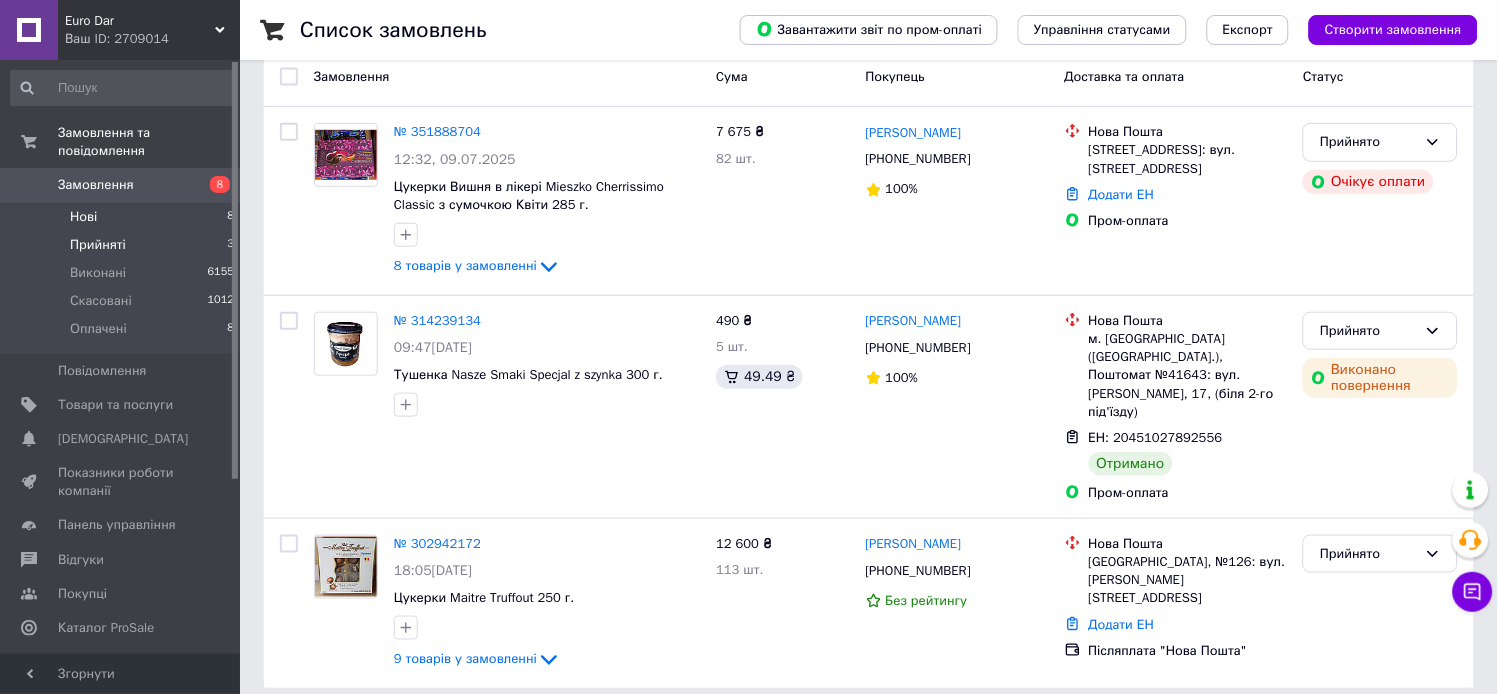 click on "Нові 8" at bounding box center (123, 217) 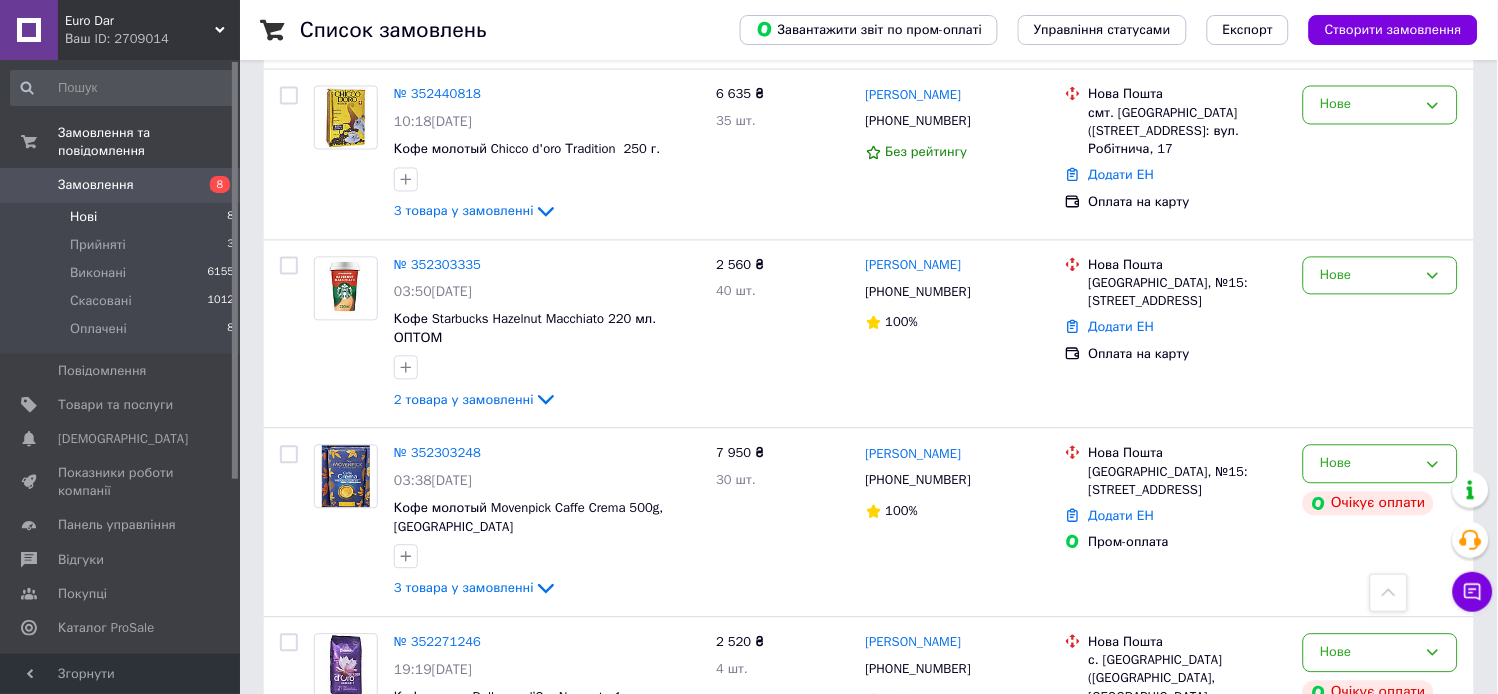 scroll, scrollTop: 1000, scrollLeft: 0, axis: vertical 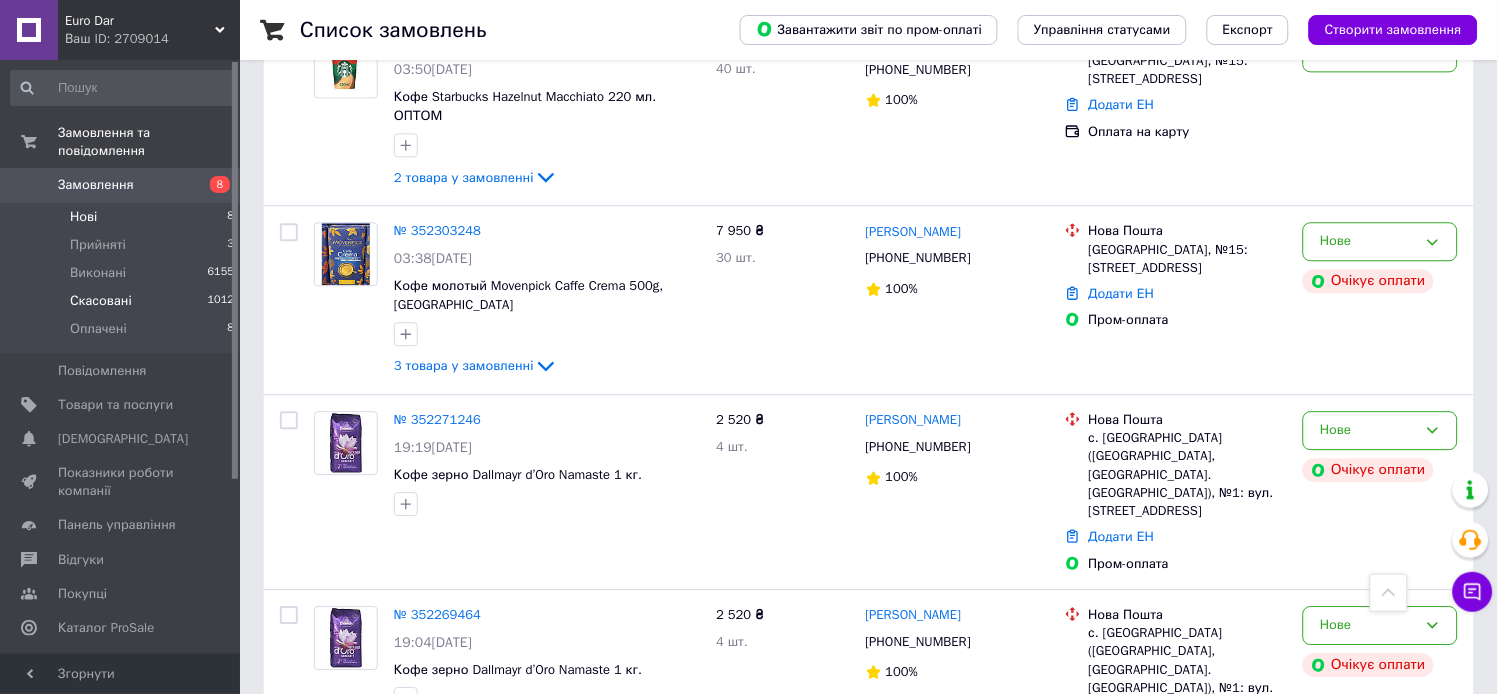 click on "Скасовані" at bounding box center [101, 301] 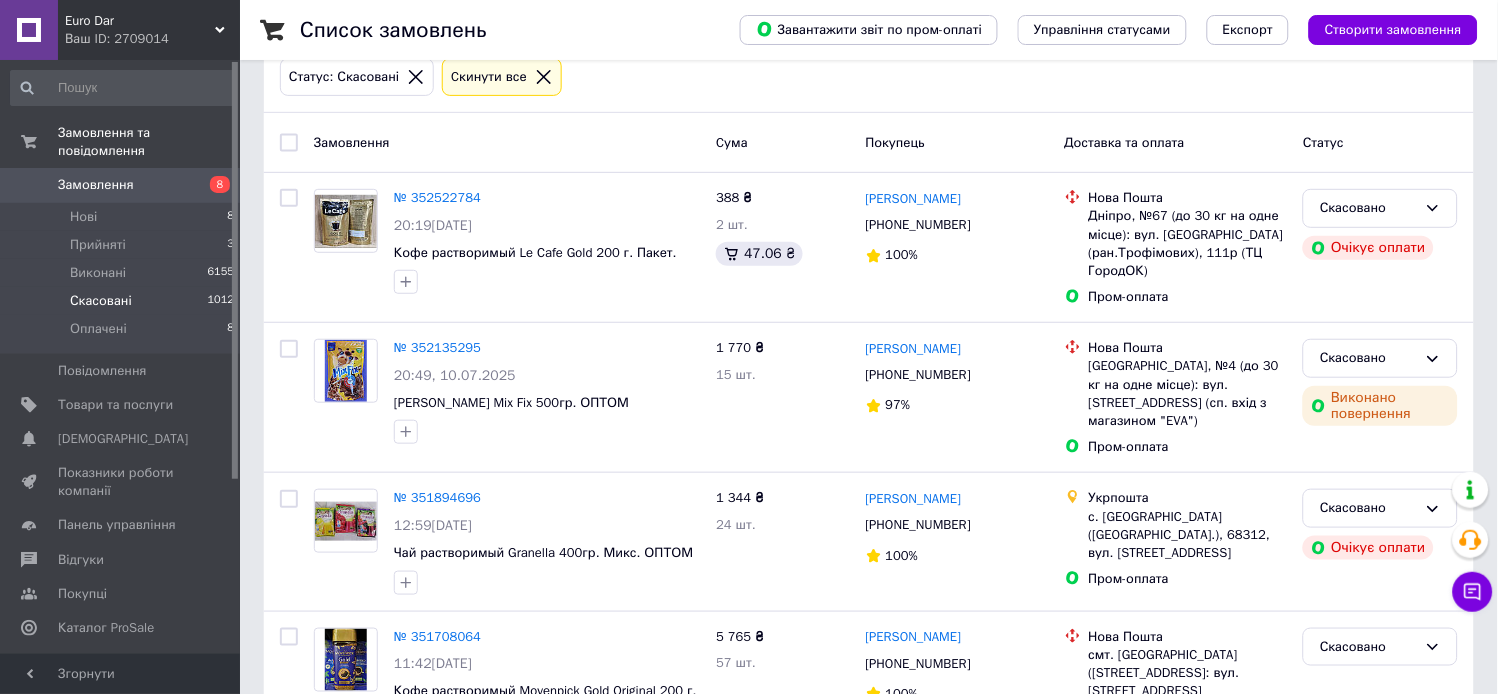 scroll, scrollTop: 0, scrollLeft: 0, axis: both 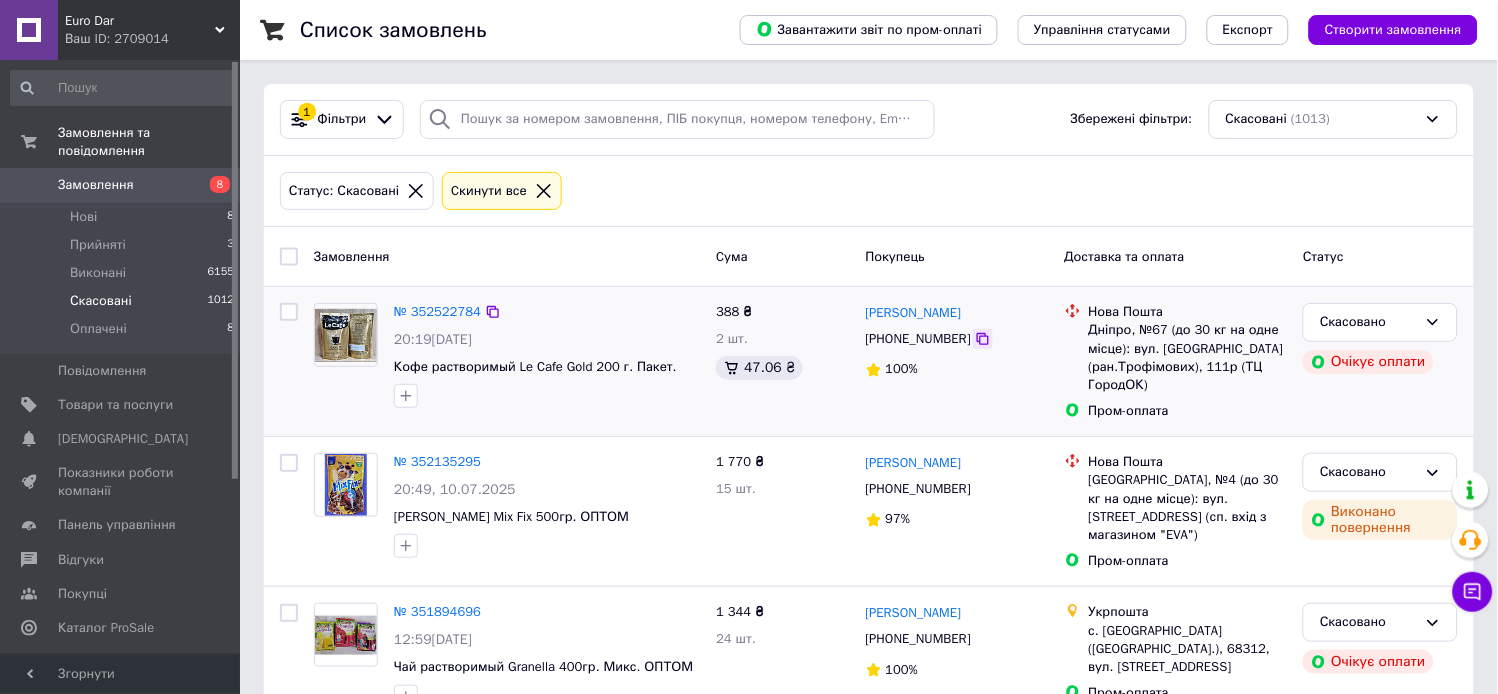 click 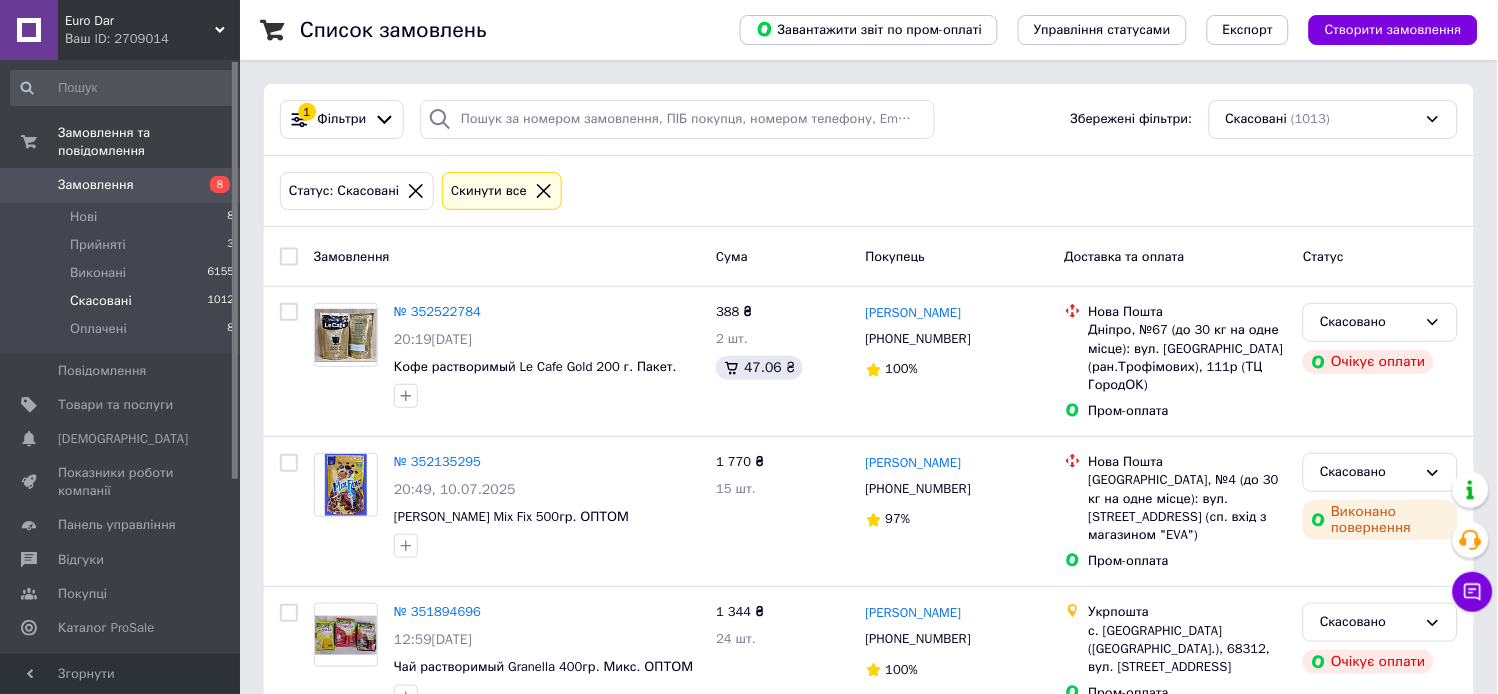 click on "№ 352522784" at bounding box center [437, 311] 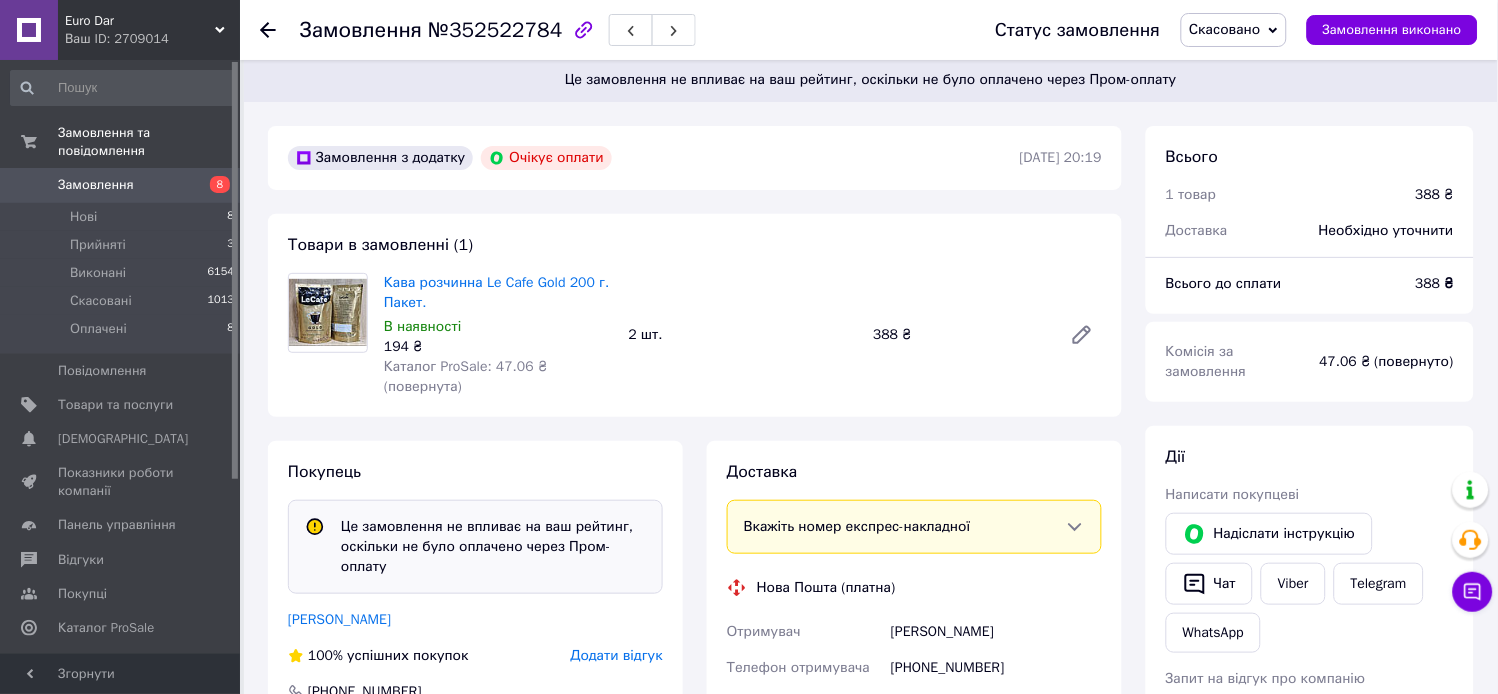 scroll, scrollTop: 0, scrollLeft: 0, axis: both 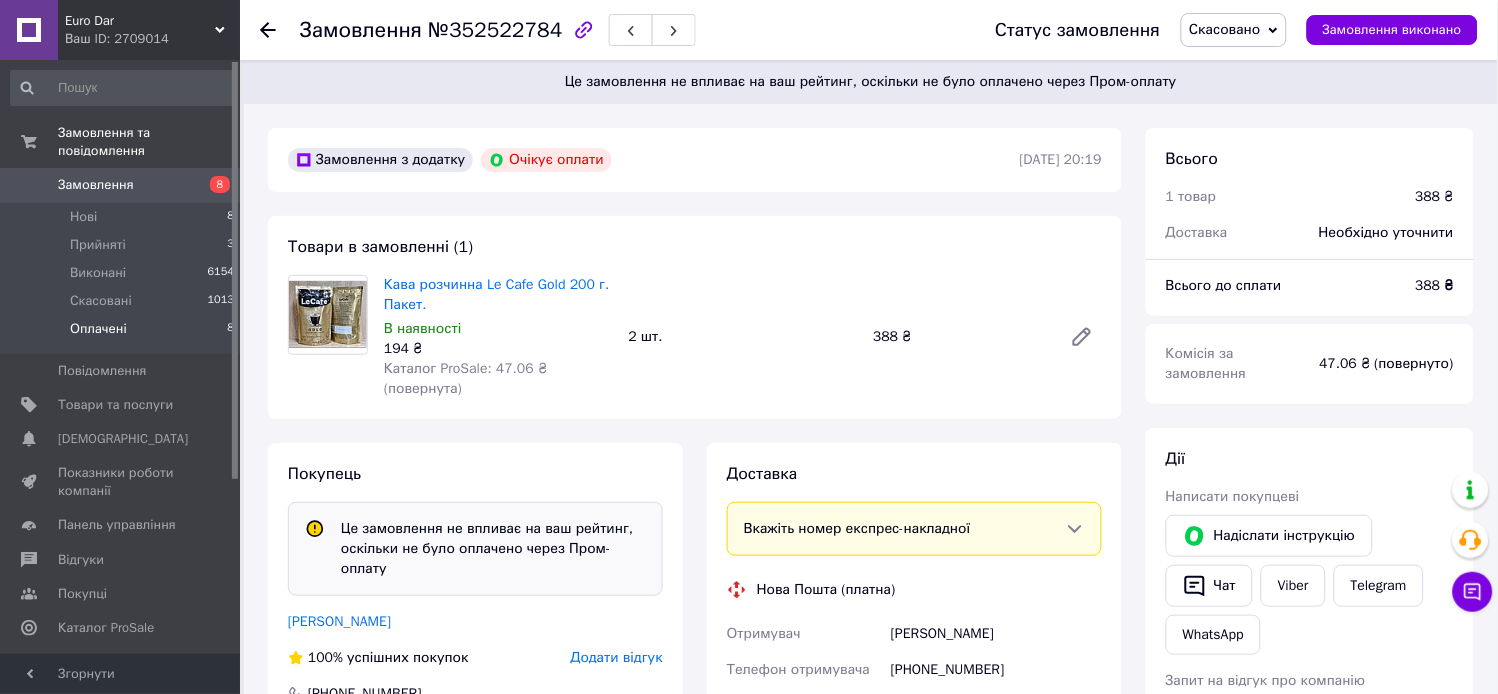 click on "Оплачені 8" at bounding box center (123, 334) 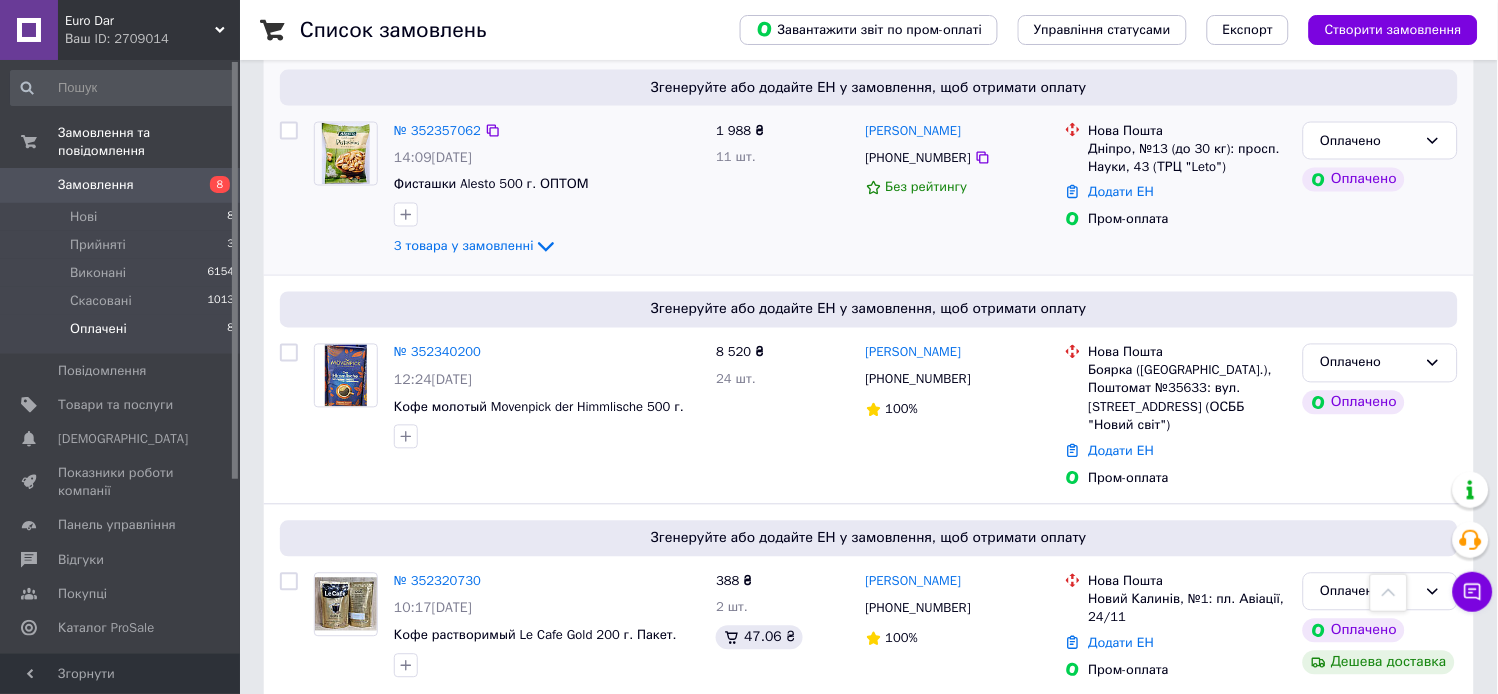 scroll, scrollTop: 777, scrollLeft: 0, axis: vertical 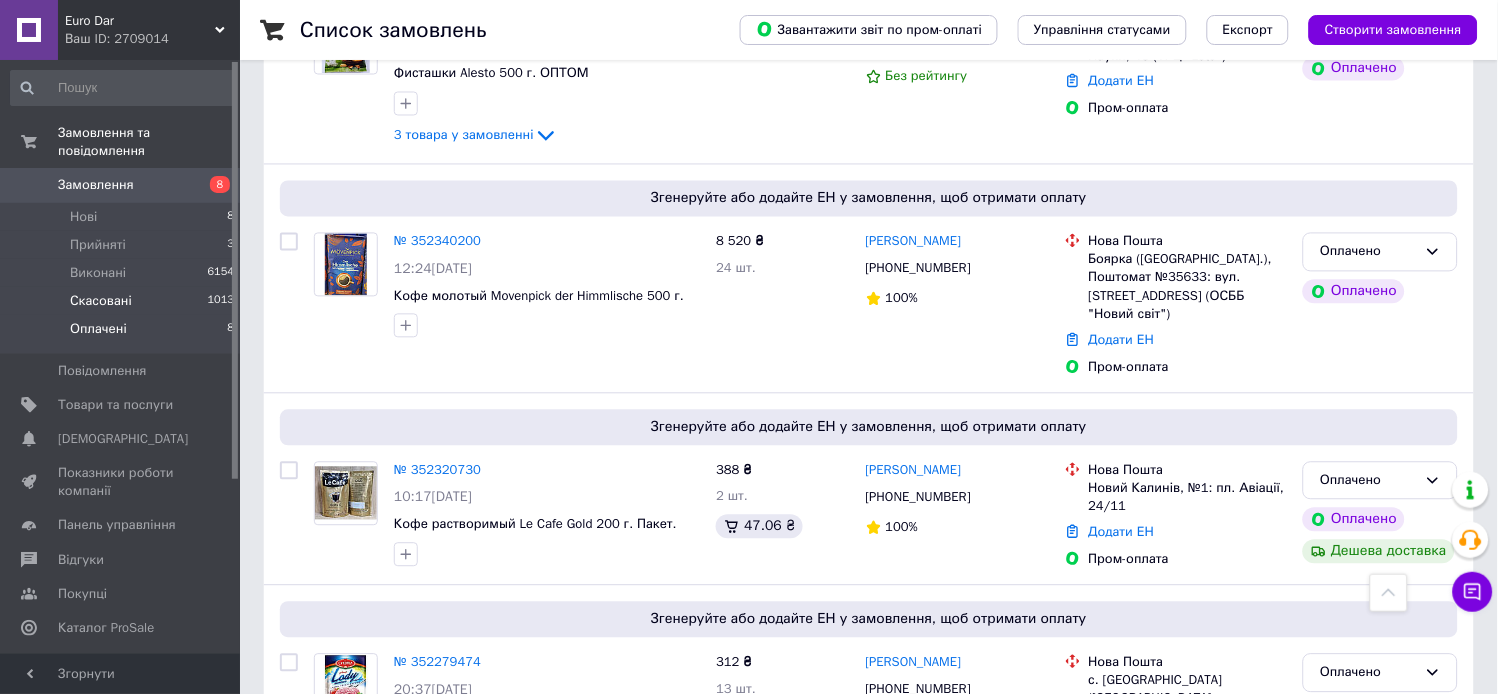 click on "Скасовані" at bounding box center (101, 301) 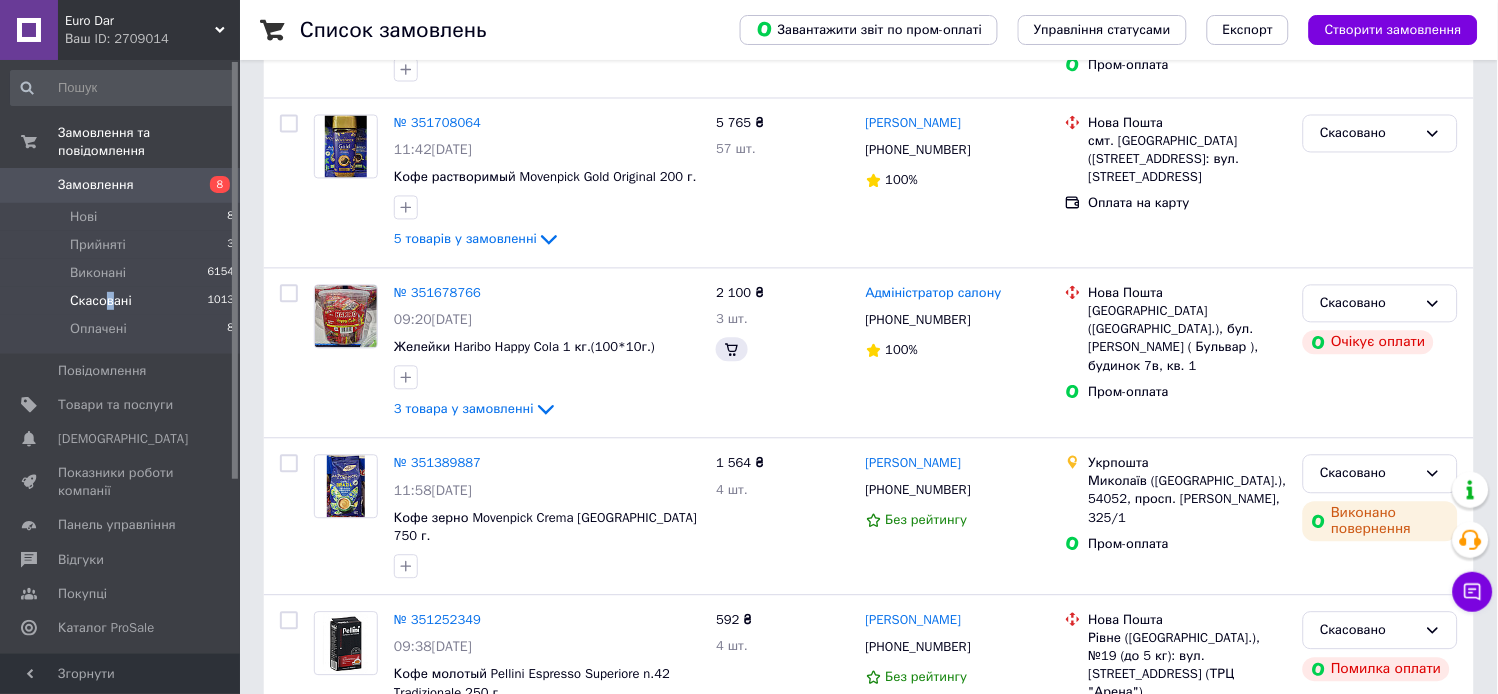 scroll, scrollTop: 0, scrollLeft: 0, axis: both 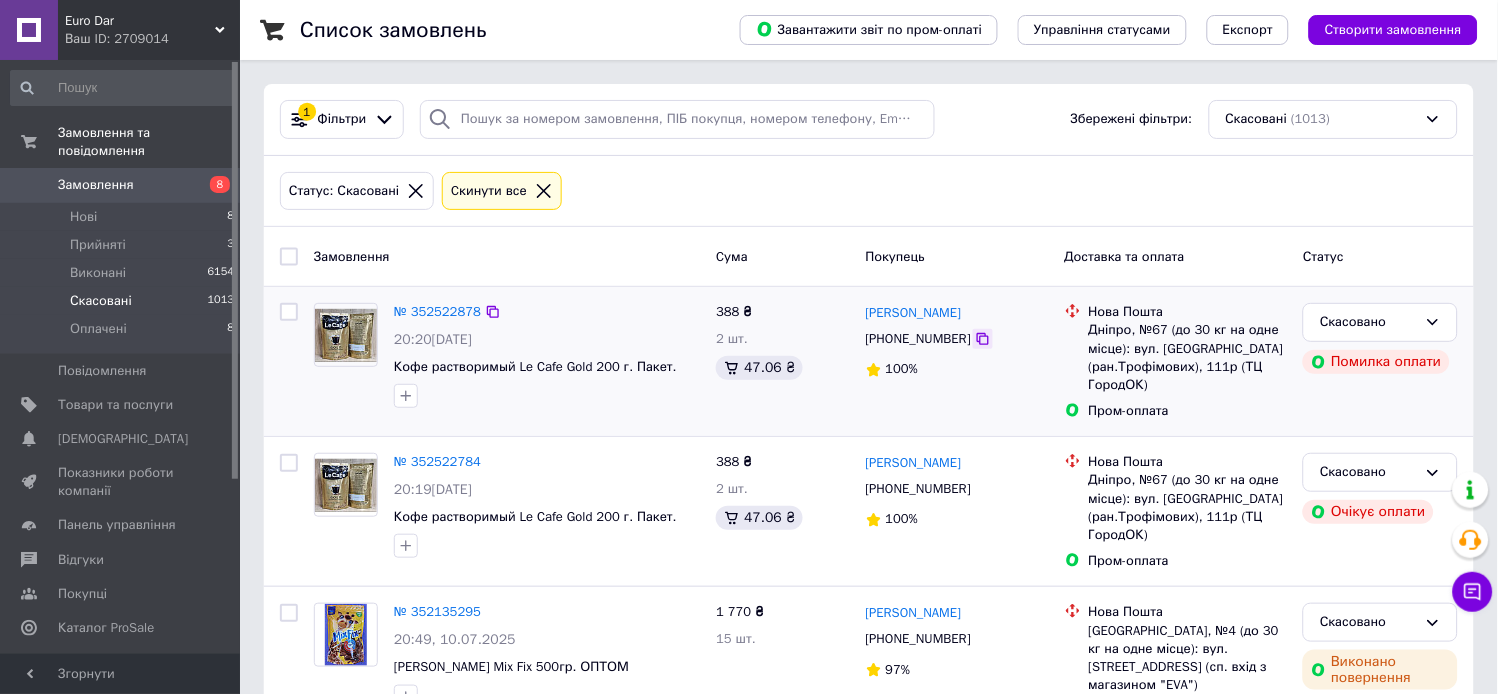 click 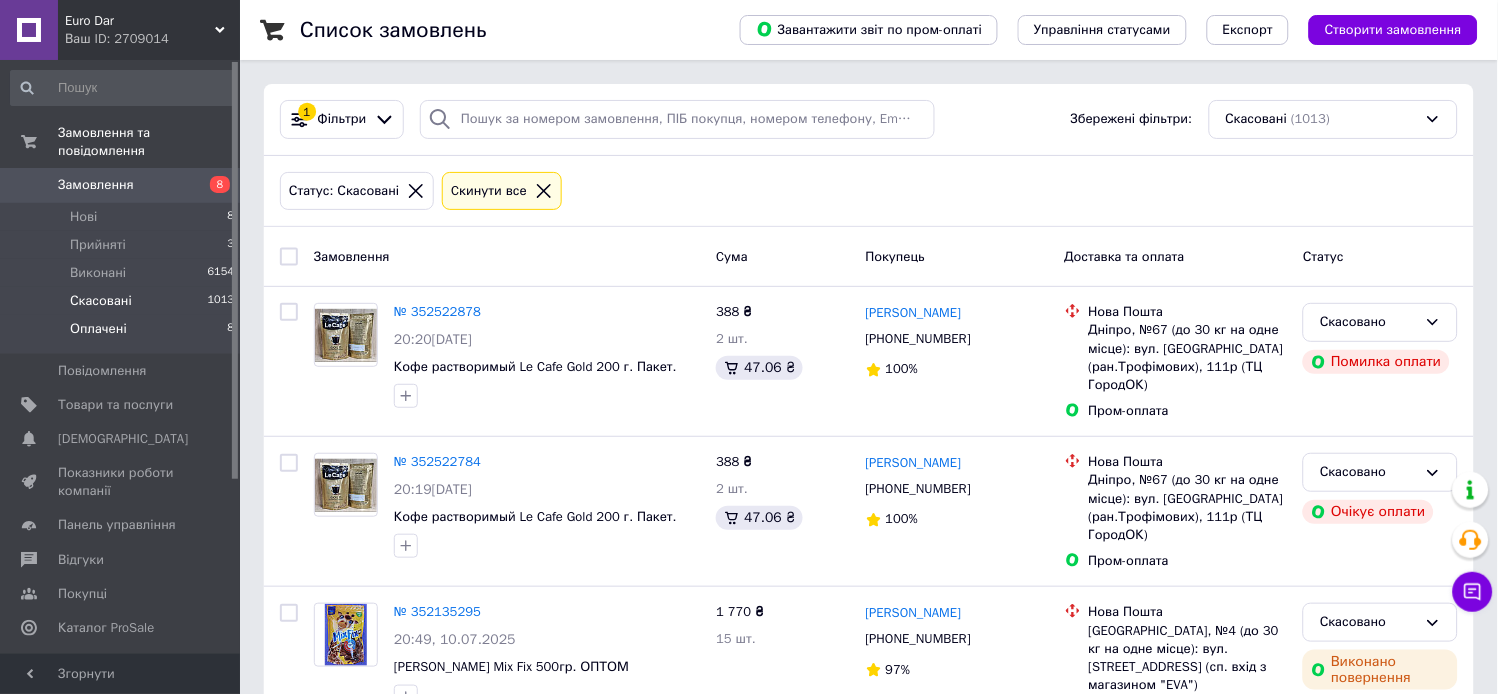 click on "Оплачені" at bounding box center (98, 329) 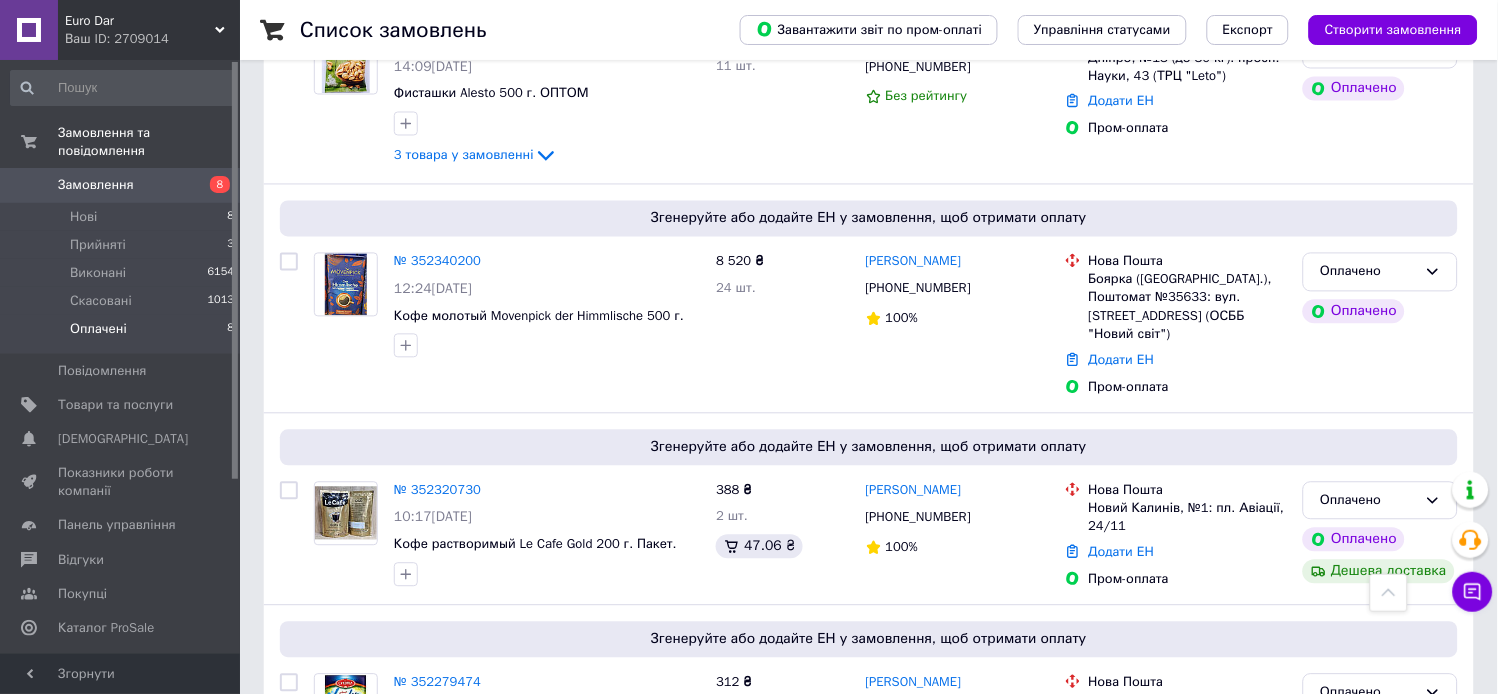 scroll, scrollTop: 888, scrollLeft: 0, axis: vertical 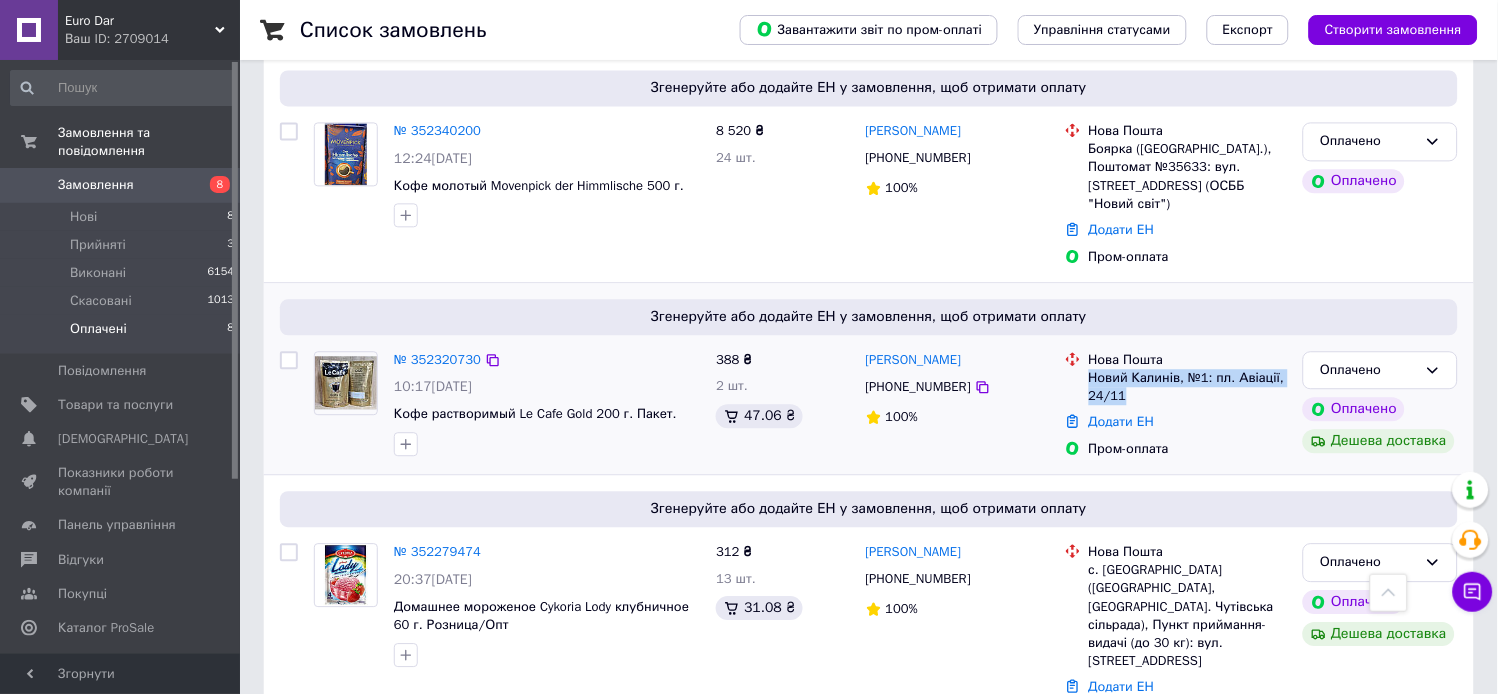drag, startPoint x: 1086, startPoint y: 346, endPoint x: 1133, endPoint y: 360, distance: 49.0408 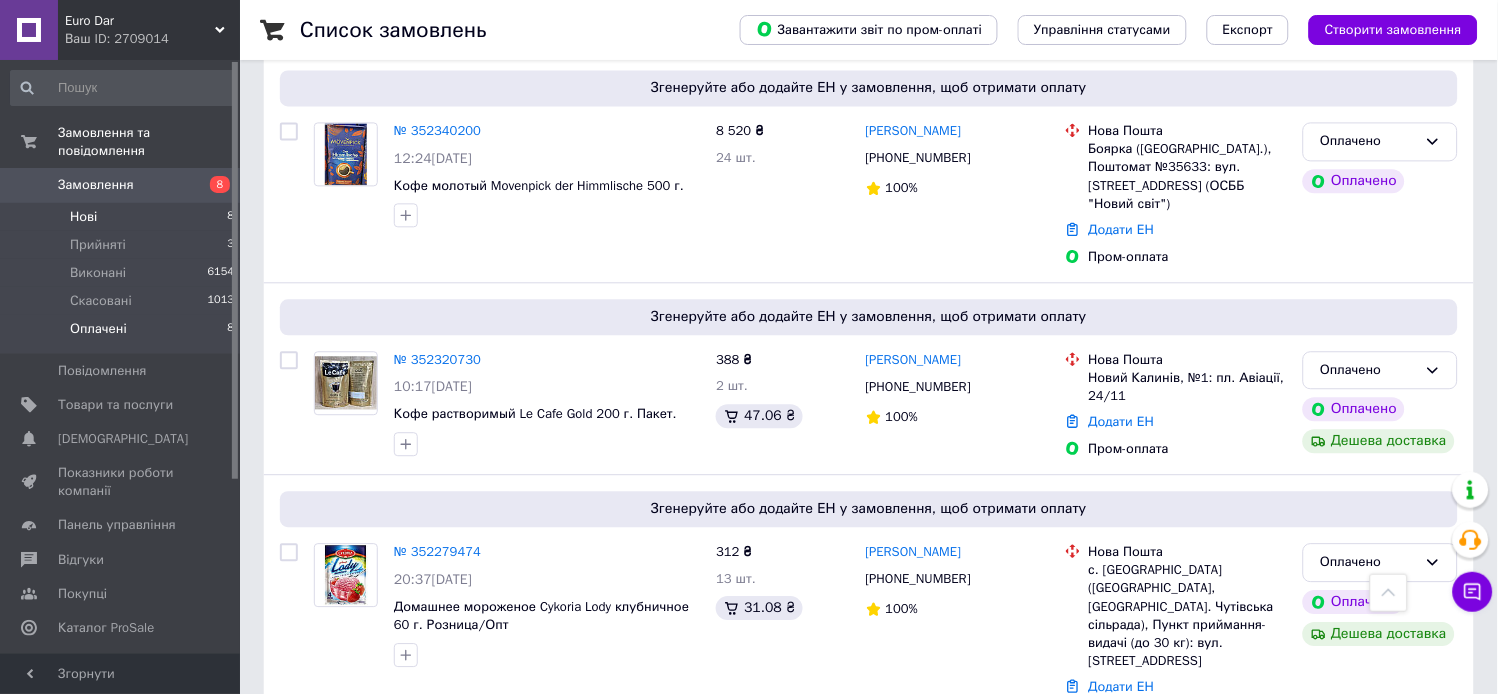 click on "Нові 8" at bounding box center (123, 217) 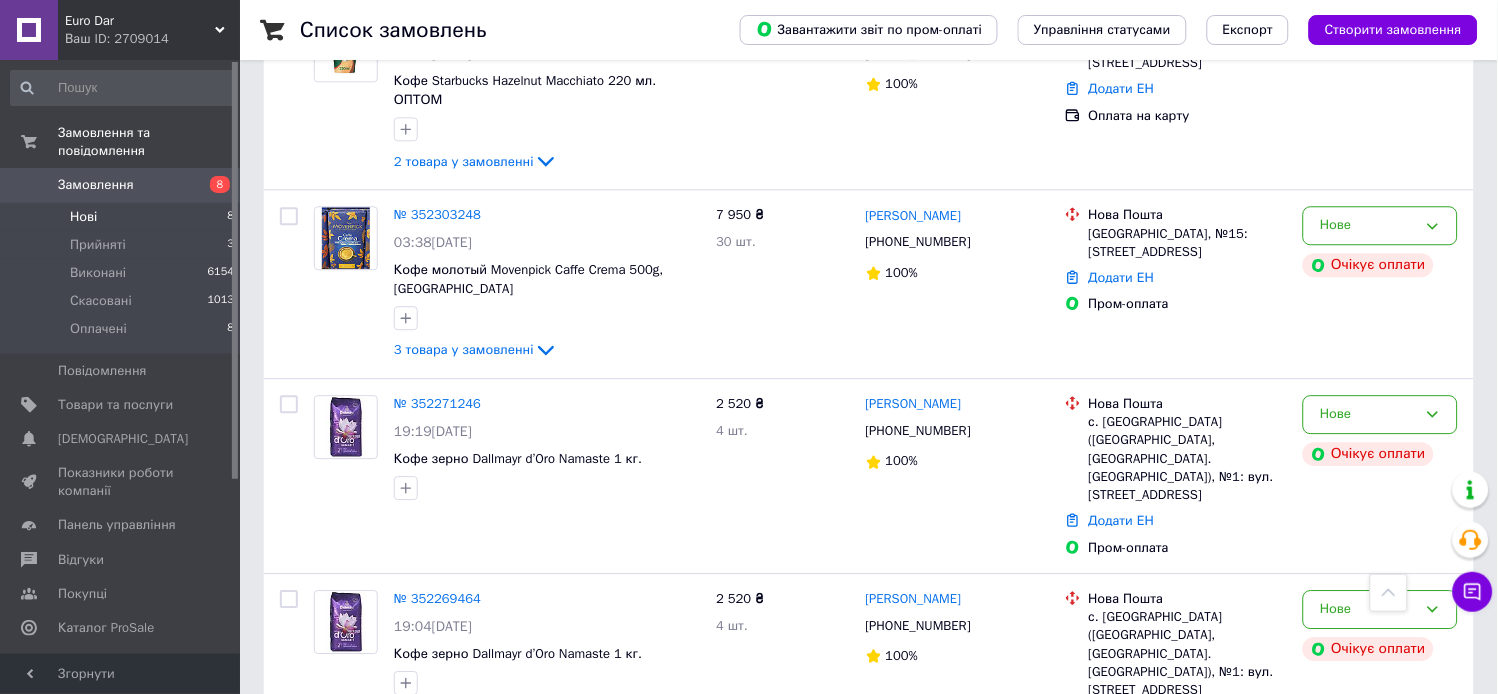 scroll, scrollTop: 1034, scrollLeft: 0, axis: vertical 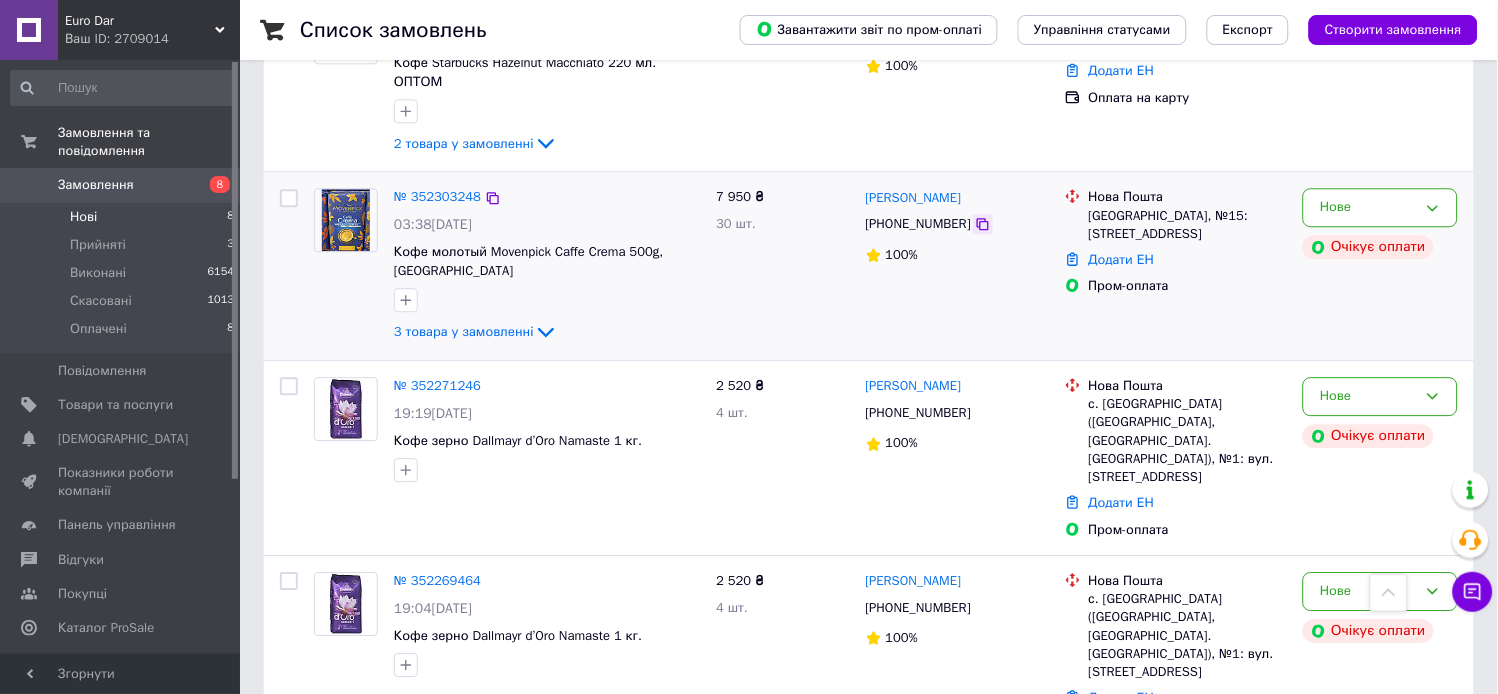 click 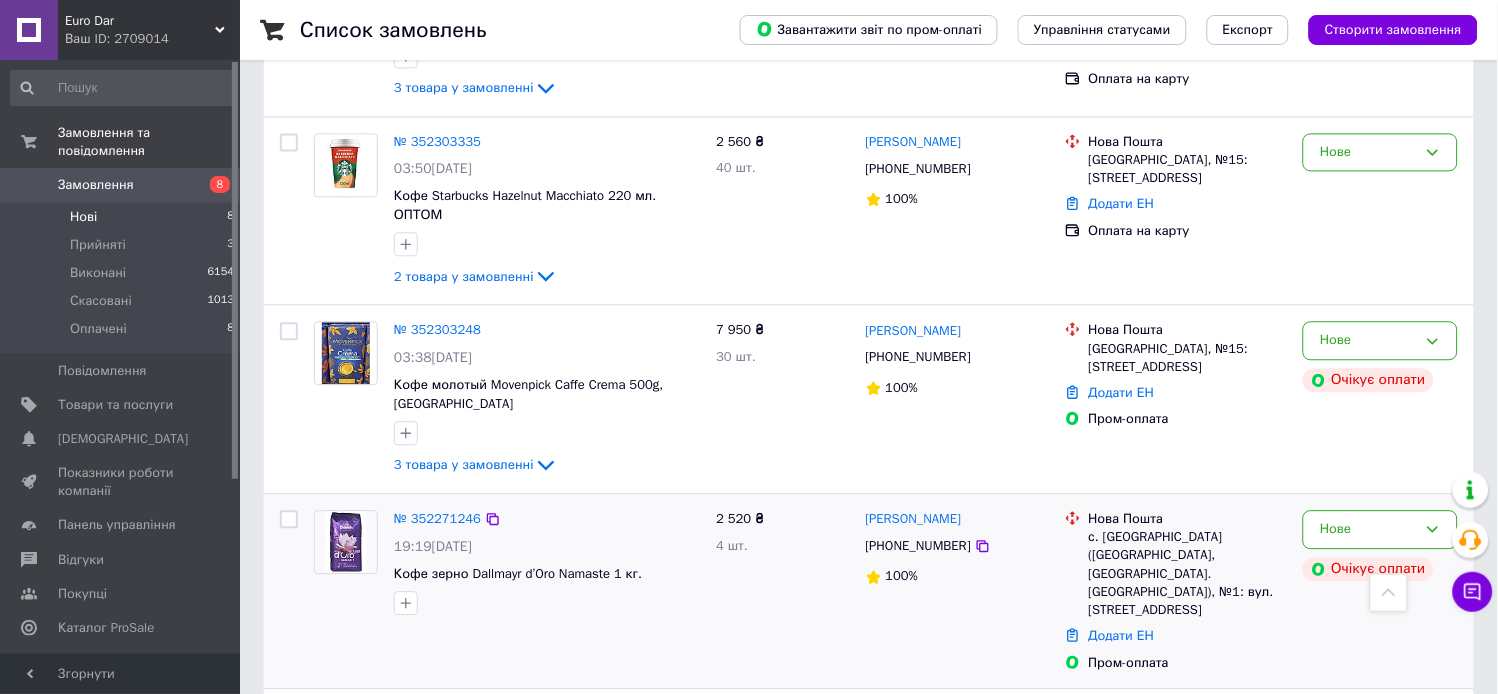 scroll, scrollTop: 701, scrollLeft: 0, axis: vertical 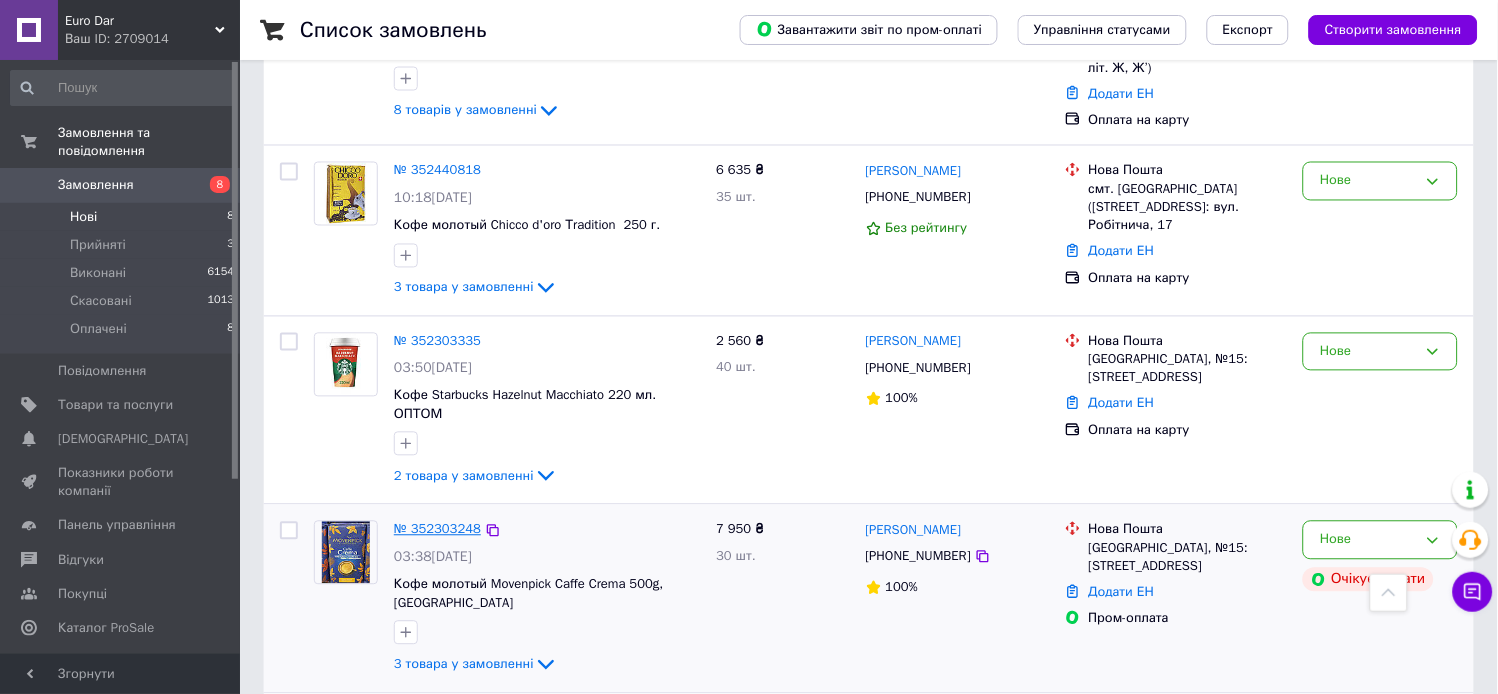 click on "№ 352303248" at bounding box center (437, 529) 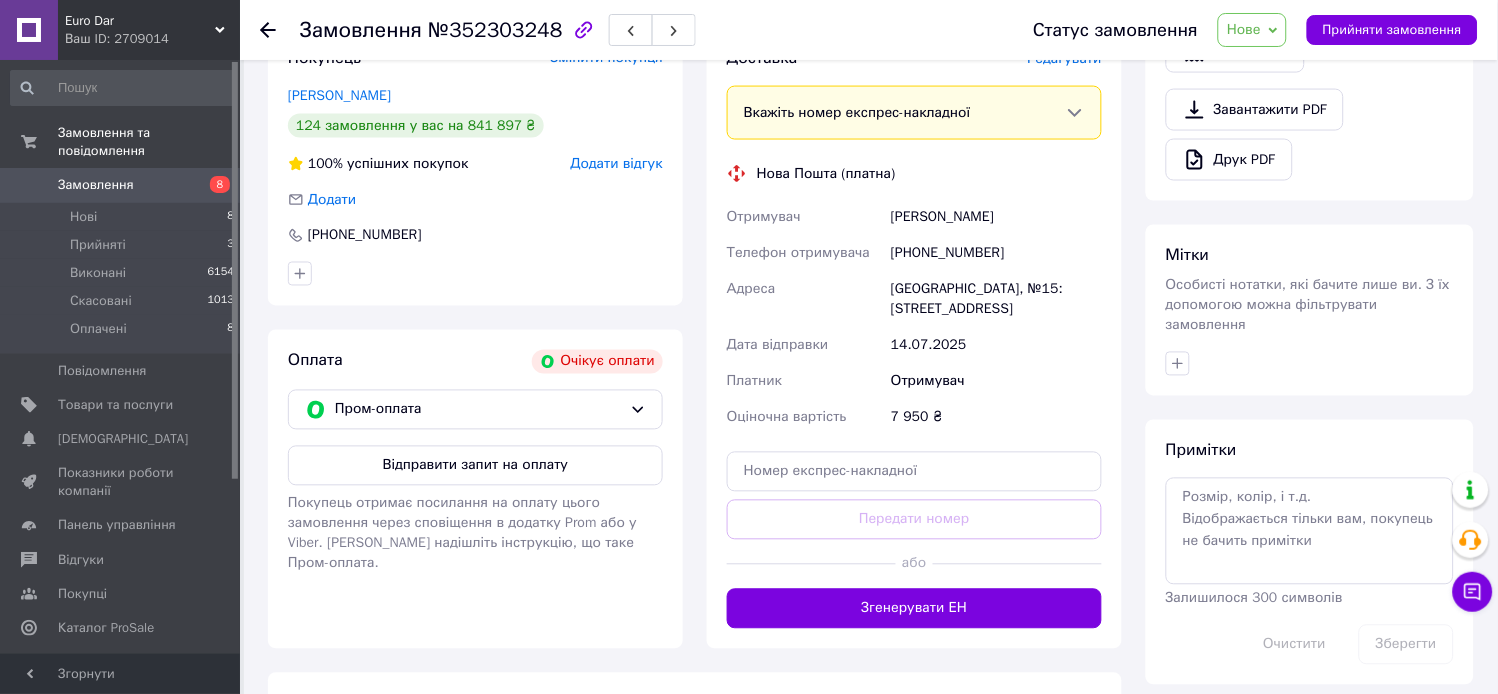 scroll, scrollTop: 590, scrollLeft: 0, axis: vertical 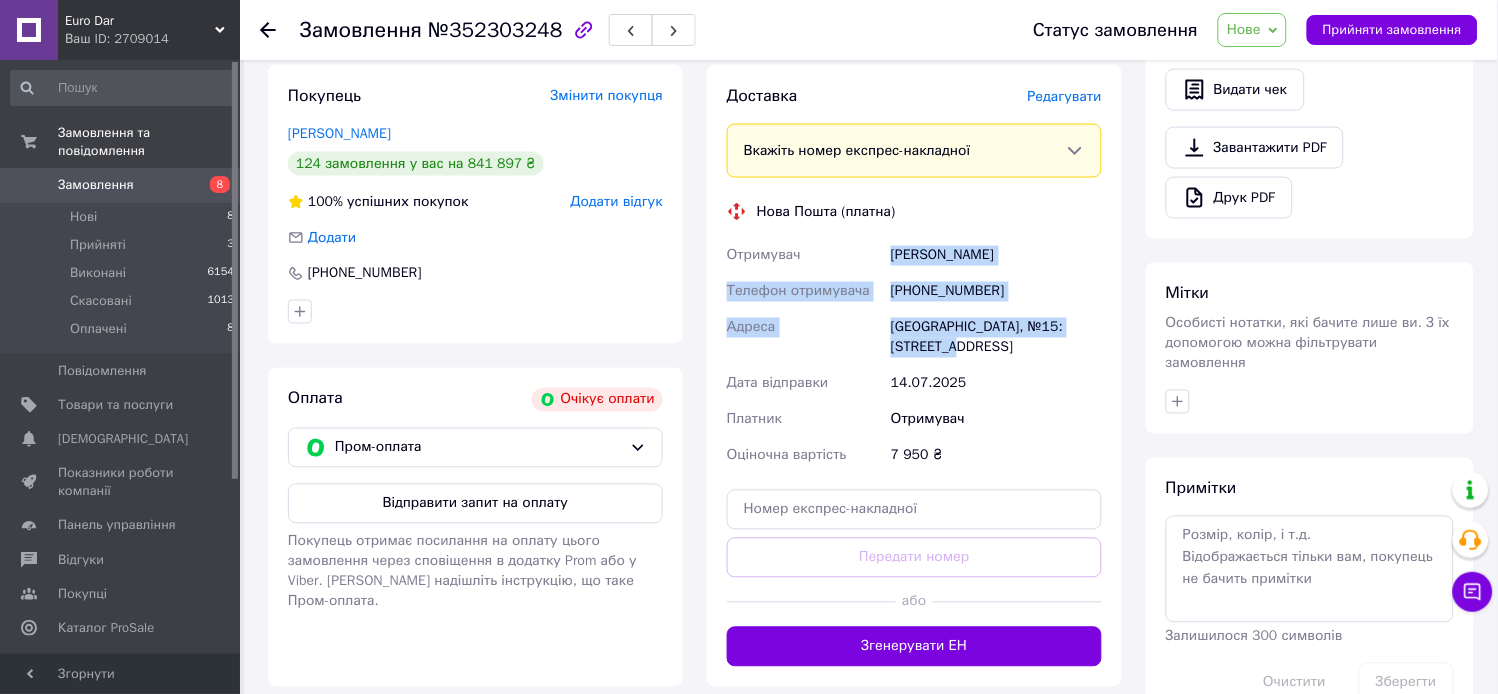 drag, startPoint x: 887, startPoint y: 253, endPoint x: 951, endPoint y: 343, distance: 110.4355 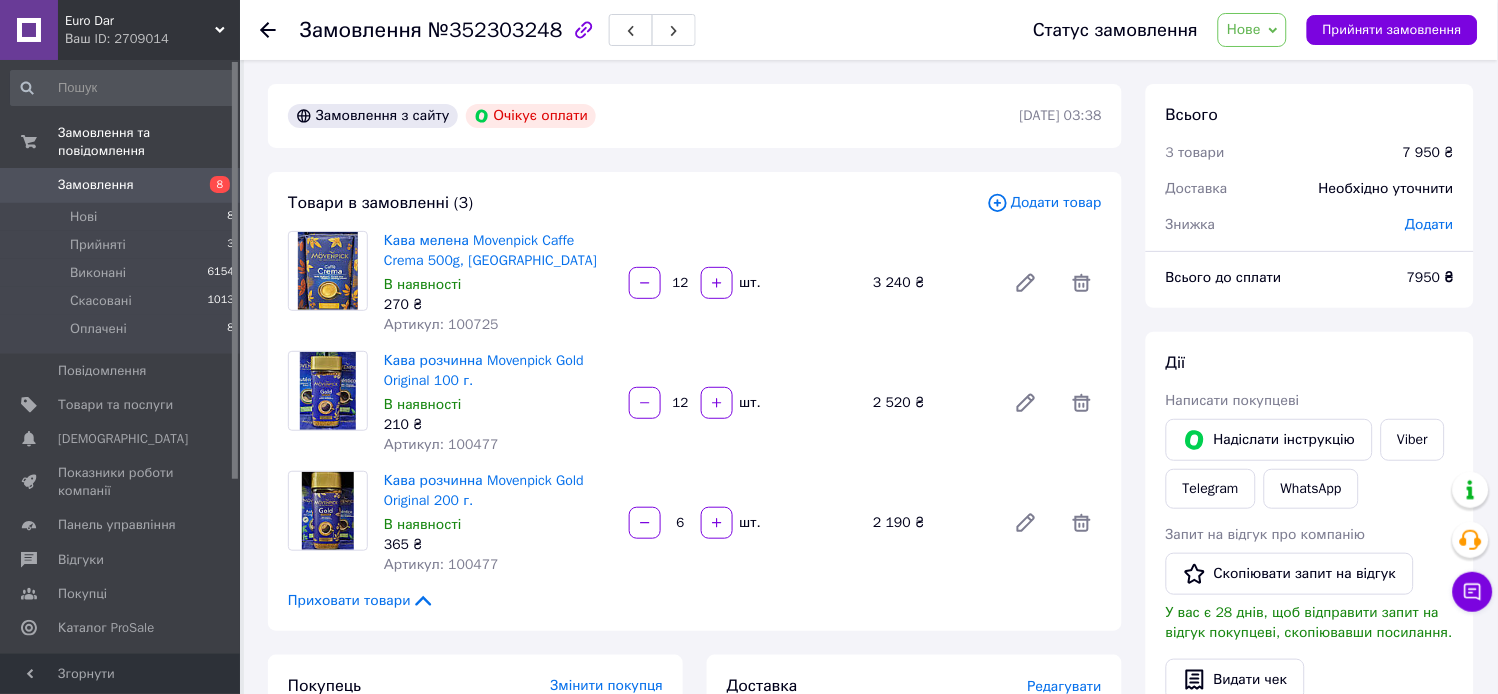 click on "Нове" at bounding box center [1244, 29] 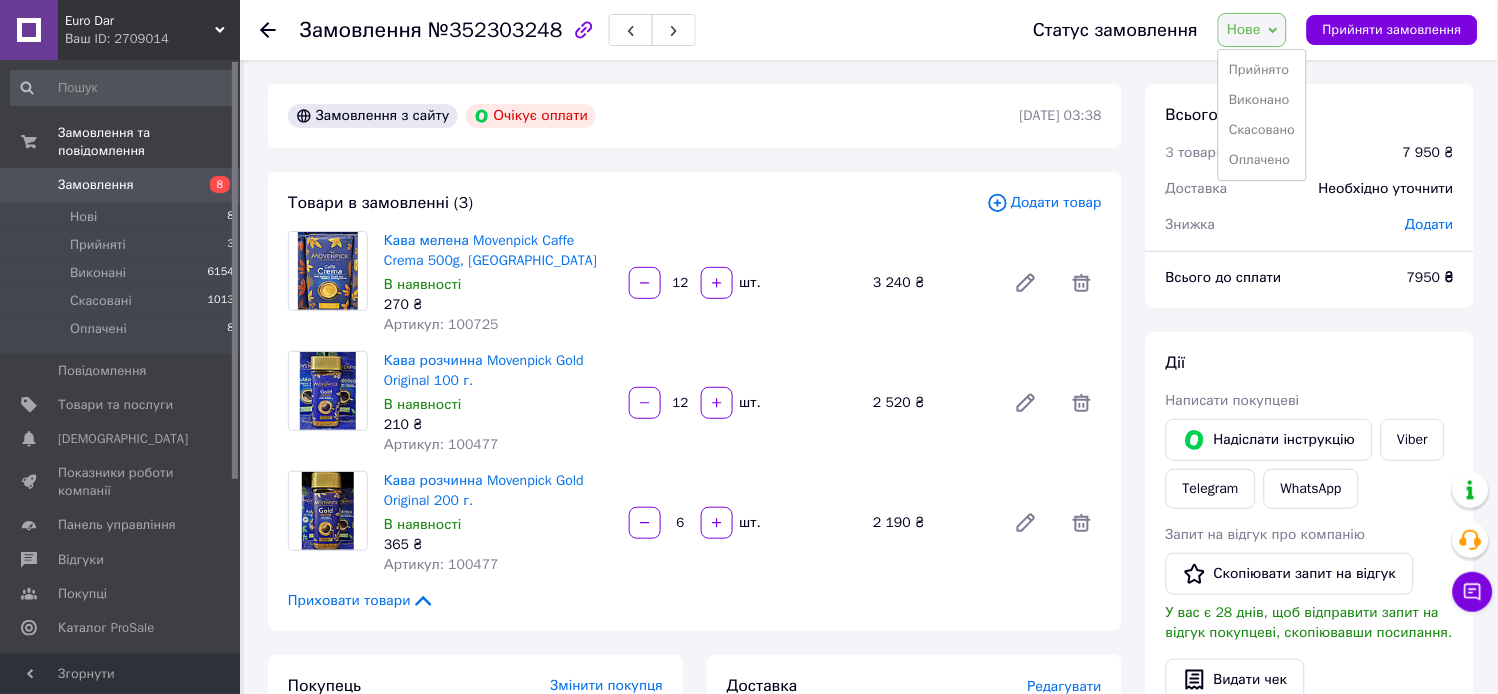 click on "Прийнято" at bounding box center [1262, 70] 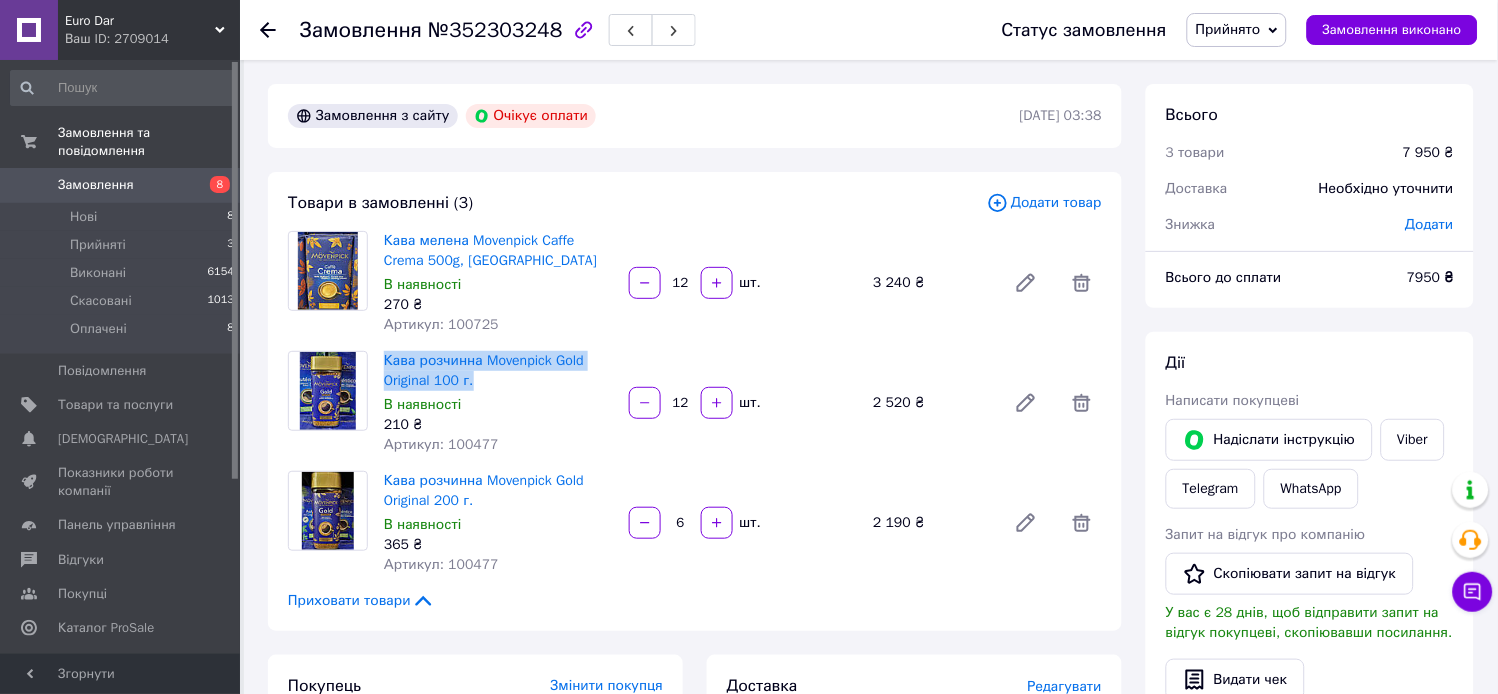 drag, startPoint x: 411, startPoint y: 365, endPoint x: 490, endPoint y: 384, distance: 81.25269 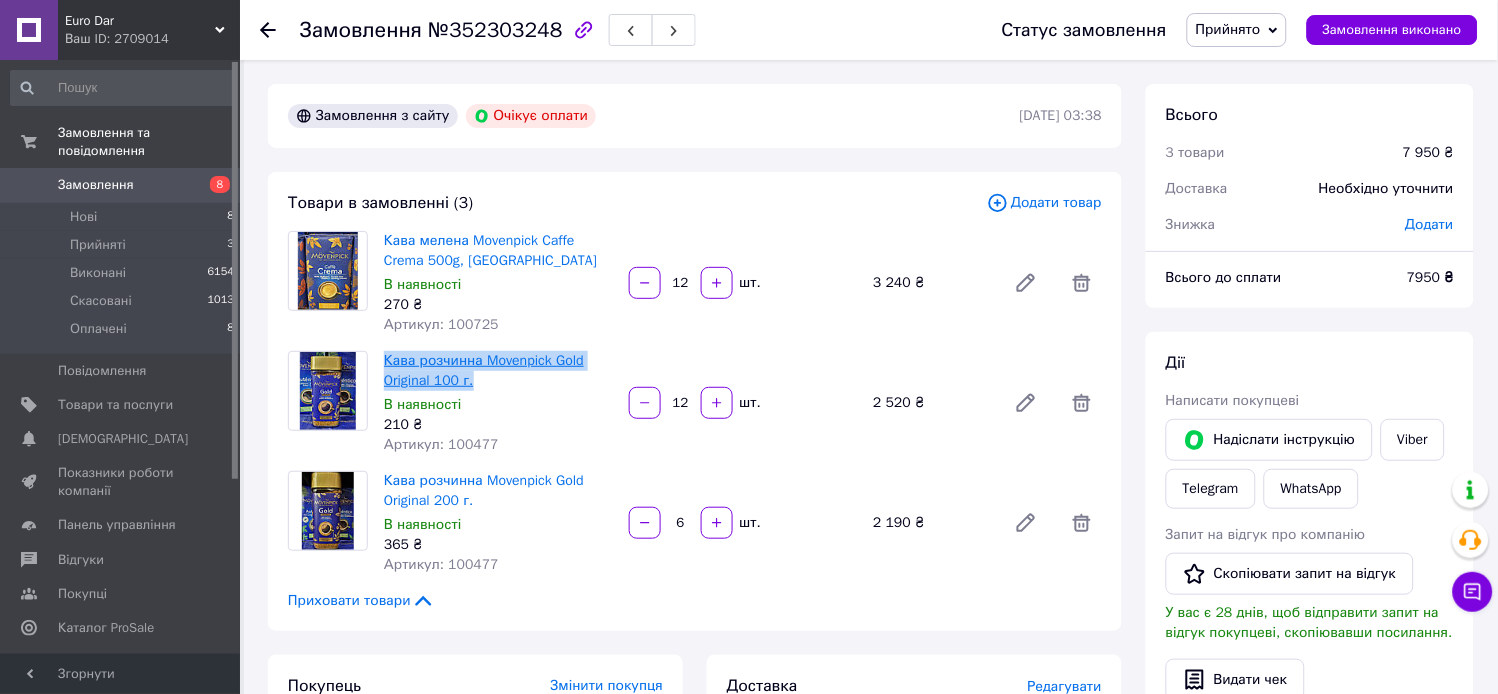 copy on "Кава розчинна Movenpick Gold Original 100 г." 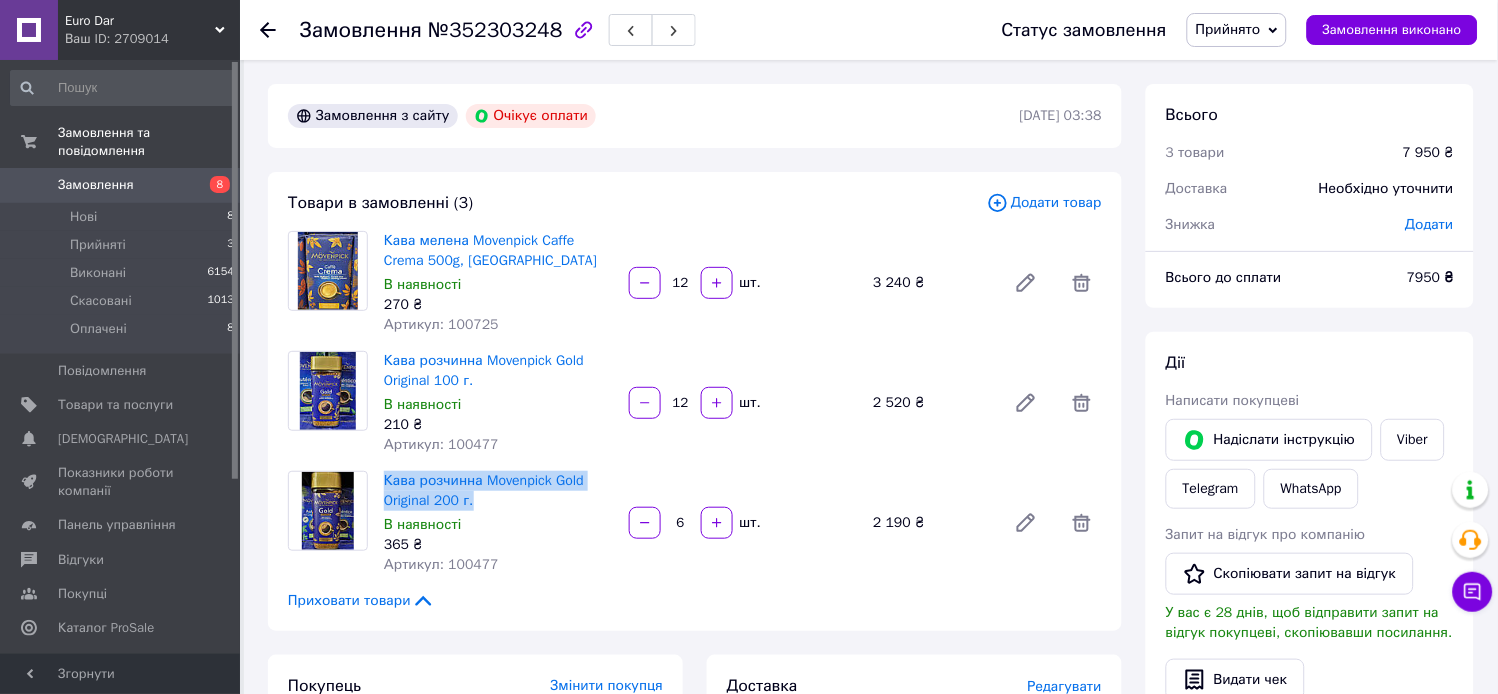 drag, startPoint x: 375, startPoint y: 476, endPoint x: 477, endPoint y: 503, distance: 105.51303 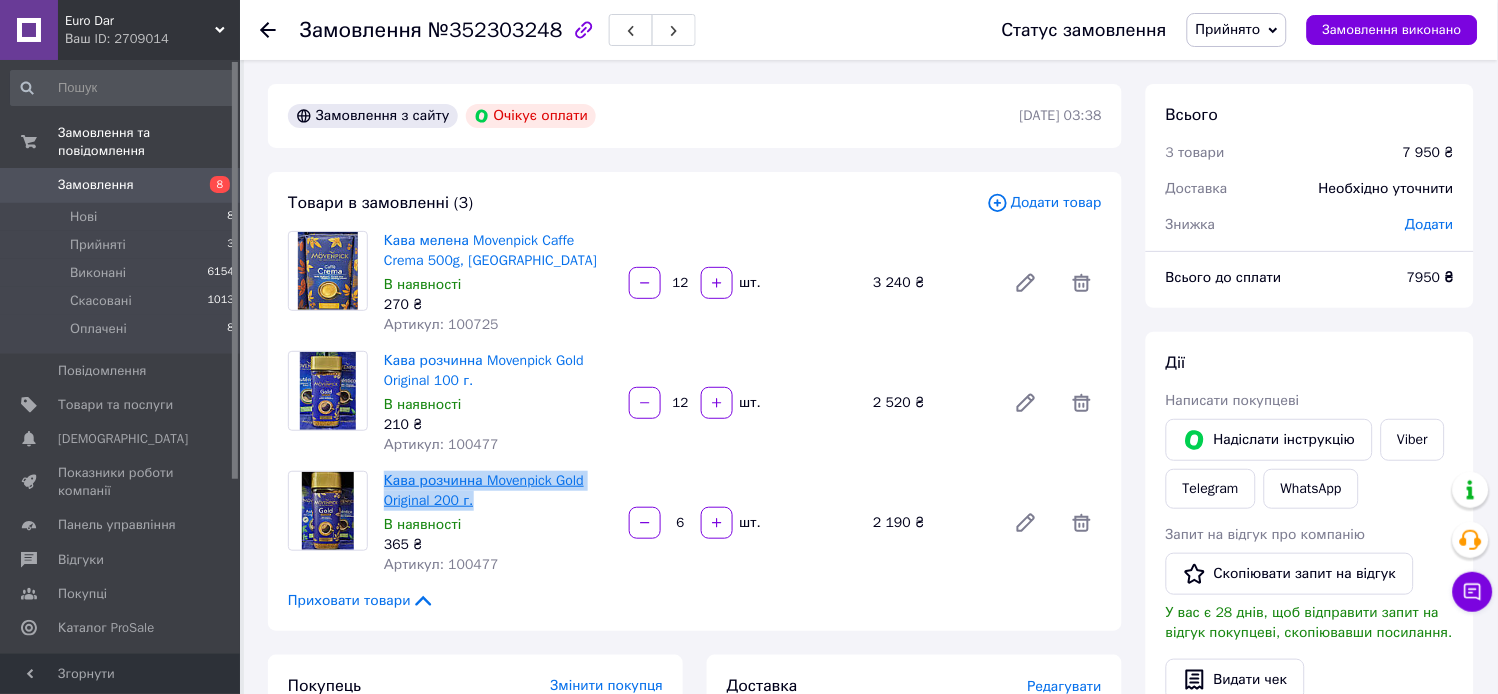 copy on "Кава розчинна Movenpick Gold Original 200 г." 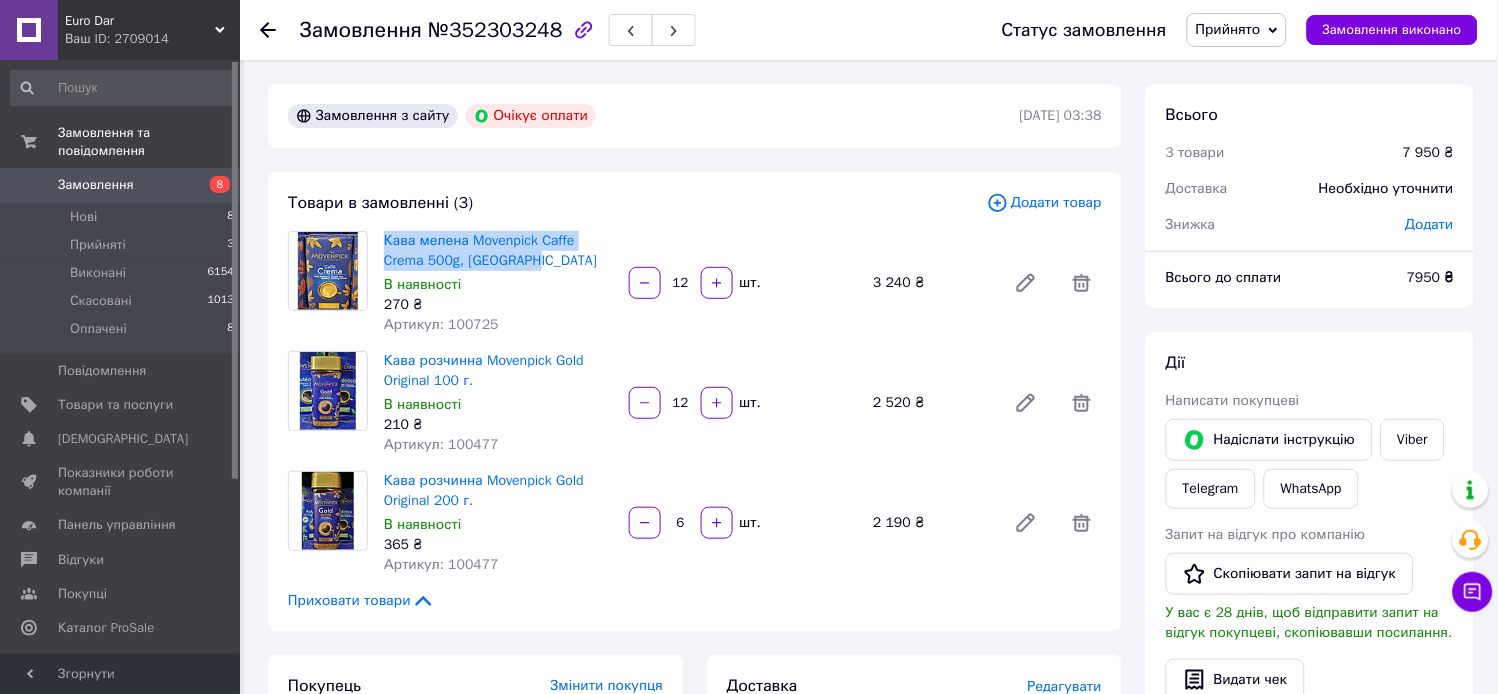 drag, startPoint x: 378, startPoint y: 238, endPoint x: 560, endPoint y: 257, distance: 182.98907 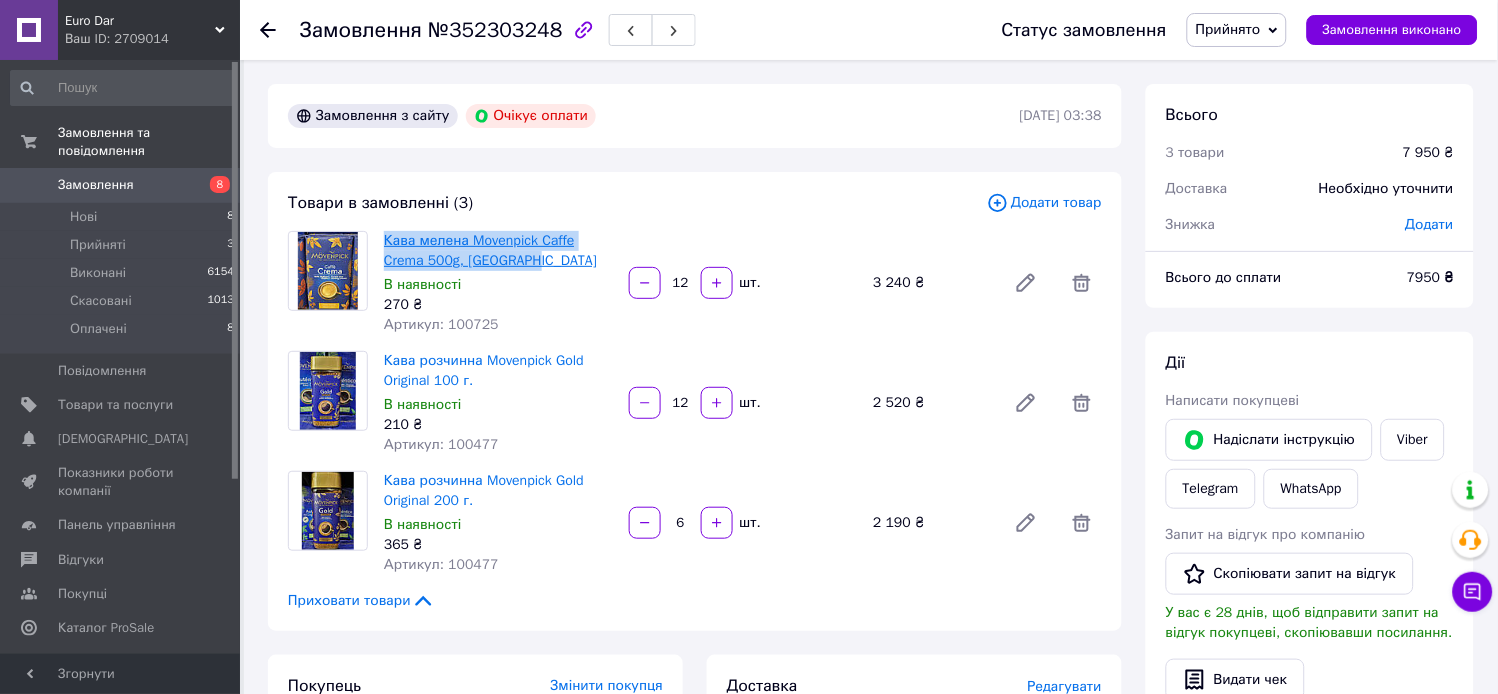 copy on "Кава мелена Movenpick Caffe Crema 500g, [GEOGRAPHIC_DATA]" 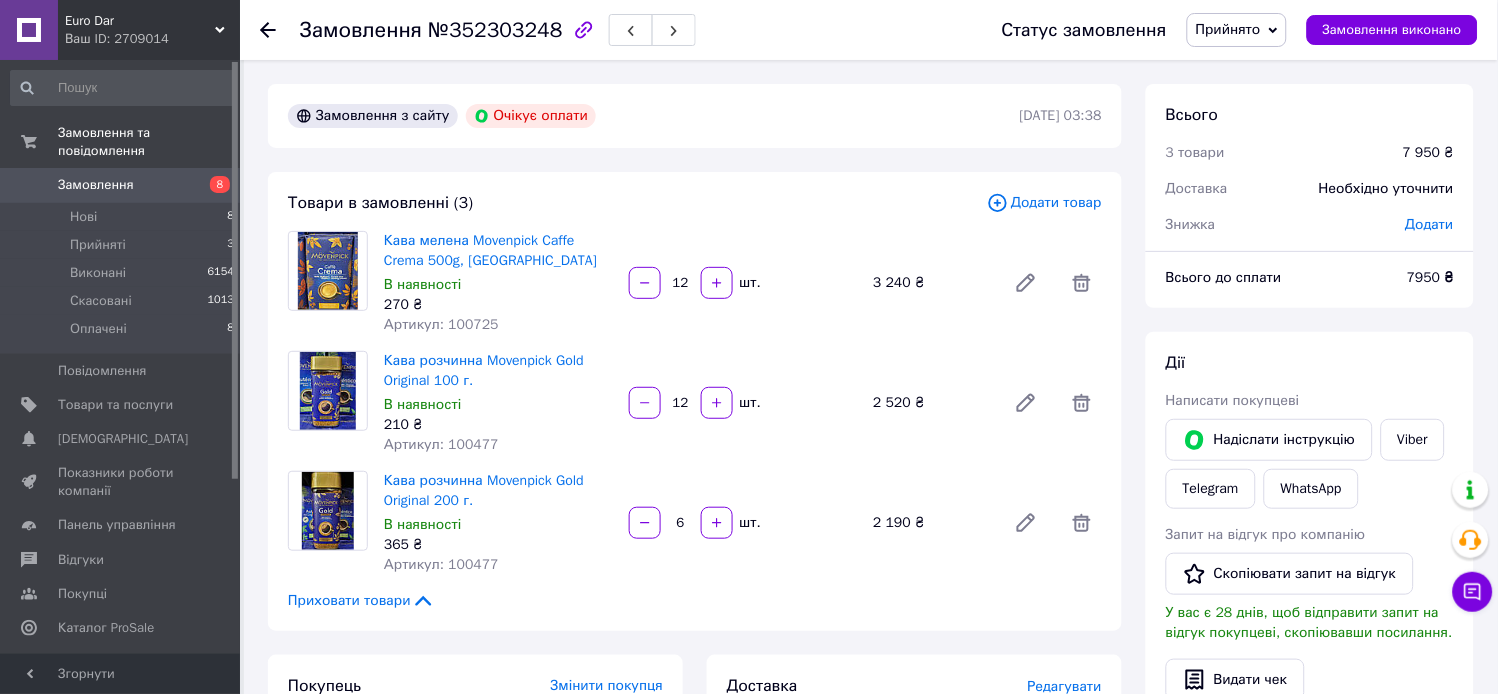 click 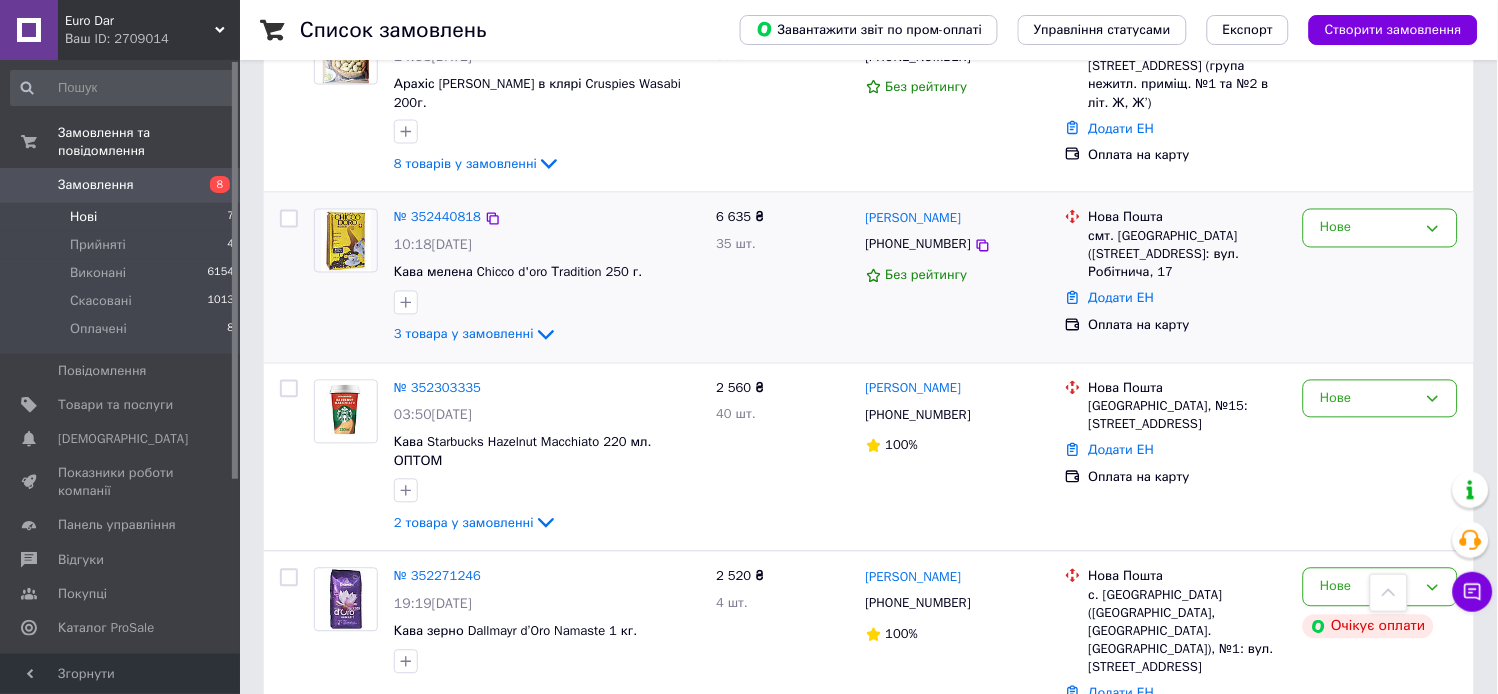 scroll, scrollTop: 777, scrollLeft: 0, axis: vertical 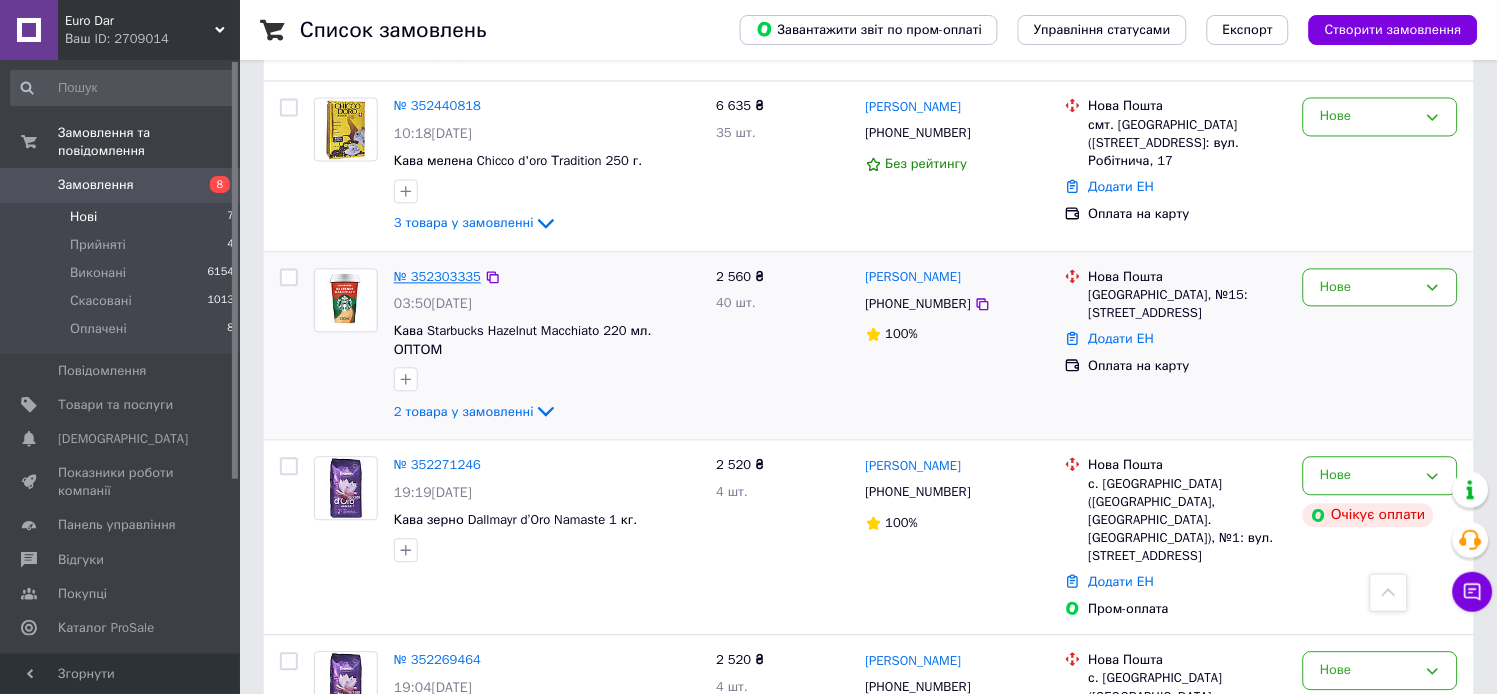 click on "№ 352303335" at bounding box center [437, 277] 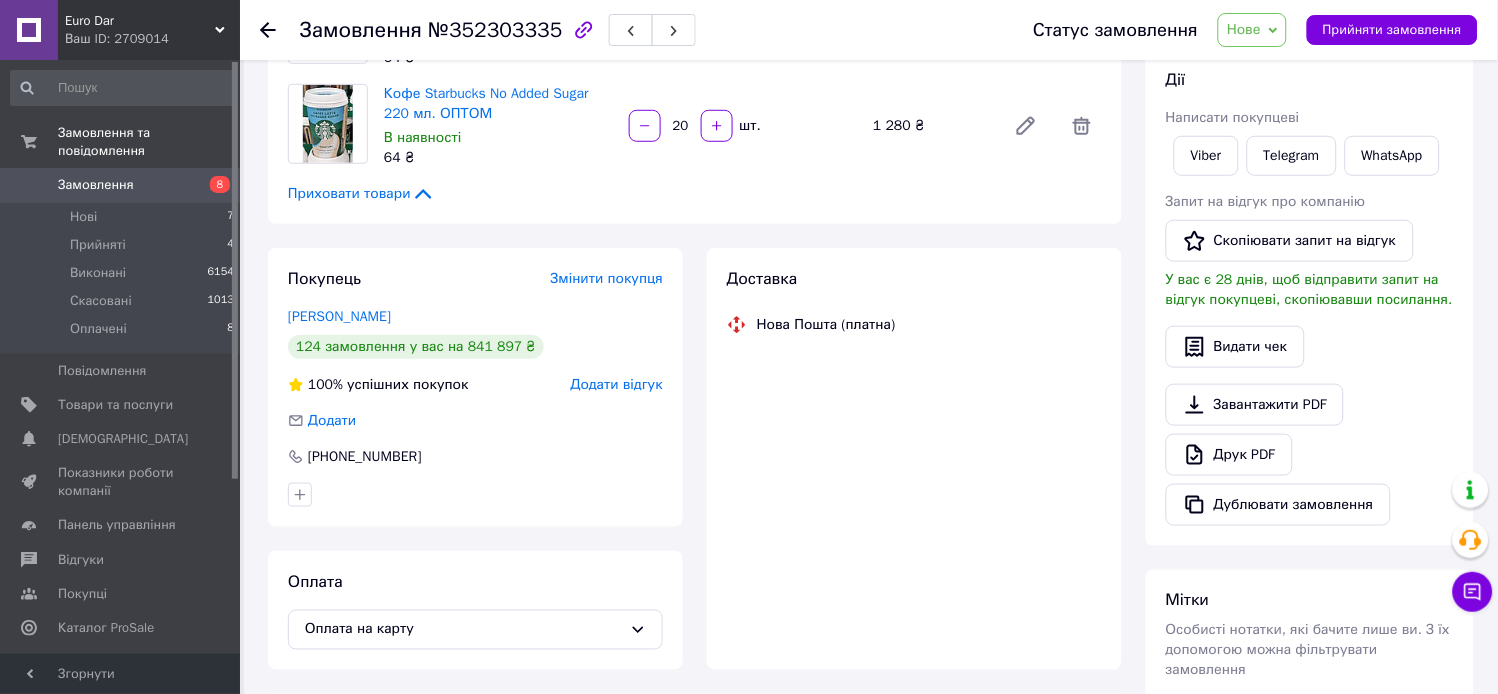 scroll, scrollTop: 0, scrollLeft: 0, axis: both 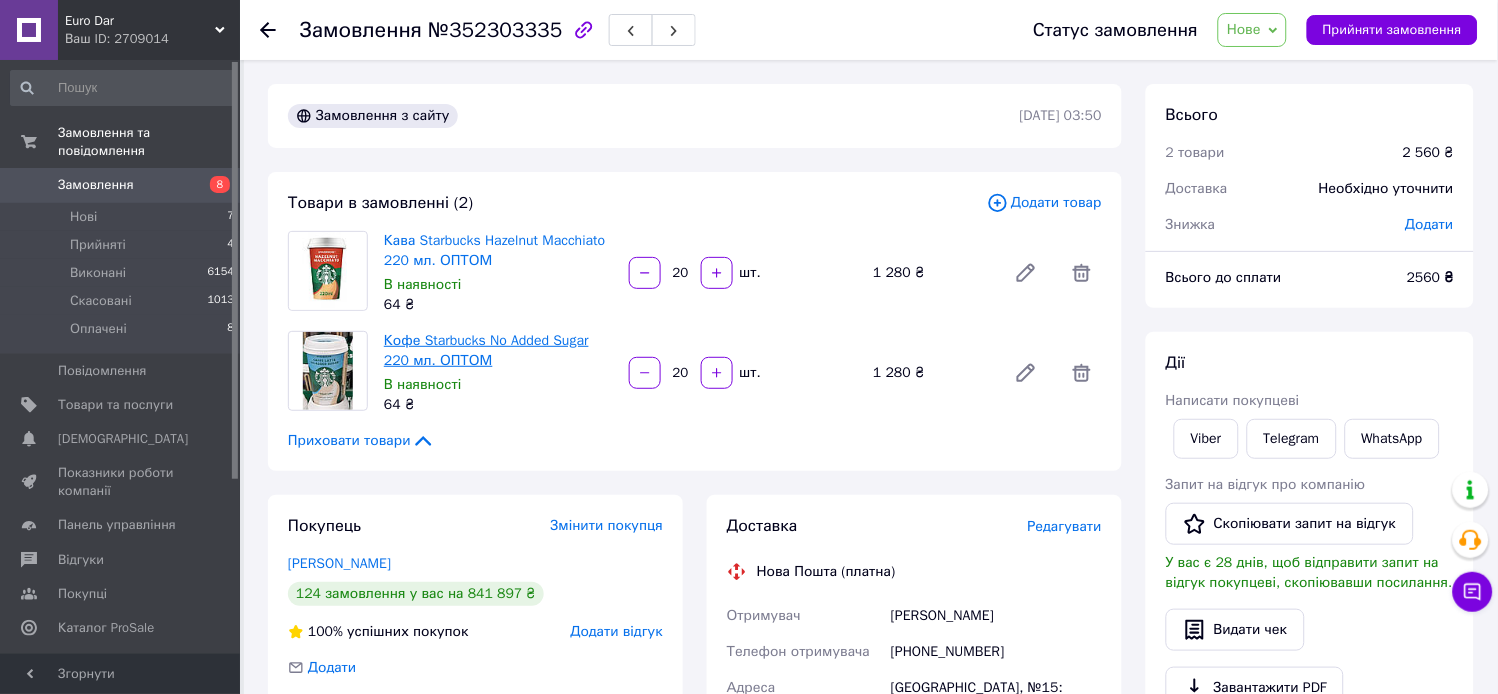 click on "Кофе Starbucks No Added Sugar  220 мл. ОПТОМ" at bounding box center (486, 350) 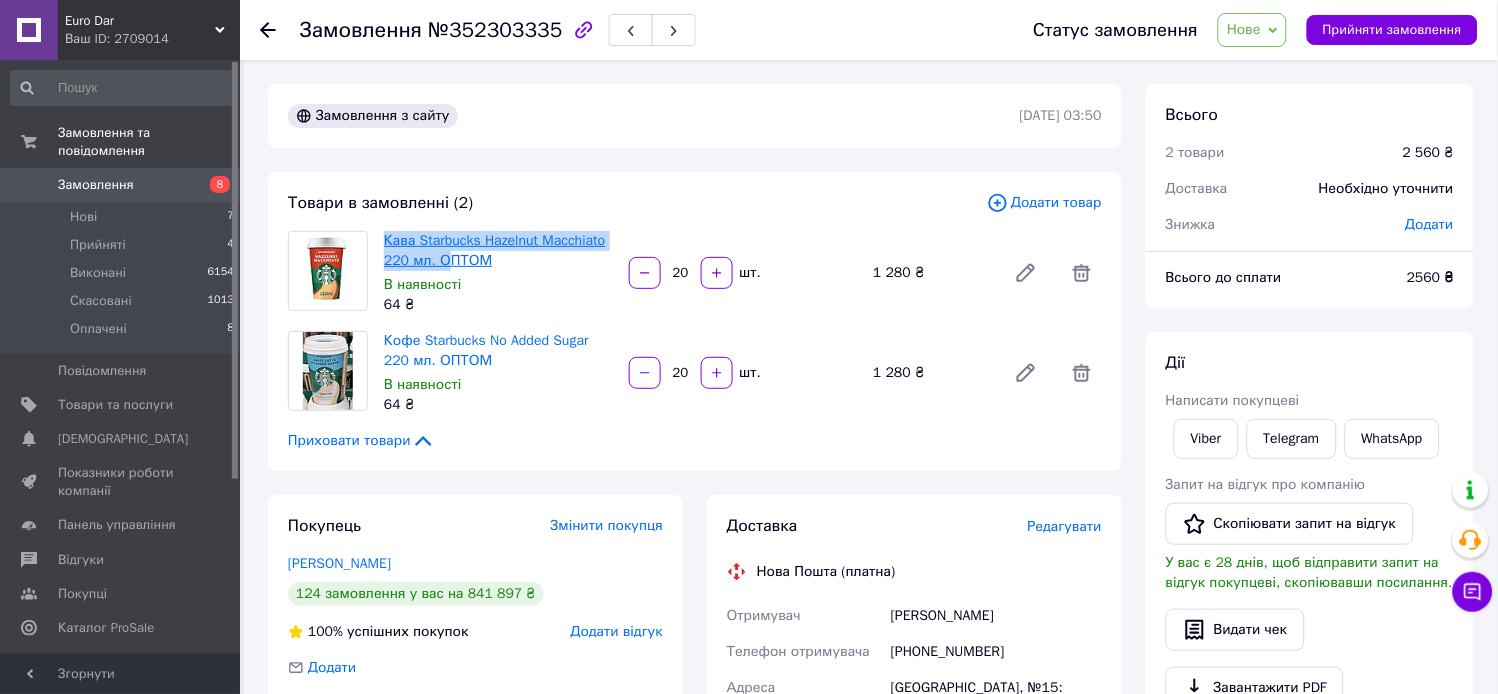 drag, startPoint x: 378, startPoint y: 237, endPoint x: 443, endPoint y: 263, distance: 70.00714 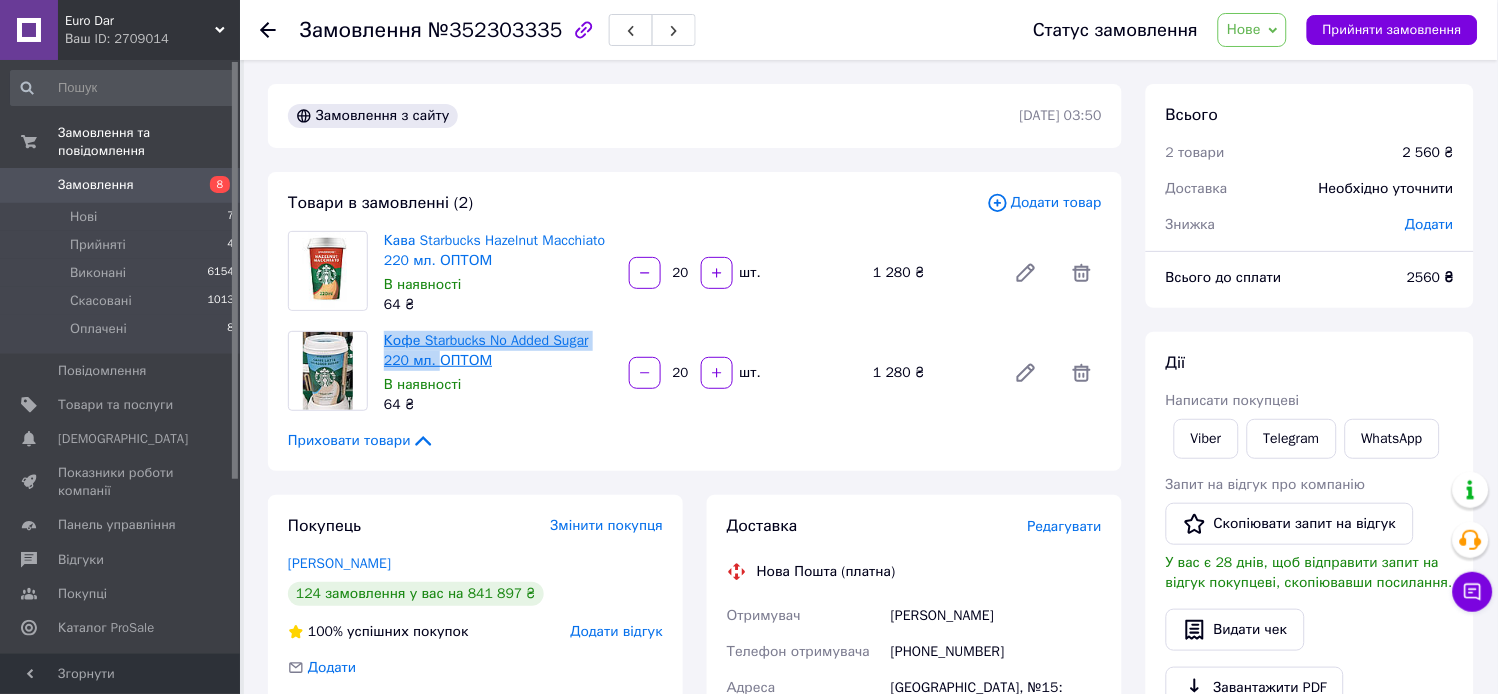 drag, startPoint x: 377, startPoint y: 338, endPoint x: 433, endPoint y: 363, distance: 61.326992 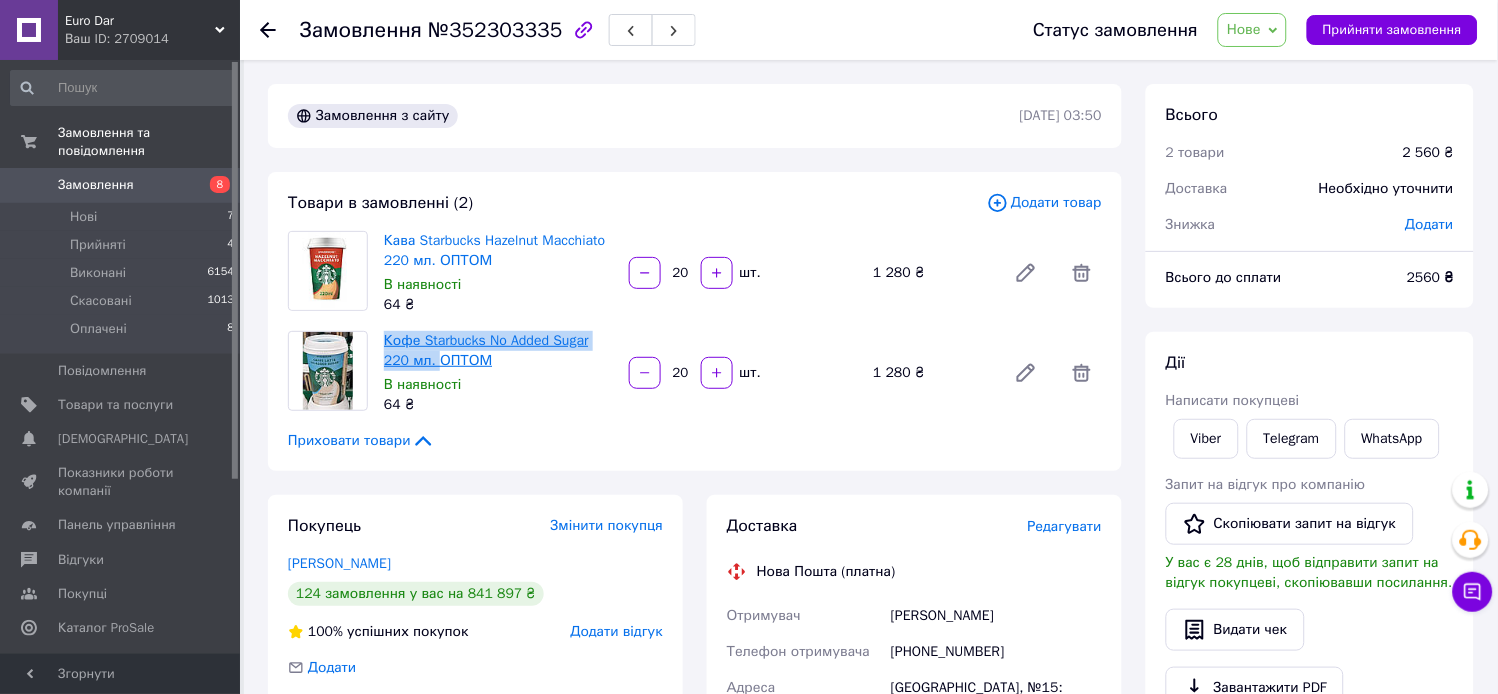 copy on "Кофе Starbucks No Added Sugar  220 мл." 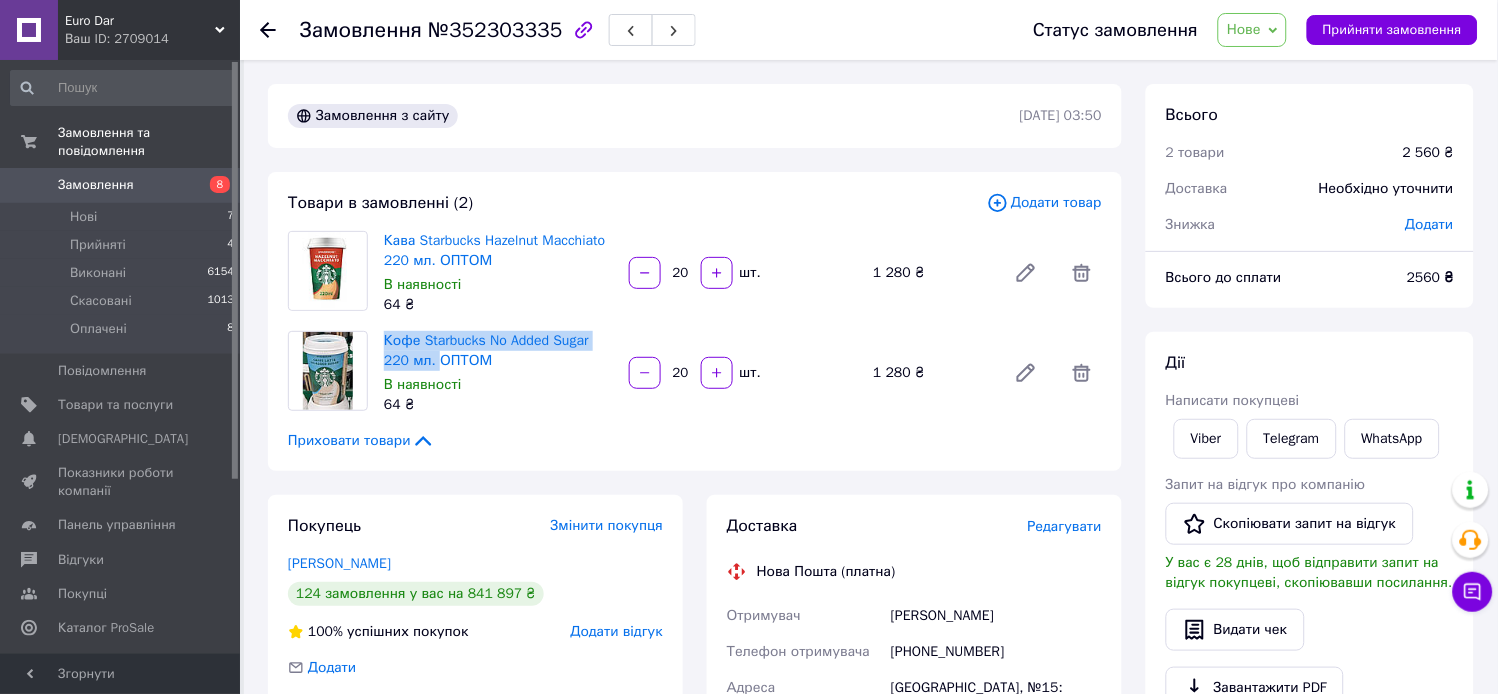 click on "Нове" at bounding box center (1244, 29) 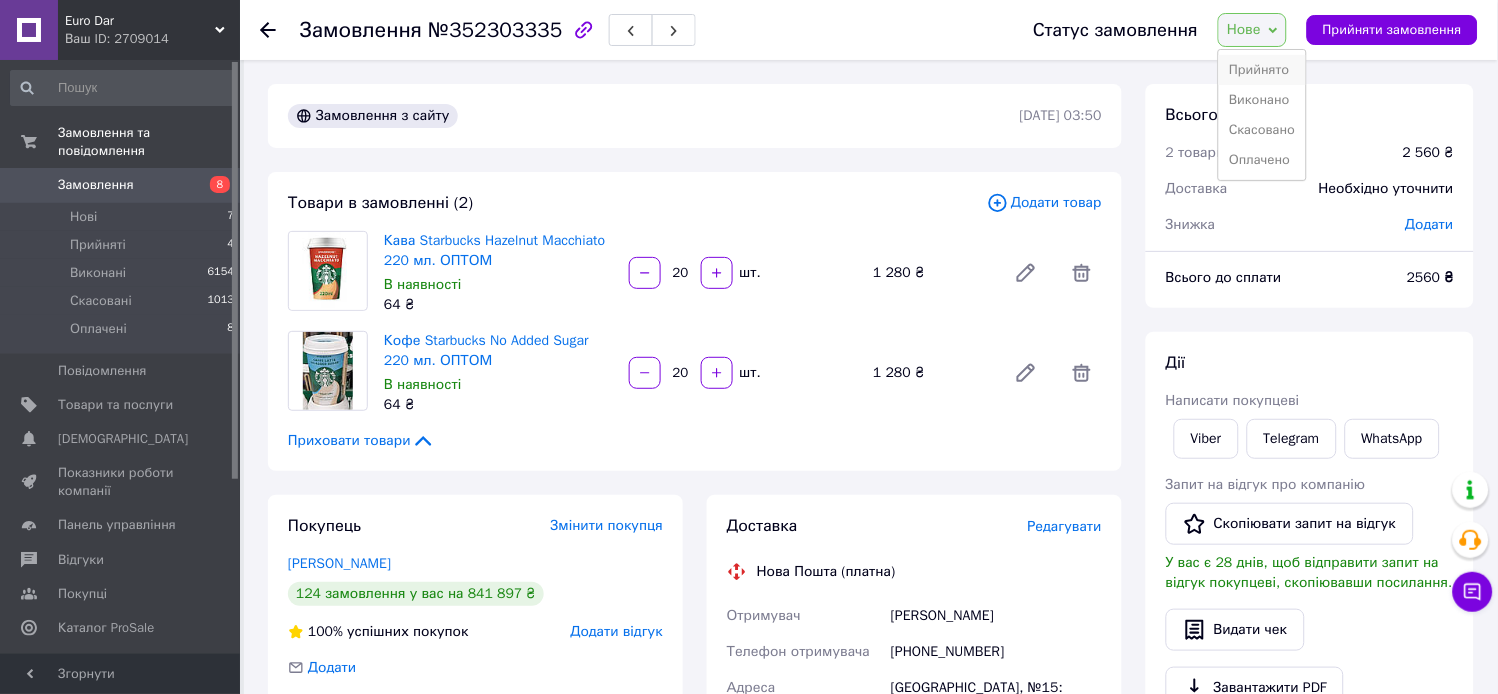 click on "Прийнято" at bounding box center (1262, 70) 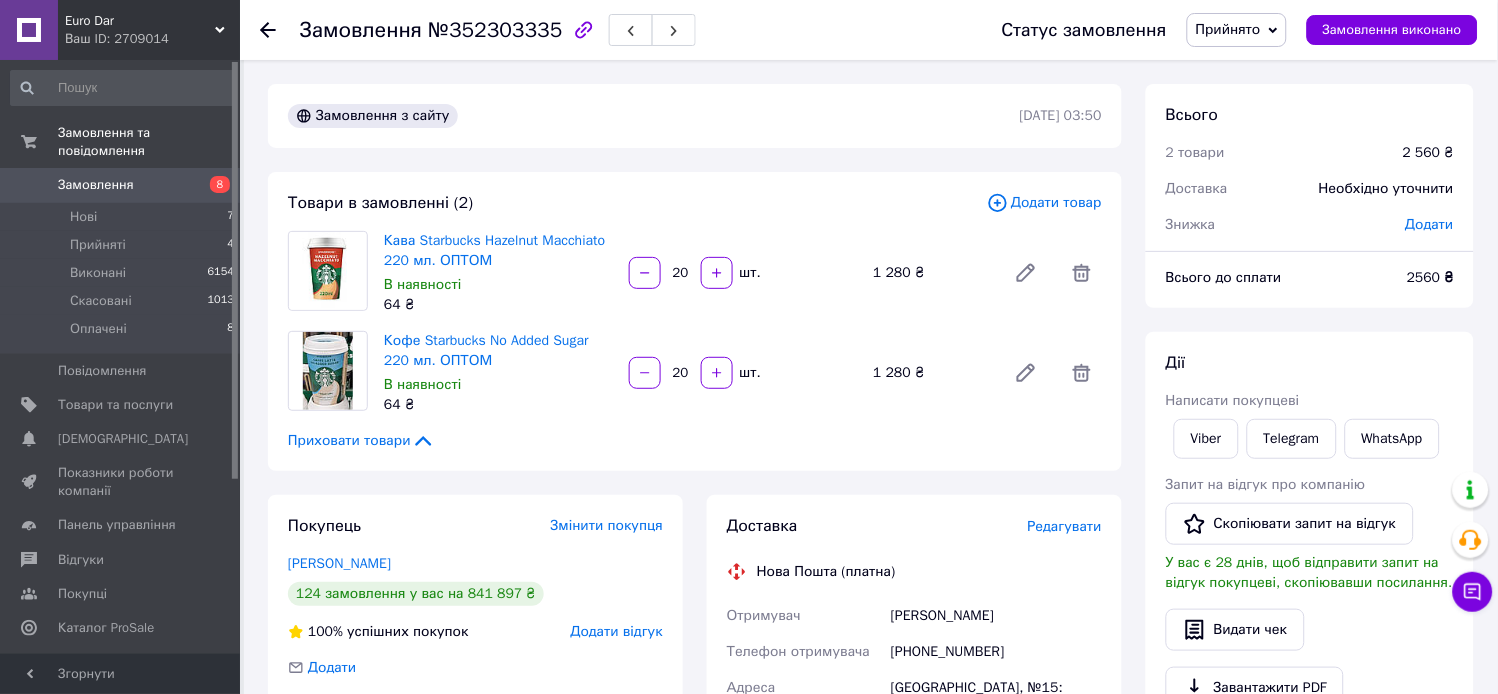 click 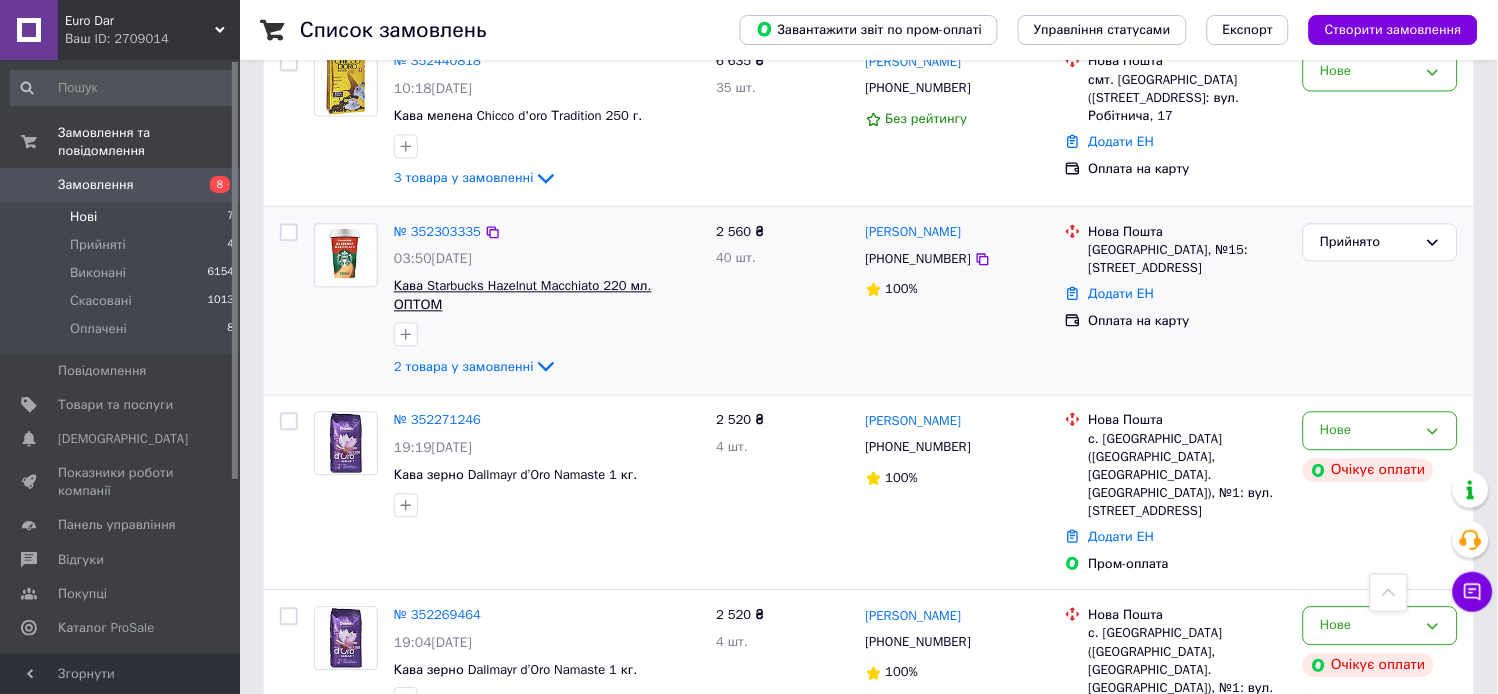 scroll, scrollTop: 845, scrollLeft: 0, axis: vertical 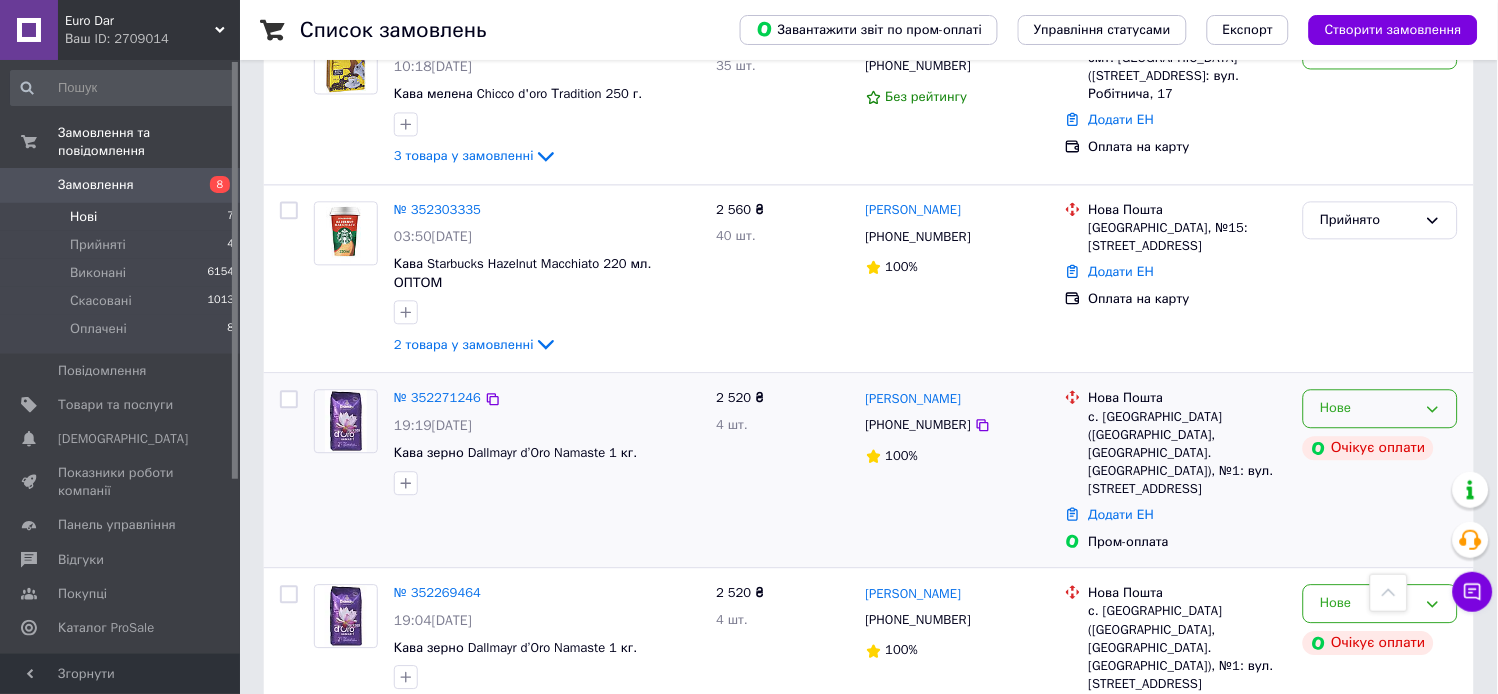click on "Нове" at bounding box center (1368, 408) 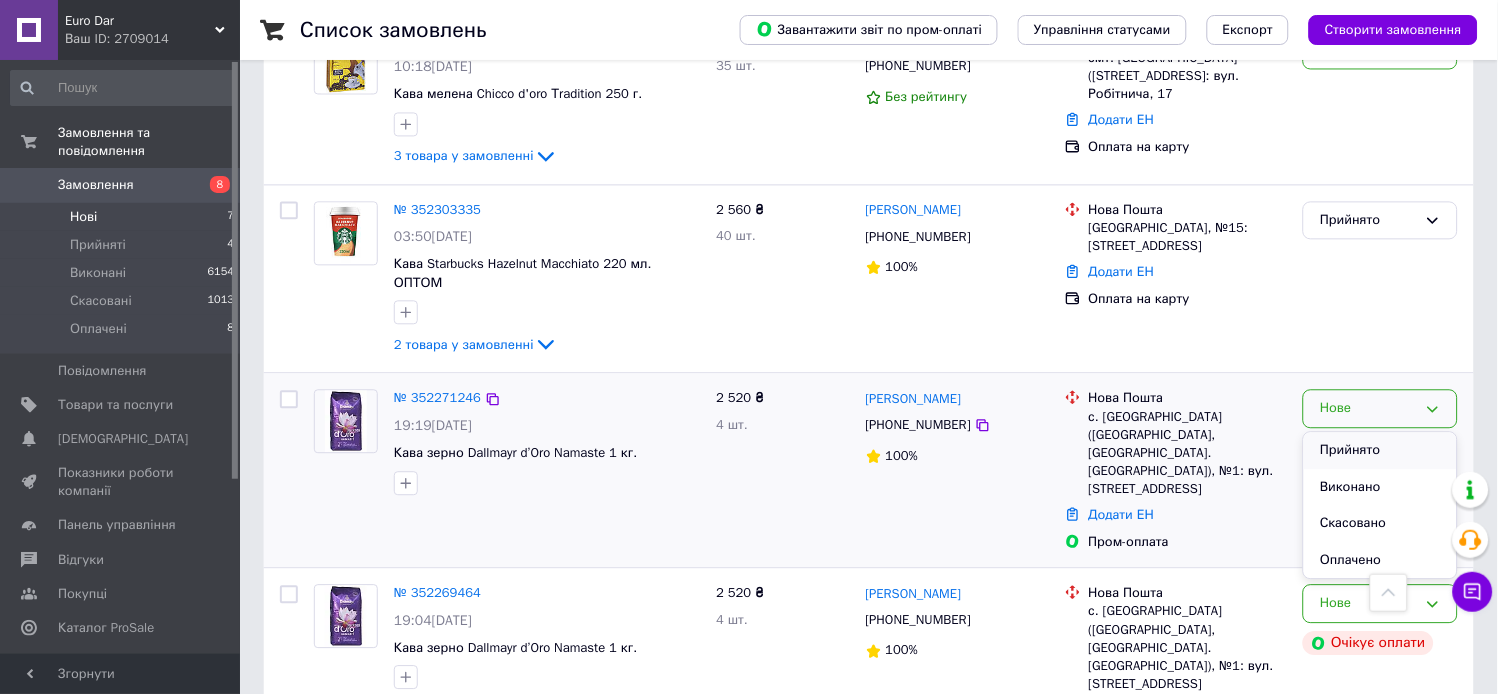 click on "Прийнято" at bounding box center (1380, 450) 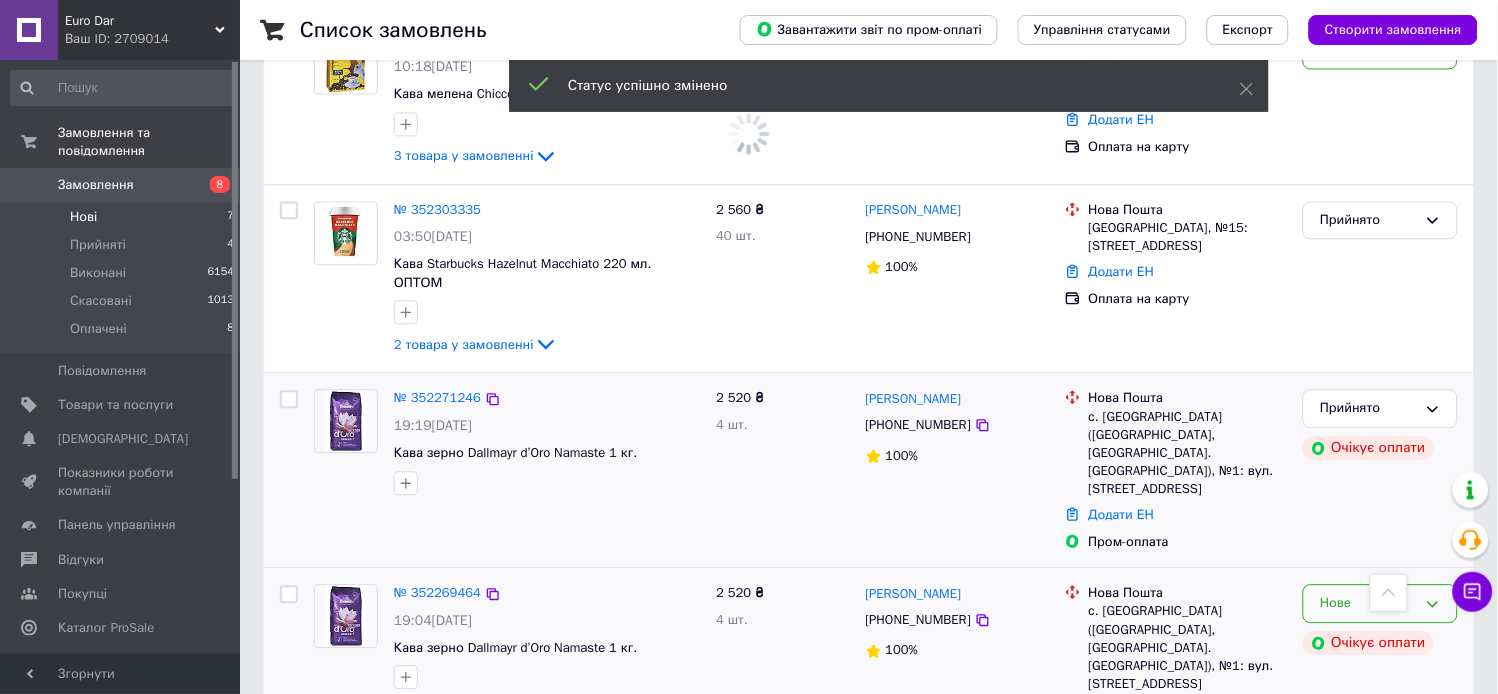 click on "Нове" at bounding box center [1368, 603] 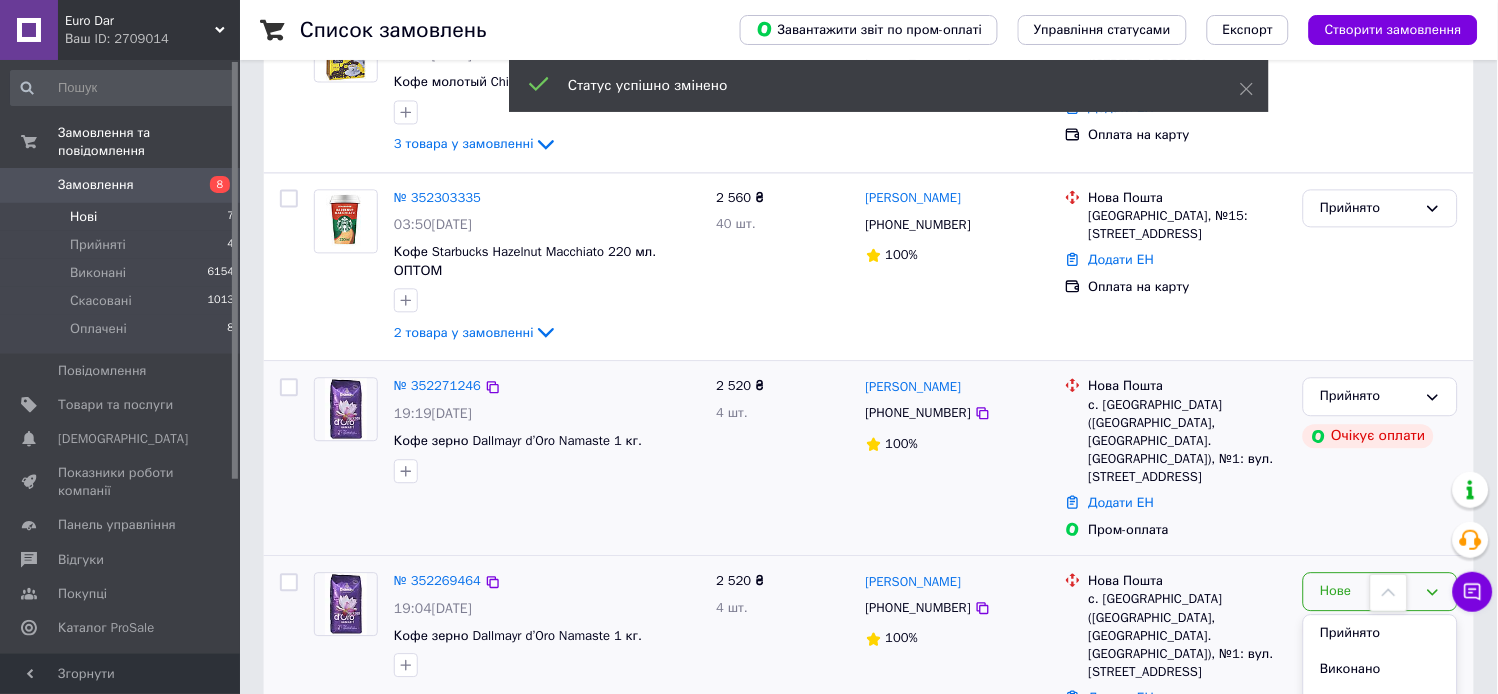 click on "Прийнято" at bounding box center (1380, 633) 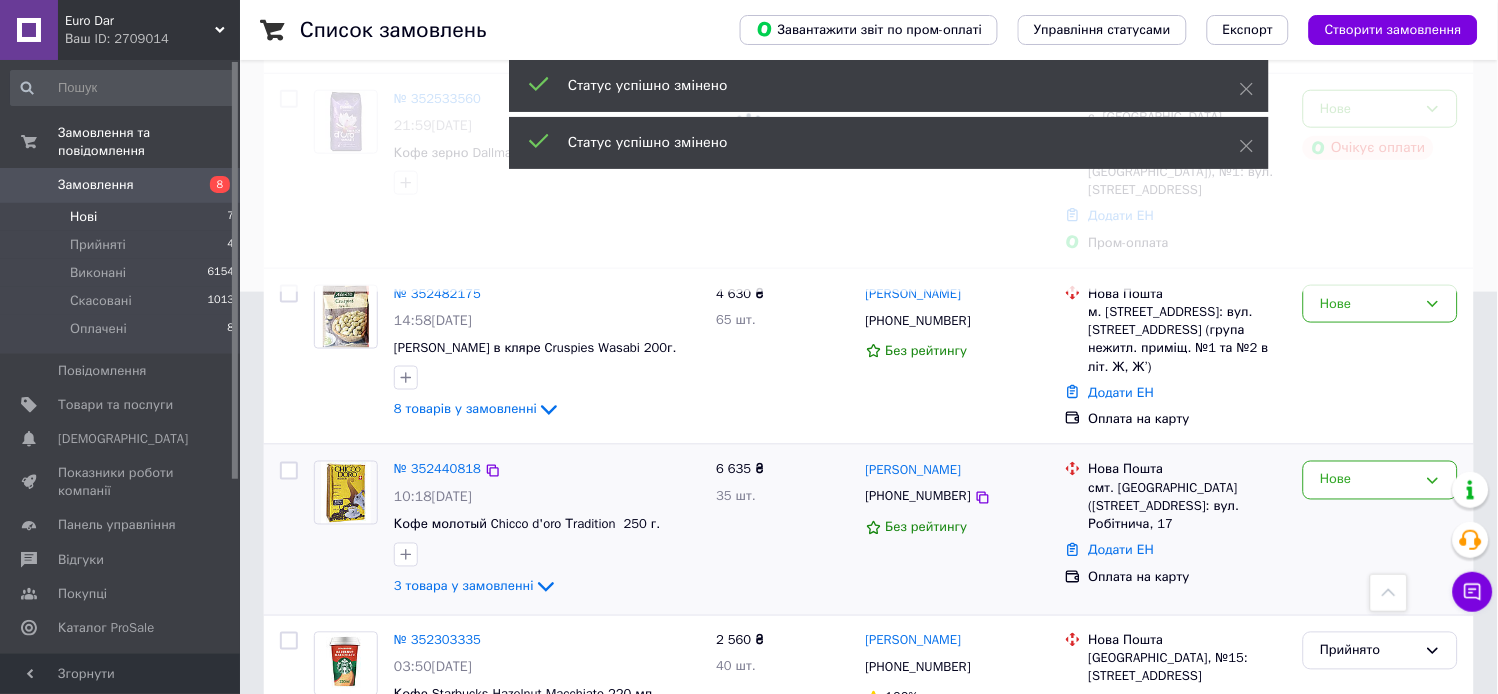 scroll, scrollTop: 401, scrollLeft: 0, axis: vertical 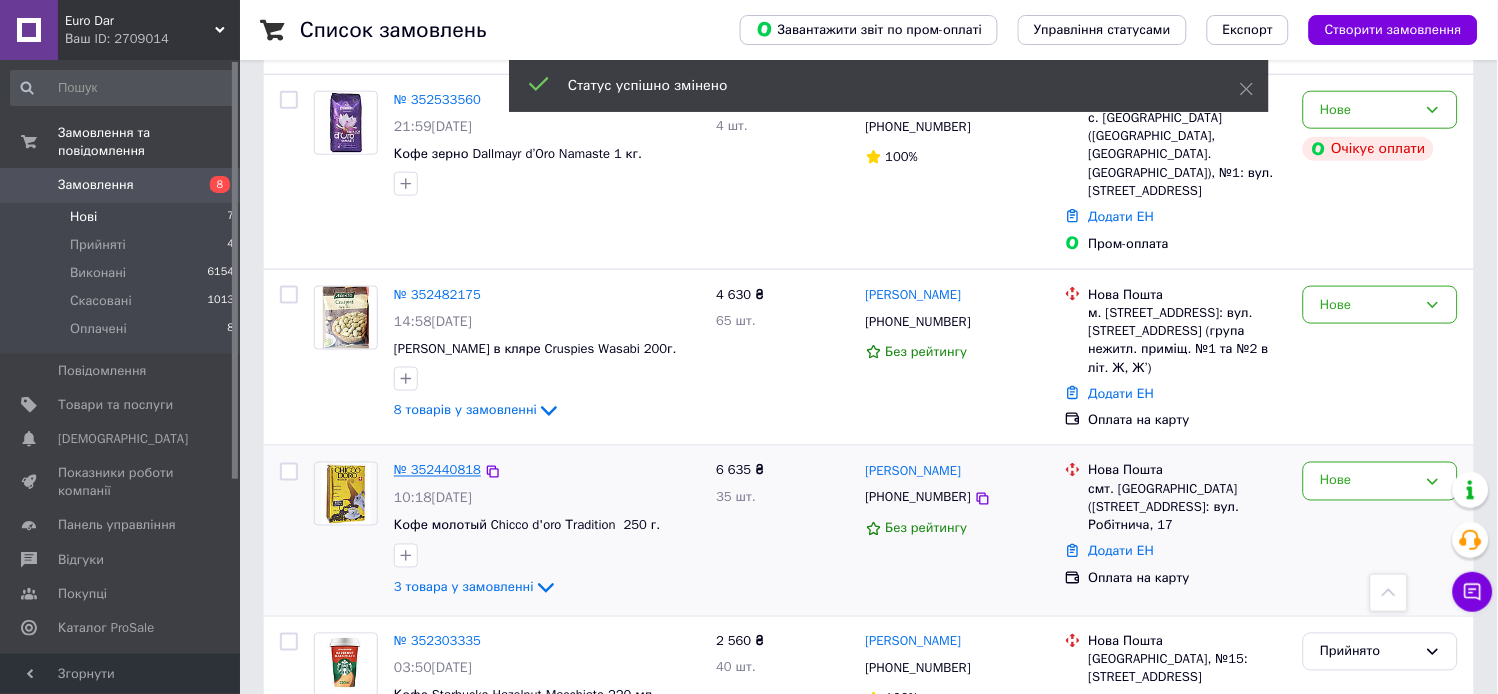 click on "№ 352440818" at bounding box center [437, 470] 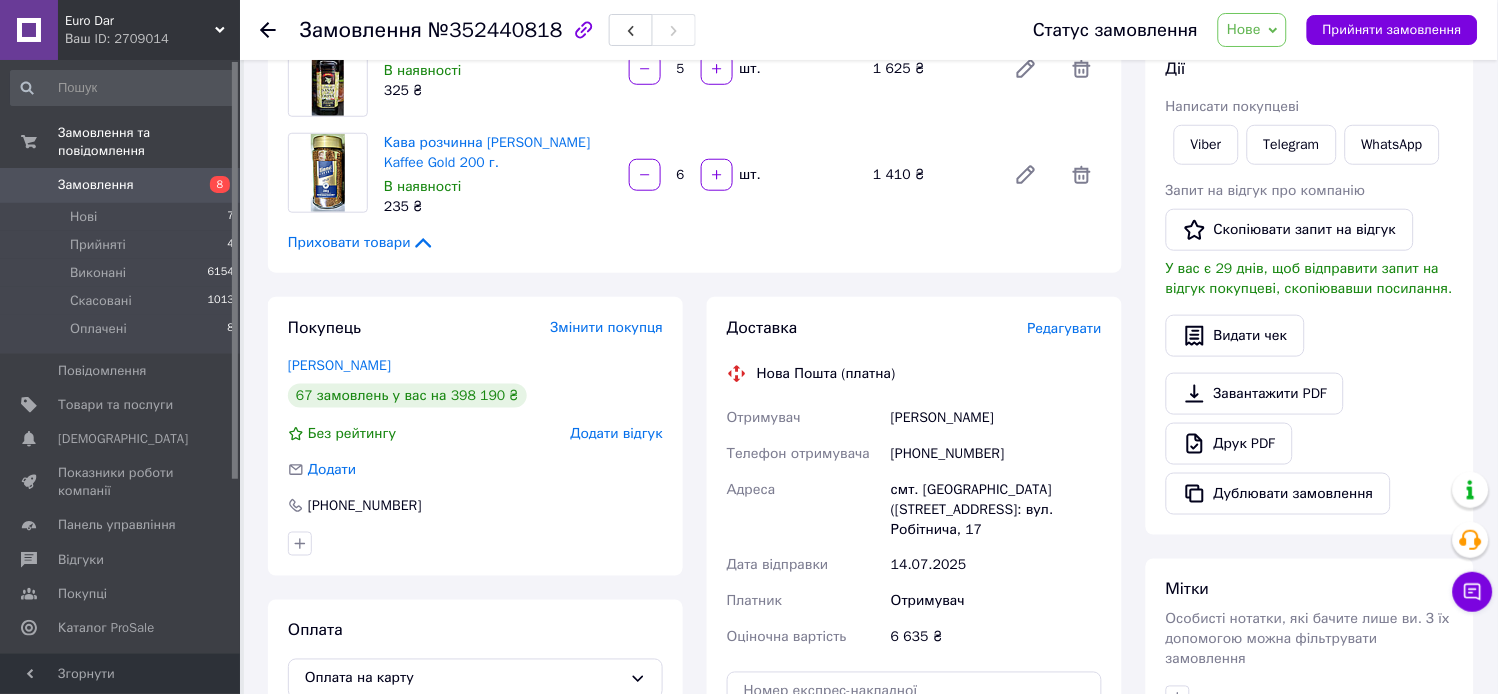 scroll, scrollTop: 444, scrollLeft: 0, axis: vertical 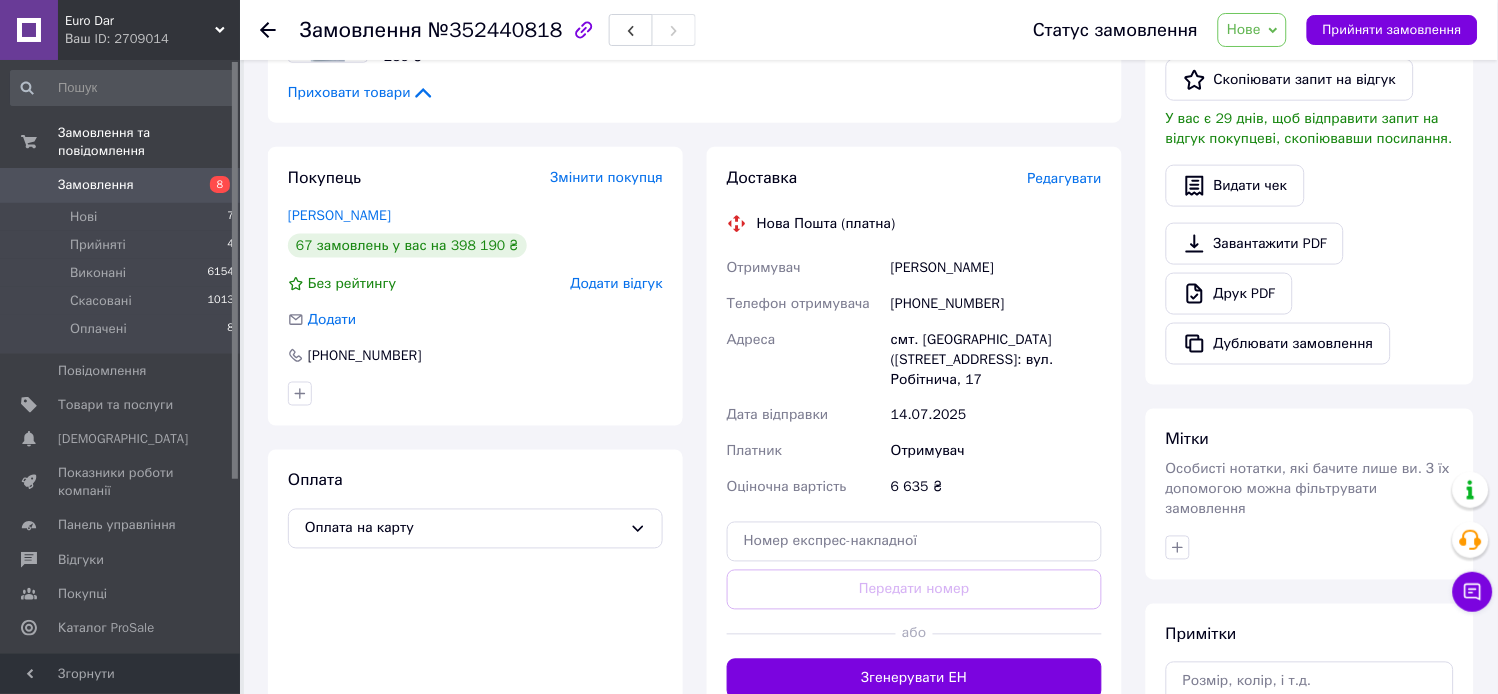 drag, startPoint x: 885, startPoint y: 332, endPoint x: 986, endPoint y: 384, distance: 113.600174 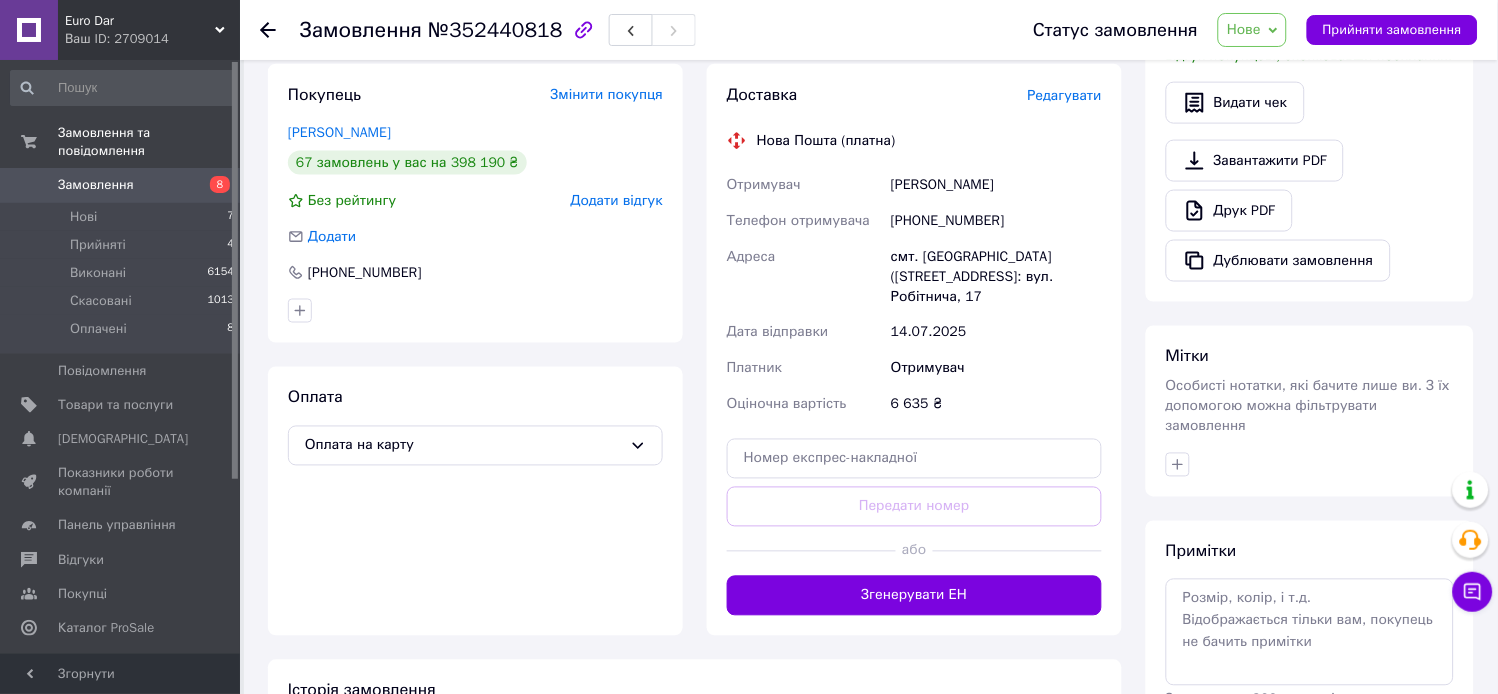 scroll, scrollTop: 413, scrollLeft: 0, axis: vertical 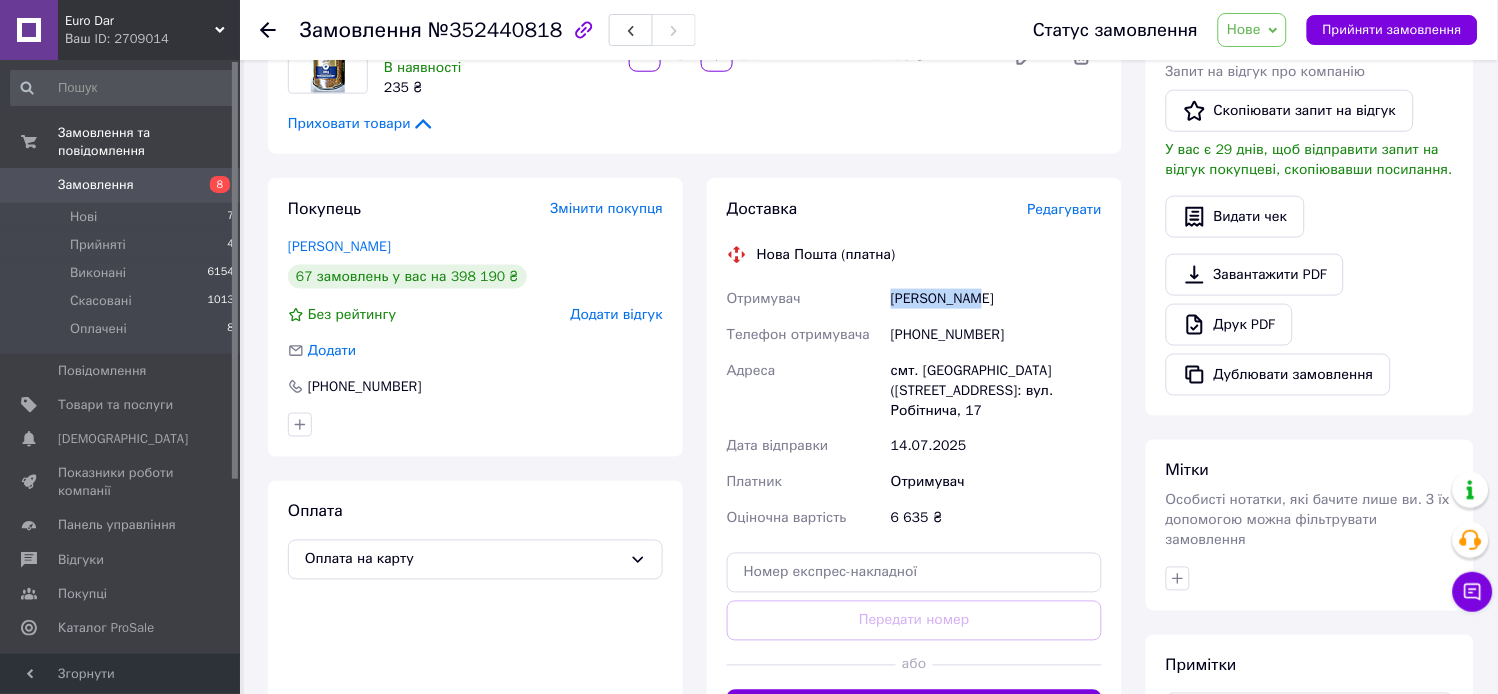 drag, startPoint x: 890, startPoint y: 292, endPoint x: 973, endPoint y: 304, distance: 83.86298 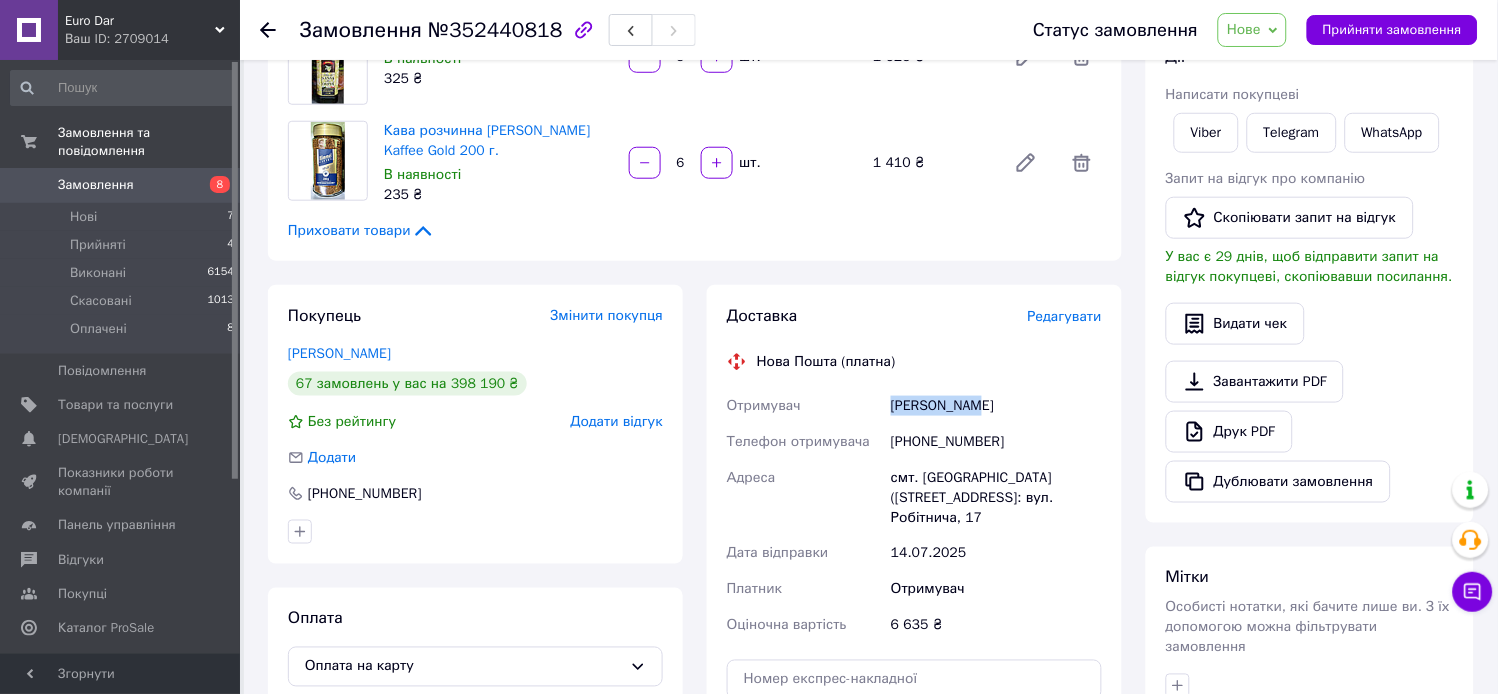 scroll, scrollTop: 0, scrollLeft: 0, axis: both 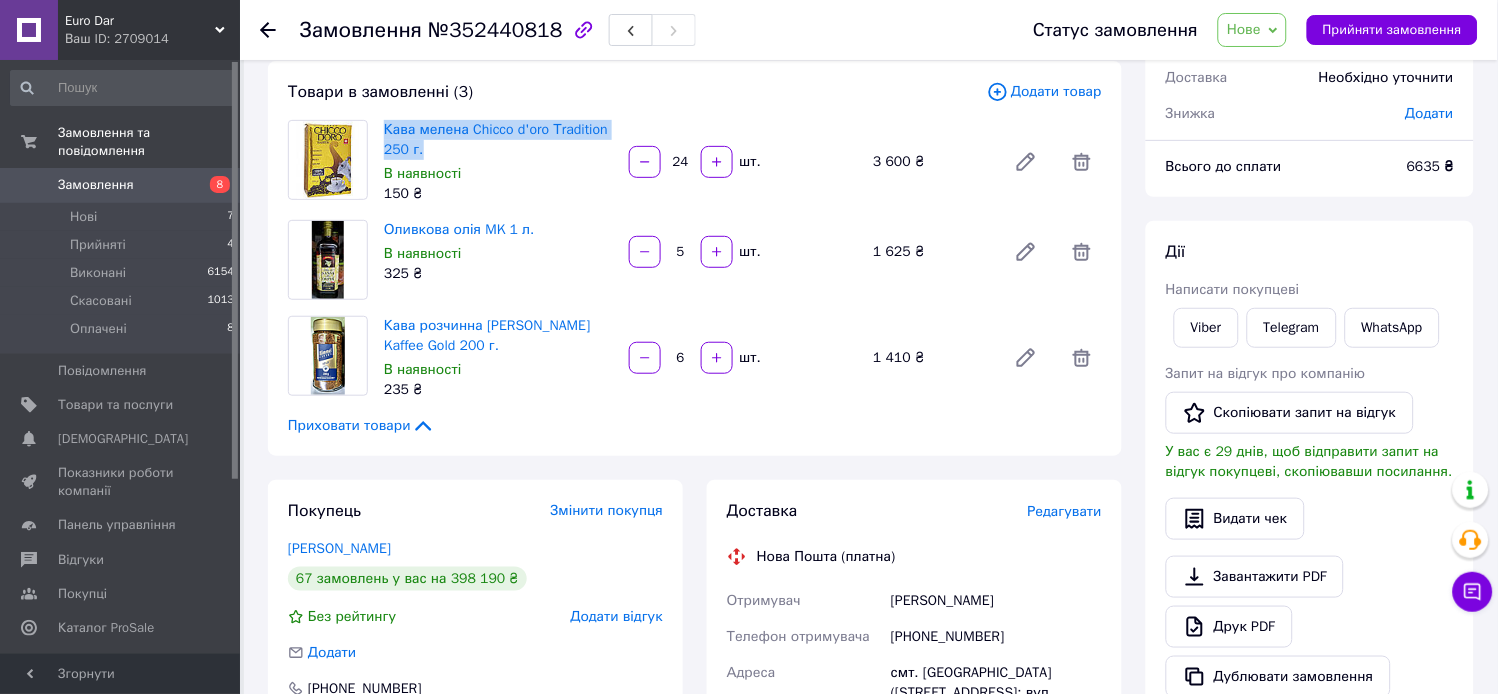 drag, startPoint x: 377, startPoint y: 125, endPoint x: 418, endPoint y: 148, distance: 47.010635 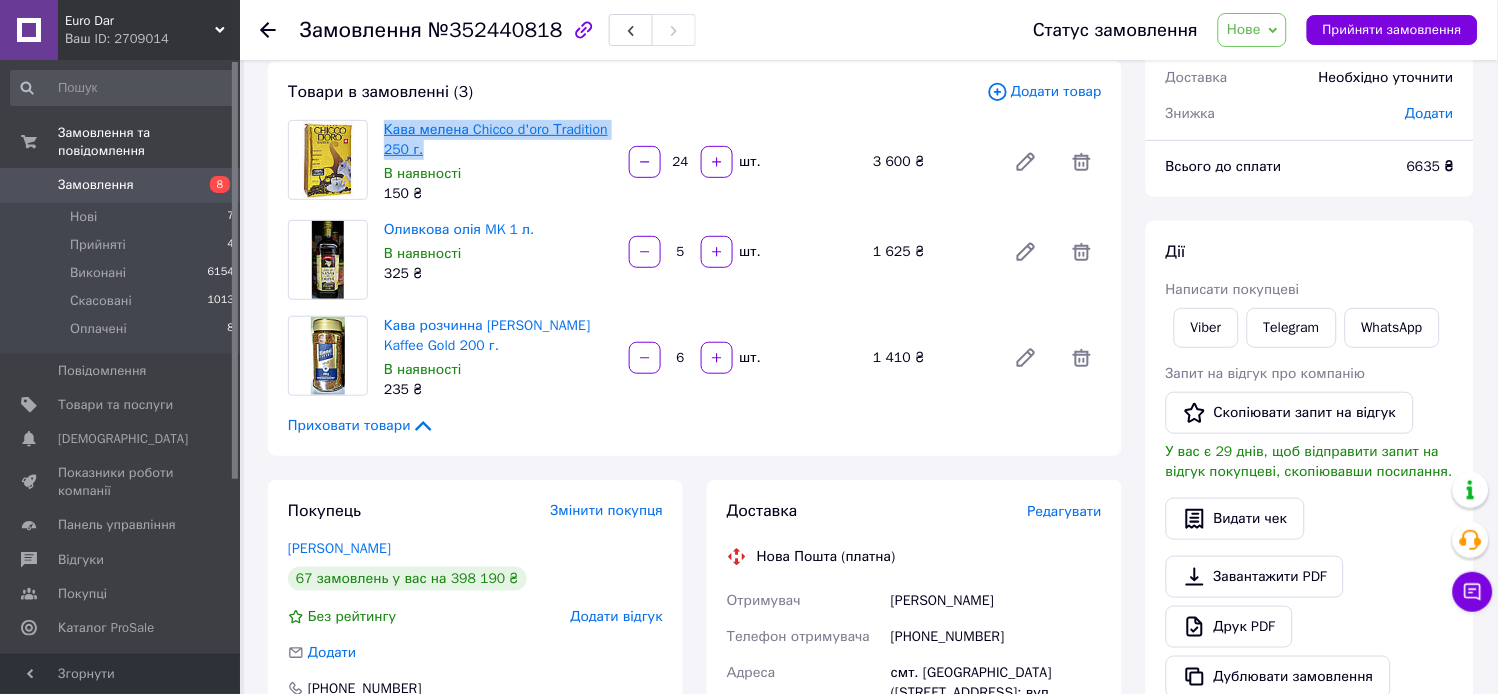 copy on "Кава мелена Chicco d'oro Тradition  250 г." 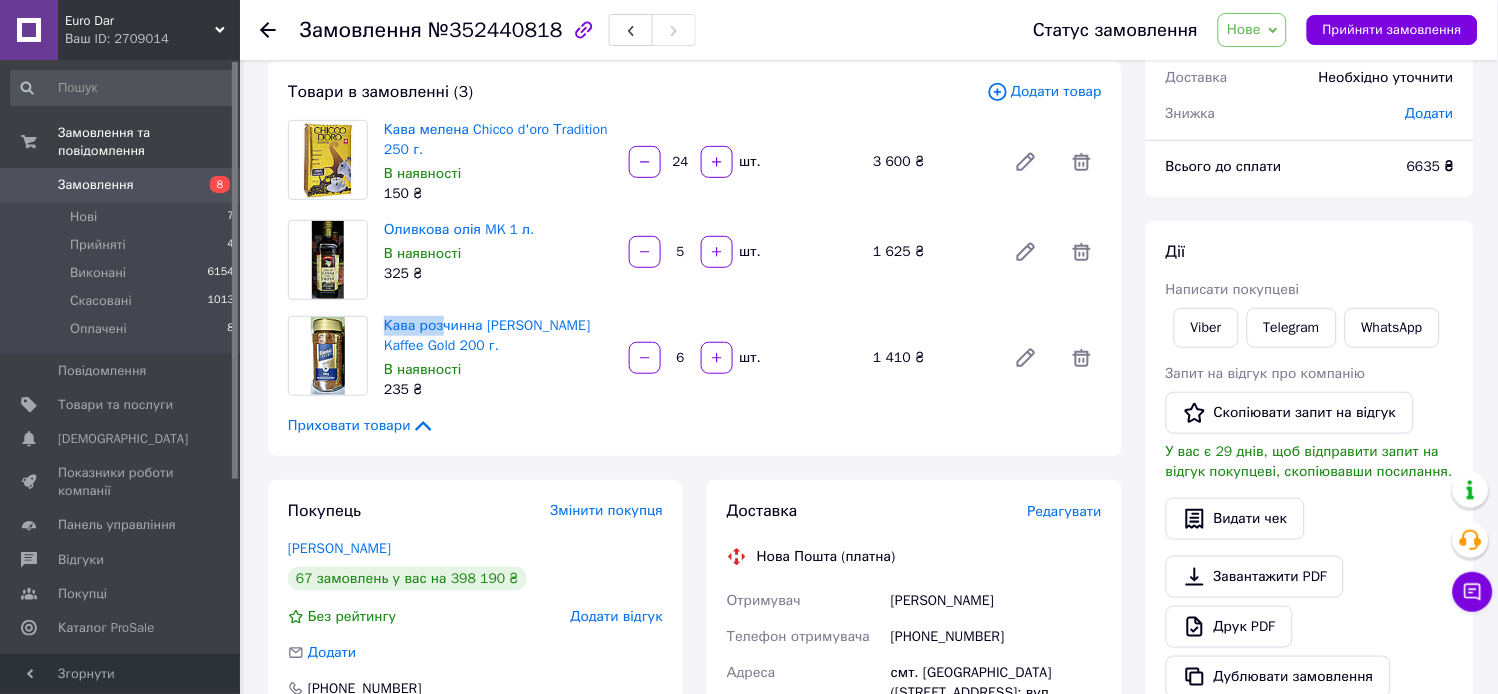 drag, startPoint x: 382, startPoint y: 325, endPoint x: 443, endPoint y: 335, distance: 61.81424 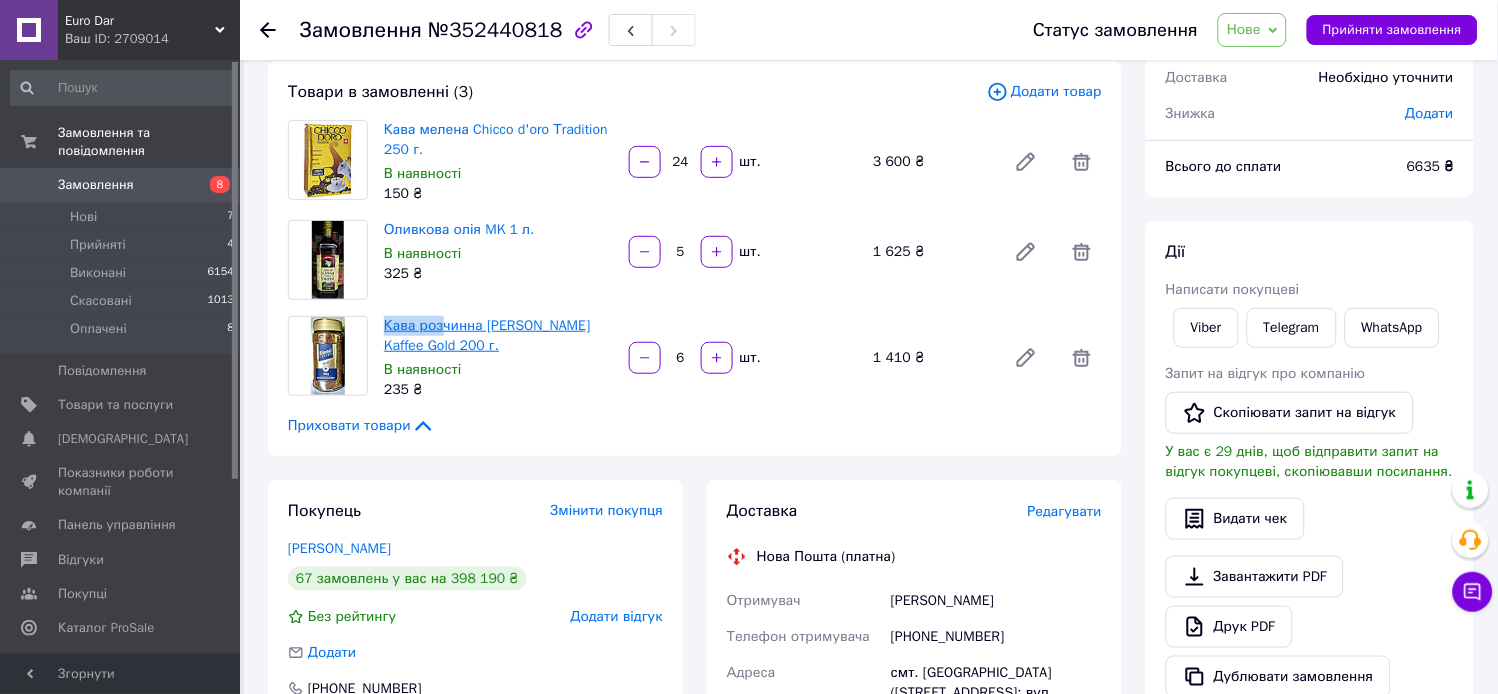 copy on "Кава роз" 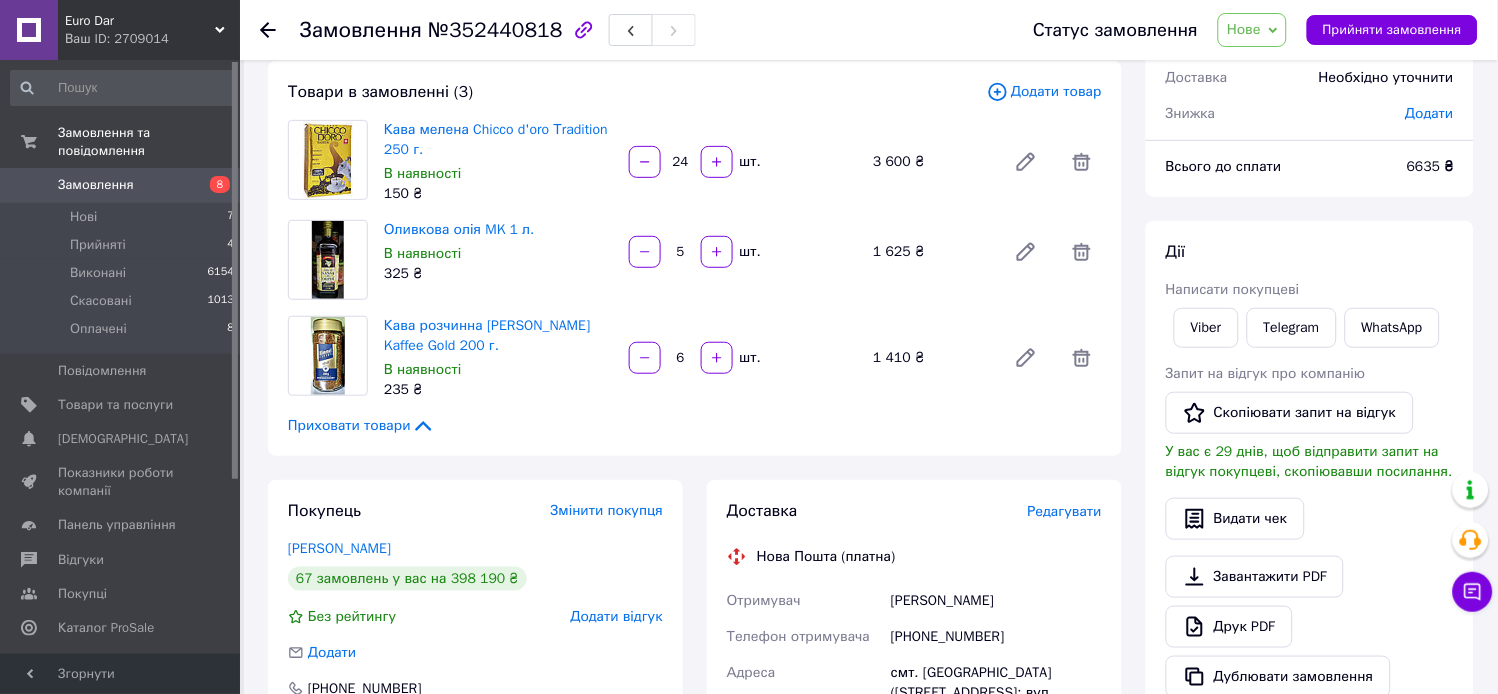 drag, startPoint x: 471, startPoint y: 350, endPoint x: 461, endPoint y: 348, distance: 10.198039 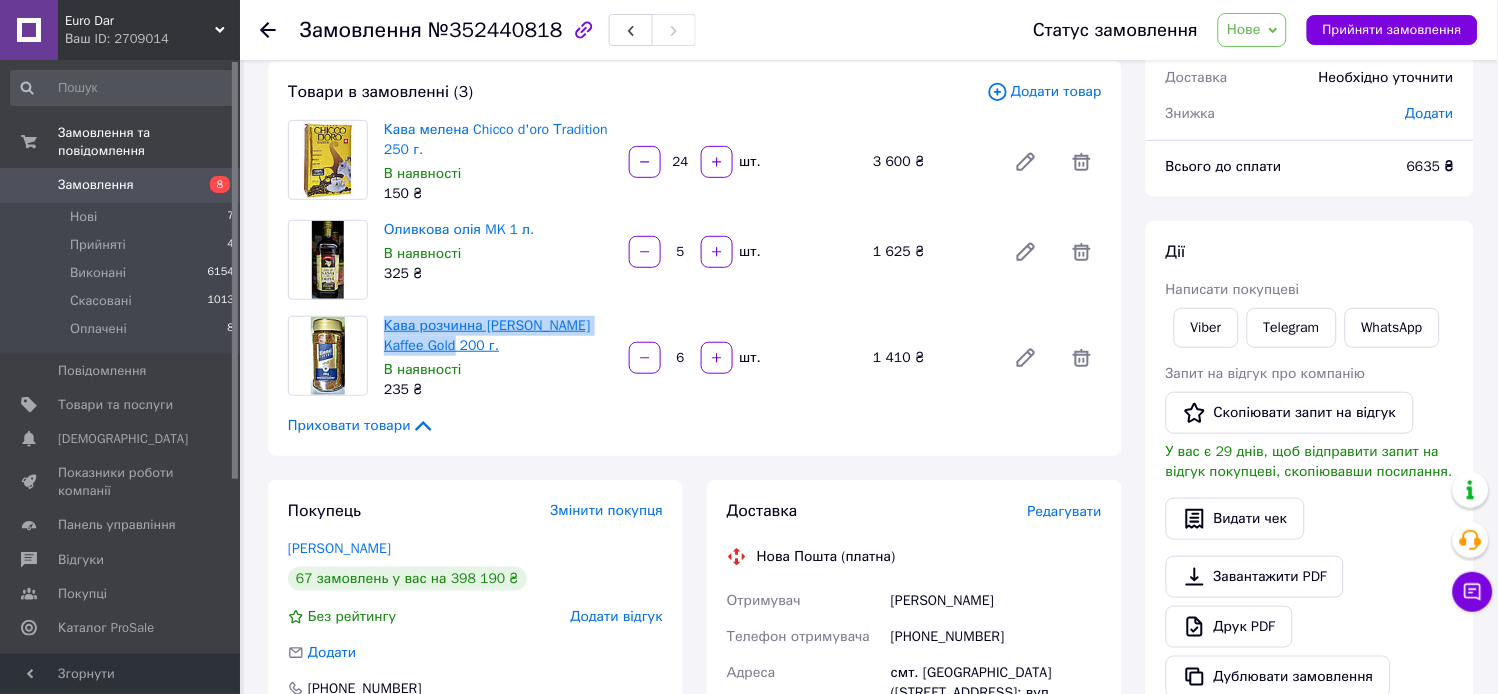 drag, startPoint x: 433, startPoint y: 347, endPoint x: 384, endPoint y: 327, distance: 52.924473 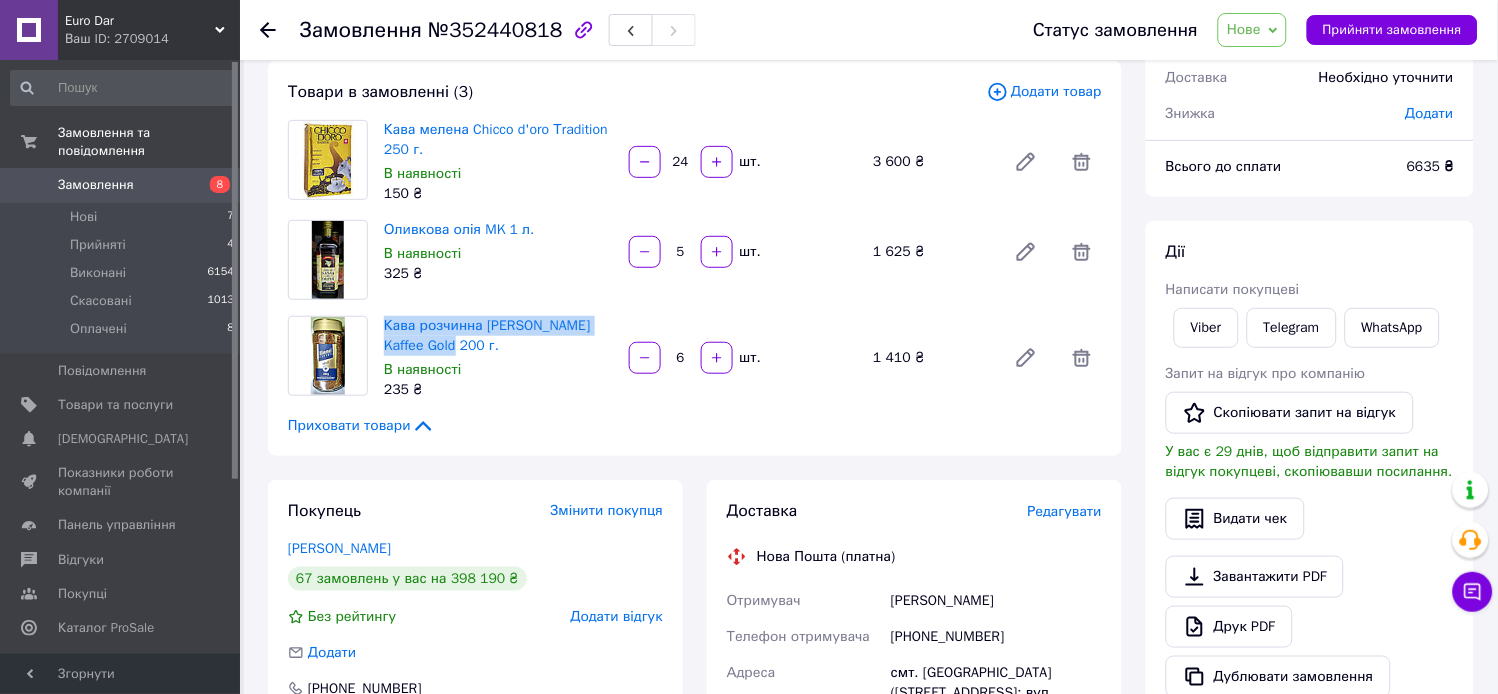 click on "Нове" at bounding box center [1244, 29] 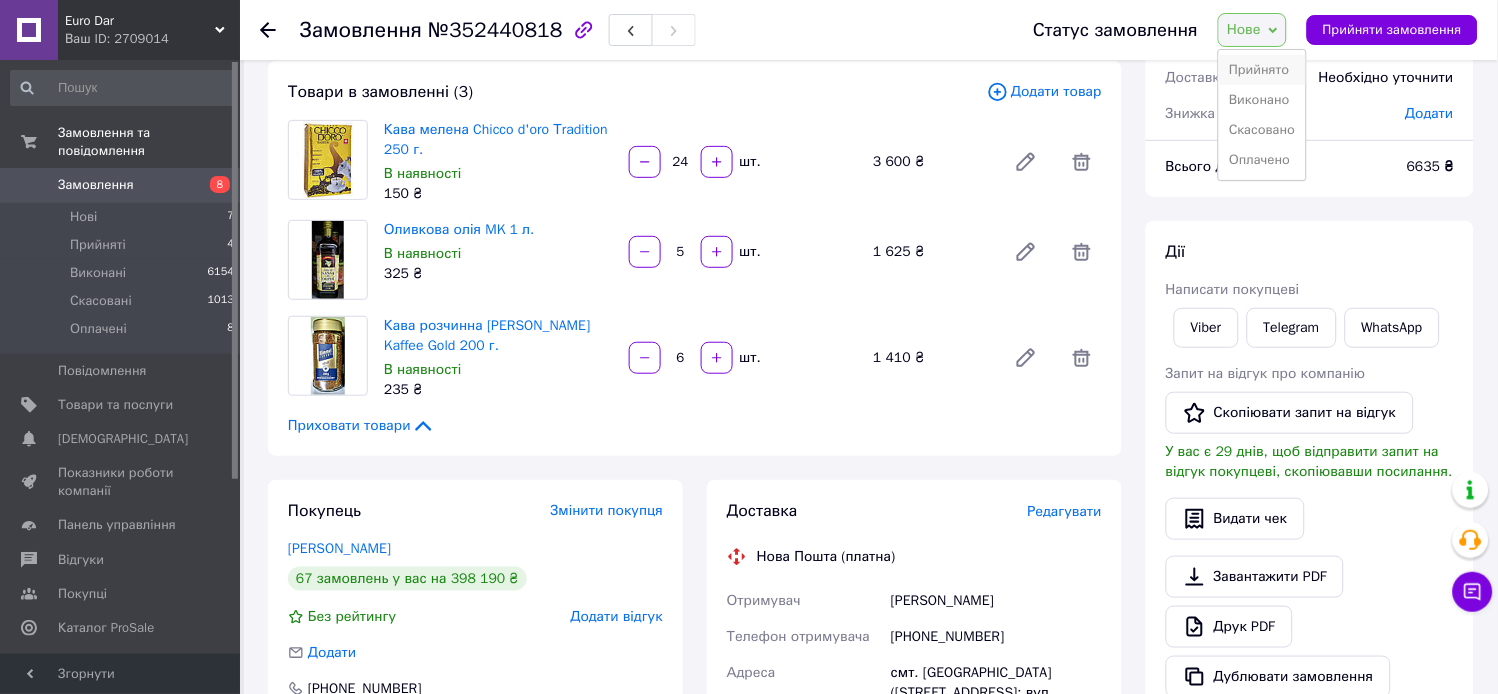 click on "Прийнято" at bounding box center (1262, 70) 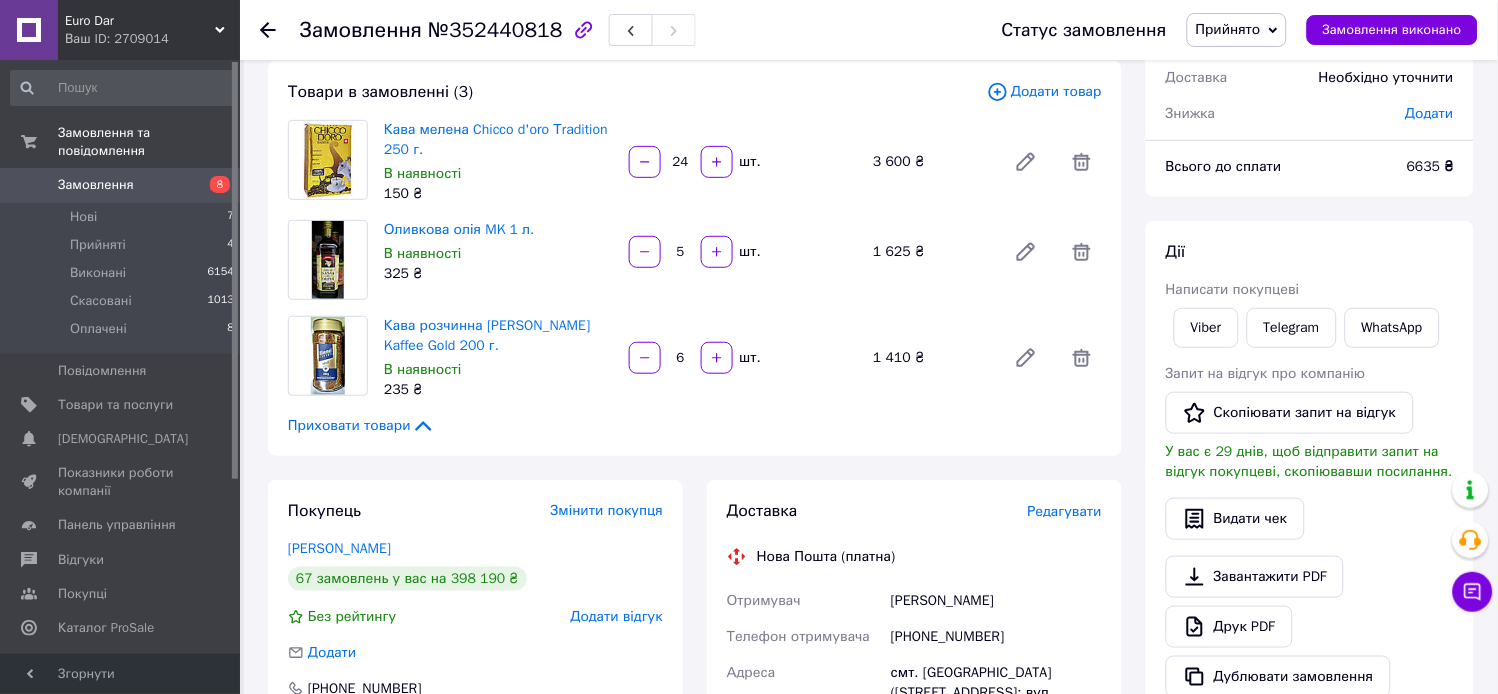 click 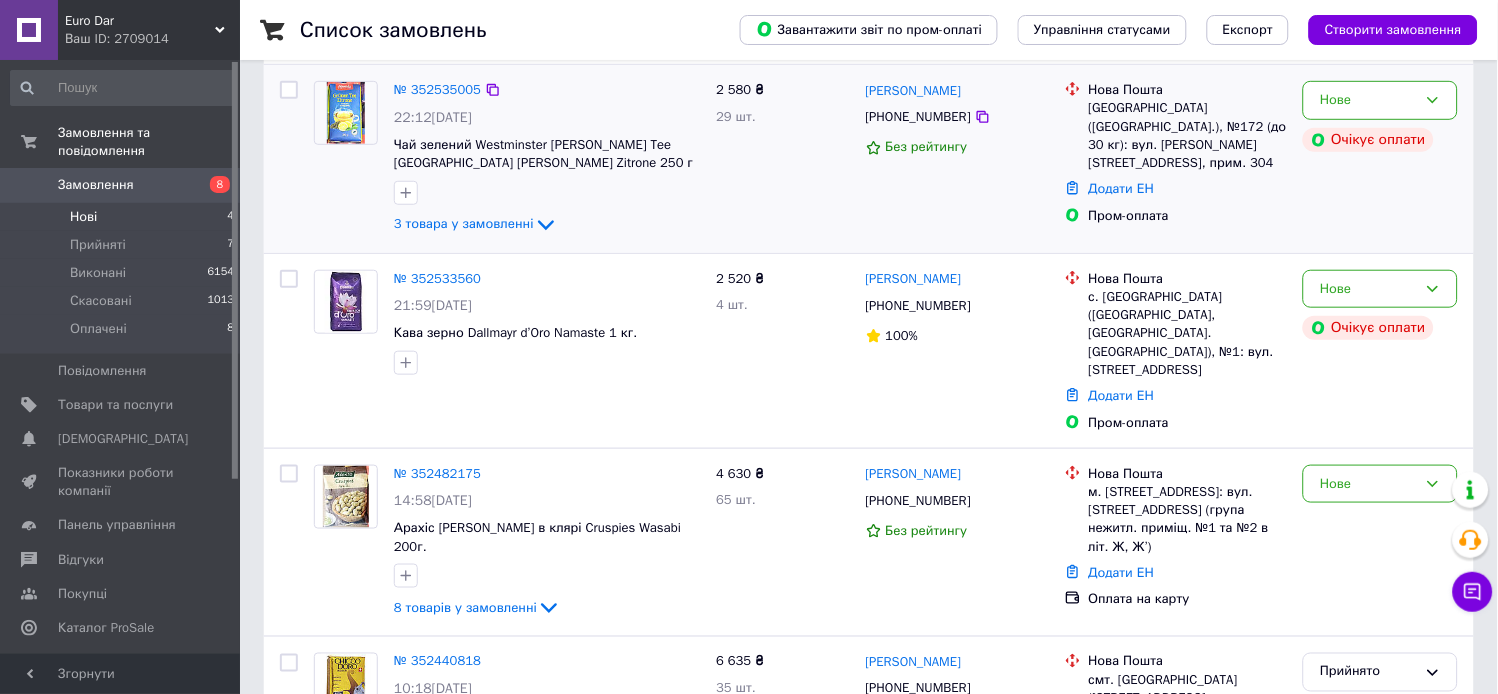 scroll, scrollTop: 111, scrollLeft: 0, axis: vertical 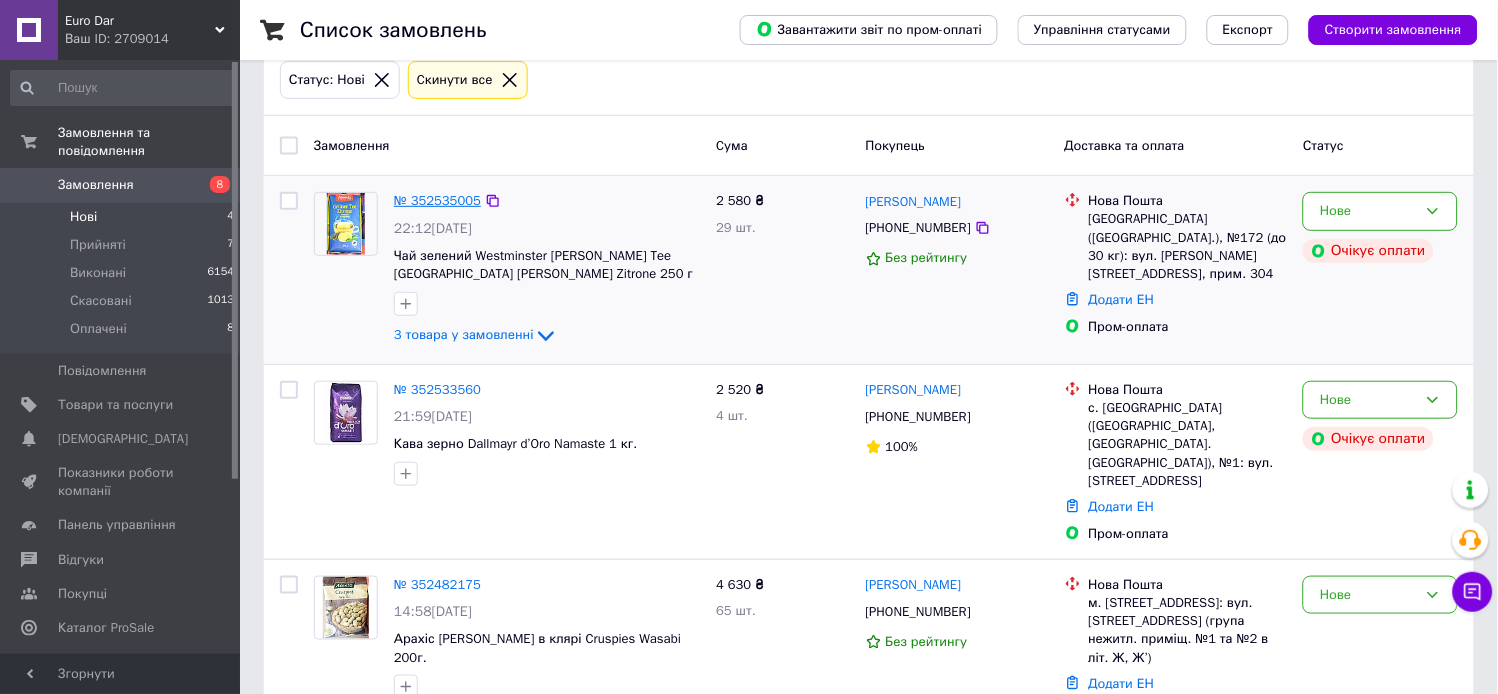 click on "№ 352535005" at bounding box center [437, 200] 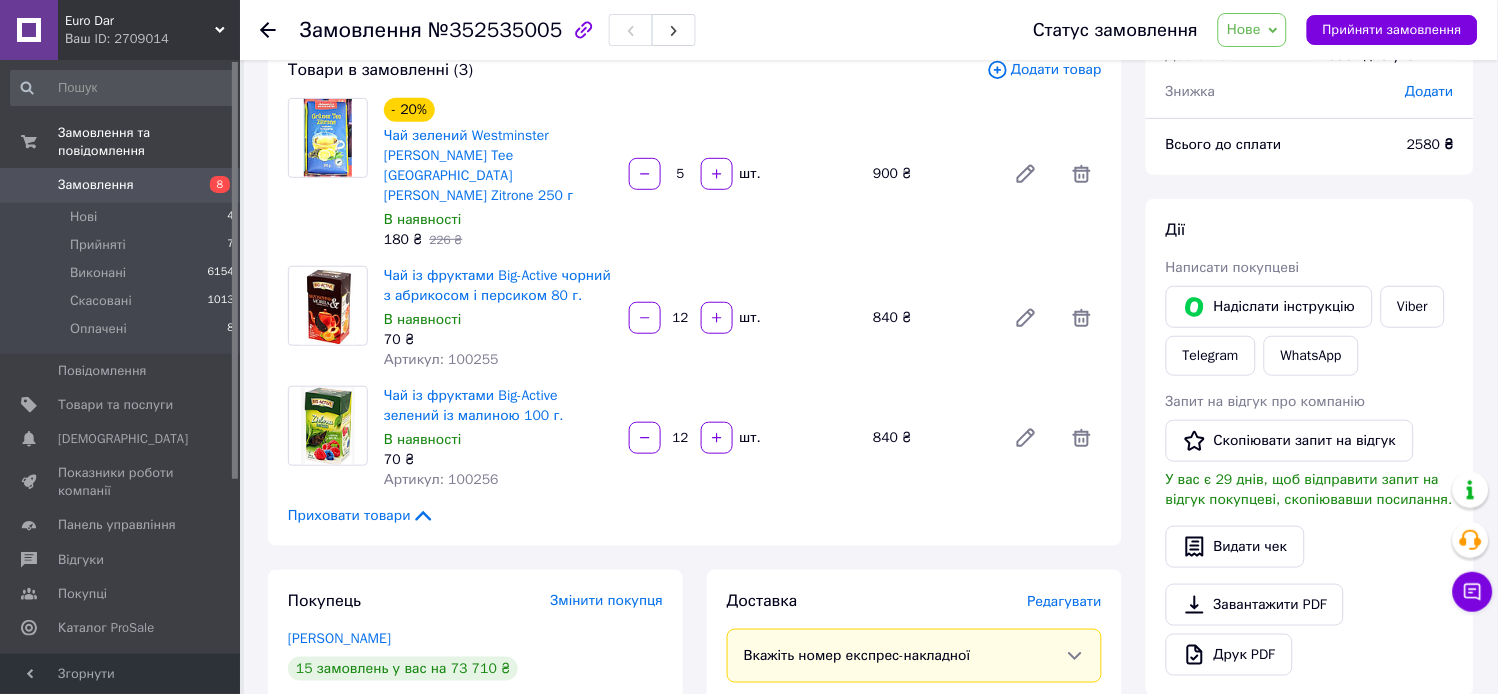 scroll, scrollTop: 111, scrollLeft: 0, axis: vertical 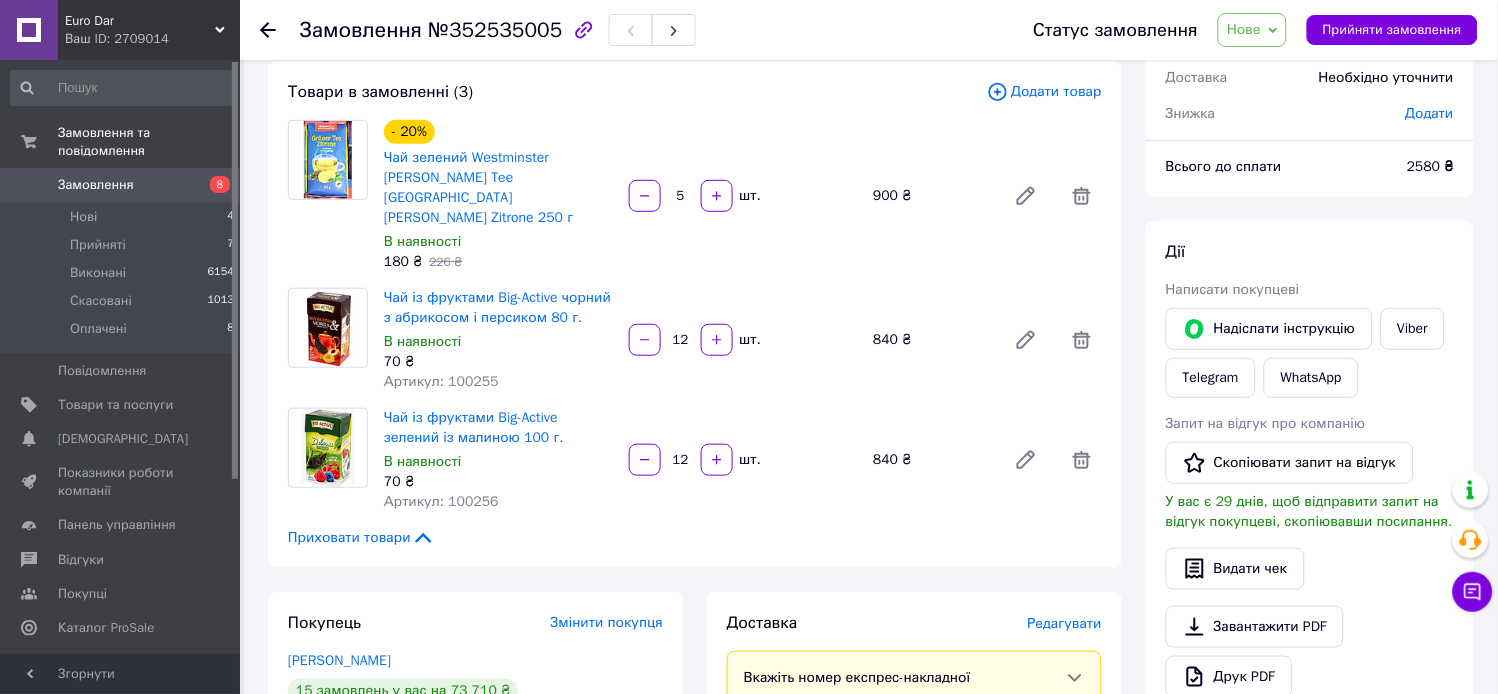 click 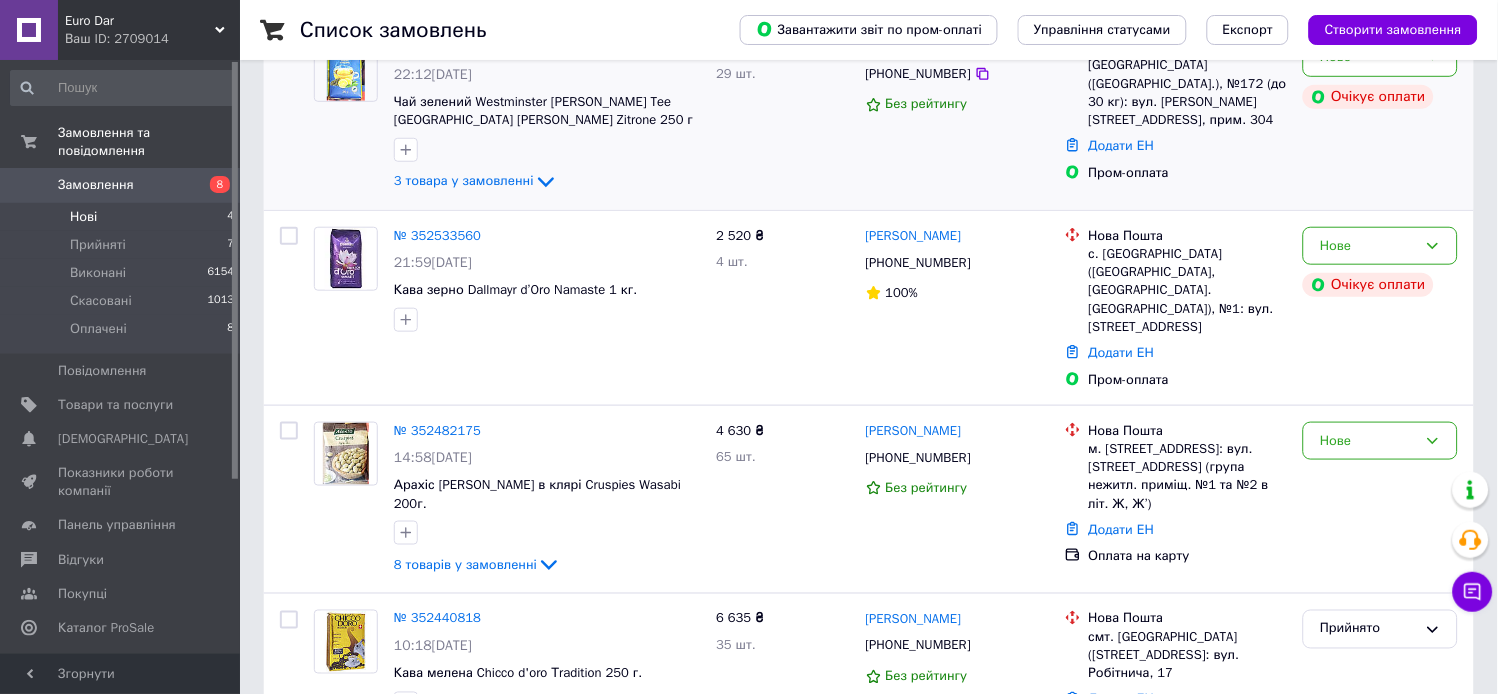 scroll, scrollTop: 322, scrollLeft: 0, axis: vertical 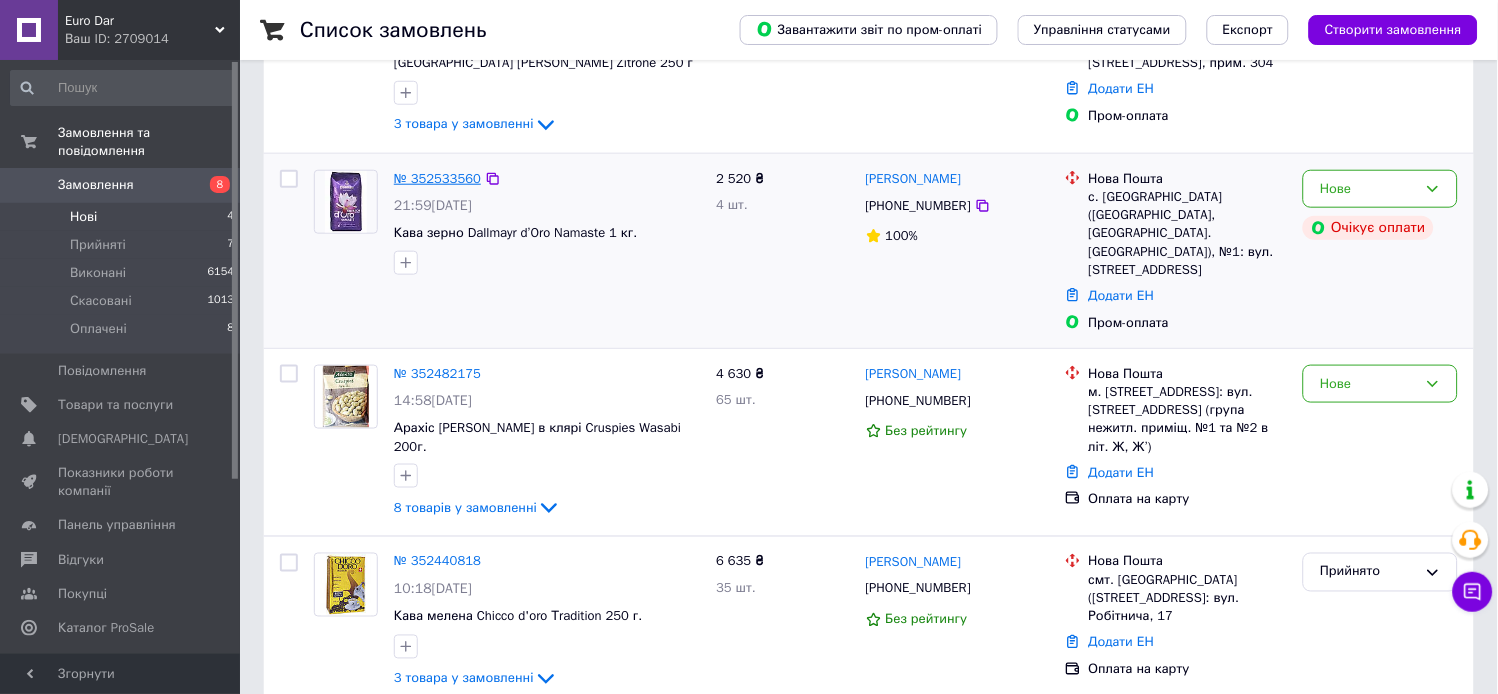 click on "№ 352533560" at bounding box center (437, 178) 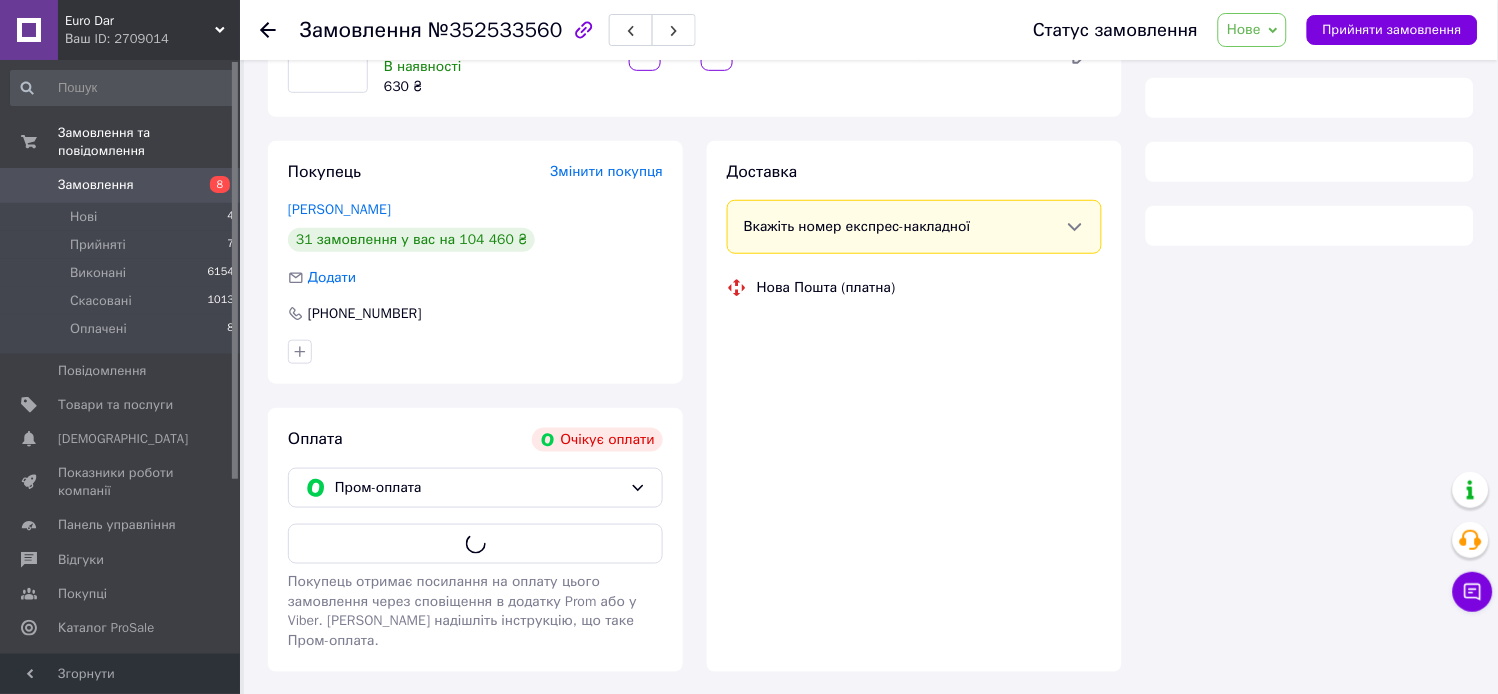 scroll, scrollTop: 0, scrollLeft: 0, axis: both 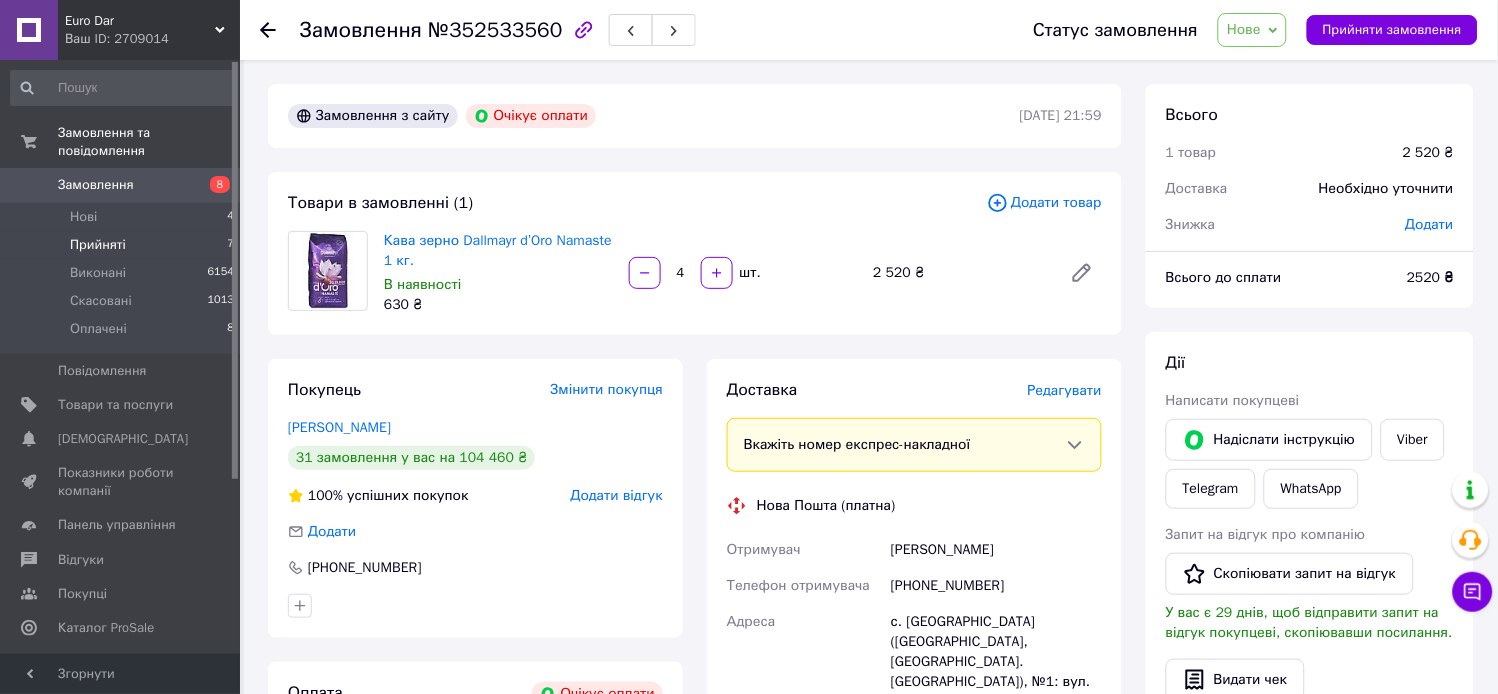 click on "Прийняті" at bounding box center [98, 245] 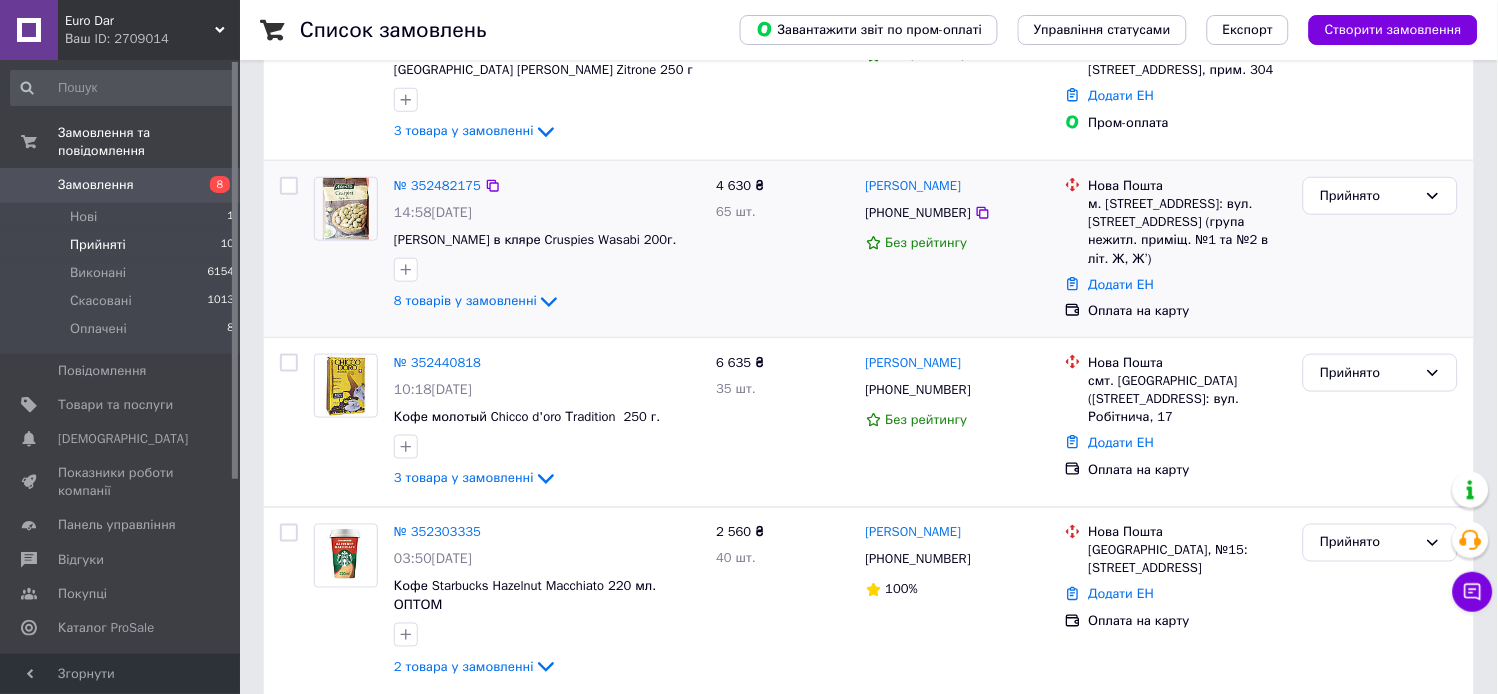 scroll, scrollTop: 444, scrollLeft: 0, axis: vertical 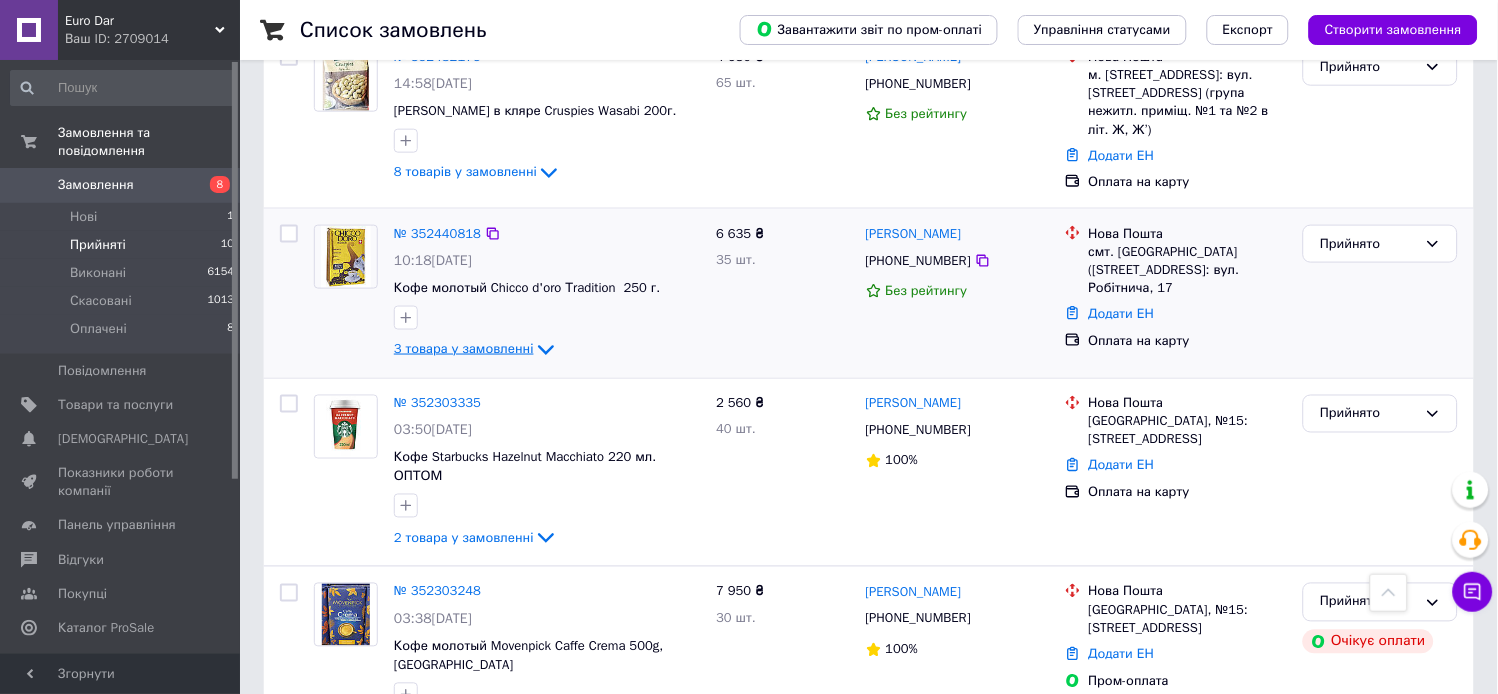 click on "3 товара у замовленні" at bounding box center (464, 348) 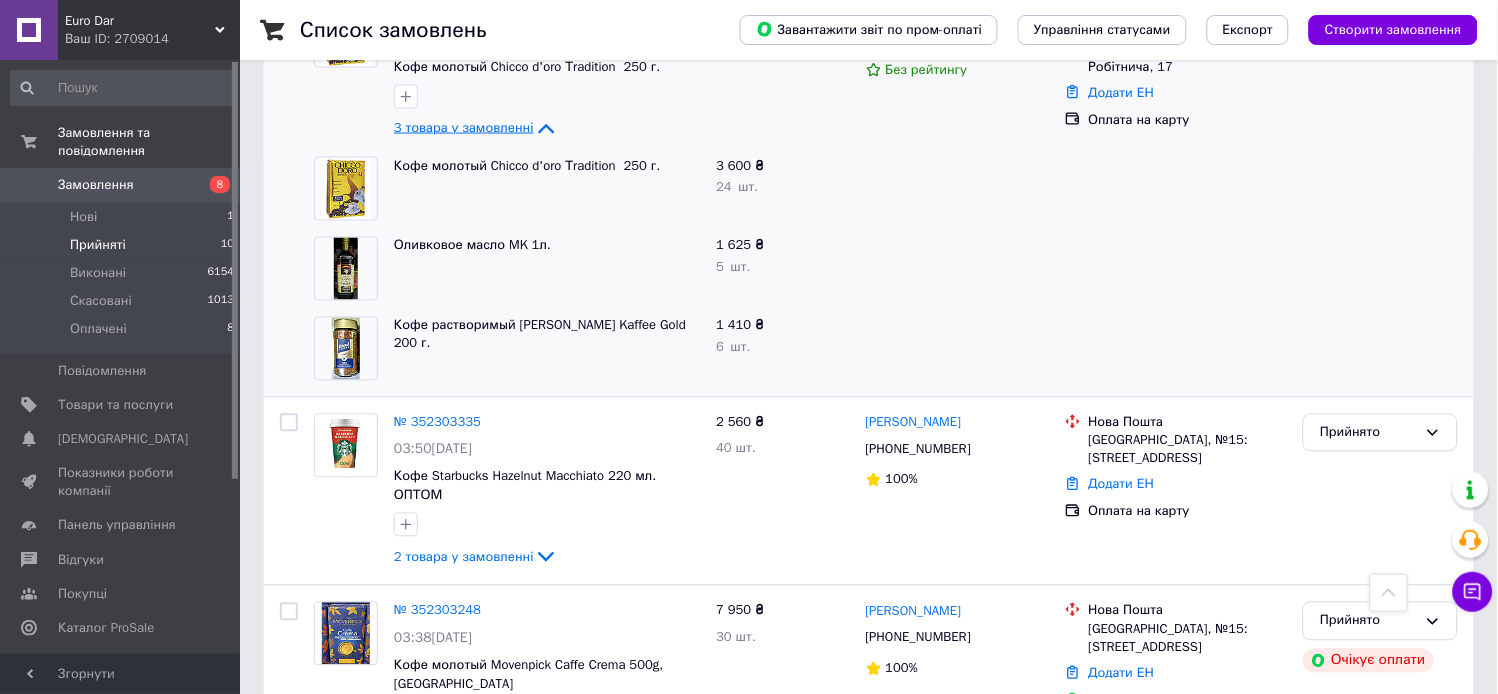 scroll, scrollTop: 666, scrollLeft: 0, axis: vertical 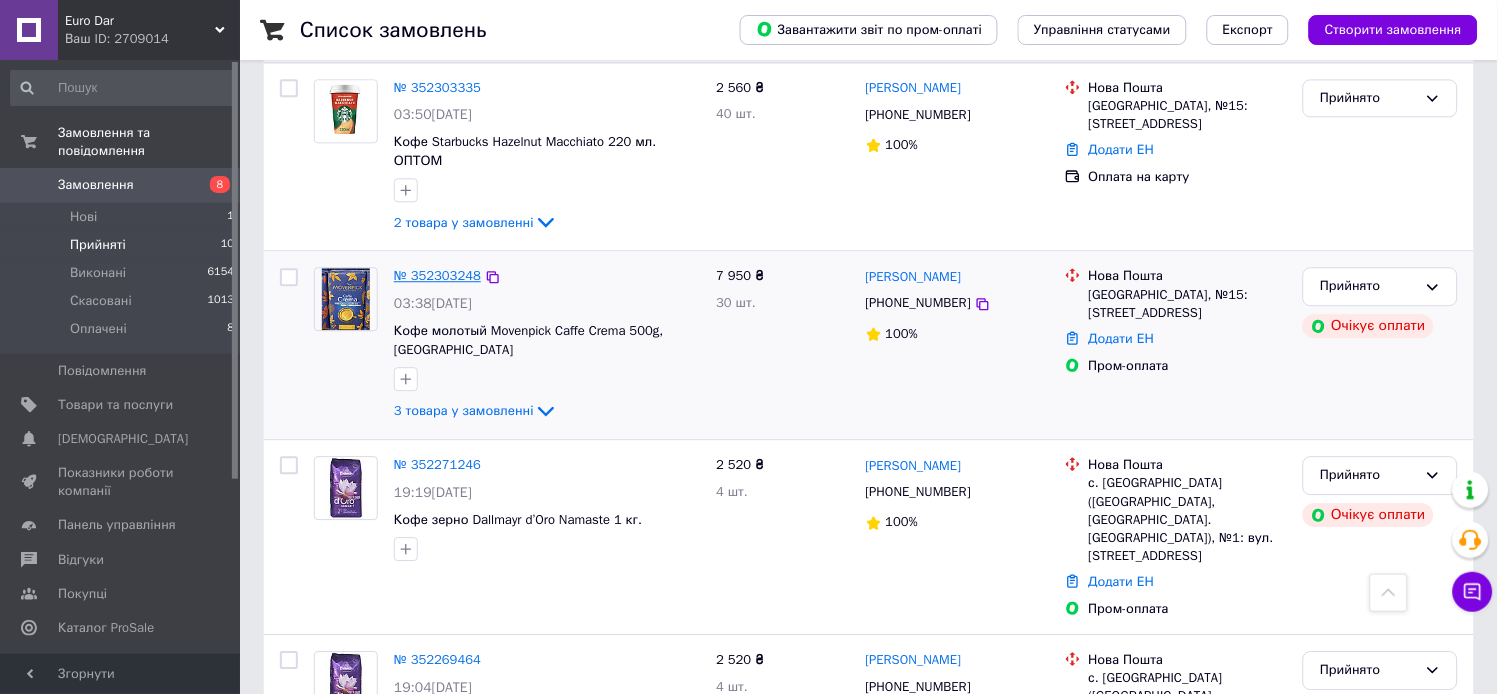 click on "№ 352303248" at bounding box center [437, 275] 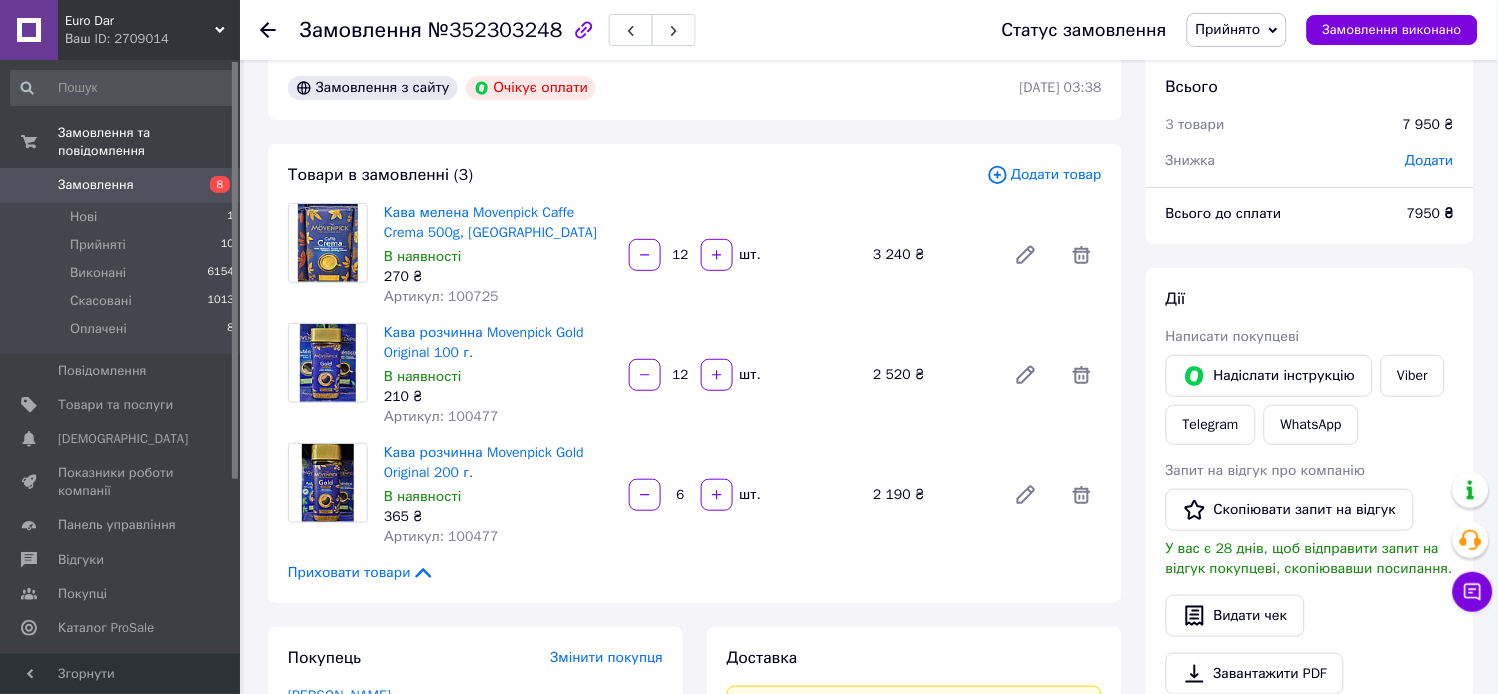 scroll, scrollTop: 4, scrollLeft: 0, axis: vertical 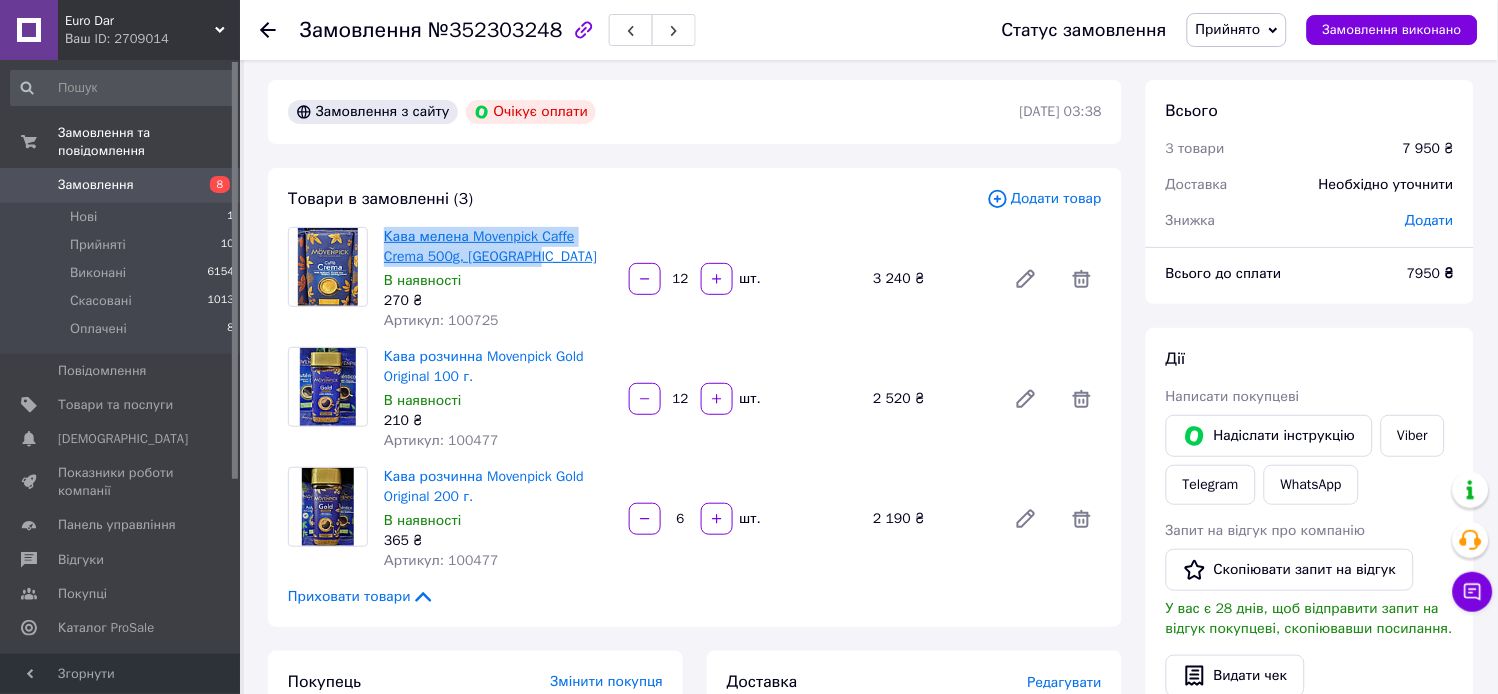 drag, startPoint x: 378, startPoint y: 232, endPoint x: 496, endPoint y: 252, distance: 119.682915 